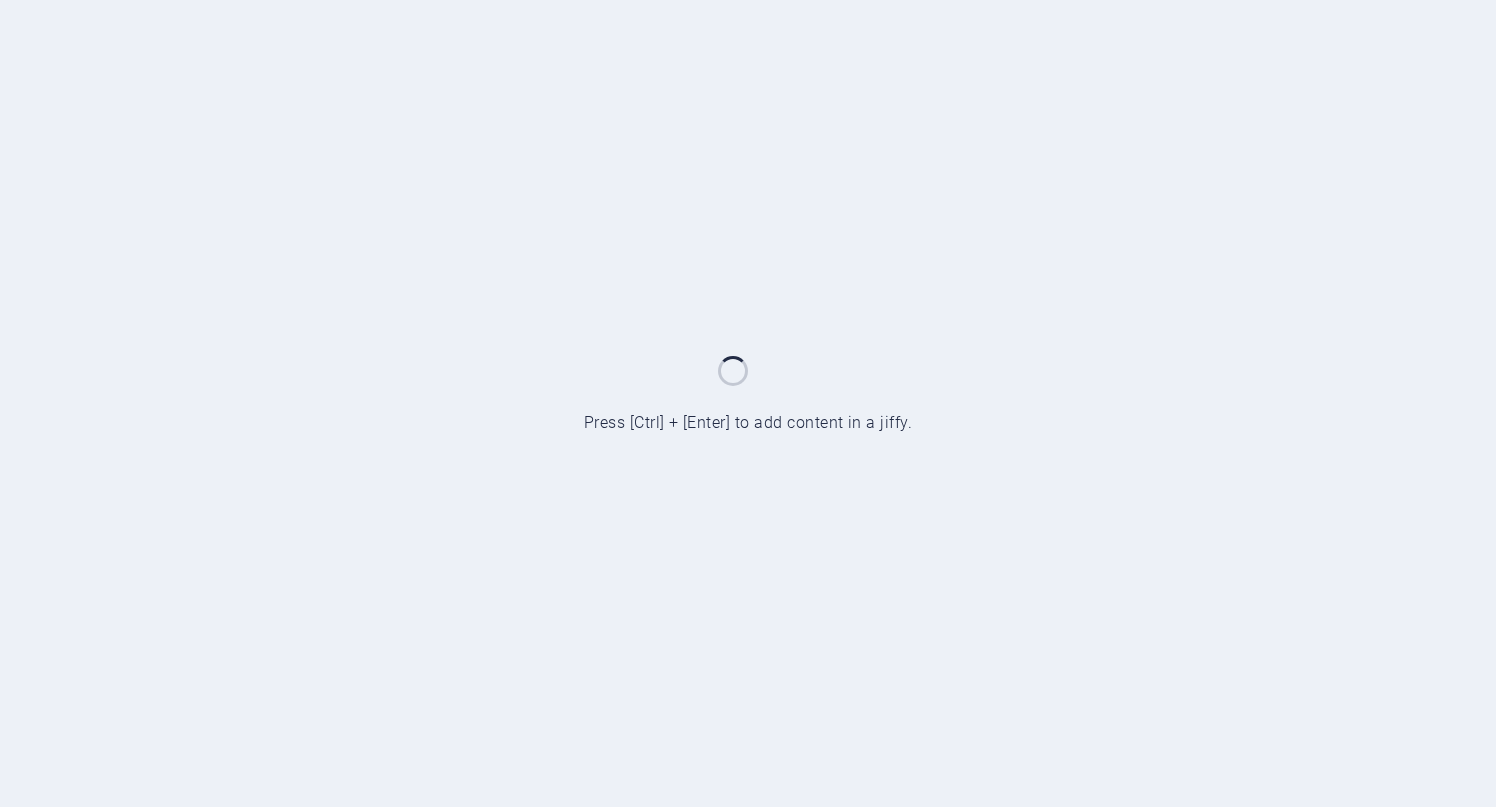 scroll, scrollTop: 0, scrollLeft: 0, axis: both 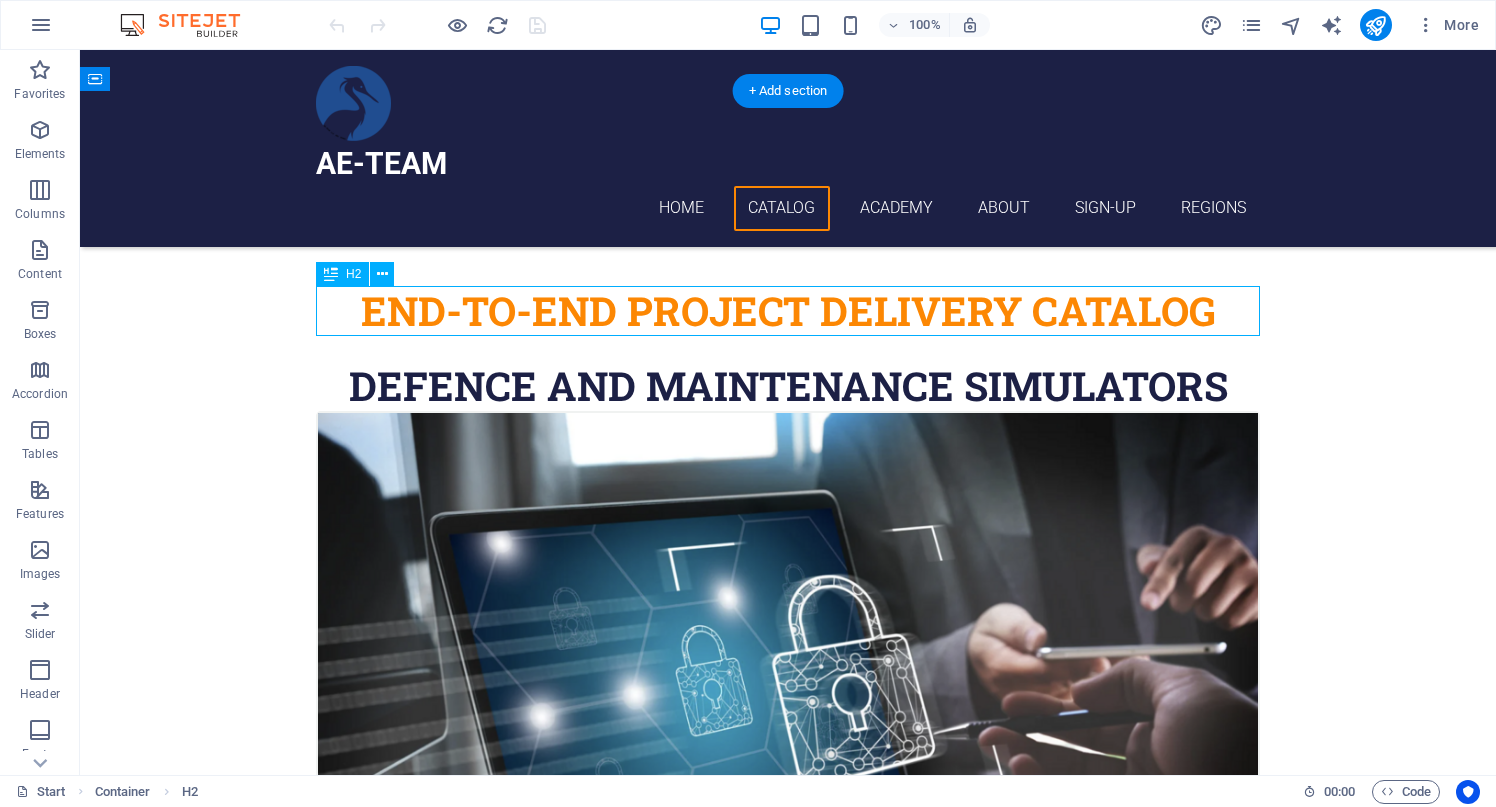 click on "DEFENCE and MAINTENANCE SIMULATORS" at bounding box center [788, 386] 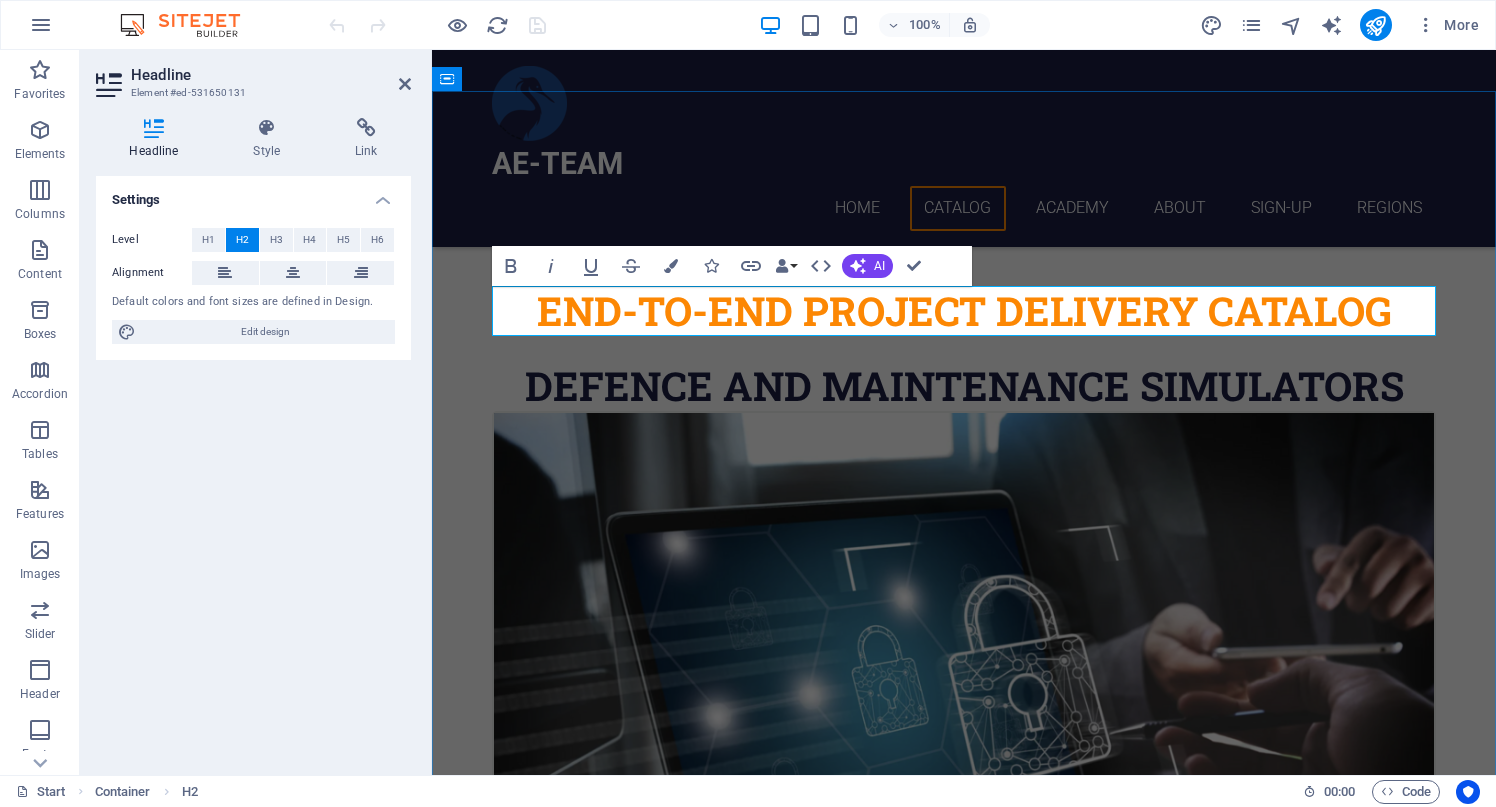 type 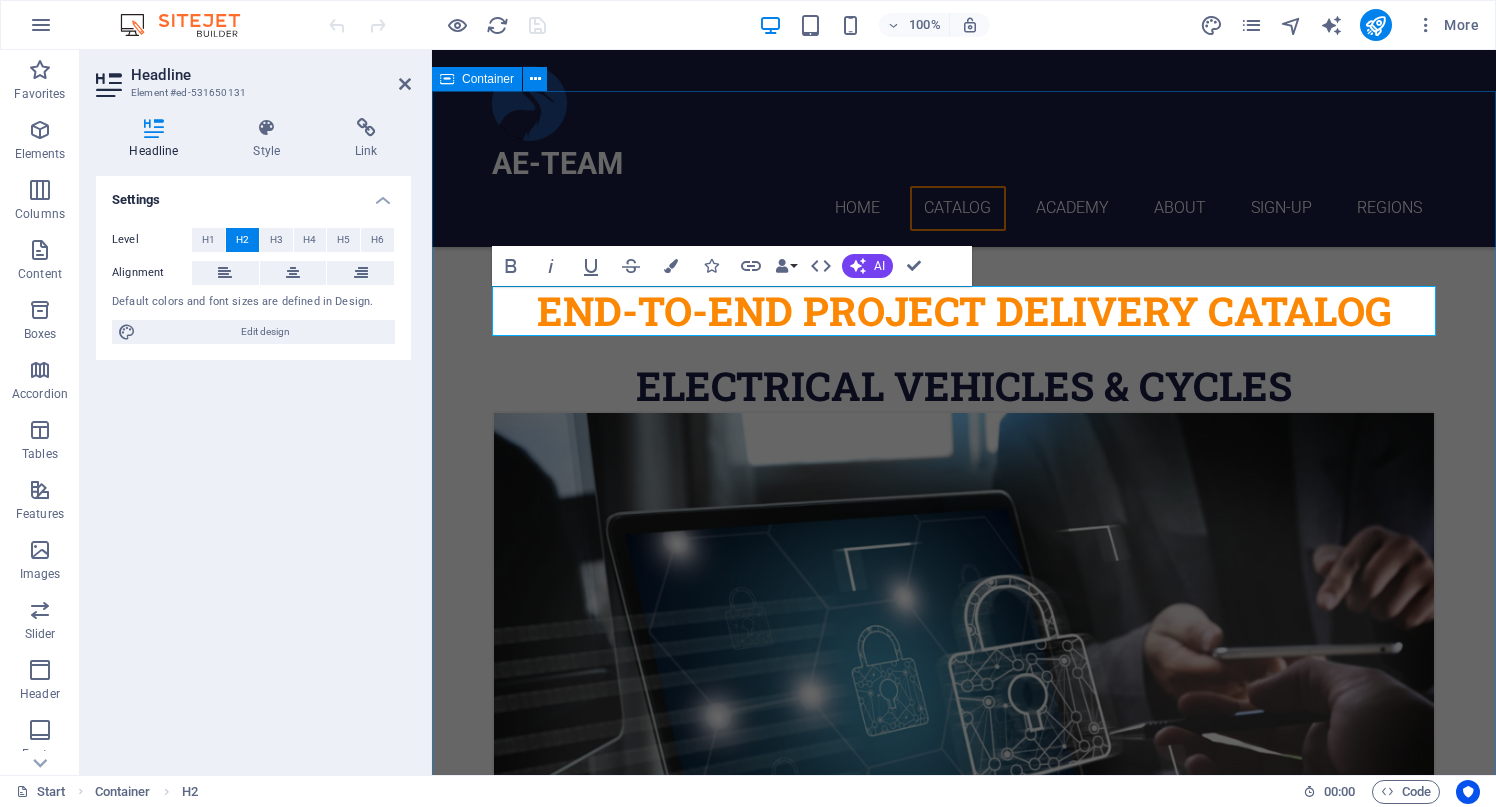 click on "​ END-to-END PROJECT DELIVERY CATALOG ELECTRICAL VEHICLEs & CYCLES TRAINING & VR MILITARY OPERATIONS For more details and to request a catalog, please don’t hesitate to contact us by signing up ! REMOTE MAINTENANCE ASSISTANCE For more details and to request a catalog, please don’t hesitate to contact us by signing up ! PREDICTIVE & VIRTUAL REALITY MAINTENANCE For more details and to request a catalog, please don’t hesitate to contact us by signing up ! WIDE AREA SURVELIANCE SYSTEMS VIDEO TRAPS & ARTIFICIAL INTEL. ANALYSIS For more details and to request a catalog, please don’t hesitate to contact us by signing up ! HOME-LAND SECURITY & VIDEO ANALYSIS For more details and to request a catalog, please don’t hesitate to contact us by signing up ! SMART TOWER SYSTEMS For more details and to request a catalog, please don’t hesitate to contact us by signing up ! AUTONOMOUS SYSTEM PROJECTS BATTERY STORAGE & MANAGEMENT SYSTEMS FPV & FPV FINDER SYSTEMS AUTONOMOUS UNMANNED SYSTEMS PROJECT MANAGEMENT" at bounding box center (964, 5265) 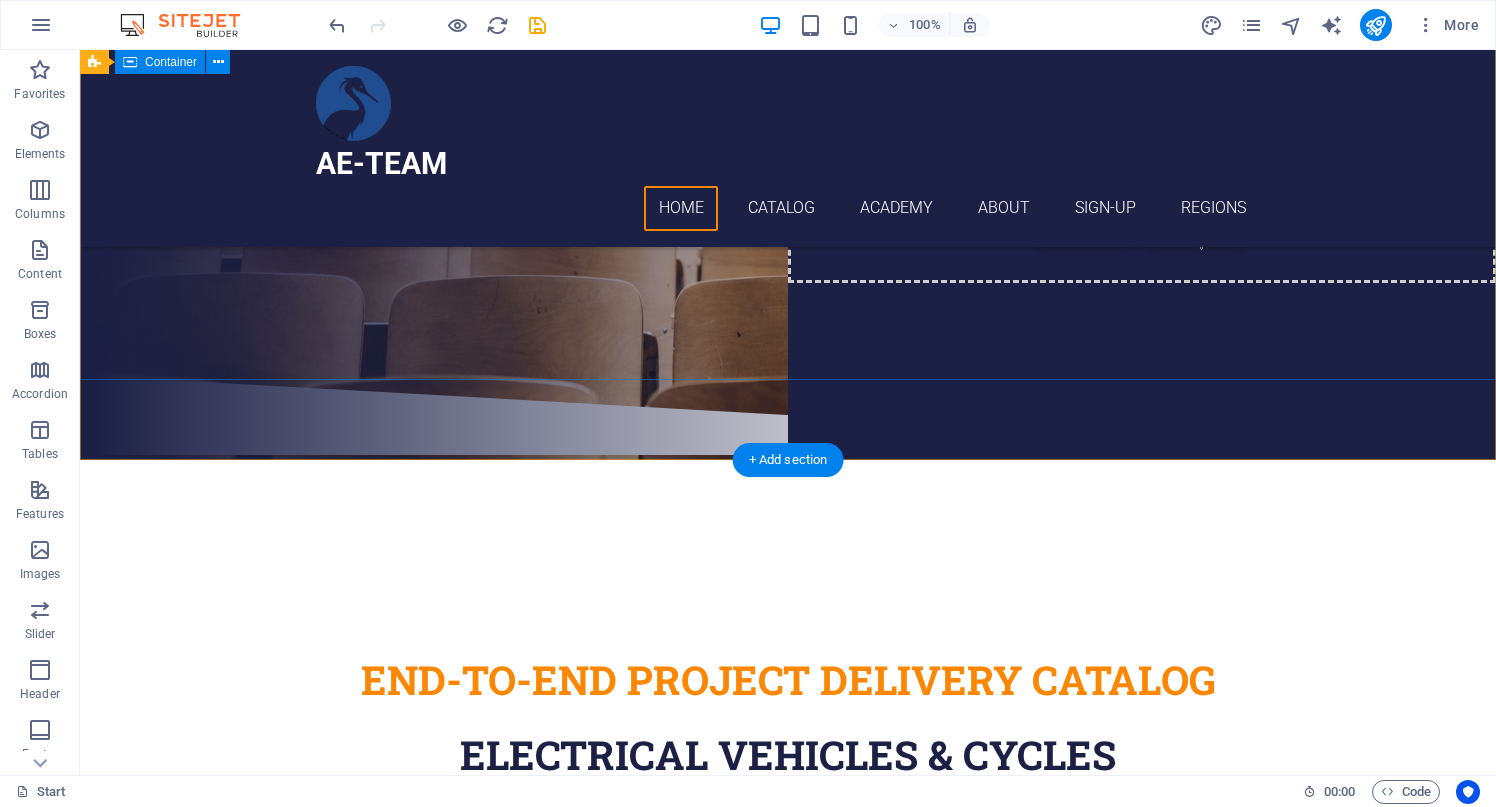 scroll, scrollTop: 0, scrollLeft: 0, axis: both 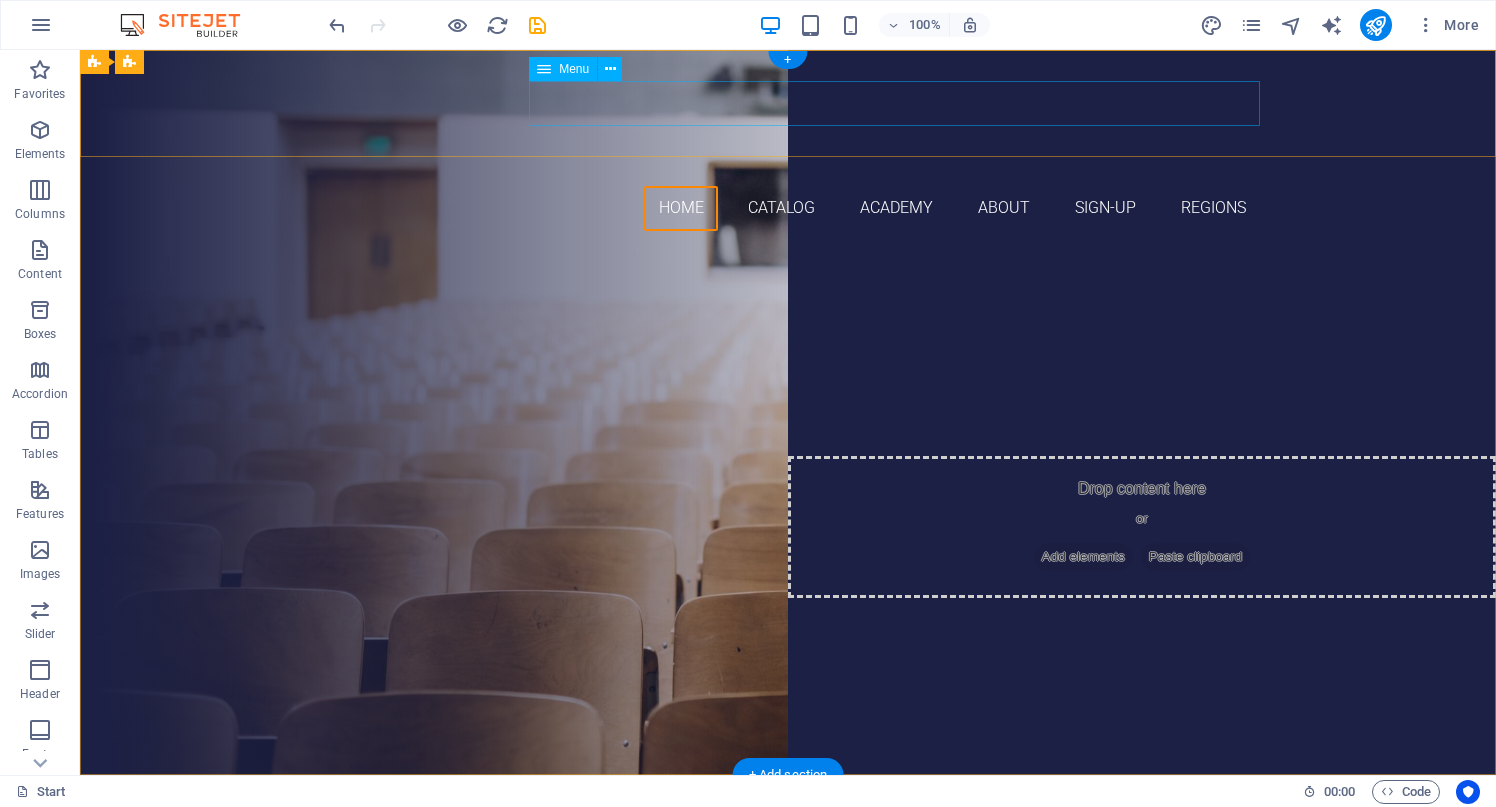 click on "Home Catalog Academy About Sign-Up Regions" at bounding box center [788, 208] 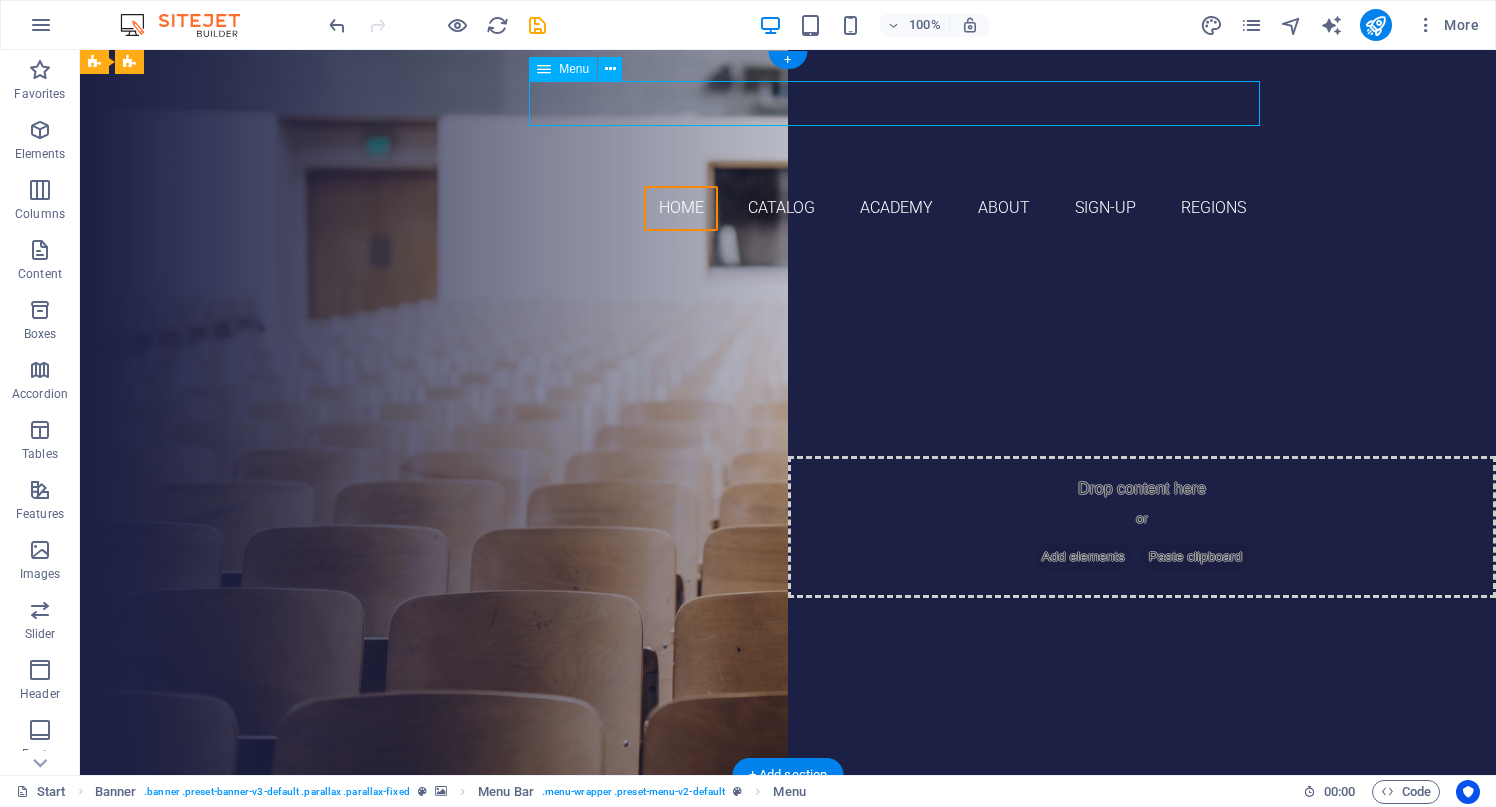 click on "Home Catalog Academy About Sign-Up Regions" at bounding box center [788, 208] 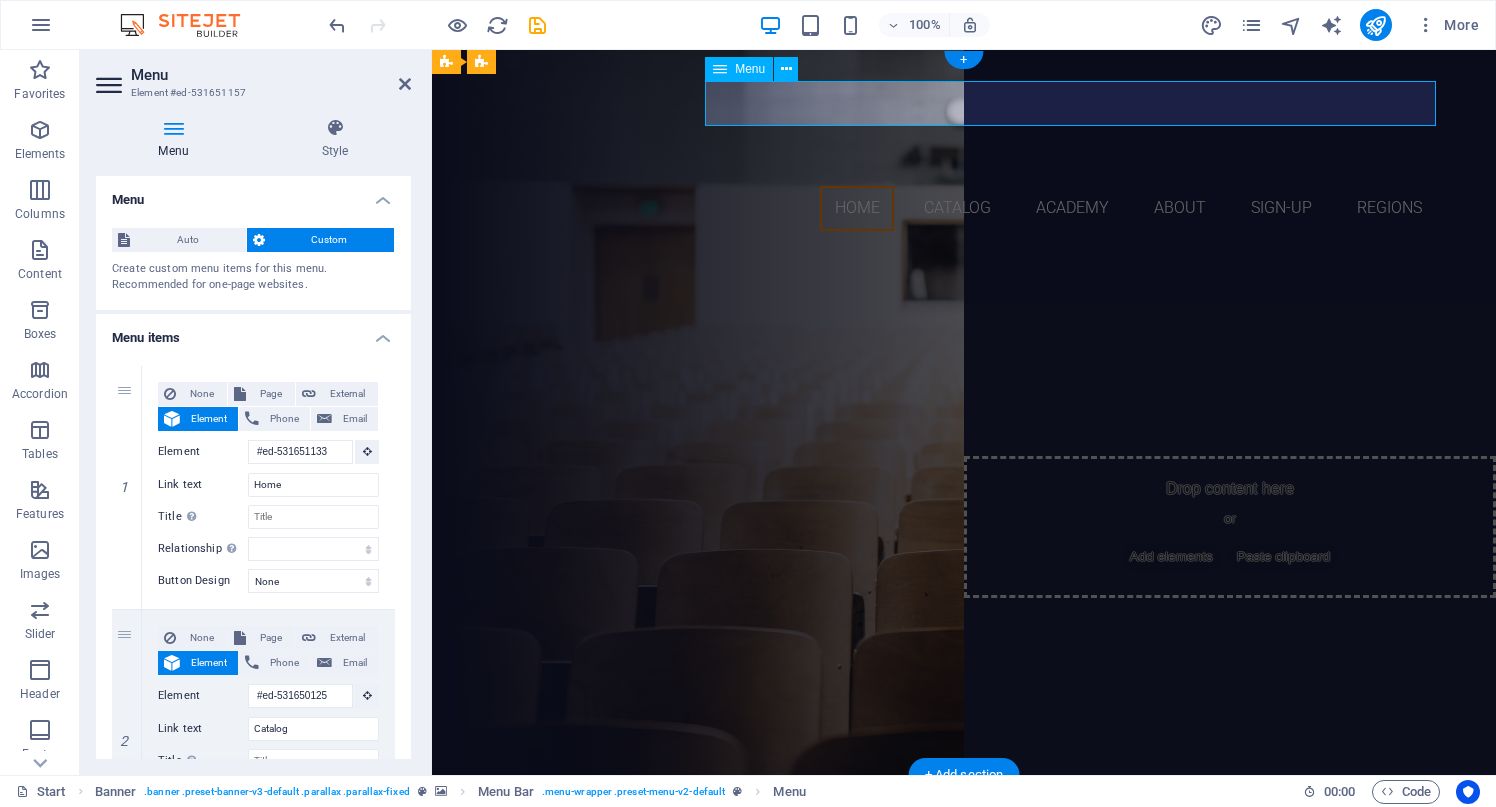 click on "Home Catalog Academy About Sign-Up Regions" at bounding box center [964, 208] 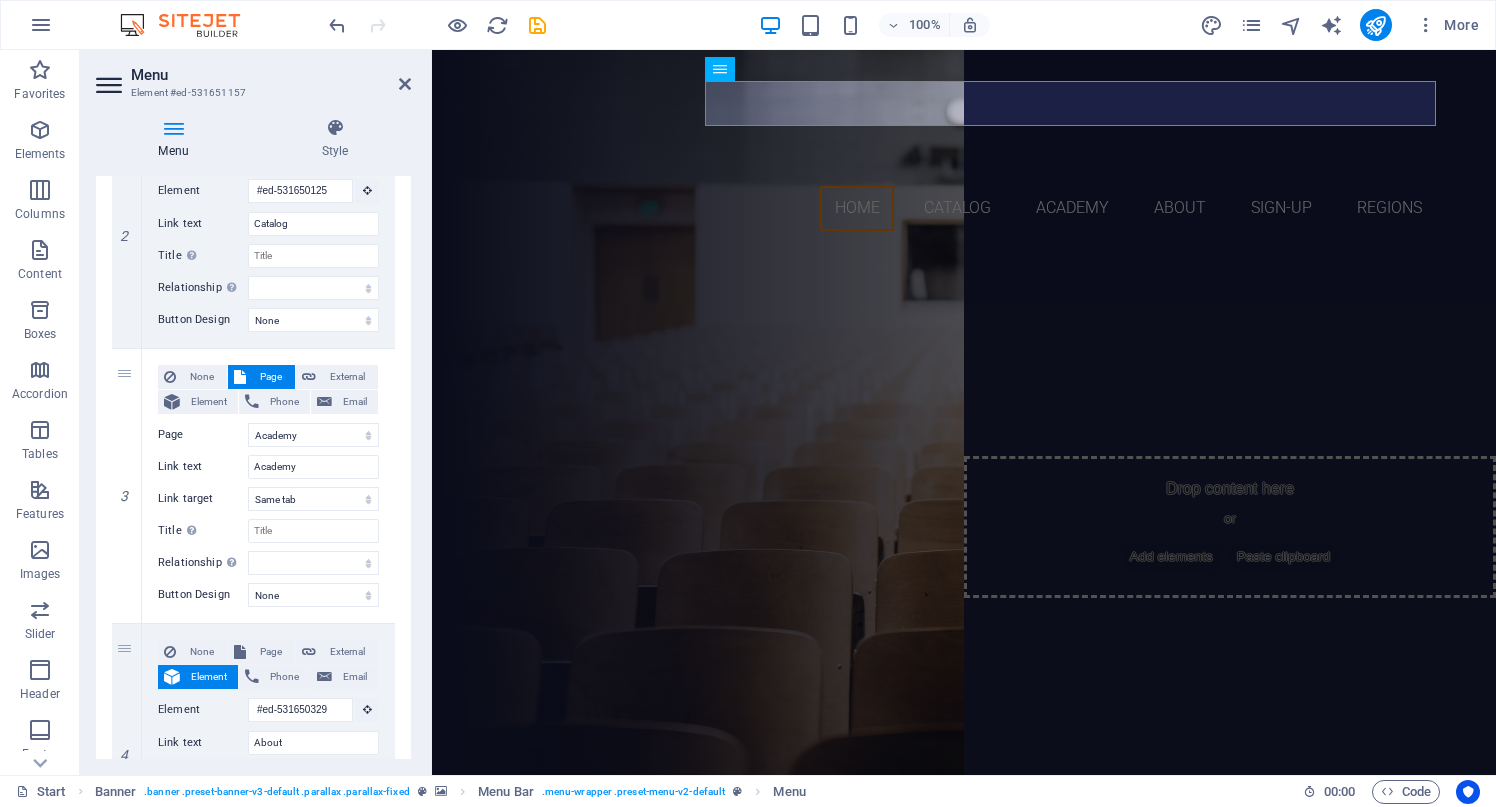 scroll, scrollTop: 523, scrollLeft: 0, axis: vertical 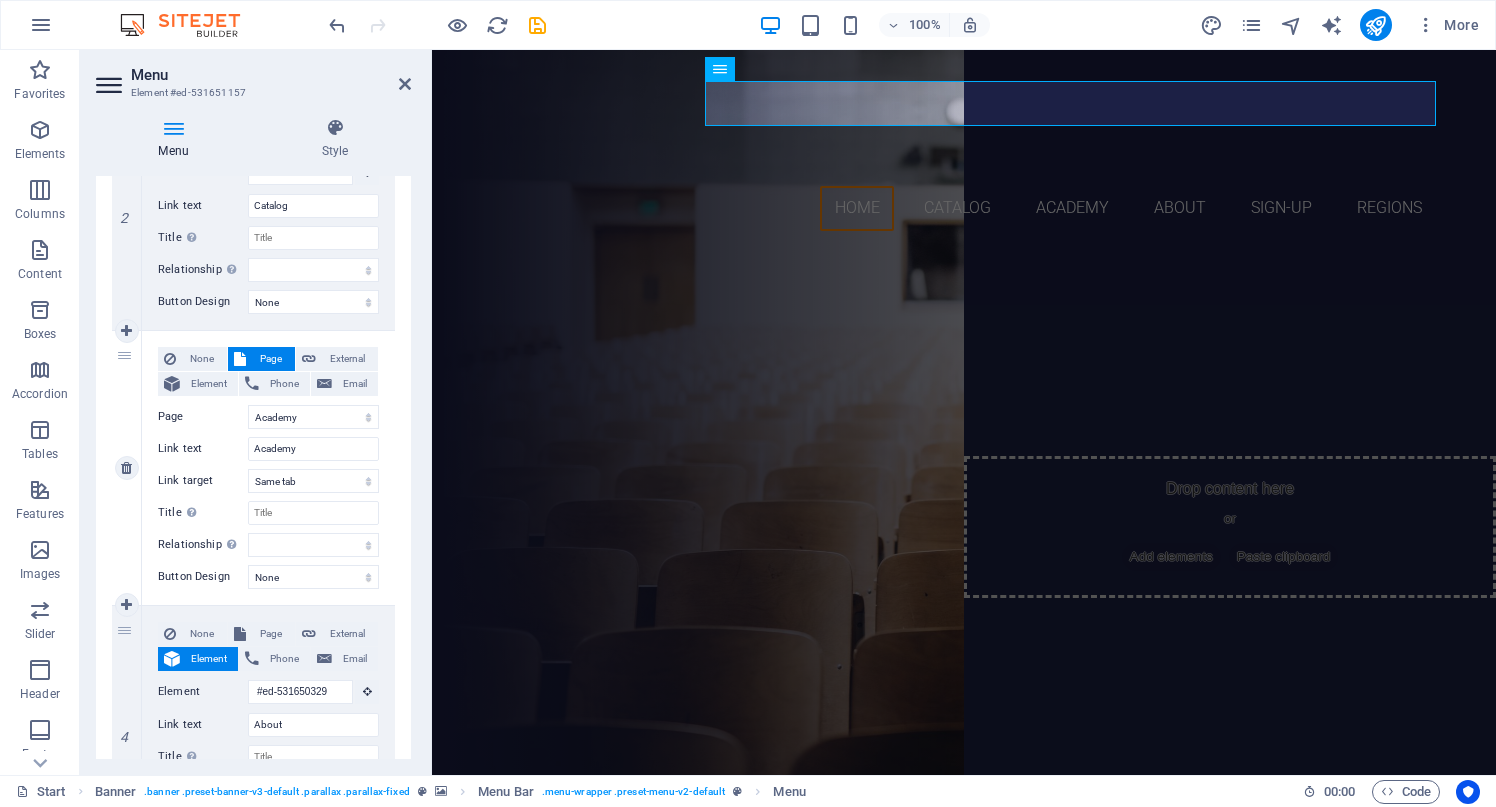 click on "3" at bounding box center [127, 468] 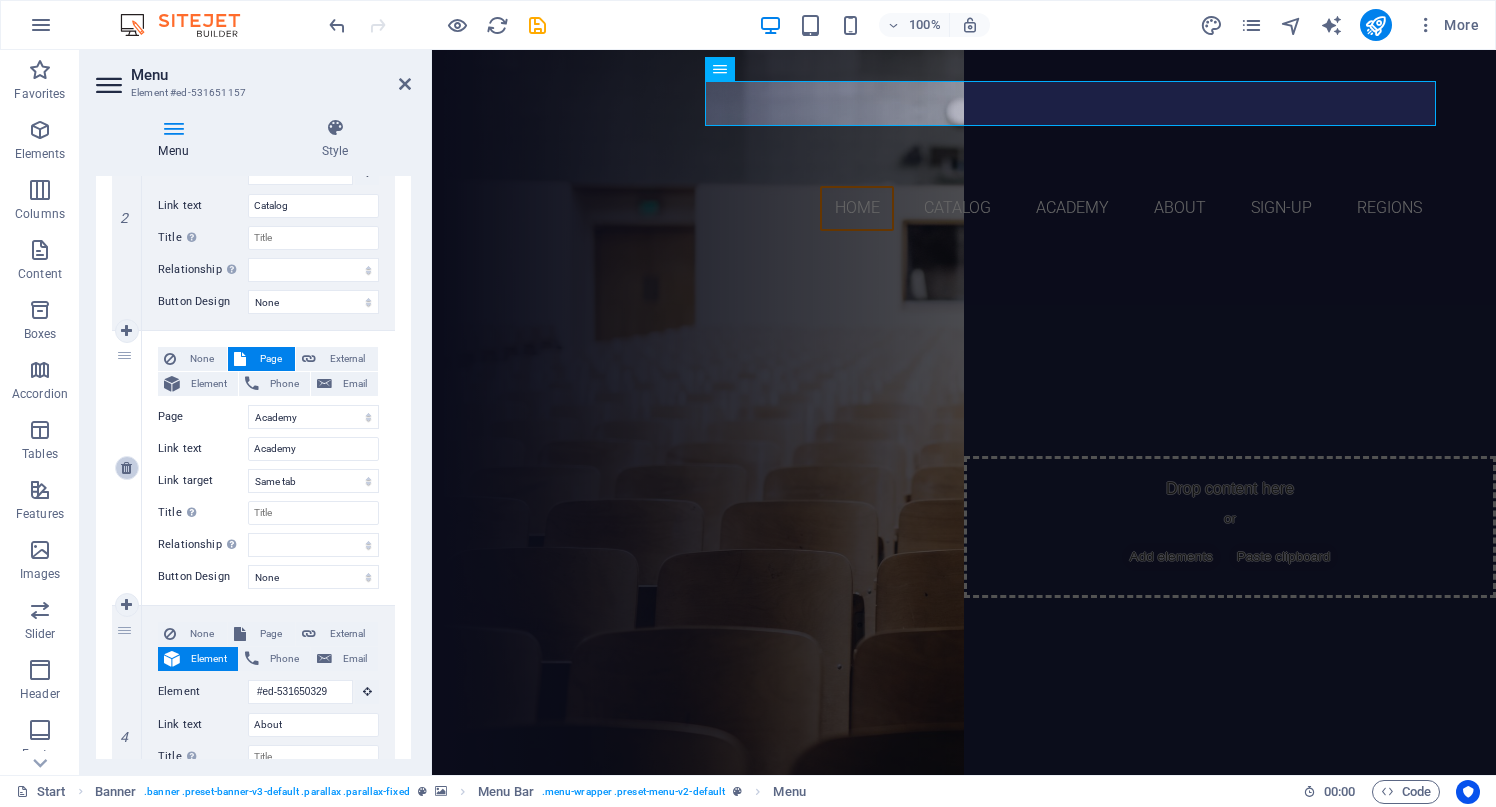 click at bounding box center (126, 468) 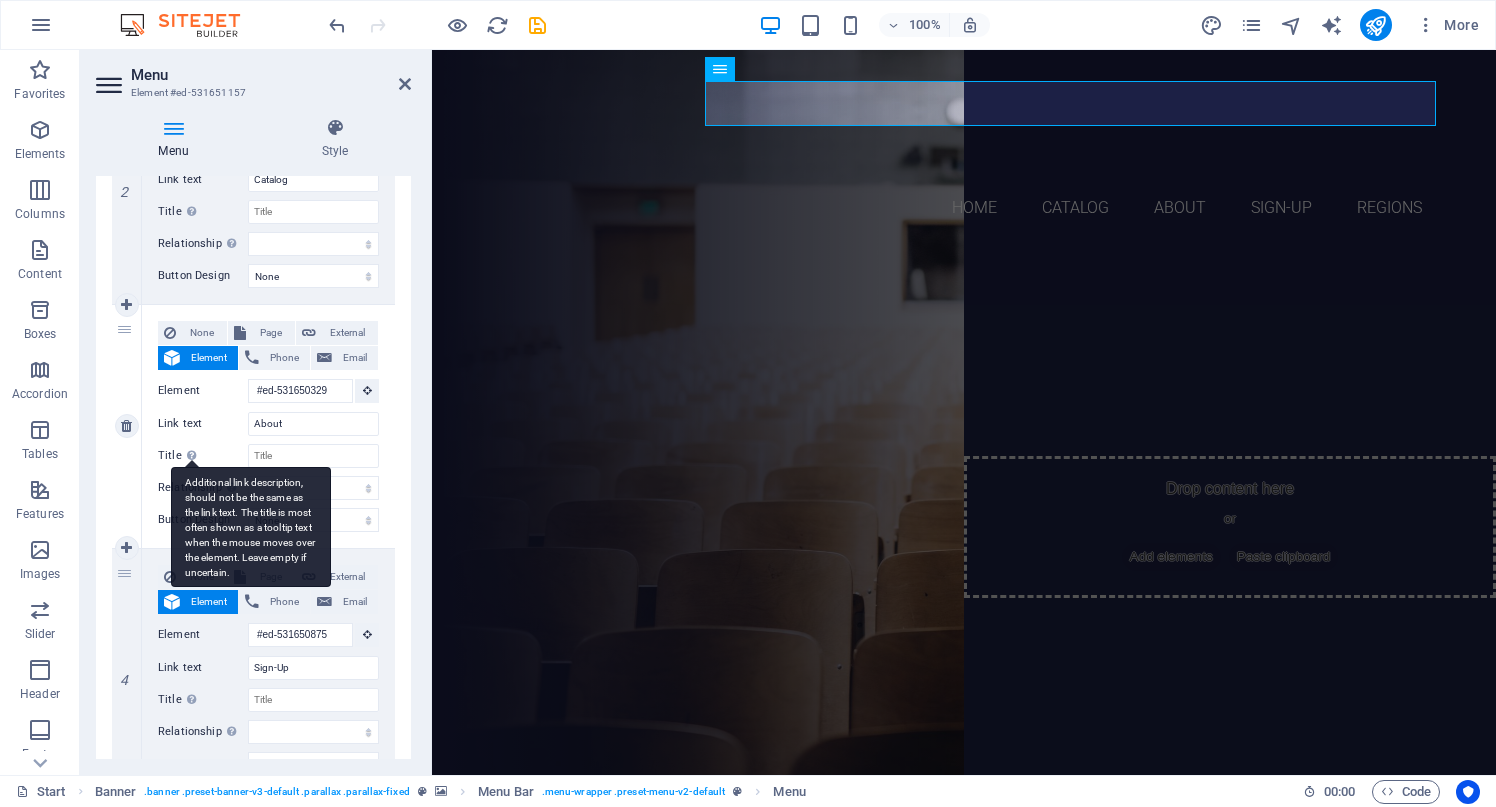scroll, scrollTop: 550, scrollLeft: 0, axis: vertical 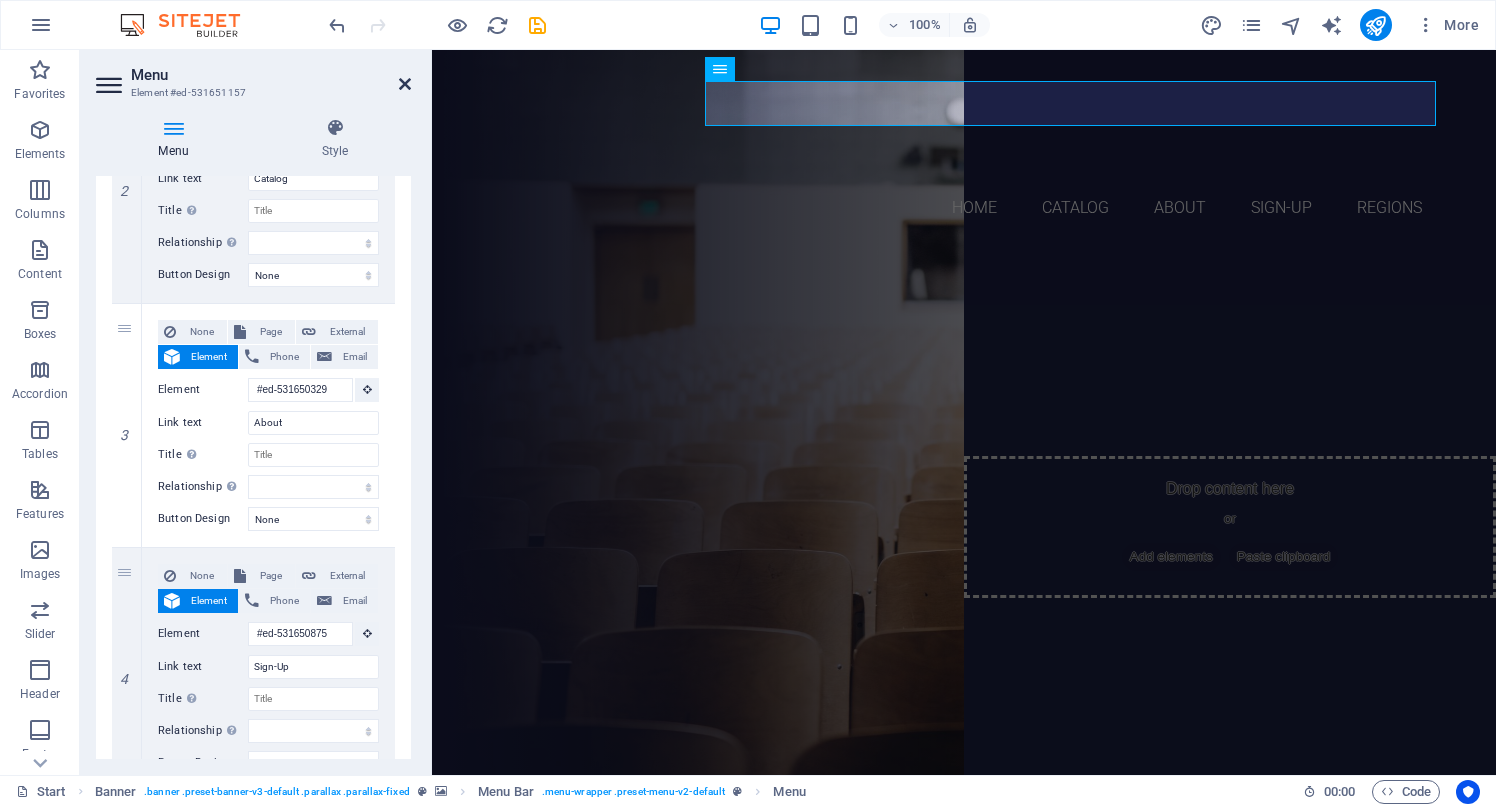 click at bounding box center (405, 84) 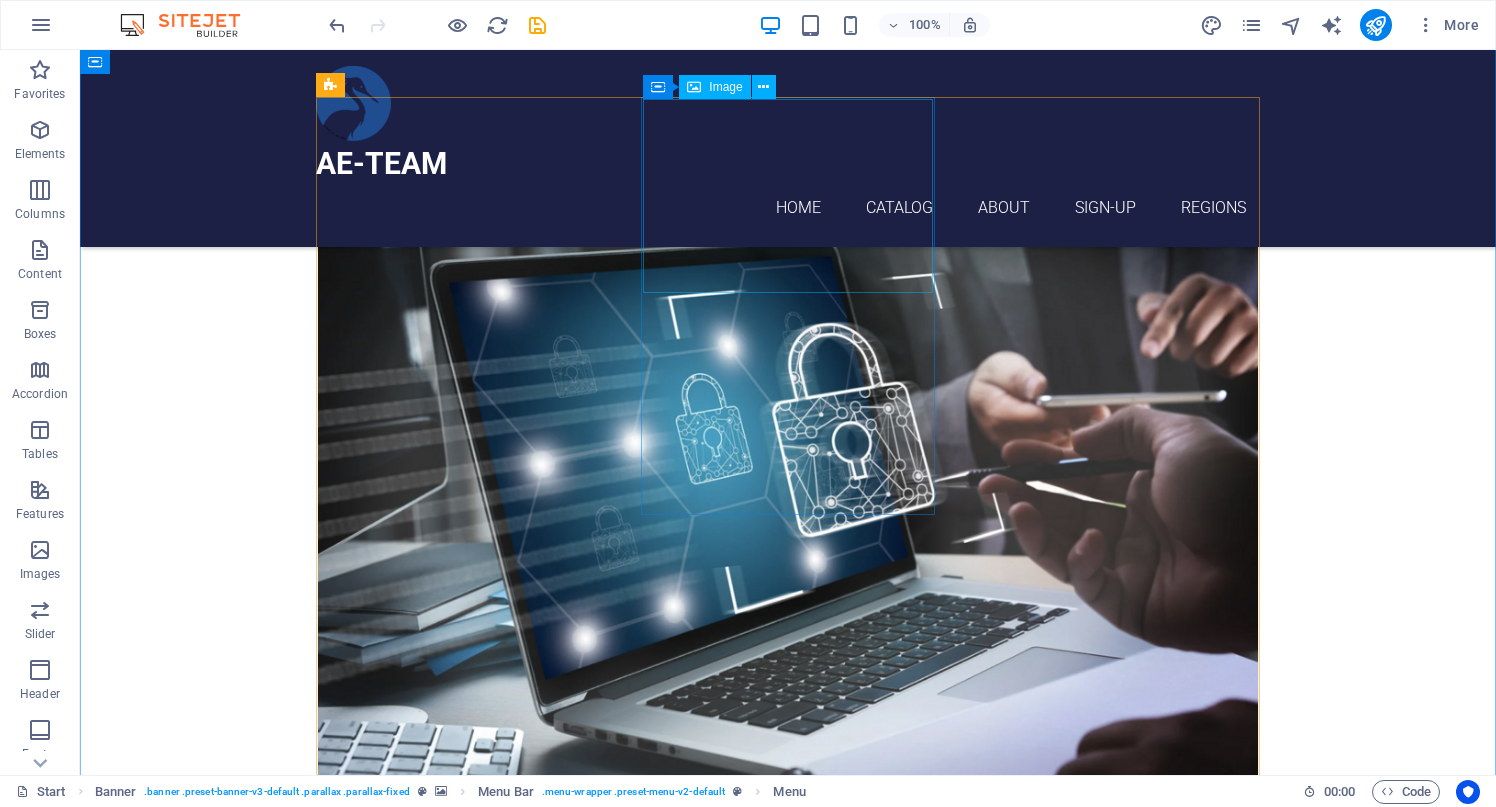 scroll, scrollTop: 938, scrollLeft: 0, axis: vertical 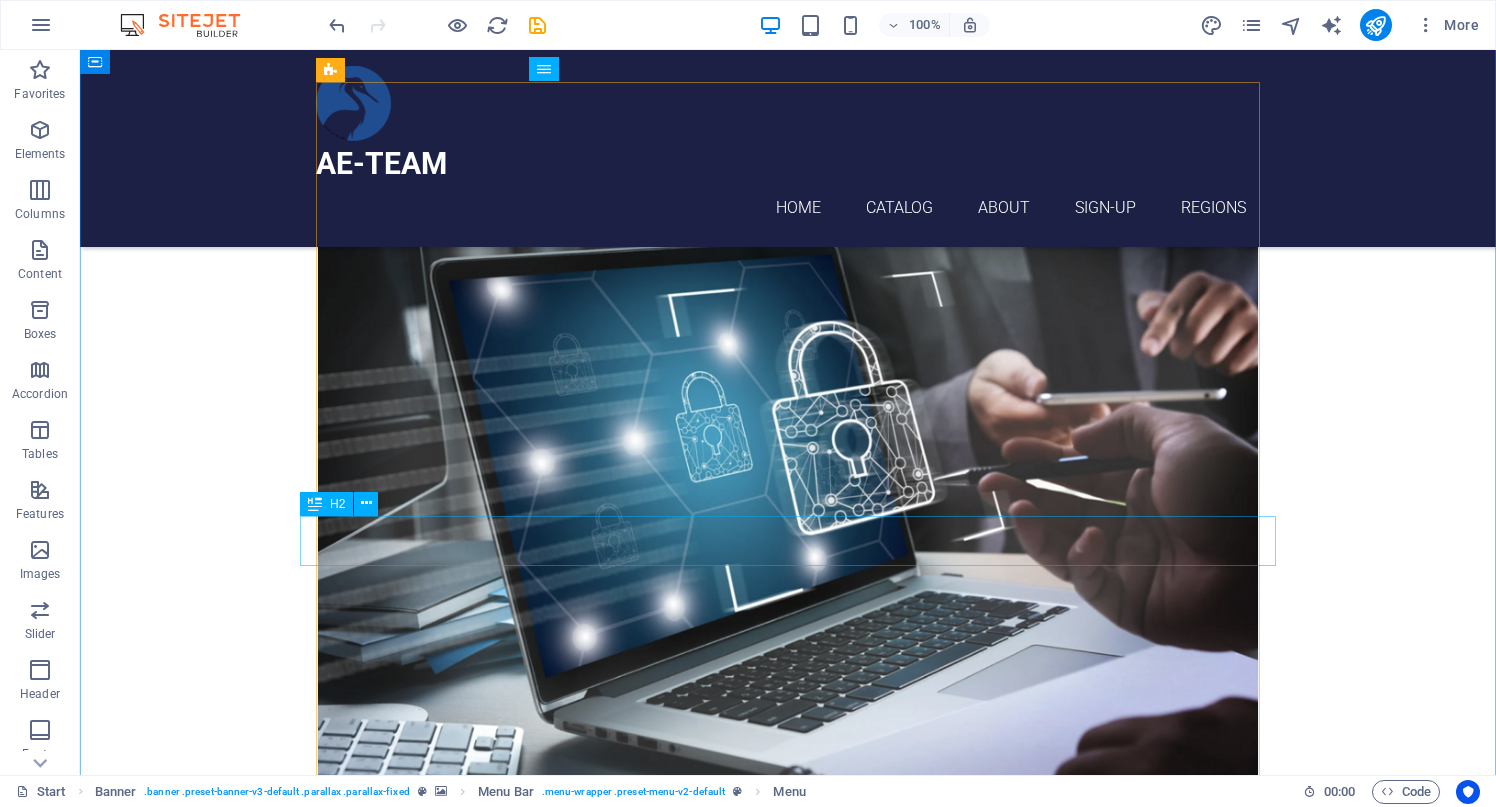 click on "WIDE AREA SURVELIANCE SYSTEMS" at bounding box center (788, 2588) 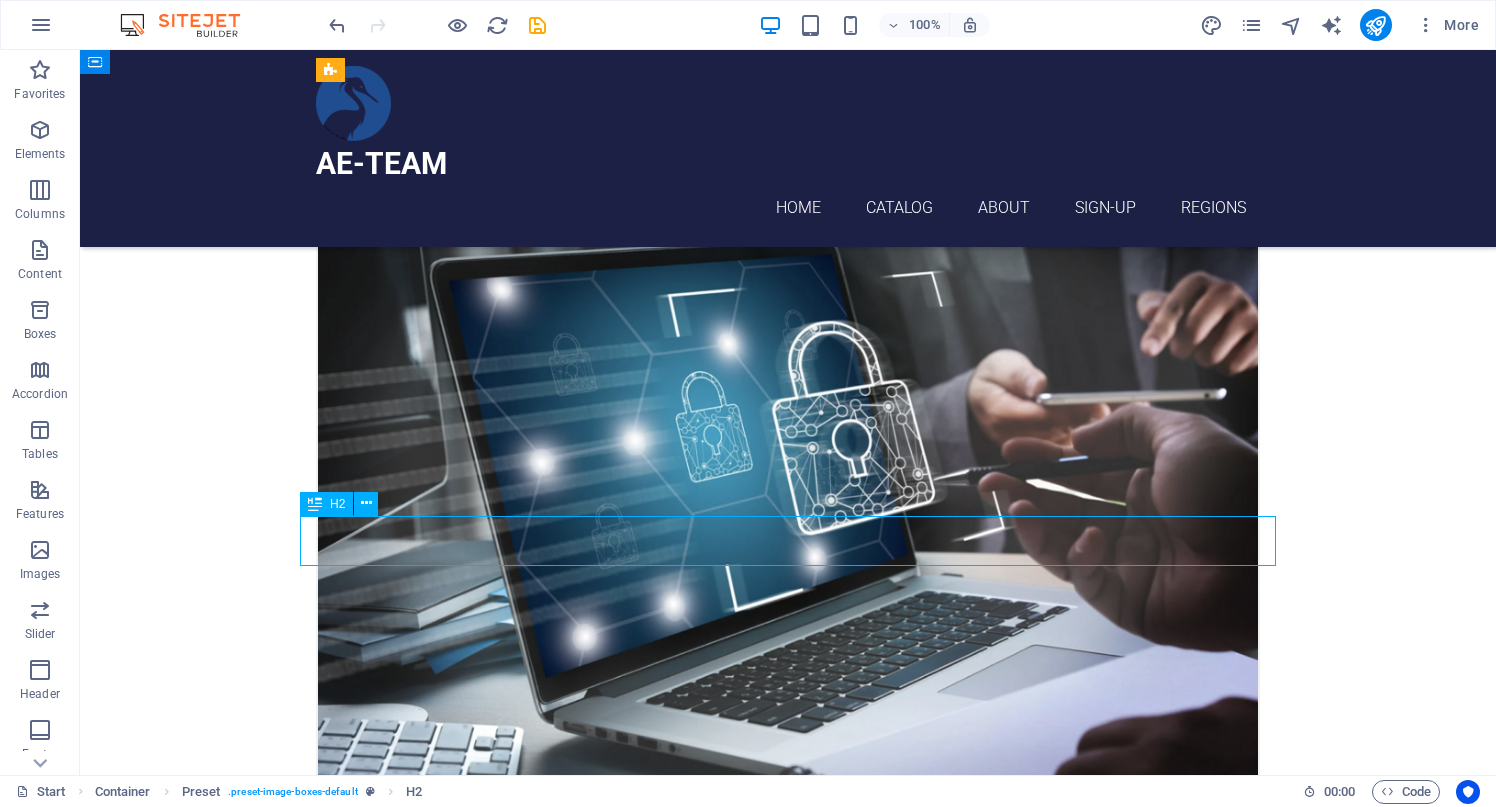 click on "WIDE AREA SURVELIANCE SYSTEMS" at bounding box center [788, 2588] 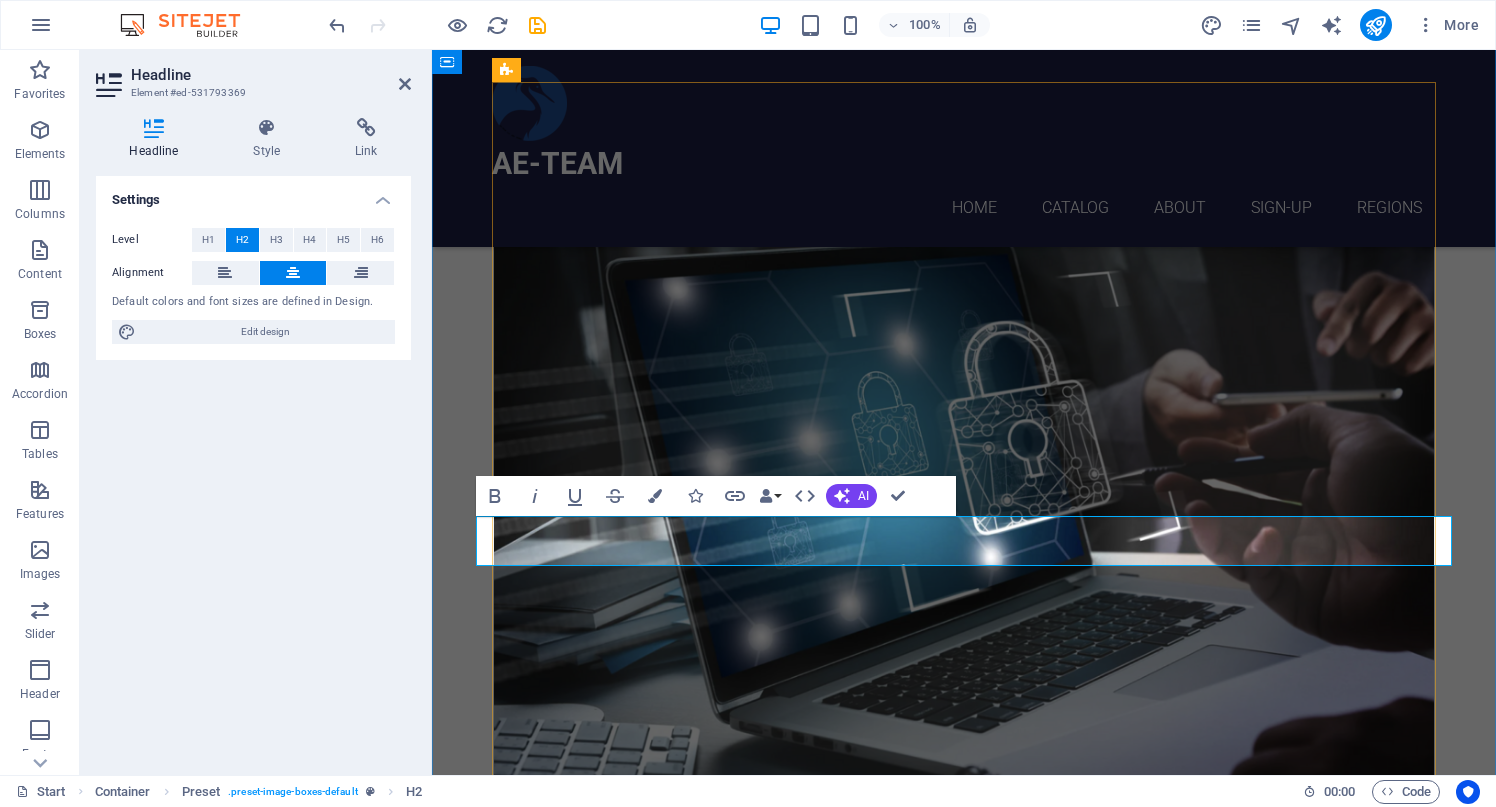 type 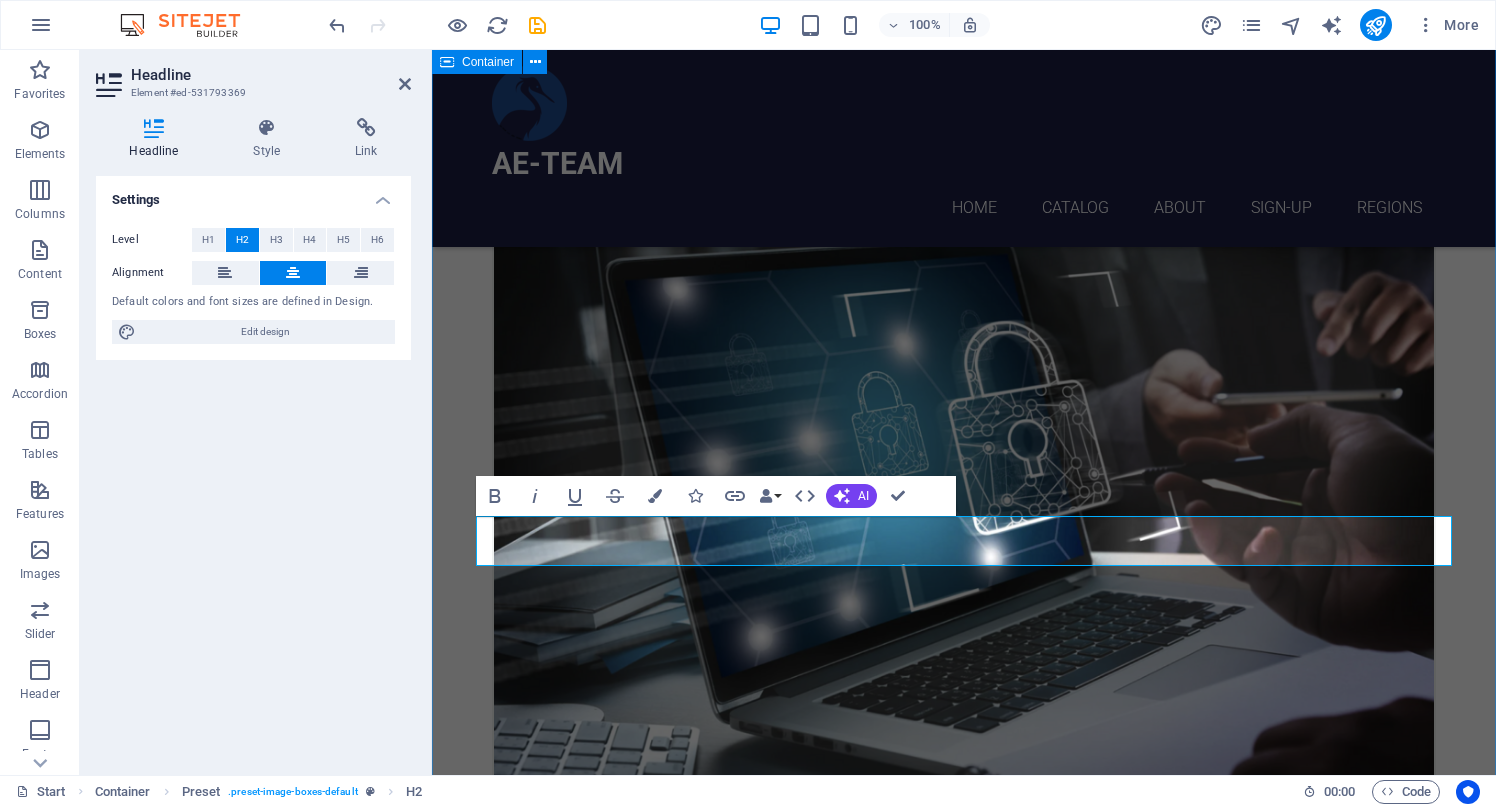 click on "​ END-to-END PROJECT DELIVERY CATALOG ELECTRICAL VEHICLEs & CYCLES TRAINING & VR MILITARY OPERATIONS For more details and to request a catalog, please don’t hesitate to contact us by signing up ! REMOTE MAINTENANCE ASSISTANCE For more details and to request a catalog, please don’t hesitate to contact us by signing up ! PREDICTIVE & VIRTUAL REALITY MAINTENANCE For more details and to request a catalog, please don’t hesitate to contact us by signing up ! MEDICAL TECHNOLOGY SOLUTIONS VIDEO TRAPS & ARTIFICIAL INTEL. ANALYSIS For more details and to request a catalog, please don’t hesitate to contact us by signing up ! HOME-LAND SECURITY & VIDEO ANALYSIS For more details and to request a catalog, please don’t hesitate to contact us by signing up ! SMART TOWER SYSTEMS For more details and to request a catalog, please don’t hesitate to contact us by signing up ! AUTONOMOUS SYSTEM PROJECTS BATTERY STORAGE & MANAGEMENT SYSTEMS FPV & FPV FINDER SYSTEMS AUTONOMOUS UNMANNED SYSTEMS PROJECT MANAGEMENT" at bounding box center (964, 5011) 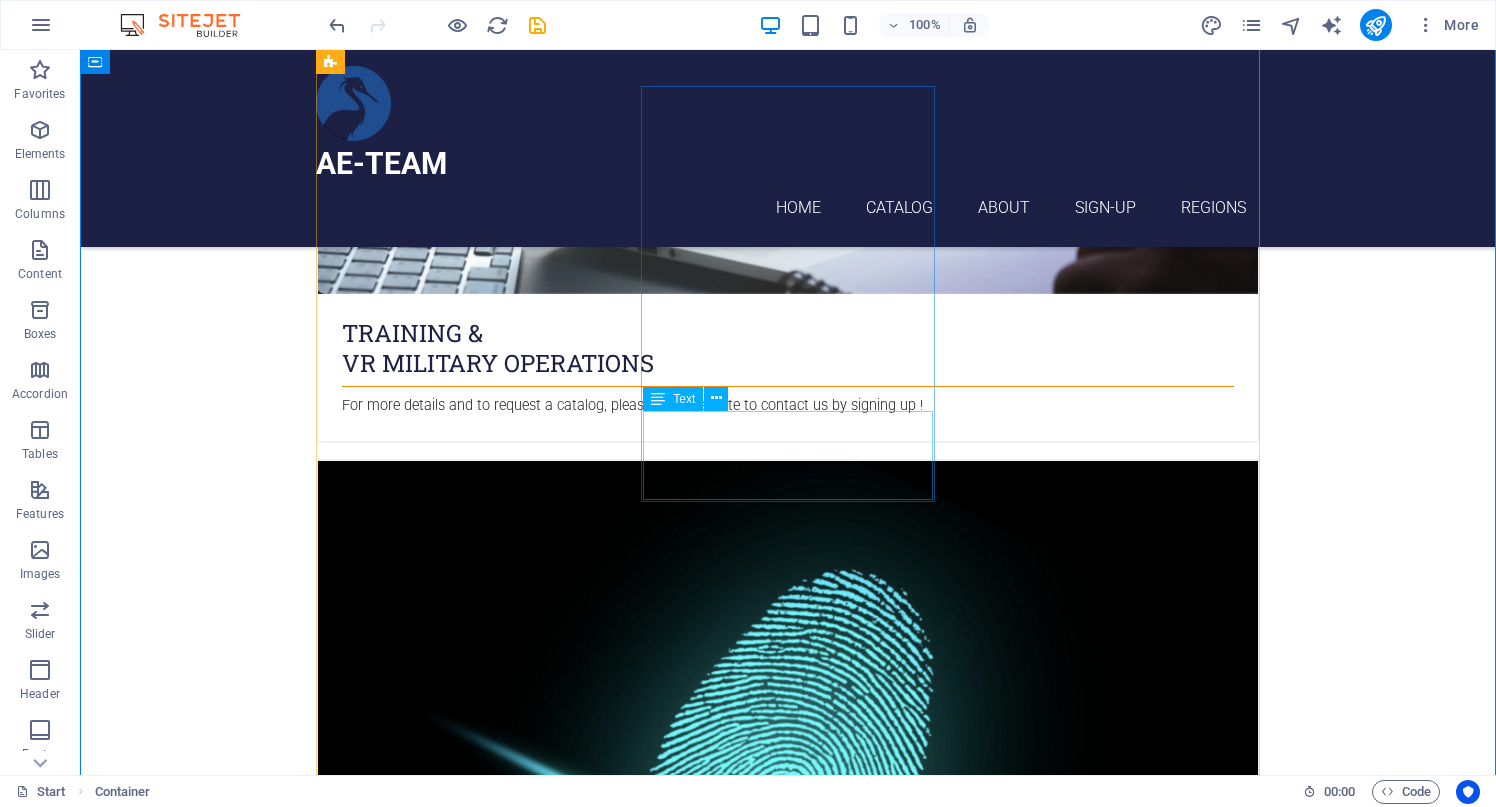 scroll, scrollTop: 1453, scrollLeft: 0, axis: vertical 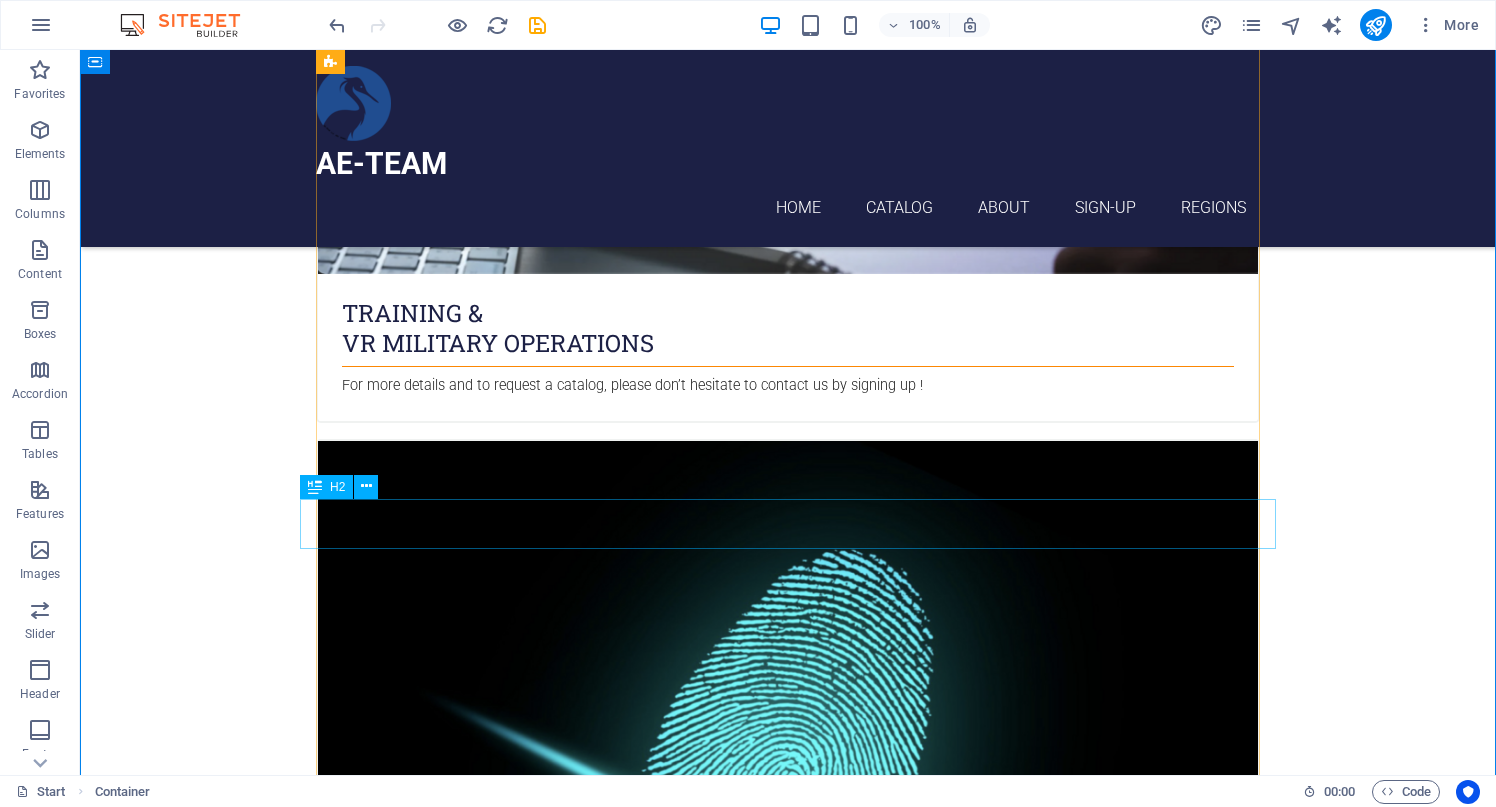 click on "AUTONOMOUS SYSTEM PROJECTS" at bounding box center [788, 4571] 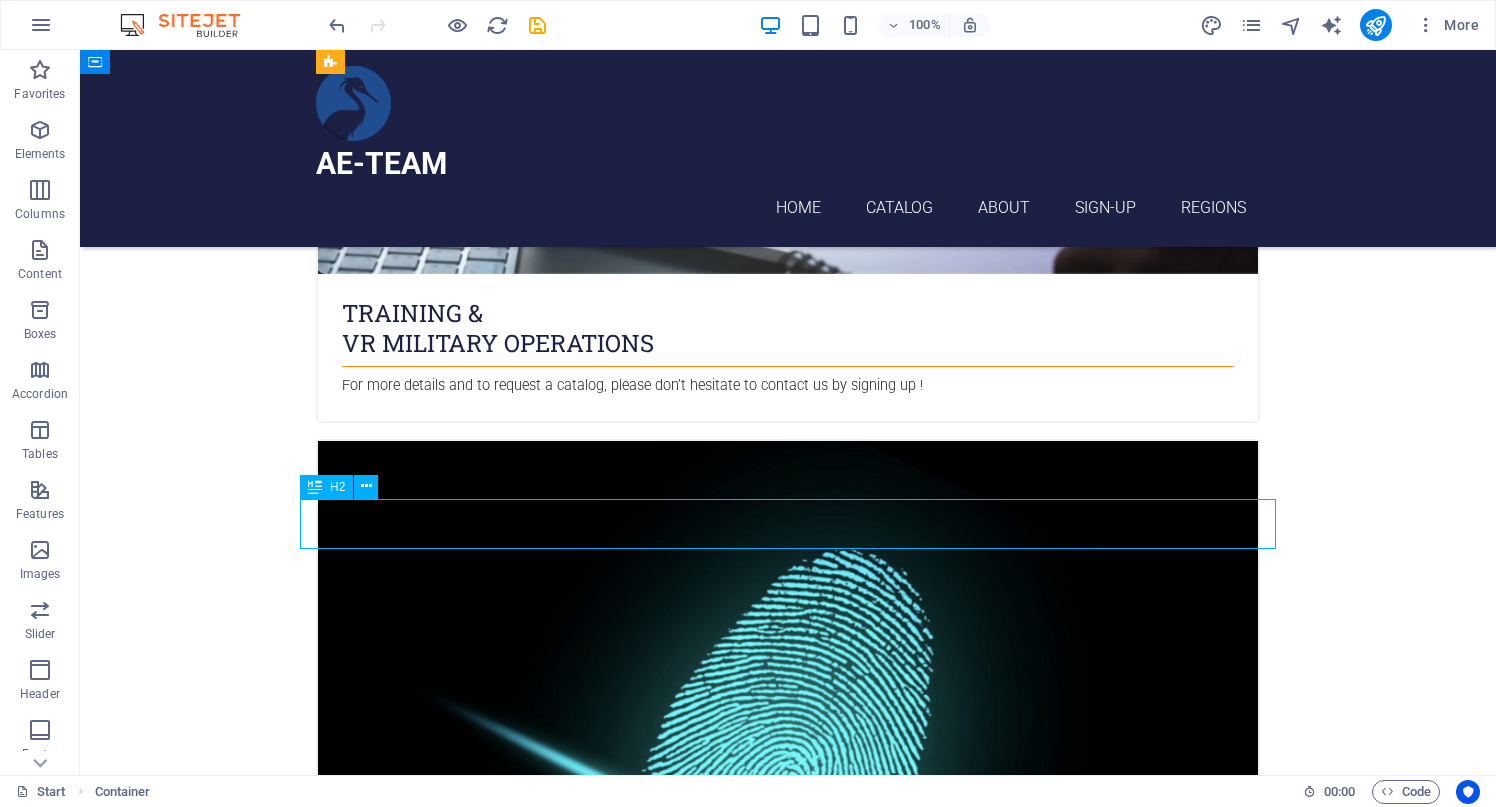 click on "AUTONOMOUS SYSTEM PROJECTS" at bounding box center [788, 4571] 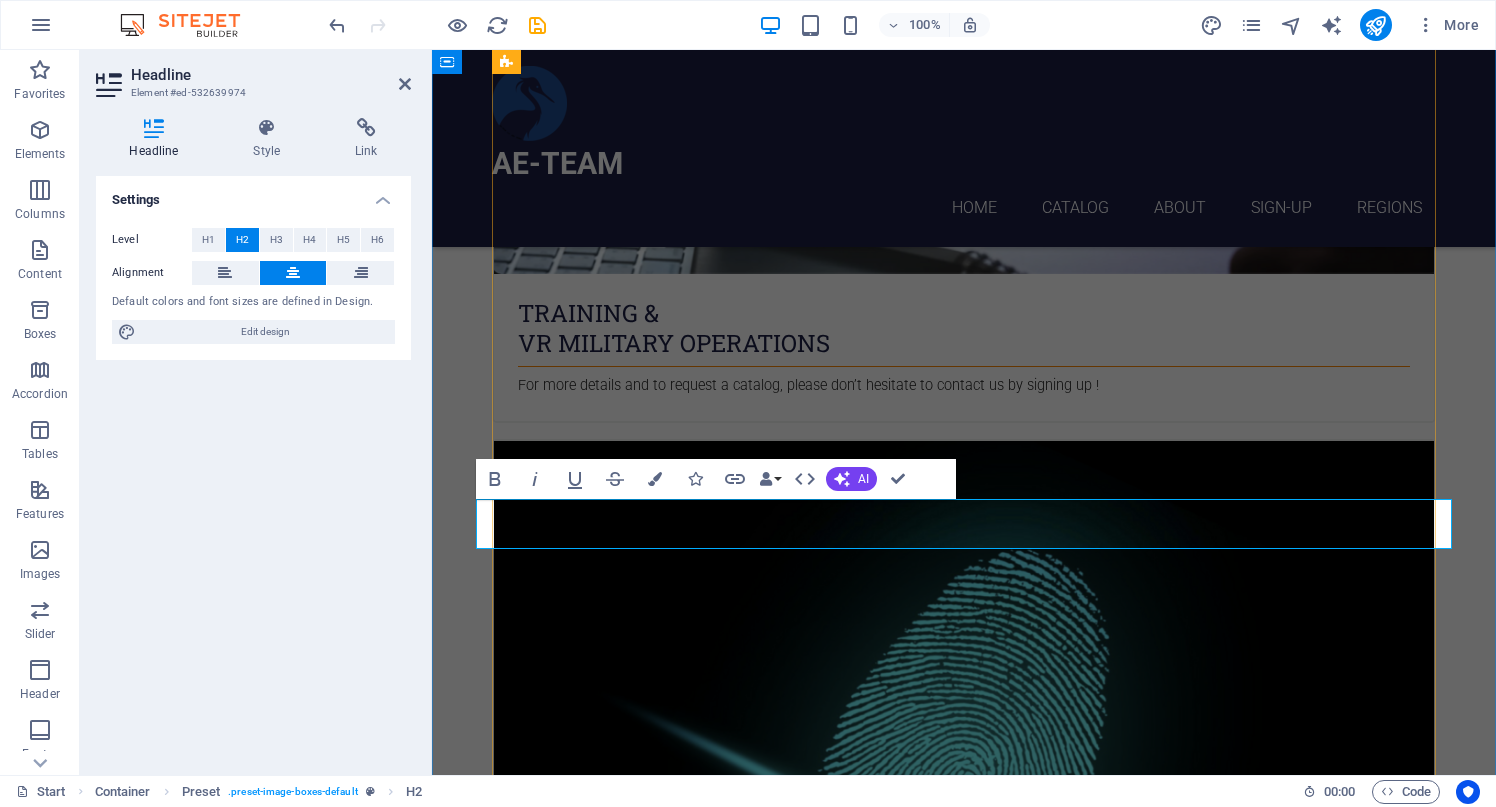 type 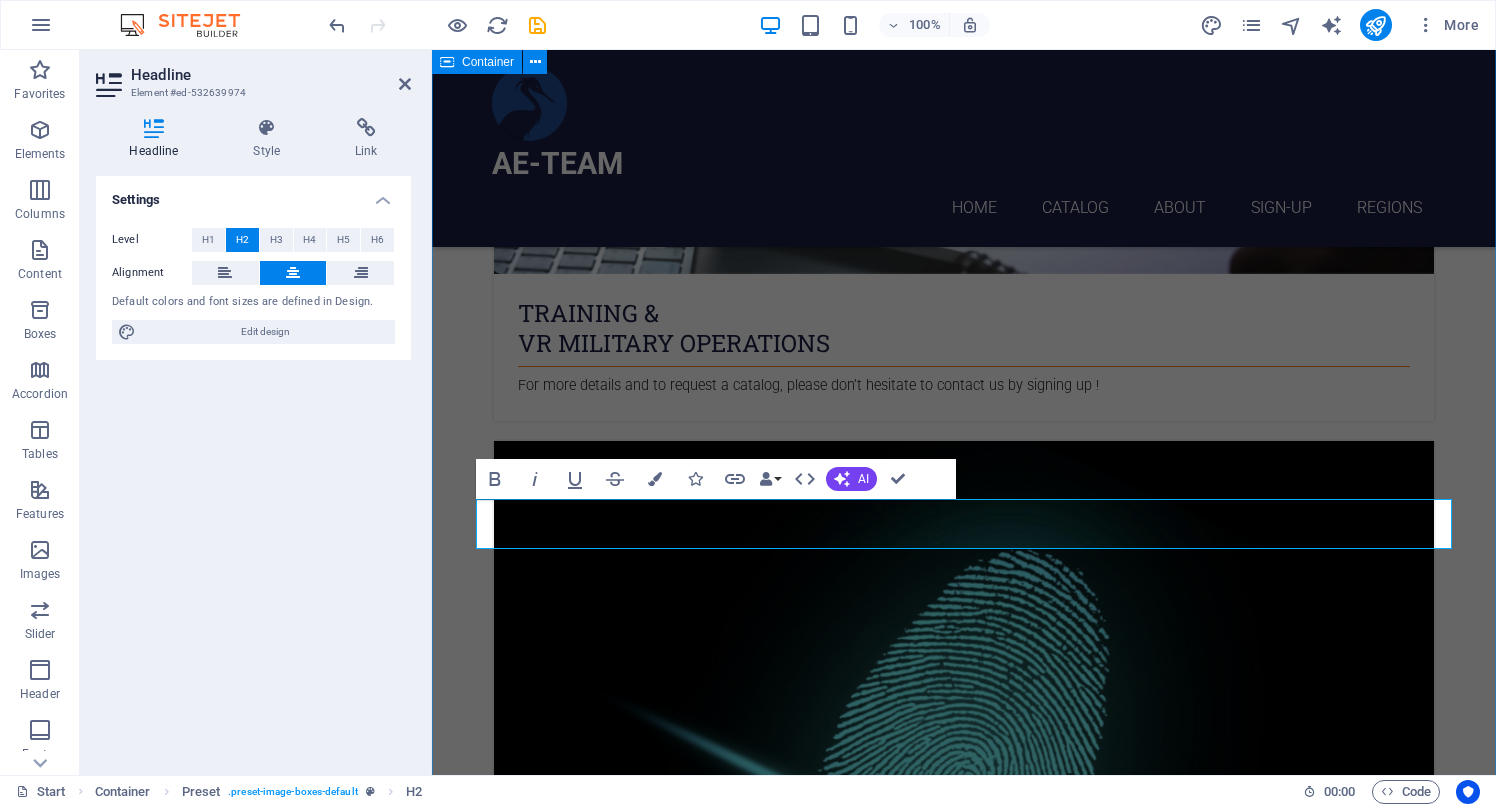 click on "​ END-to-END PROJECT DELIVERY CATALOG ELECTRICAL VEHICLEs & CYCLES TRAINING & VR MILITARY OPERATIONS For more details and to request a catalog, please don’t hesitate to contact us by signing up ! REMOTE MAINTENANCE ASSISTANCE For more details and to request a catalog, please don’t hesitate to contact us by signing up ! PREDICTIVE & VIRTUAL REALITY MAINTENANCE For more details and to request a catalog, please don’t hesitate to contact us by signing up ! MEDICAL TECHNOLOGY SOLUTIONS VIDEO TRAPS & ARTIFICIAL INTEL. ANALYSIS For more details and to request a catalog, please don’t hesitate to contact us by signing up ! HOME-LAND SECURITY & VIDEO ANALYSIS For more details and to request a catalog, please don’t hesitate to contact us by signing up ! SMART TOWER SYSTEMS For more details and to request a catalog, please don’t hesitate to contact us by signing up ! OIL & GAS TECHNOLOGIES and TRADE BATTERY STORAGE & MANAGEMENT SYSTEMS FPV & FPV FINDER SYSTEMS AUTONOMOUS UNMANNED SYSTEMS IMPLEMENTATION" at bounding box center [964, 4496] 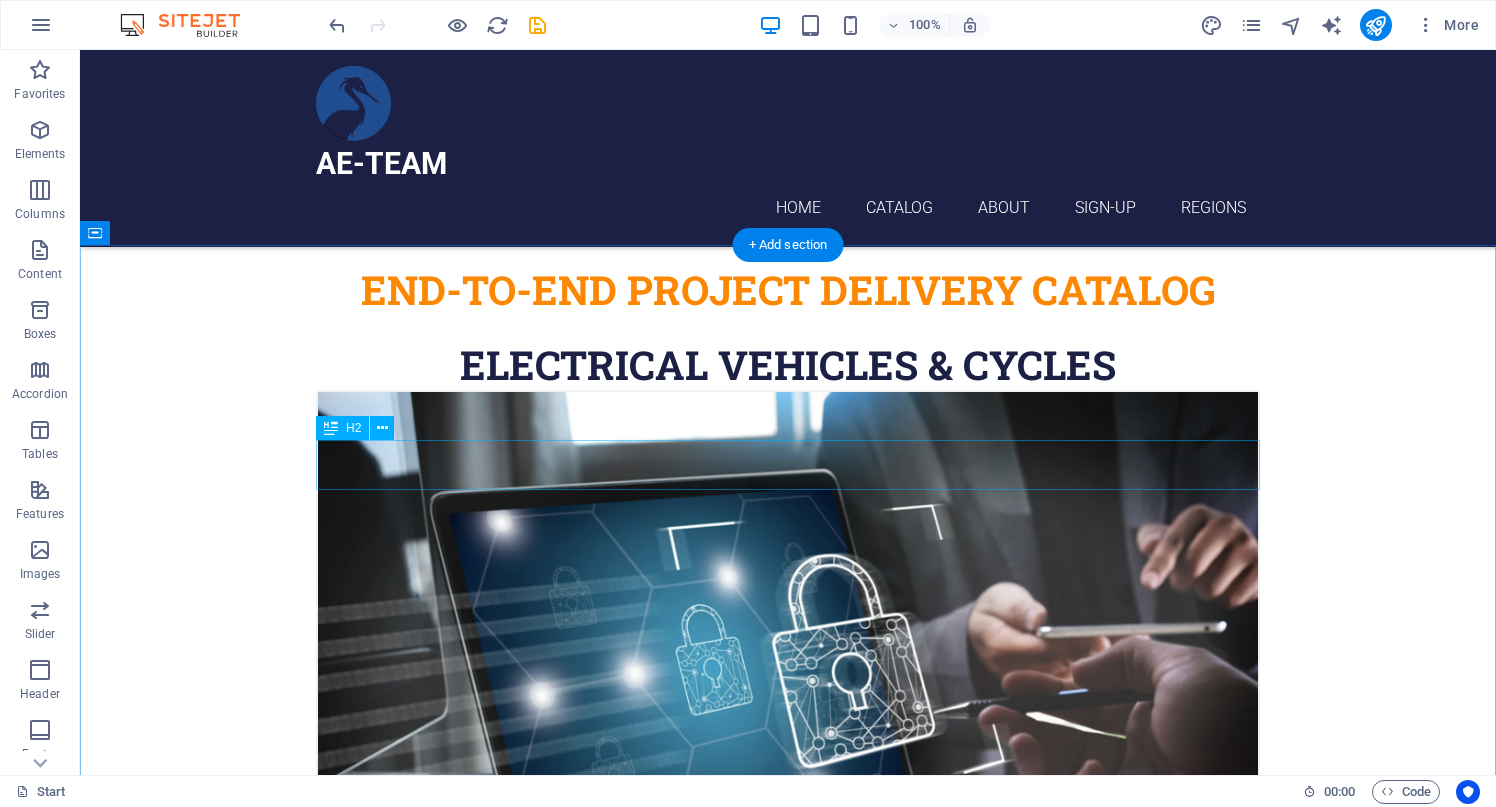 scroll, scrollTop: 730, scrollLeft: 0, axis: vertical 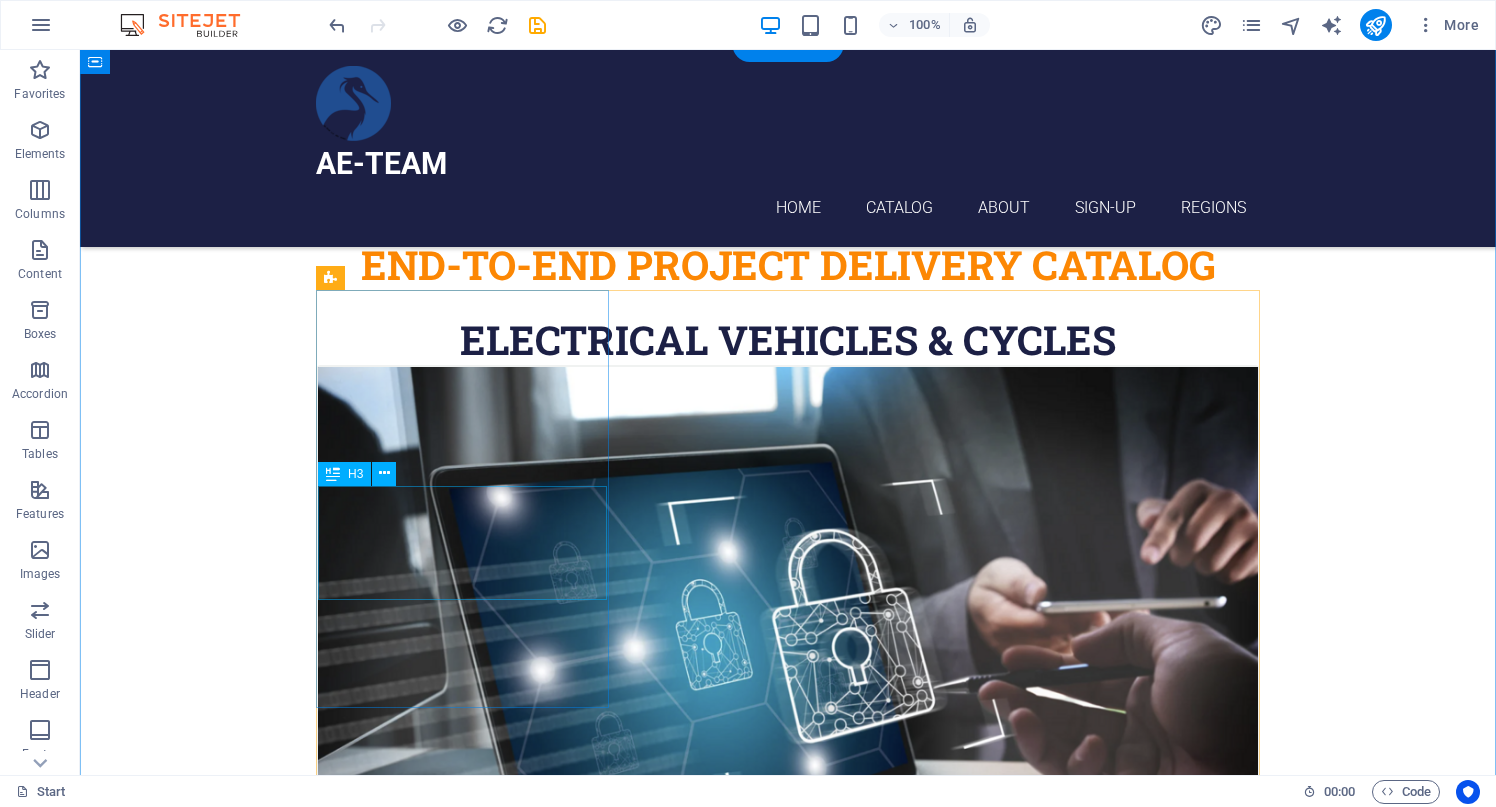 click on "TRAINING & VR MILITARY OPERATIONS" at bounding box center (788, 1039) 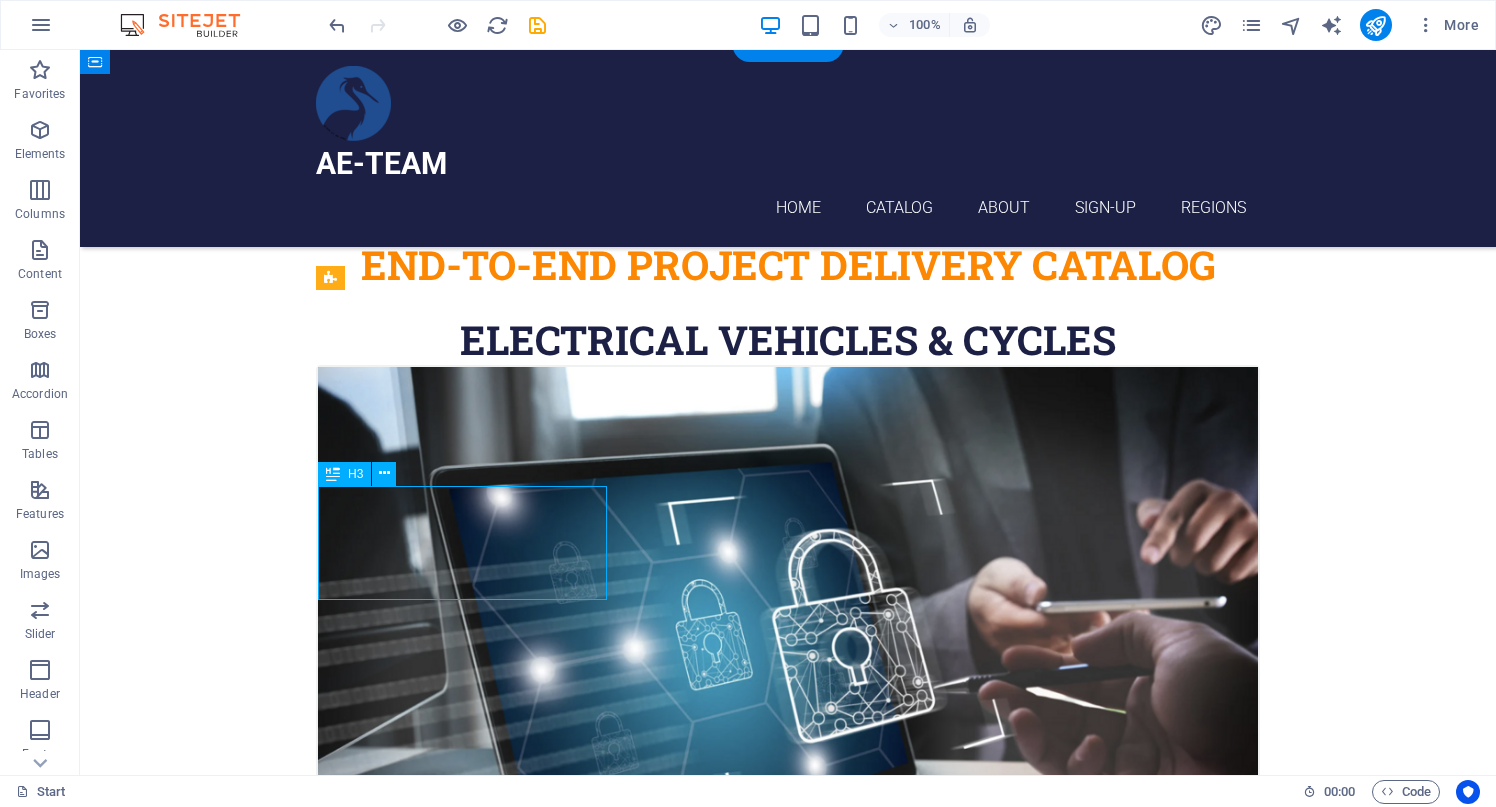 click on "TRAINING & VR MILITARY OPERATIONS" at bounding box center [788, 1039] 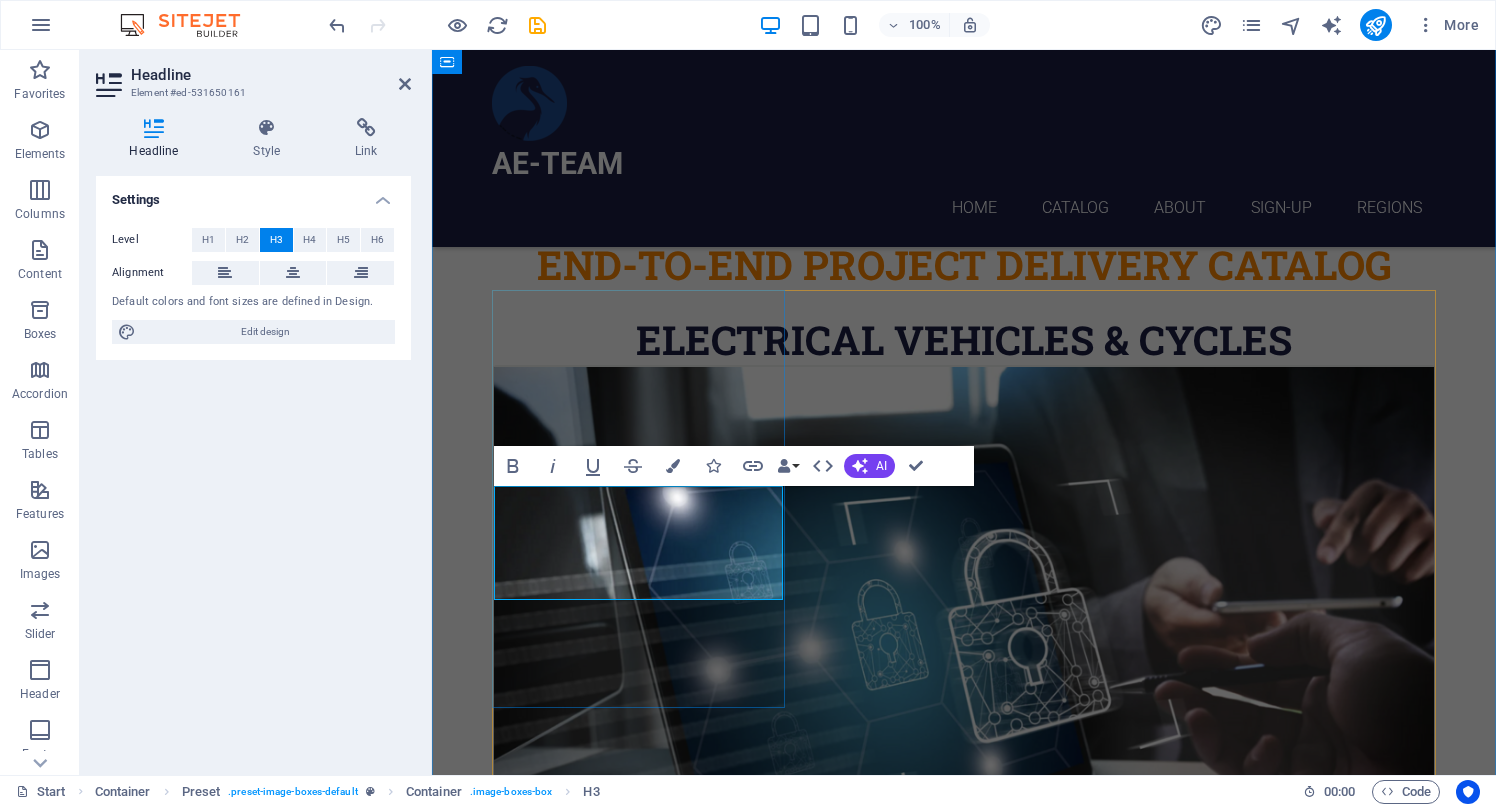 type 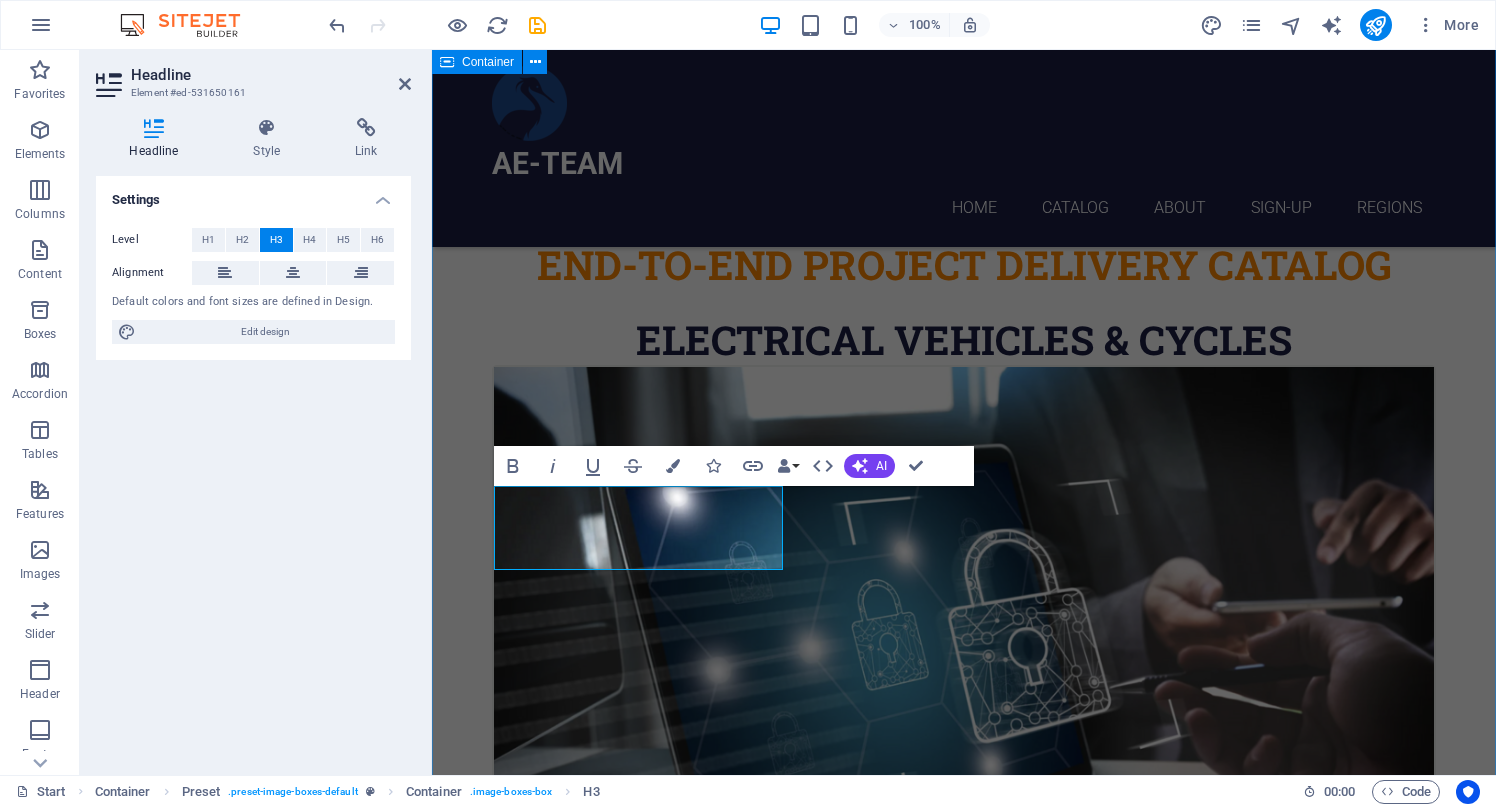 click on "​ END-to-END PROJECT DELIVERY CATALOG ELECTRICAL VEHICLEs & CYCLES ELECTRICAL ‌3CYCLES For more details and to request a catalog, please don’t hesitate to contact us by signing up ! REMOTE MAINTENANCE ASSISTANCE For more details and to request a catalog, please don’t hesitate to contact us by signing up ! PREDICTIVE & VIRTUAL REALITY MAINTENANCE For more details and to request a catalog, please don’t hesitate to contact us by signing up ! MEDICAL TECHNOLOGY SOLUTIONS VIDEO TRAPS & ARTIFICIAL INTEL. ANALYSIS For more details and to request a catalog, please don’t hesitate to contact us by signing up ! HOME-LAND SECURITY & VIDEO ANALYSIS For more details and to request a catalog, please don’t hesitate to contact us by signing up ! SMART TOWER SYSTEMS For more details and to request a catalog, please don’t hesitate to contact us by signing up ! OIL & GAS TECHNOLOGIES and TRADE BATTERY STORAGE & MANAGEMENT SYSTEMS FPV & FPV FINDER SYSTEMS AUTONOMOUS UNMANNED SYSTEMS PROJECT MANAGEMENT" at bounding box center (964, 5219) 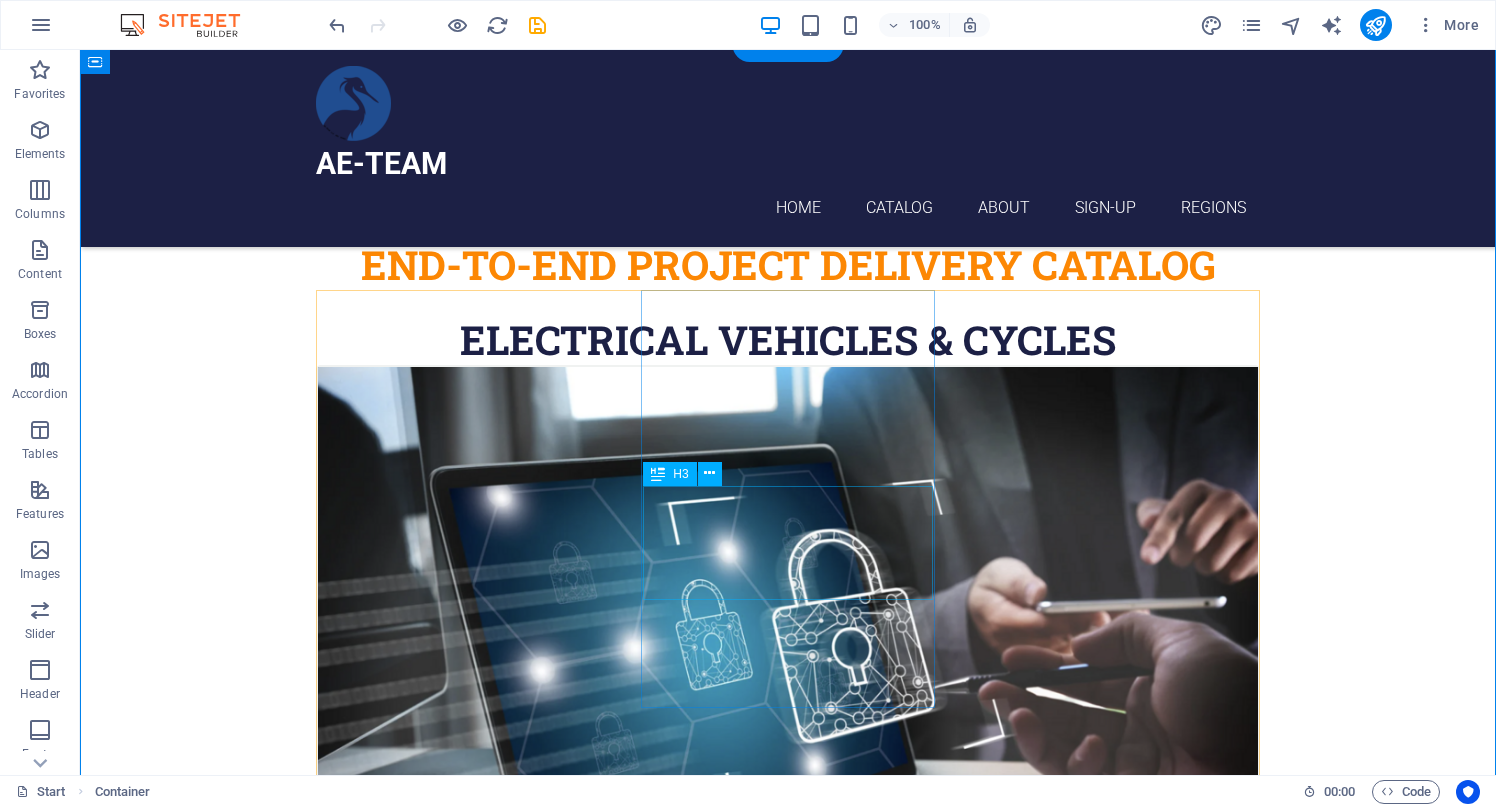 click on "REMOTE MAINTENANCE ASSISTANCE" at bounding box center [788, 1835] 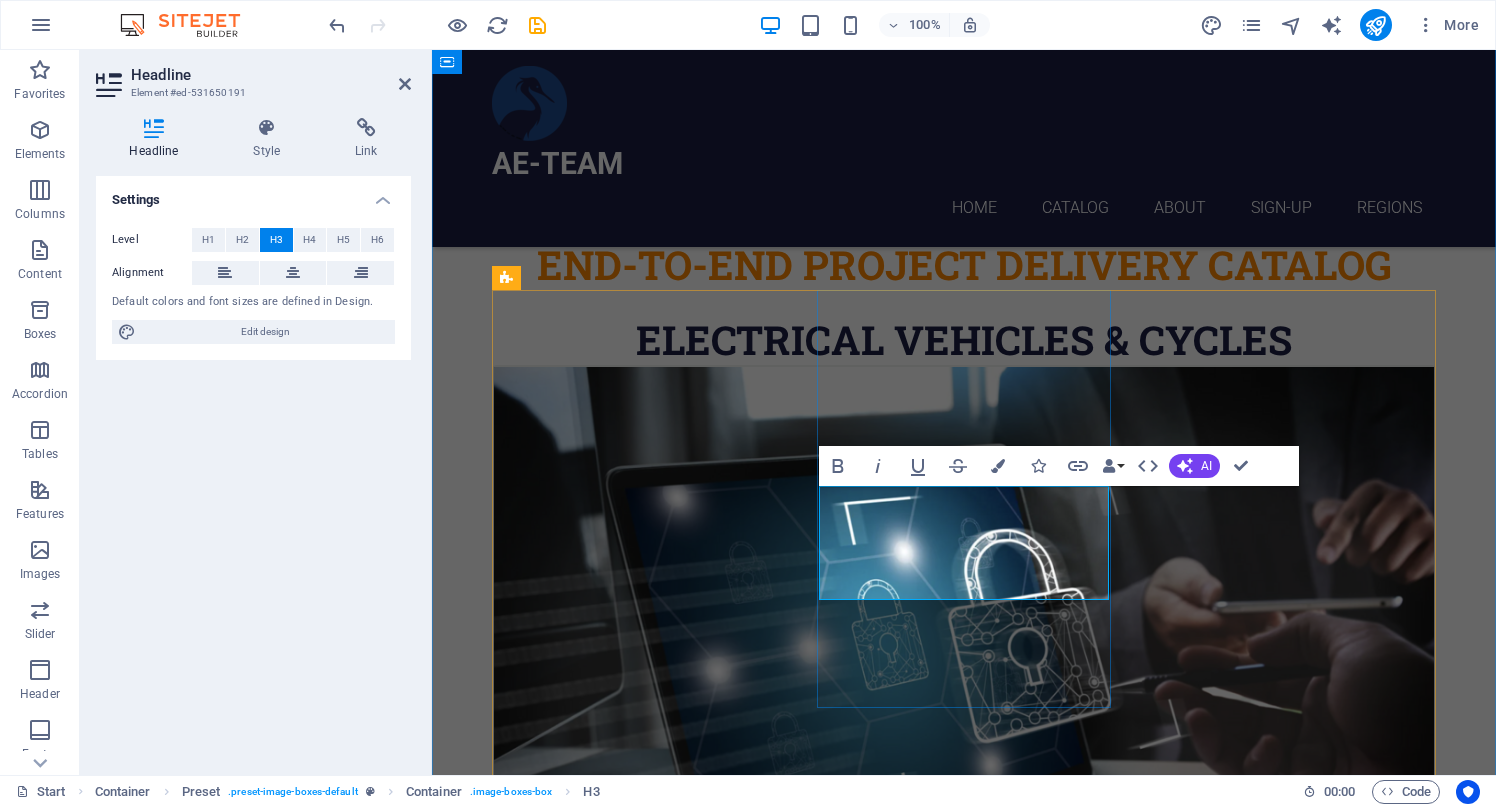 type 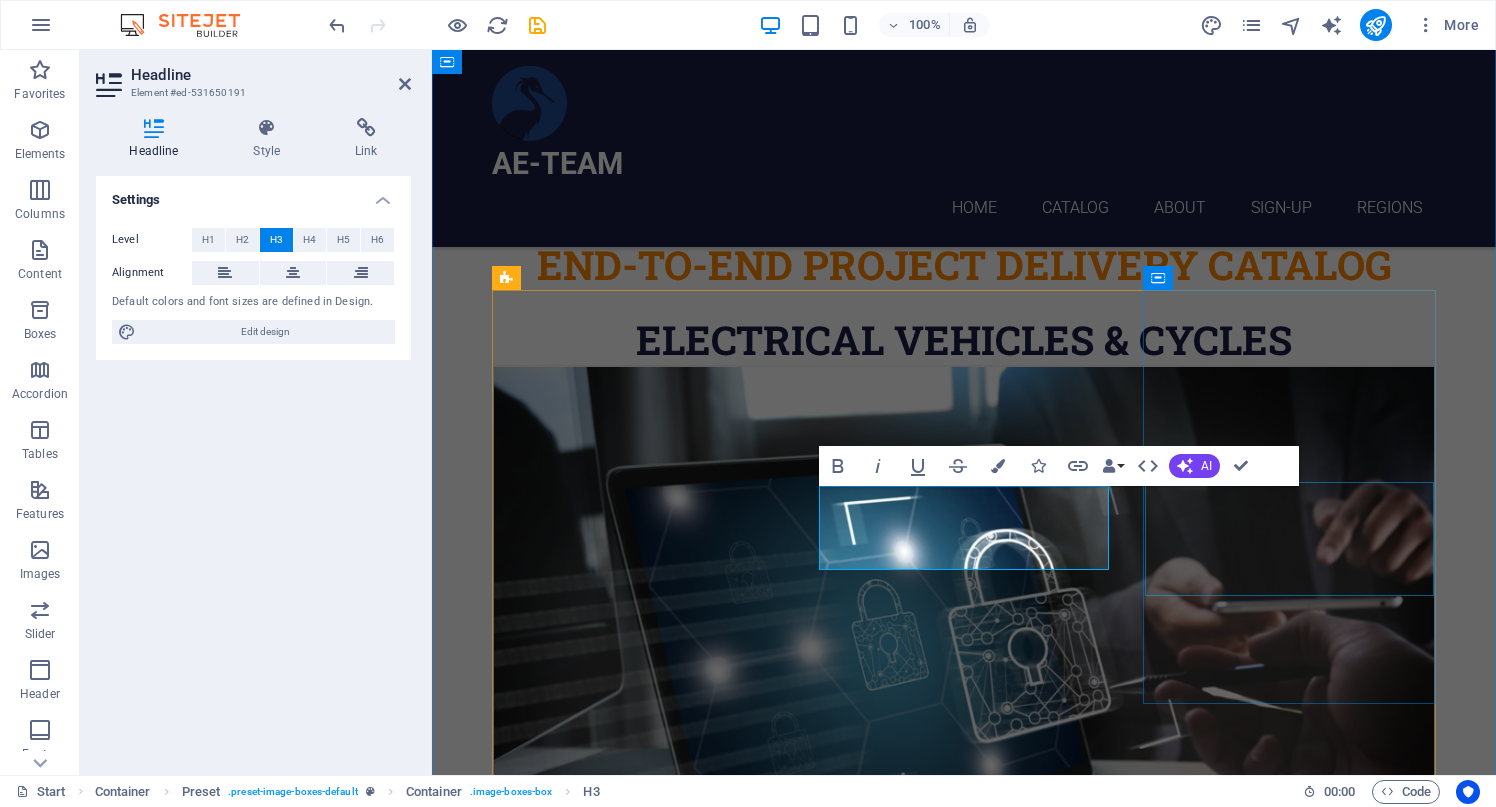 click on "PREDICTIVE &  VIRTUAL REALITY MAINTENANCE" at bounding box center [964, 2634] 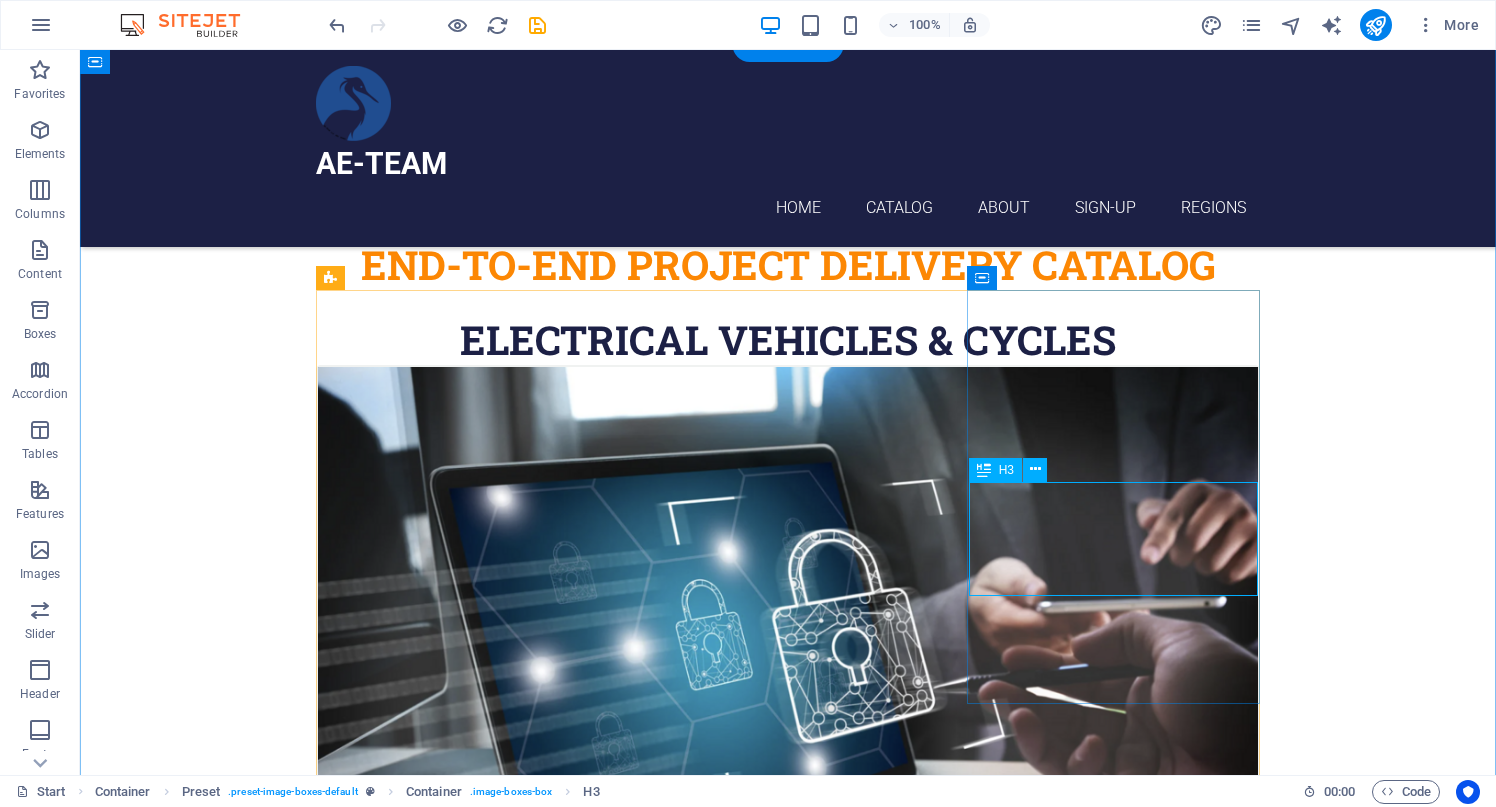 click on "PREDICTIVE &  VIRTUAL REALITY MAINTENANCE" at bounding box center [788, 2634] 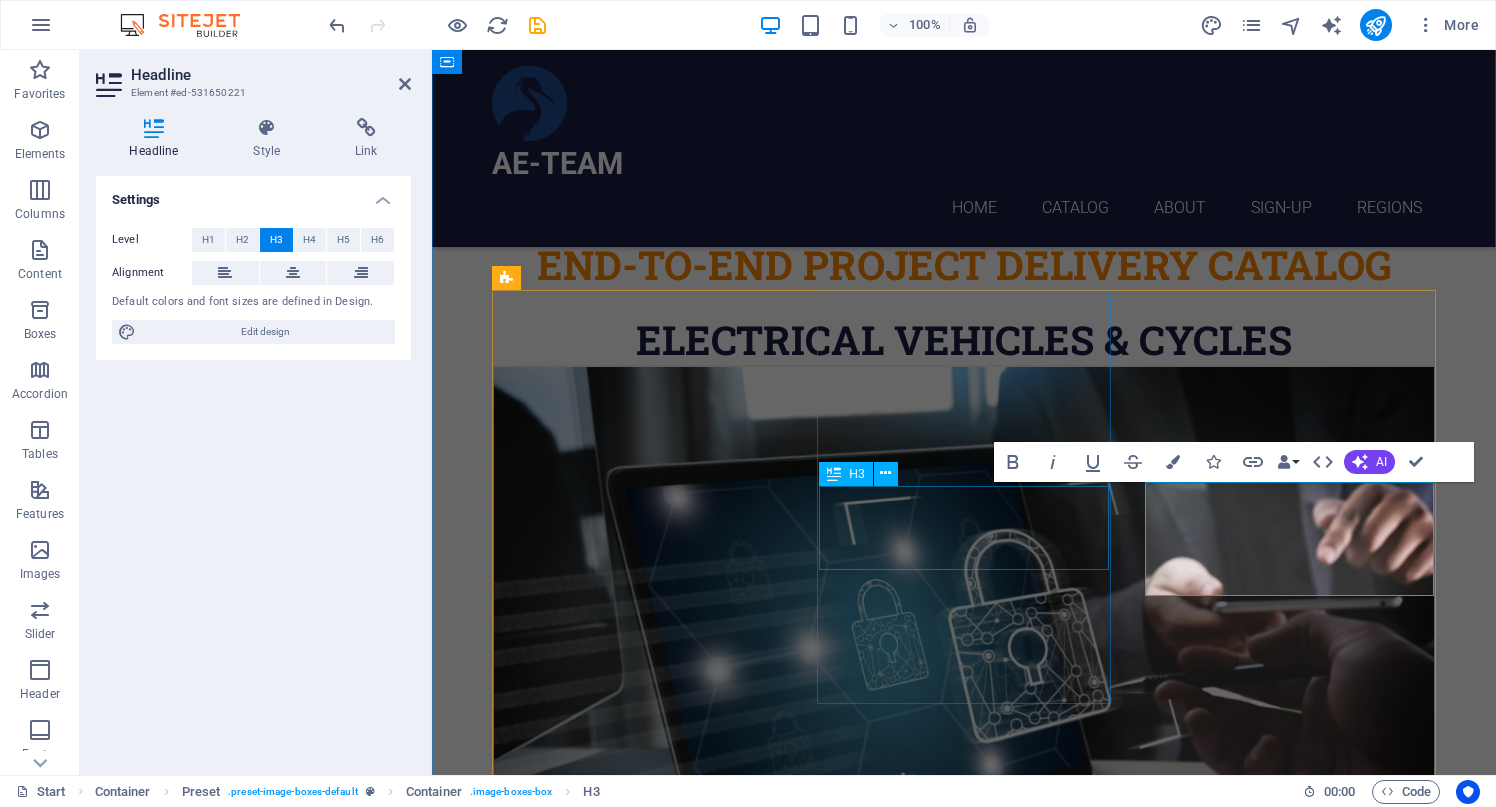 type 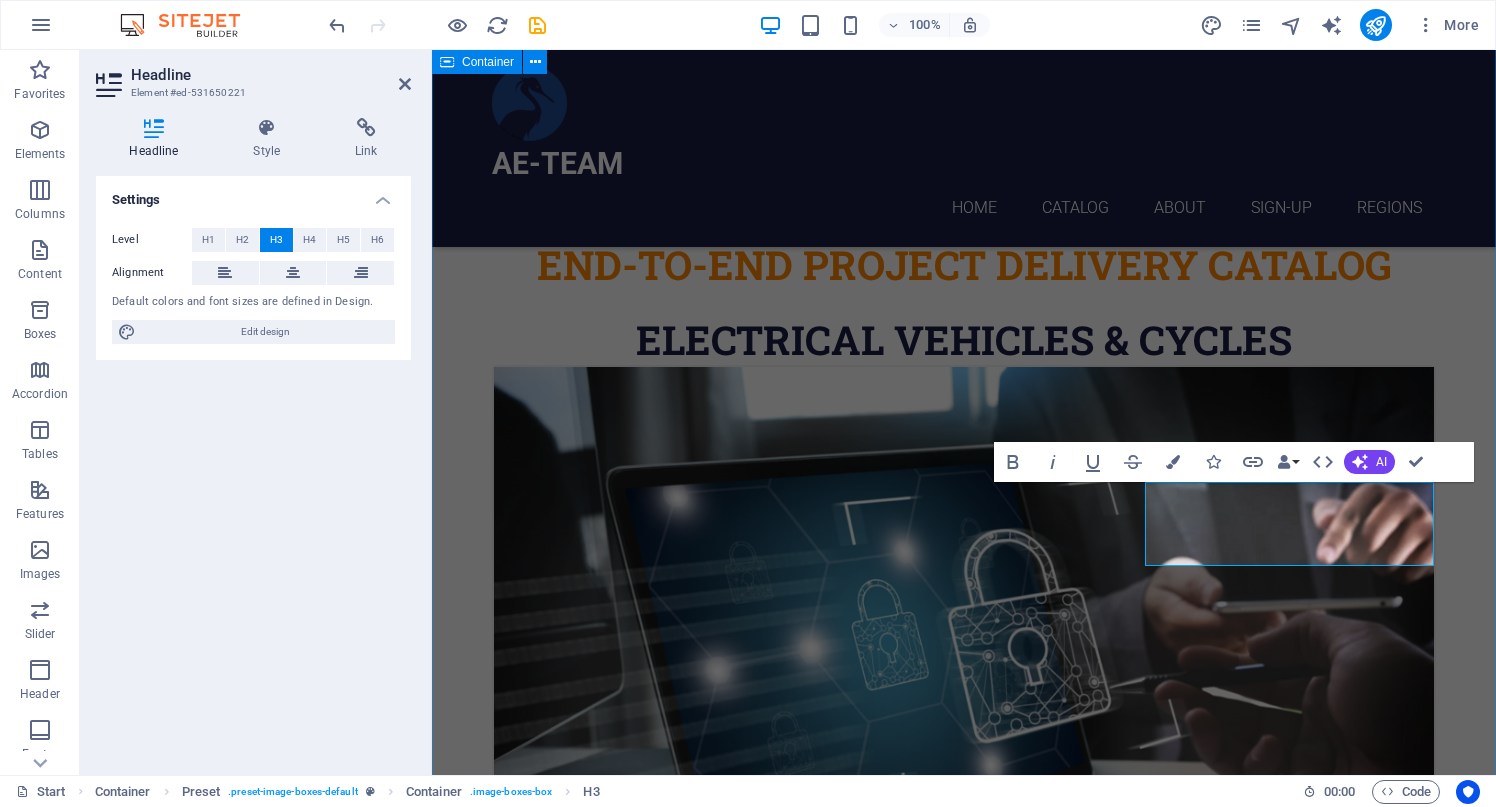 click on "​ END-to-END PROJECT DELIVERY CATALOG ELECTRICAL VEHICLEs & CYCLES ELECTRICAL 3CYCLES For more details and to request a catalog, please don’t hesitate to contact us by signing up ! ELECTRICAL VEHICLES For more details and to request a catalog, please don’t hesitate to contact us by signing up ! ELECTRICAL AGRICULTURE EQ. For more details and to request a catalog, please don’t hesitate to contact us by signing up ! MEDICAL TECHNOLOGY SOLUTIONS VIDEO TRAPS & ARTIFICIAL INTEL. ANALYSIS For more details and to request a catalog, please don’t hesitate to contact us by signing up ! HOME-LAND SECURITY & VIDEO ANALYSIS For more details and to request a catalog, please don’t hesitate to contact us by signing up ! SMART TOWER SYSTEMS For more details and to request a catalog, please don’t hesitate to contact us by signing up ! OIL & GAS TECHNOLOGIES and TRADE BATTERY STORAGE & MANAGEMENT SYSTEMS For more details and to request a catalog, please don’t hesitate to contact us by signing up ! FPV &" at bounding box center (964, 5204) 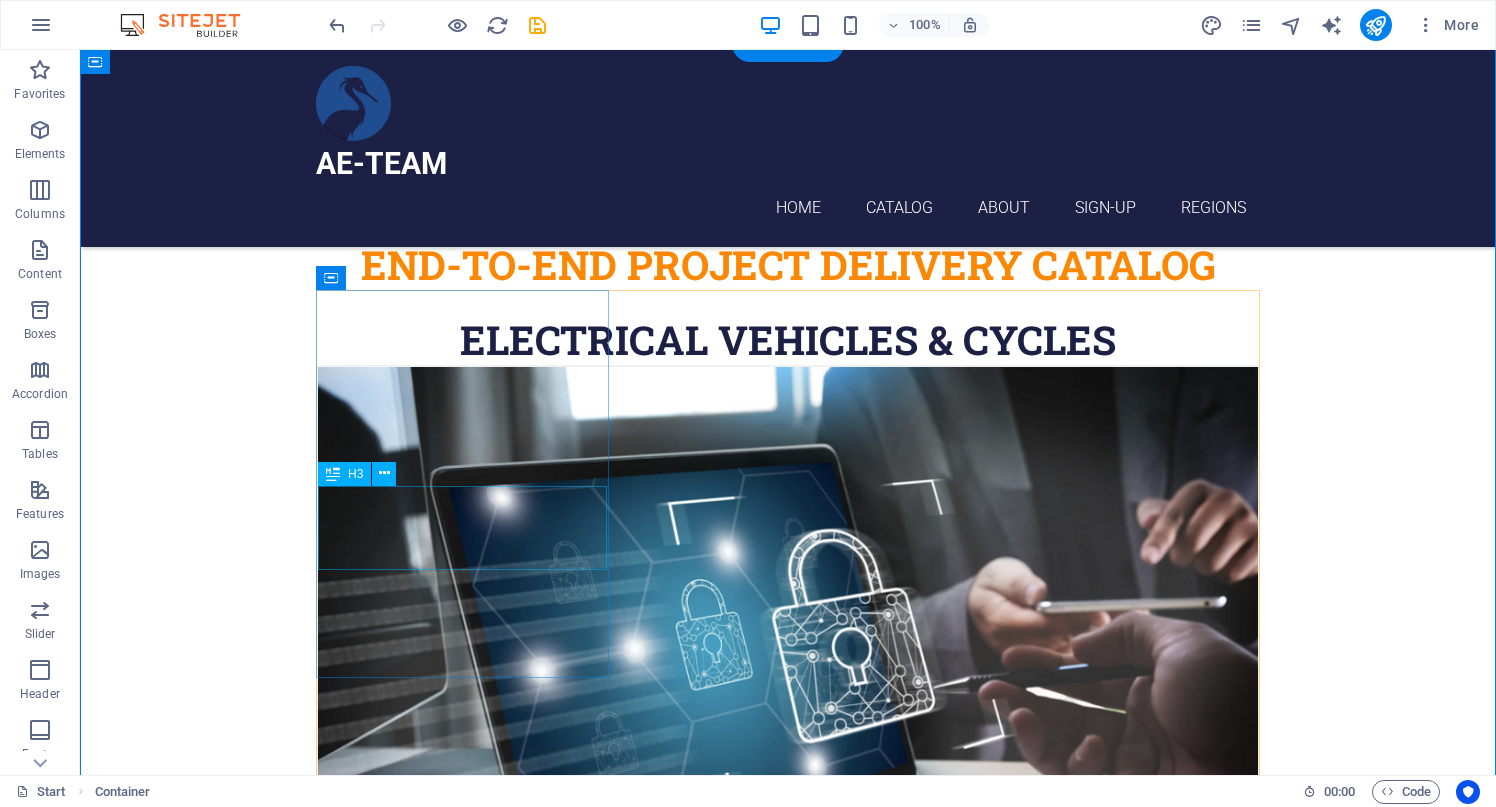 click on "ELECTRICAL  3CYCLES" at bounding box center [788, 1039] 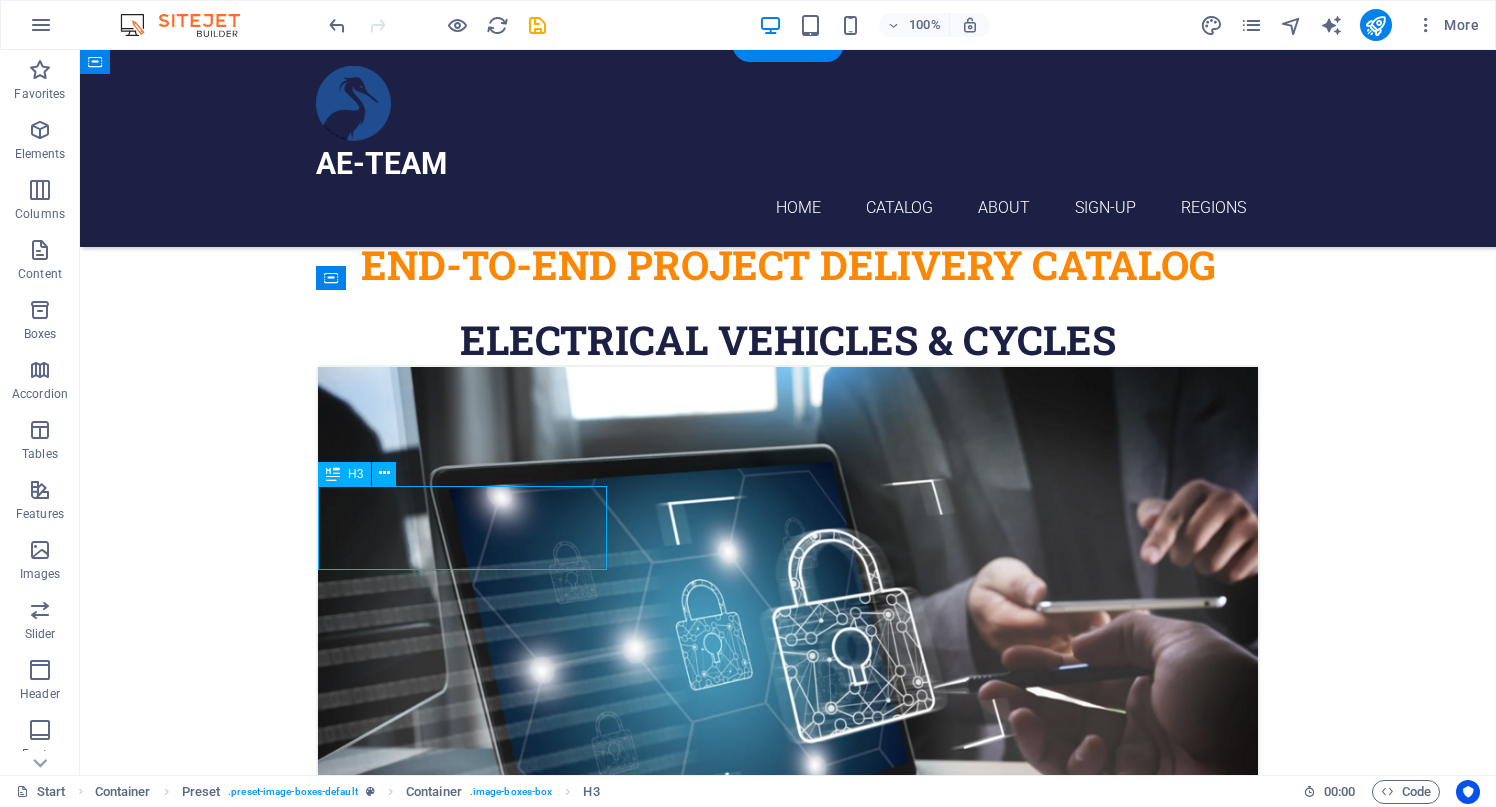 click on "ELECTRICAL  3CYCLES" at bounding box center (788, 1039) 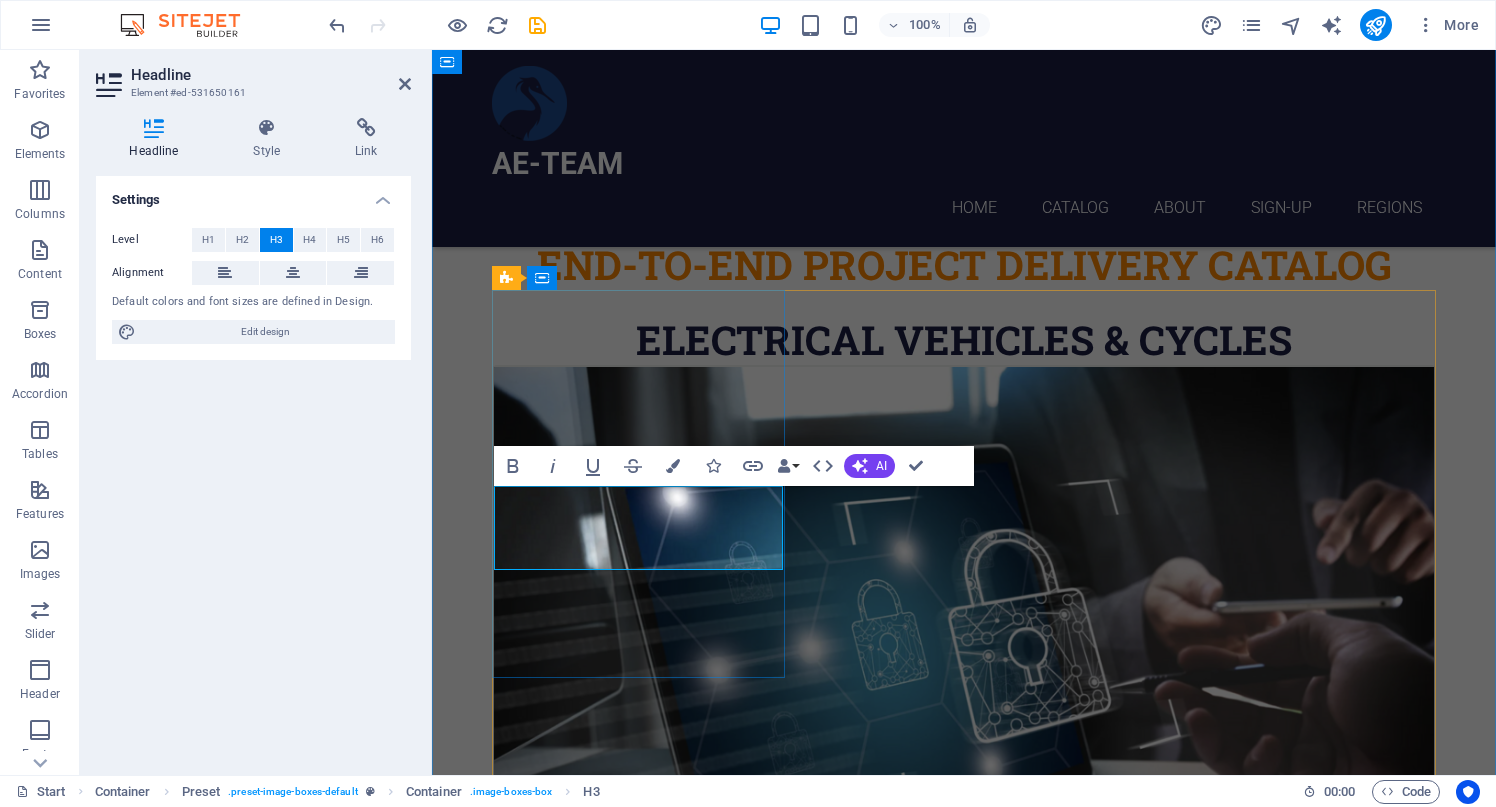 click on "ELECTRICAL  3CYCLES" at bounding box center [964, 1051] 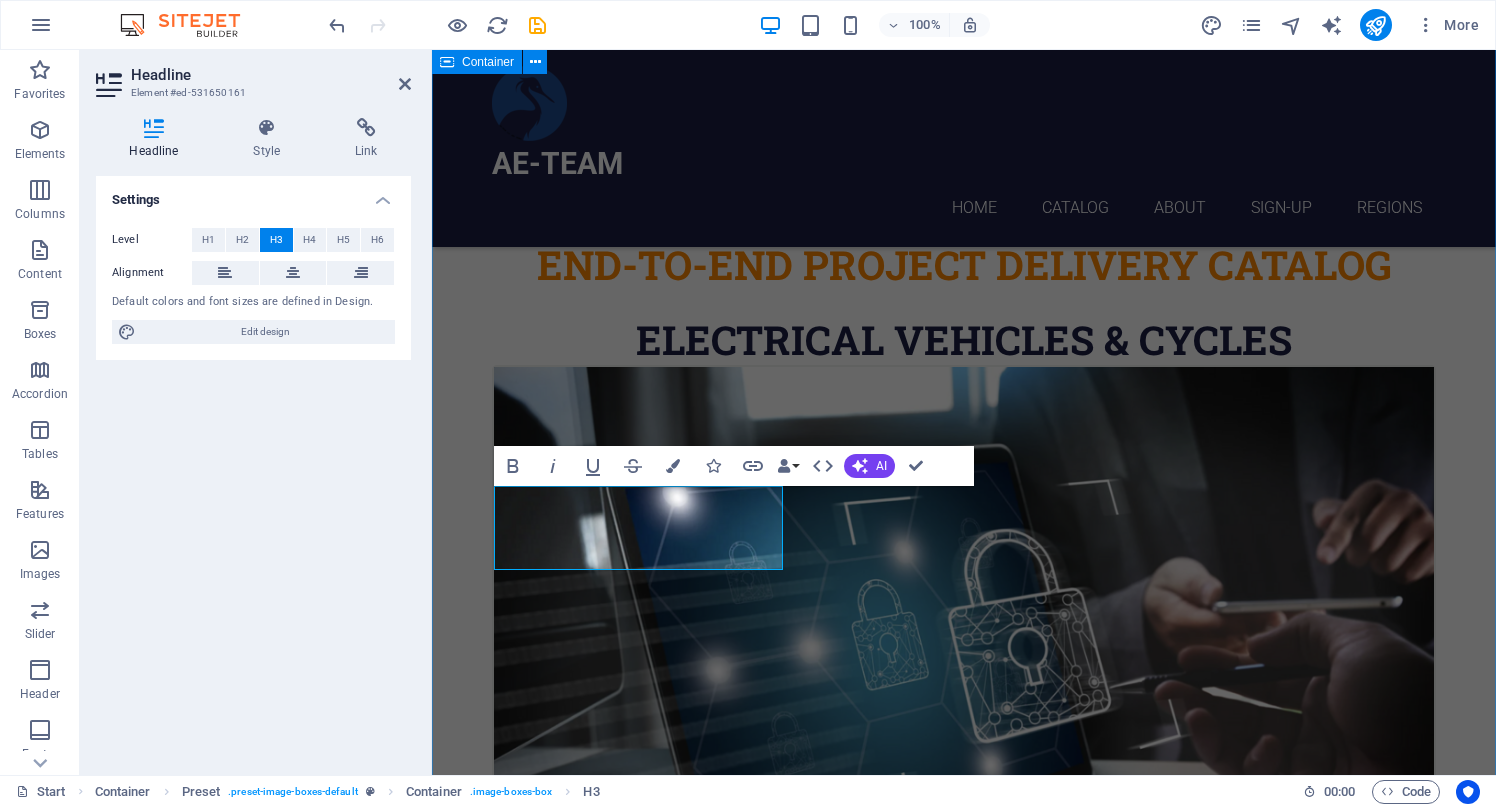 click on "​ END-to-END PROJECT DELIVERY CATALOG ELECTRICAL VEHICLEs & CYCLES ELECTRICAL  3CYCLES / CYCLES For more details and to request a catalog, please don’t hesitate to contact us by signing up ! ELECTRICAL VEHICLES For more details and to request a catalog, please don’t hesitate to contact us by signing up ! ELECTRICAL AGRICULTURE EQ. For more details and to request a catalog, please don’t hesitate to contact us by signing up ! MEDICAL TECHNOLOGY SOLUTIONS VIDEO TRAPS & ARTIFICIAL INTEL. ANALYSIS For more details and to request a catalog, please don’t hesitate to contact us by signing up ! HOME-LAND SECURITY & VIDEO ANALYSIS For more details and to request a catalog, please don’t hesitate to contact us by signing up ! SMART  TOWER SYSTEMS For more details and to request a catalog, please don’t hesitate to contact us by signing up ! OIL & GAS TECHNOLOGIES and TRADE BATTERY STORAGE & MANAGEMENT SYSTEMS For more details and to request a catalog, please don’t hesitate to contact us by signing up !" at bounding box center (964, 5204) 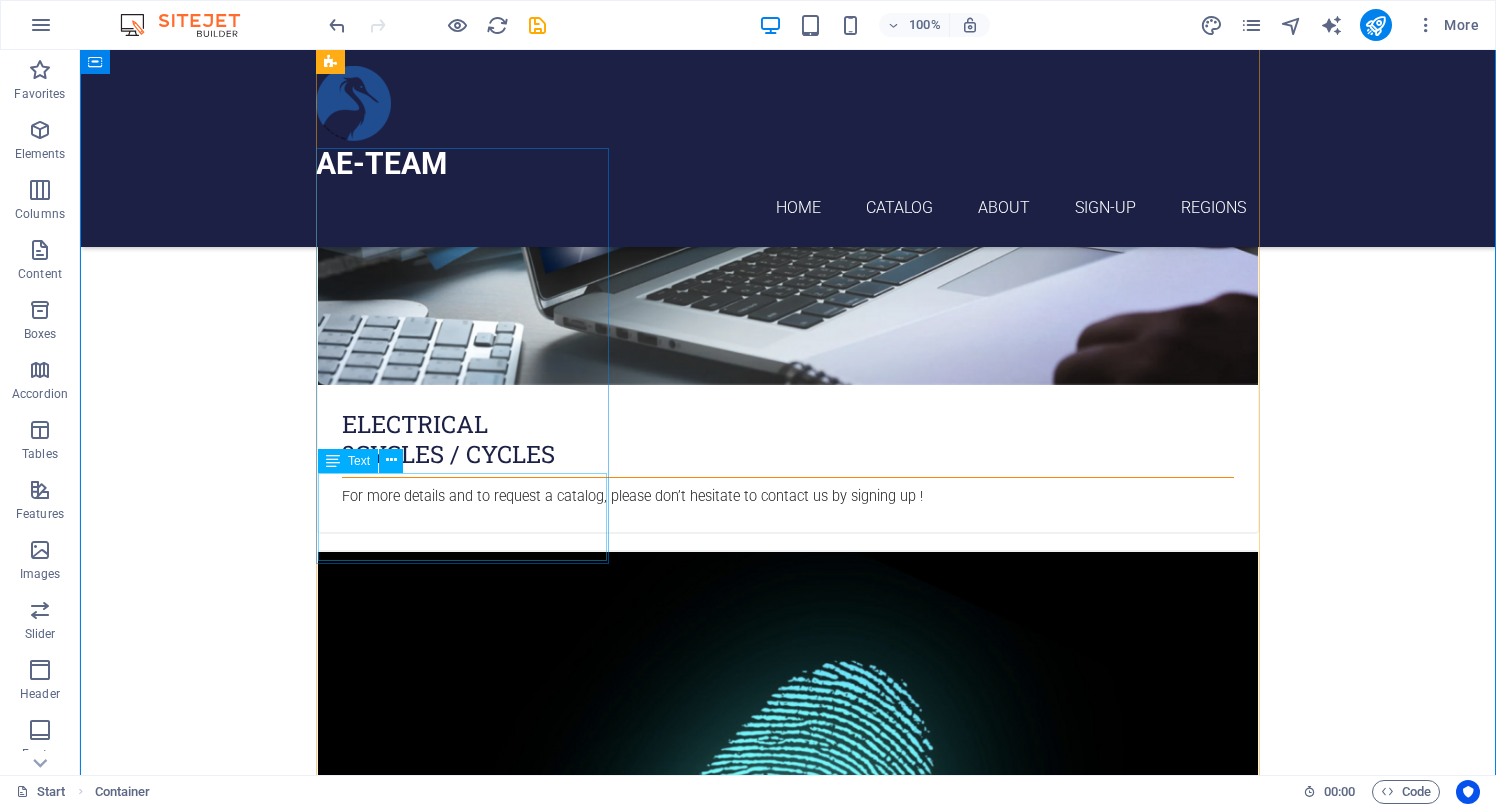 scroll, scrollTop: 1346, scrollLeft: 0, axis: vertical 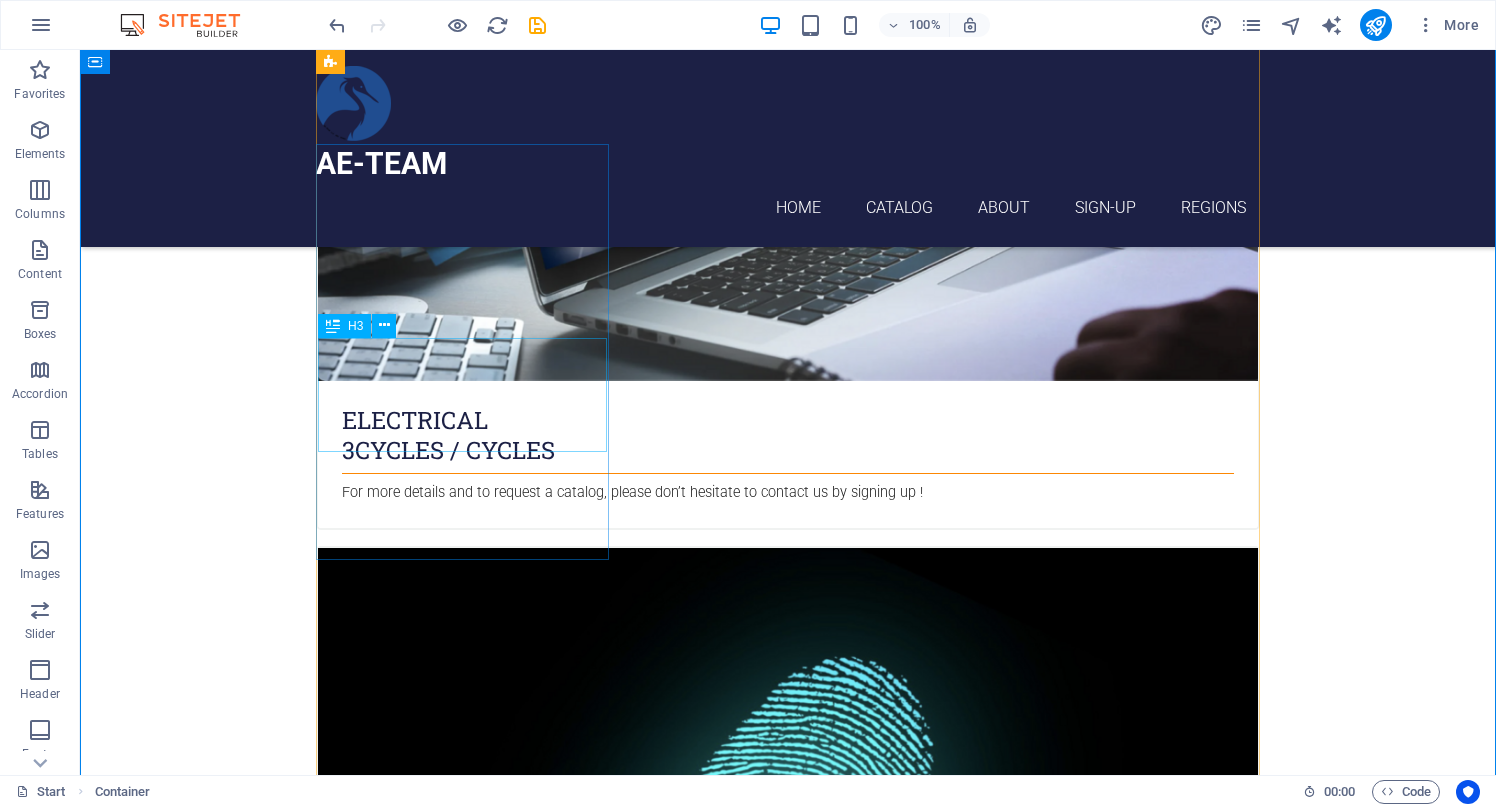 click on "VIDEO TRAPS & ARTIFICIAL INTEL. ANALYSIS" at bounding box center (788, 2874) 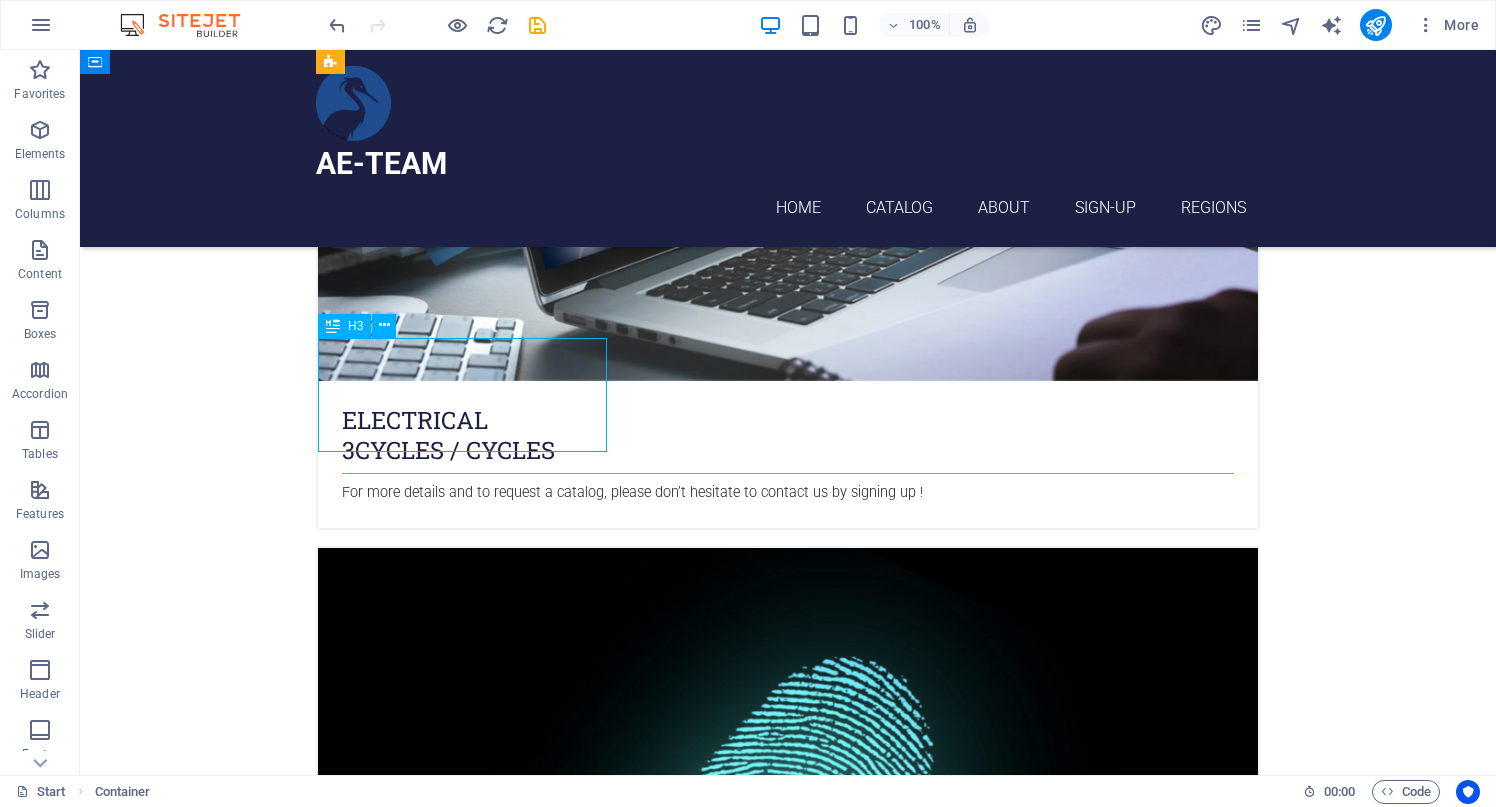 click on "VIDEO TRAPS & ARTIFICIAL INTEL. ANALYSIS" at bounding box center (788, 2874) 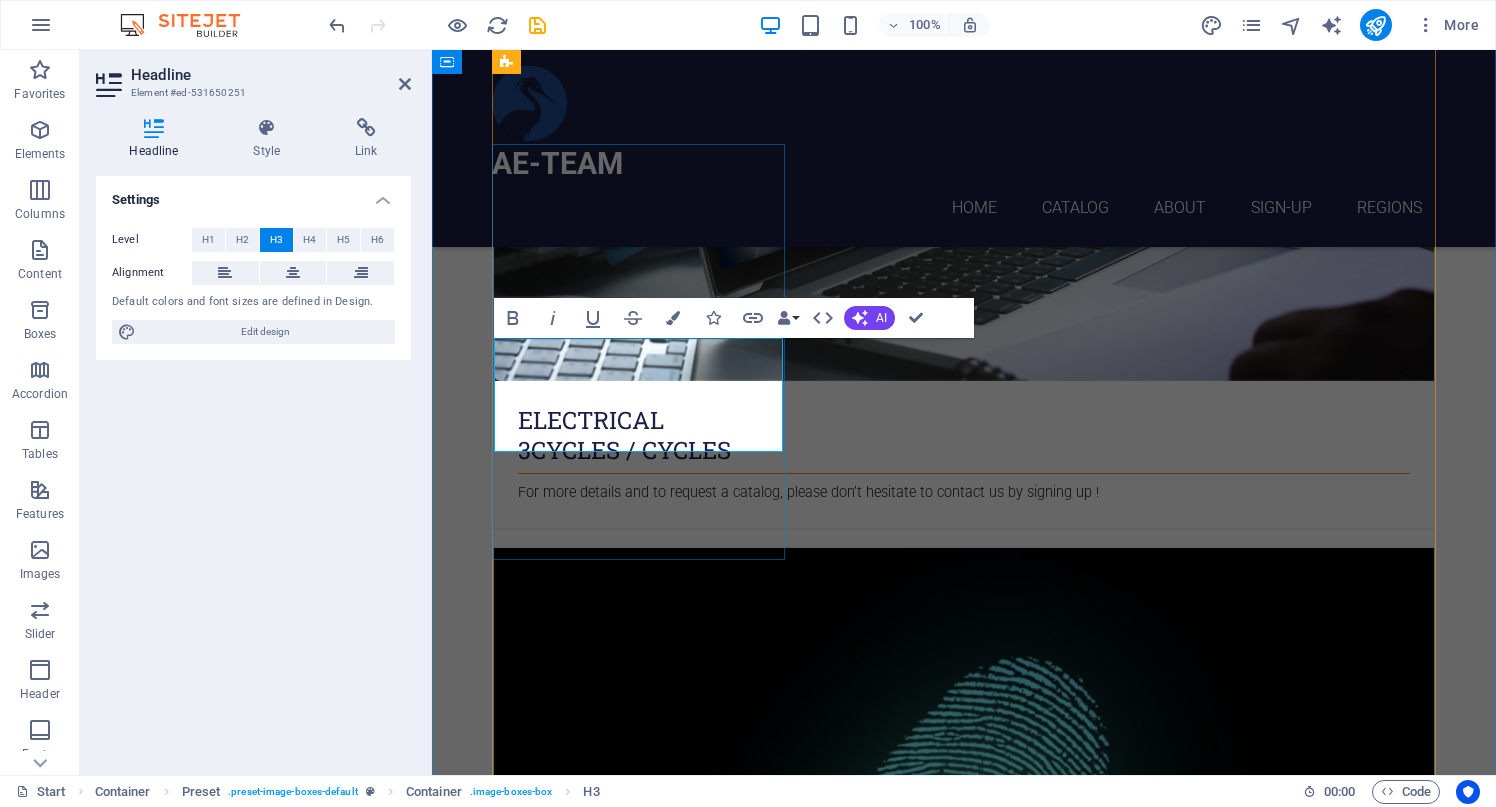 type 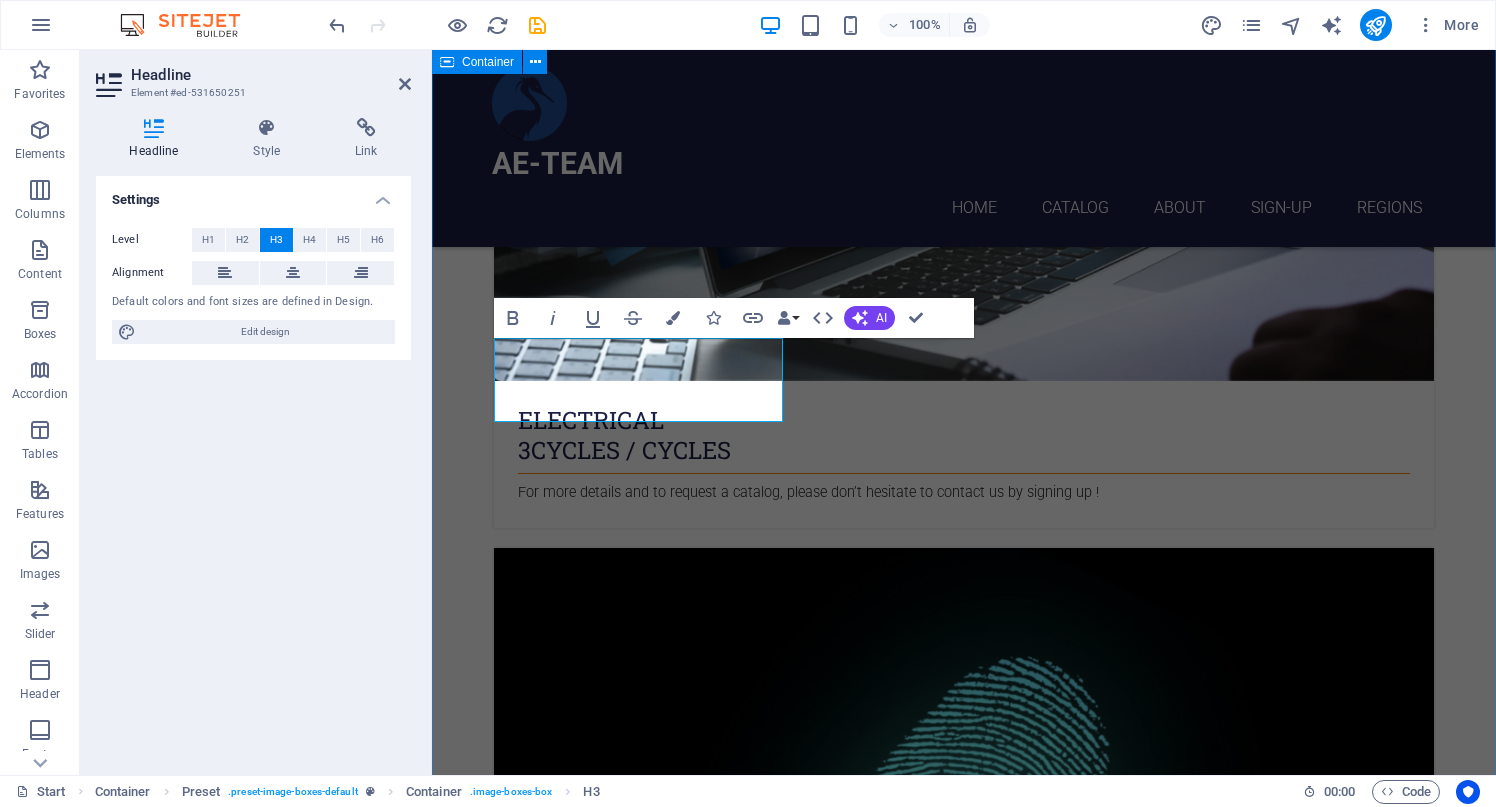 click on "END-TO-END PROJECT DELIVERY CATALOG ELECTRICAL VEHICLEs & CYCLES ELECTRICAL 3CYCLES / CYCLES For more details and to request a catalog, please don’t hesitate to contact us by signing up ! ELECTRICAL VEHICLES For more details and to request a catalog, please don’t hesitate to contact us by signing up ! ELECTRICAL AGRICULTURE EQ. For more details and to request a catalog, please don’t hesitate to contact us by signing up ! MEDICAL TECHNOLOGY SOLUTIONS PORTABLE HEALTH MONITORES For more details and to request a catalog, please don’t hesitate to contact us by signing up ! HOME-LAND SECURITY & VIDEO ANALYSIS For more details and to request a catalog, please don’t hesitate to contact us by signing up ! SMART TOWER SYSTEMS For more details and to request a catalog, please don’t hesitate to contact us by signing up ! OIL & GAS TECHNOLOGIES and TRADE BATTERY STORAGE & MANAGEMENT SYSTEMS For more details and to request a catalog, please don’t hesitate to contact us by signing up ! FPV &" at bounding box center (964, 4558) 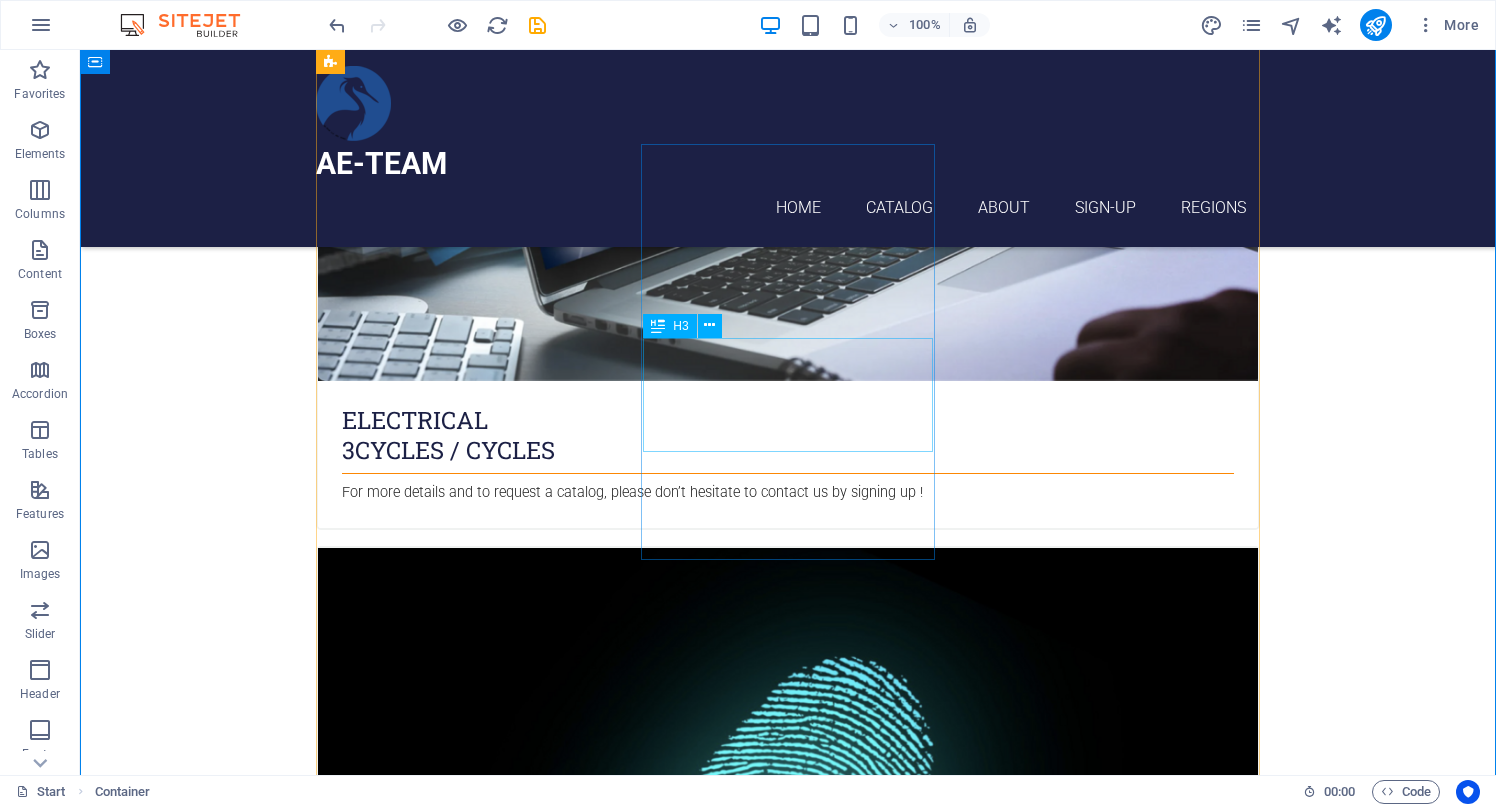 click on "HOME-LAND SECURITY & VIDEO ANALYSIS" at bounding box center [788, 3620] 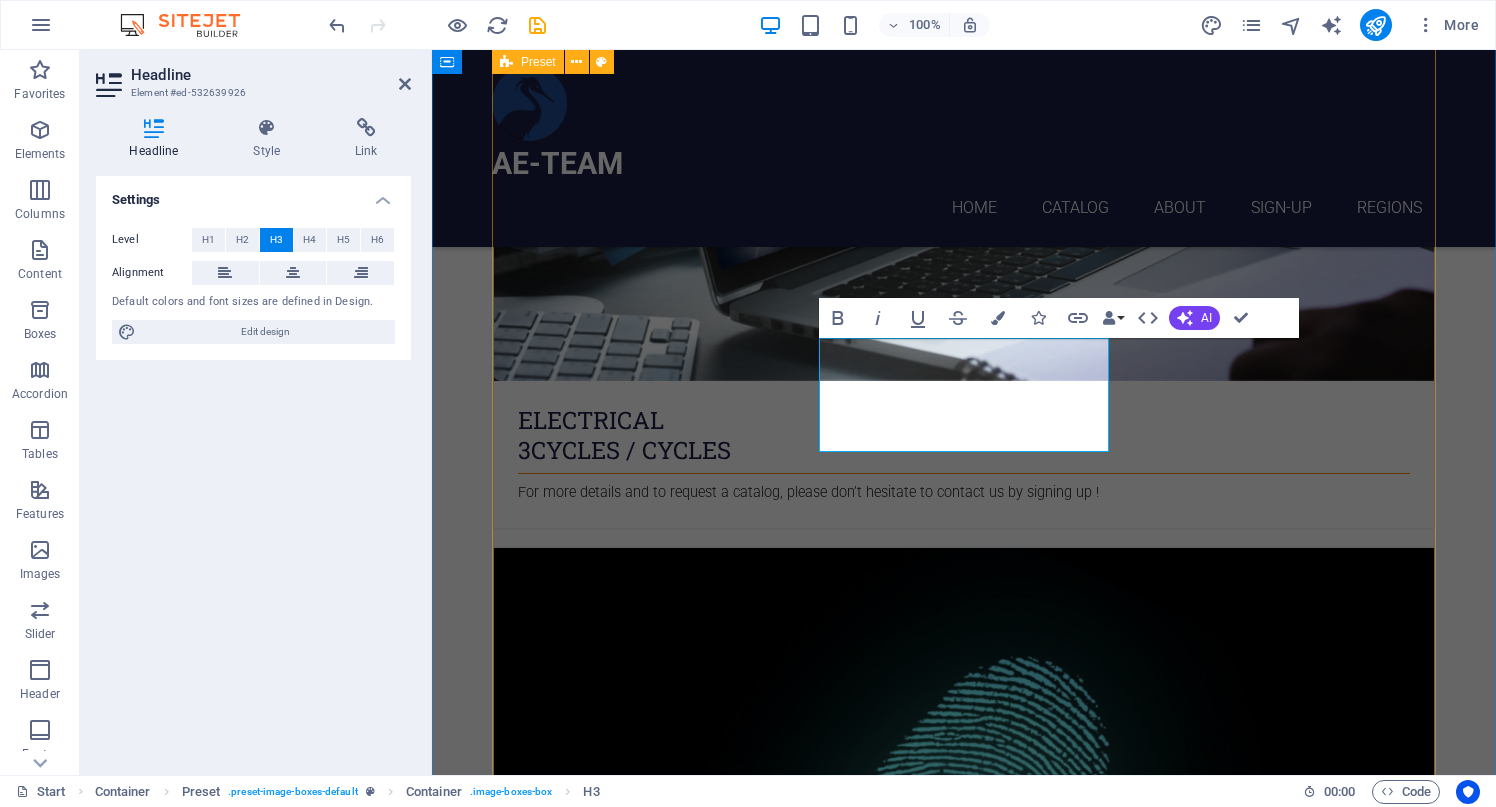type 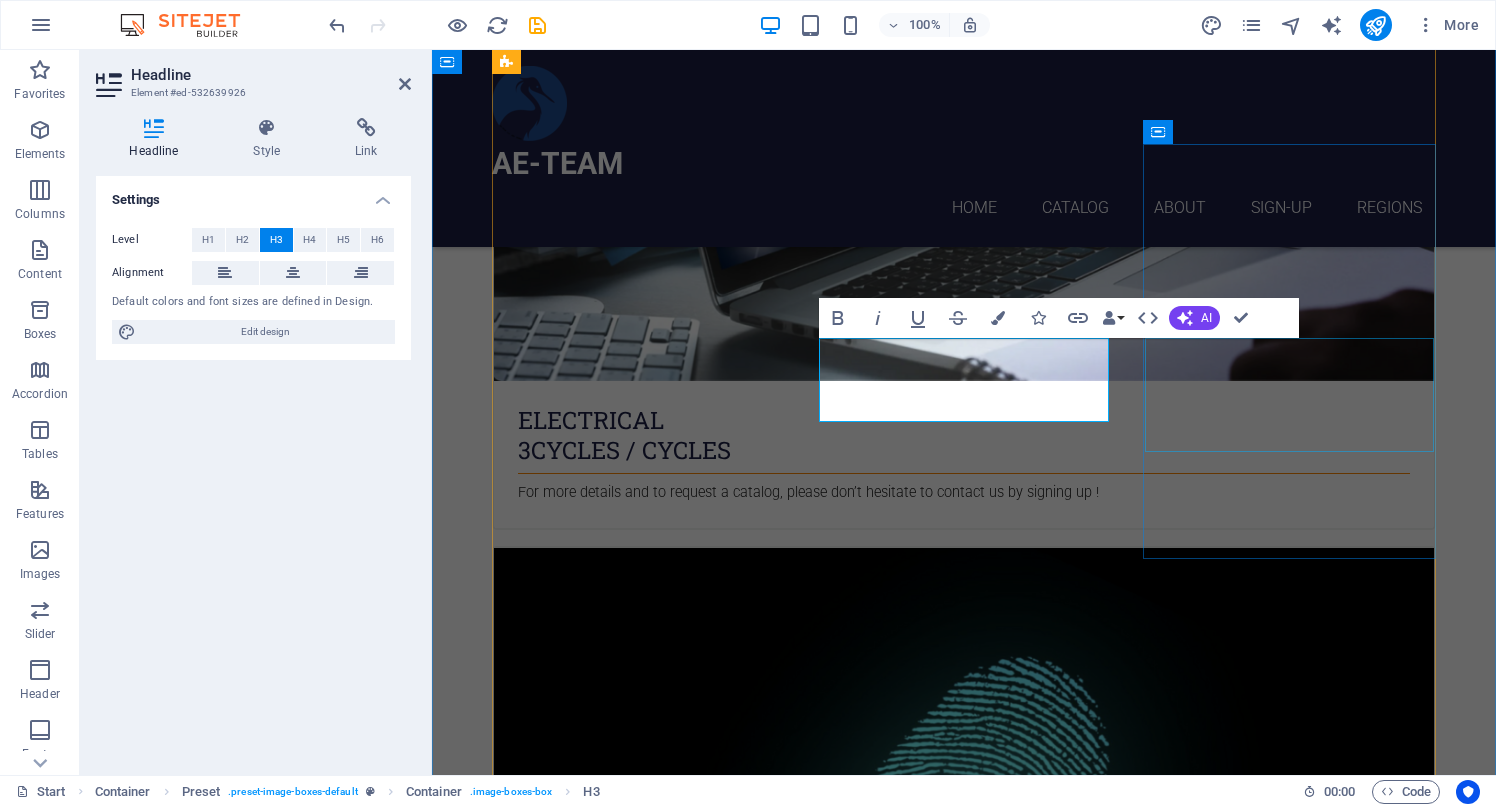 click on "SMART  TOWER SYSTEMS" at bounding box center (964, 4425) 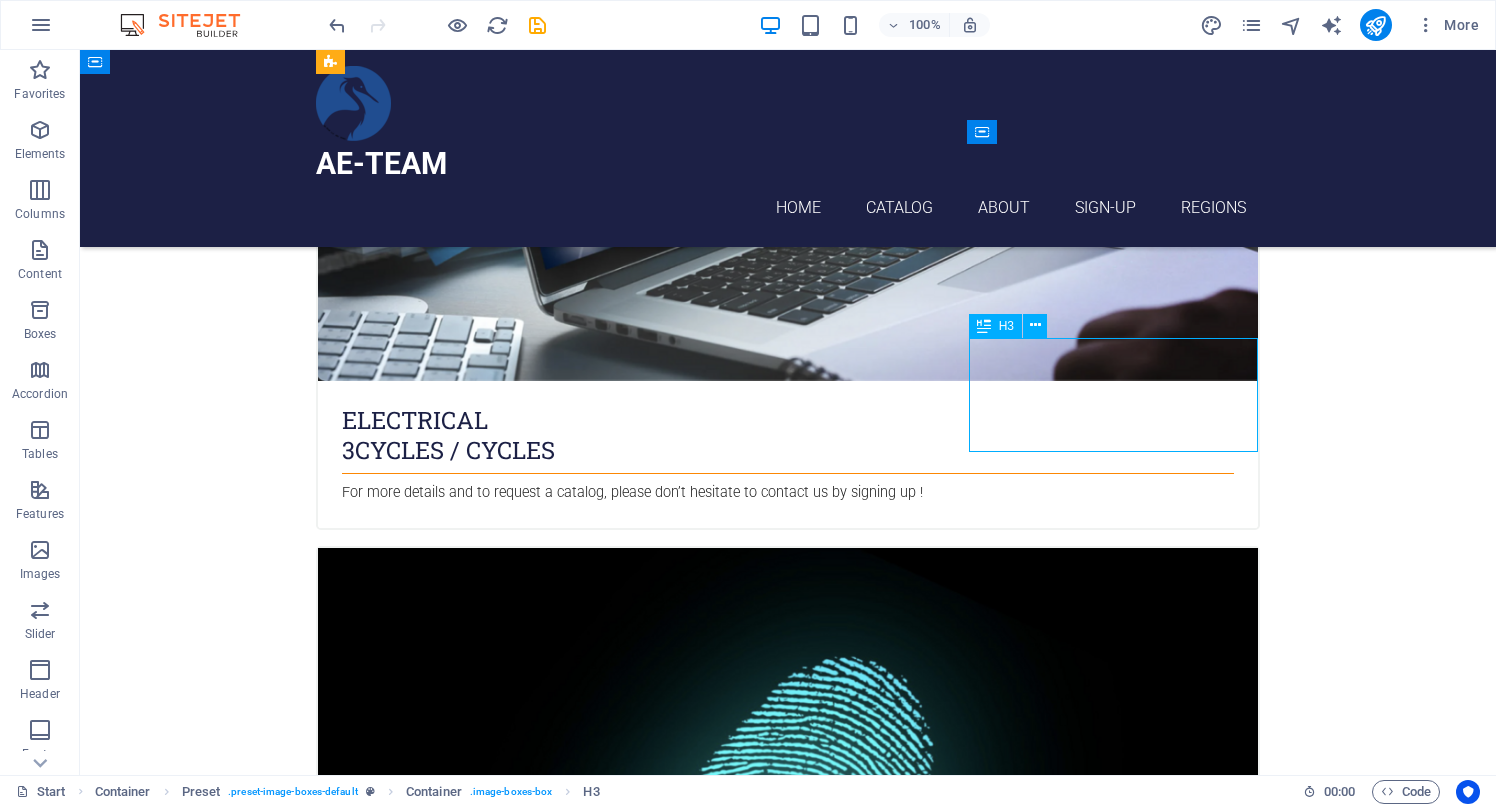 click on "SMART  TOWER SYSTEMS" at bounding box center (788, 4425) 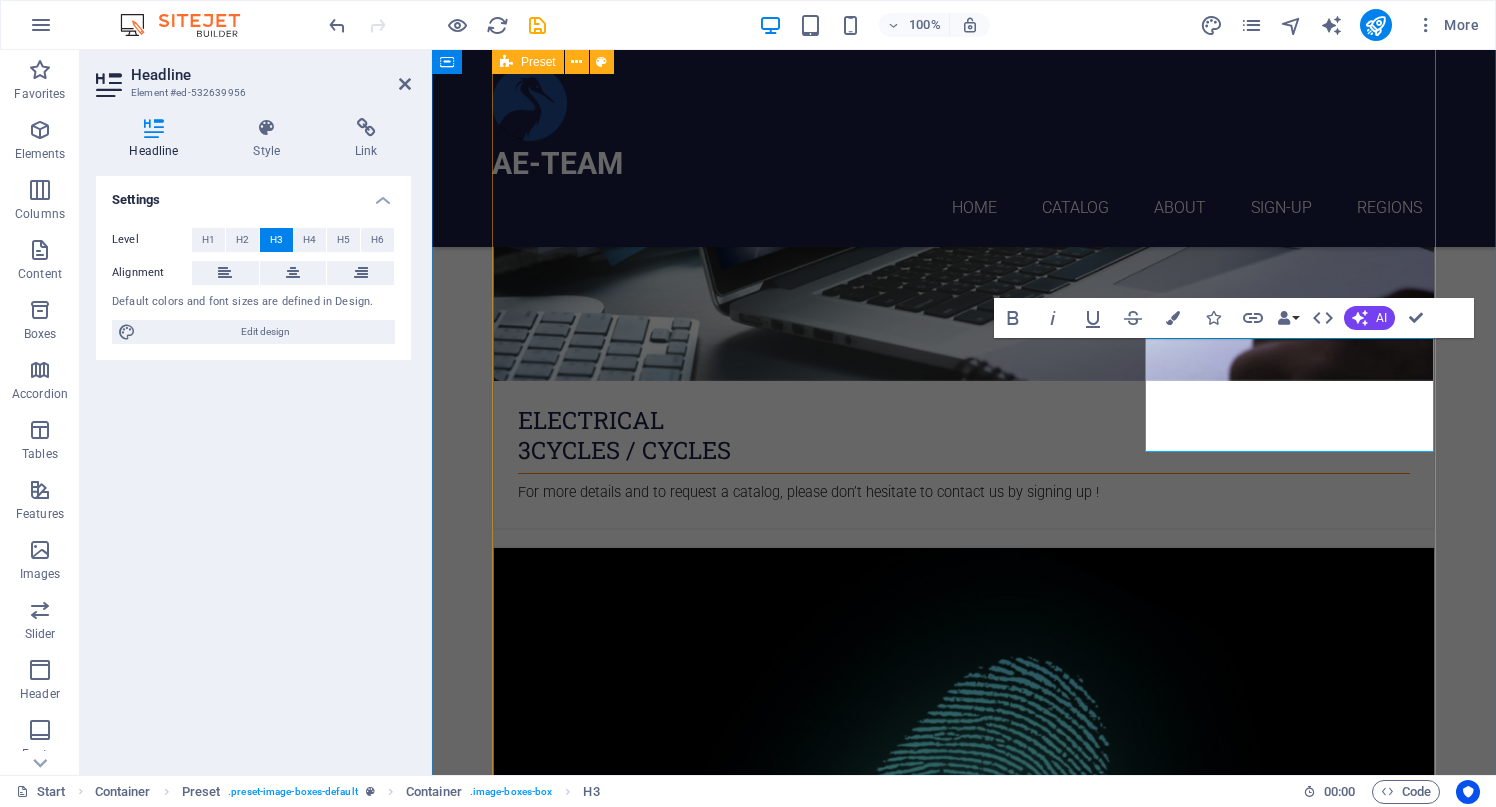type 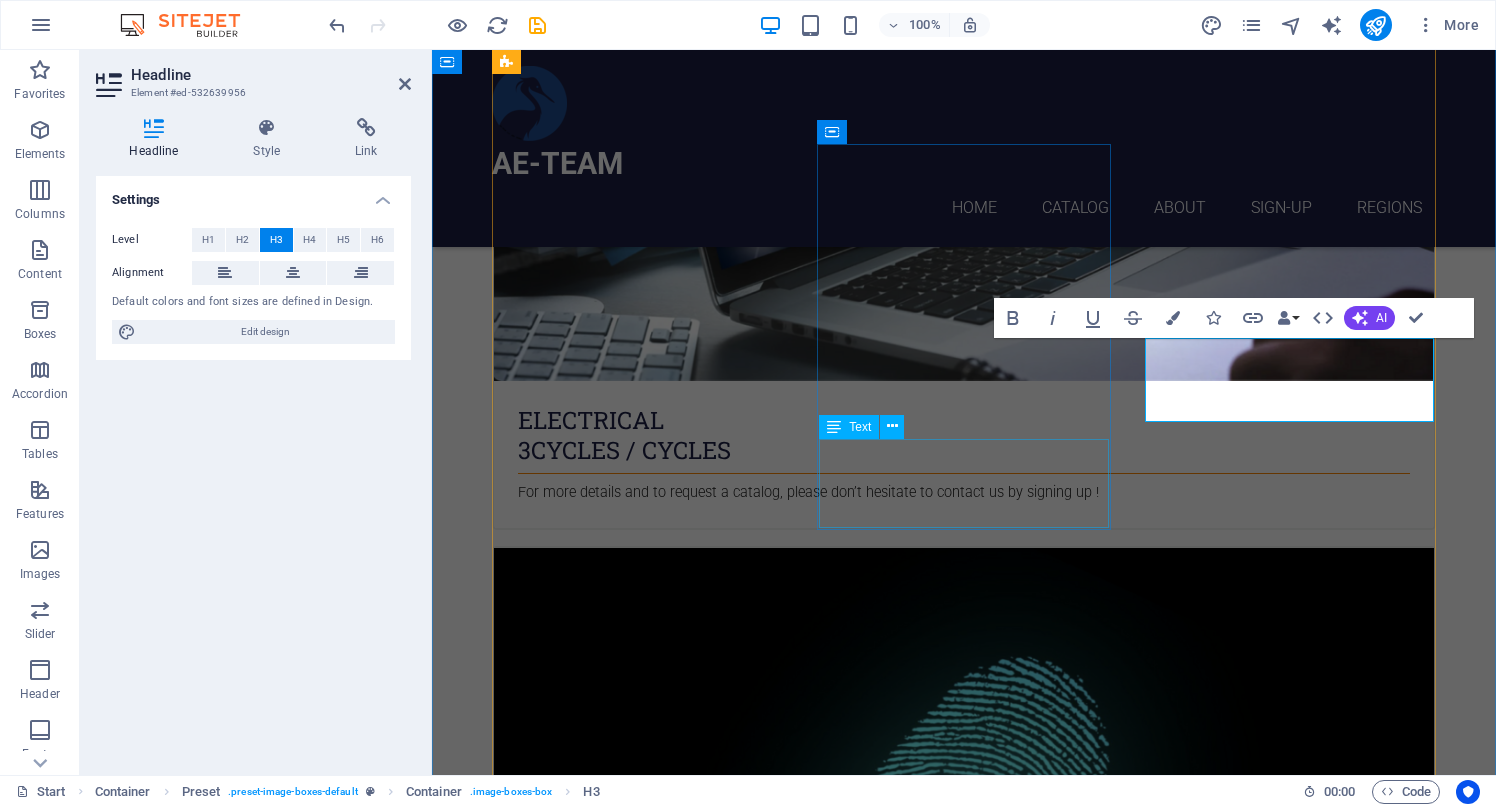 click on "For more details and to request a catalog, please don’t hesitate to contact us by signing up !" at bounding box center (964, 3702) 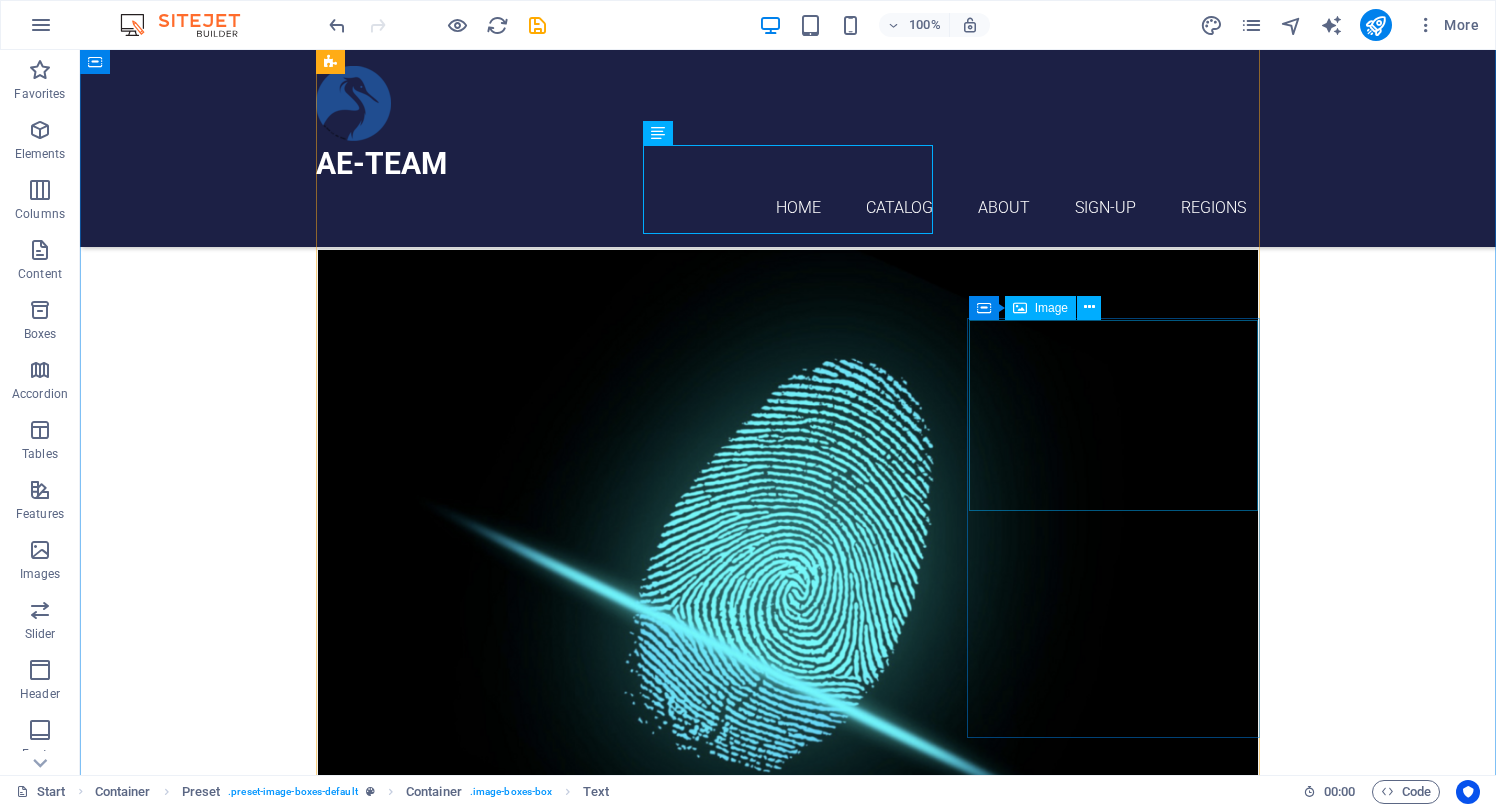scroll, scrollTop: 1651, scrollLeft: 0, axis: vertical 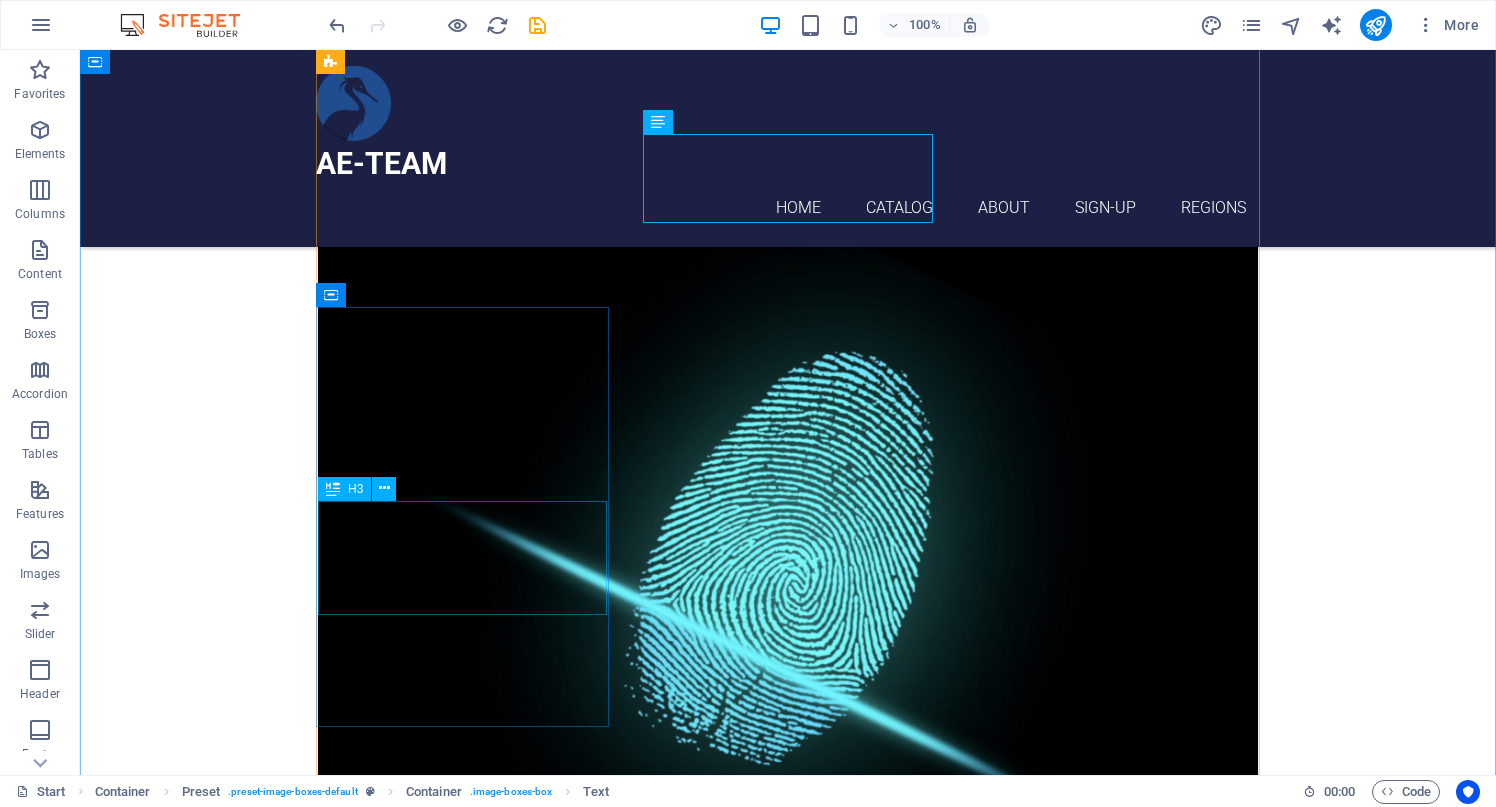 click on "BATTERY STORAGE & MANAGEMENT SYSTEMS" at bounding box center [788, 4963] 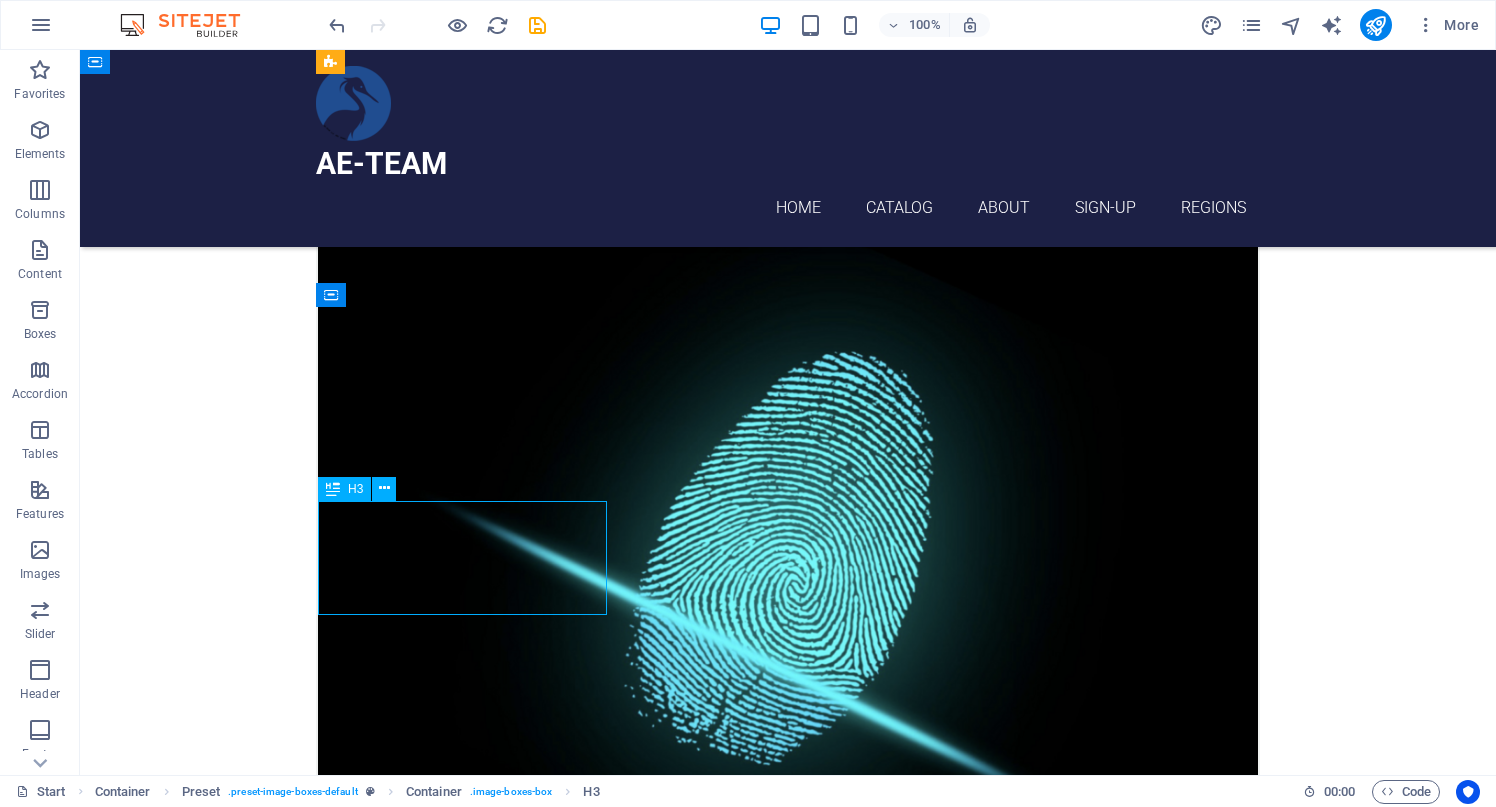 click on "BATTERY STORAGE & MANAGEMENT SYSTEMS" at bounding box center [788, 4963] 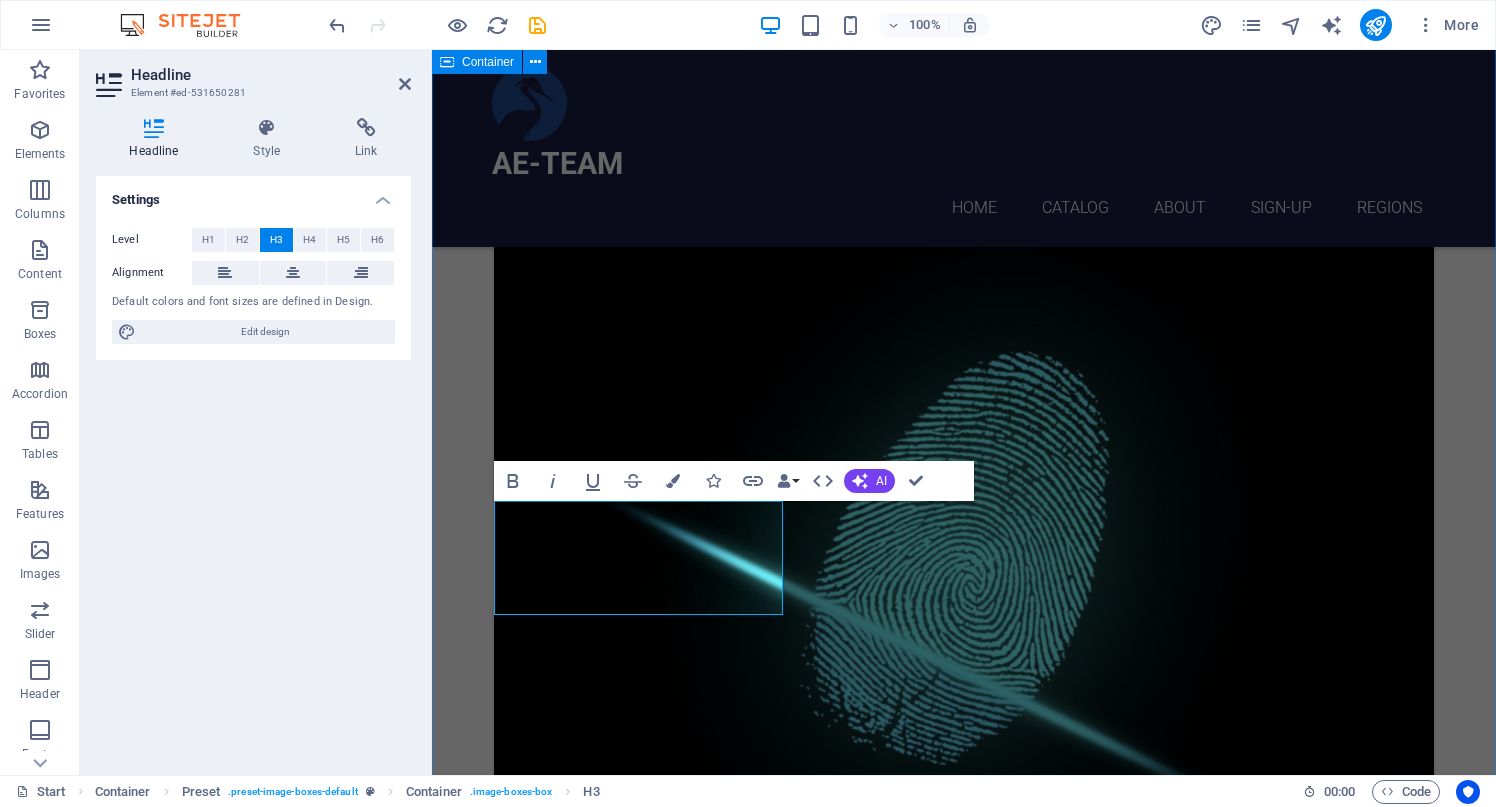 type 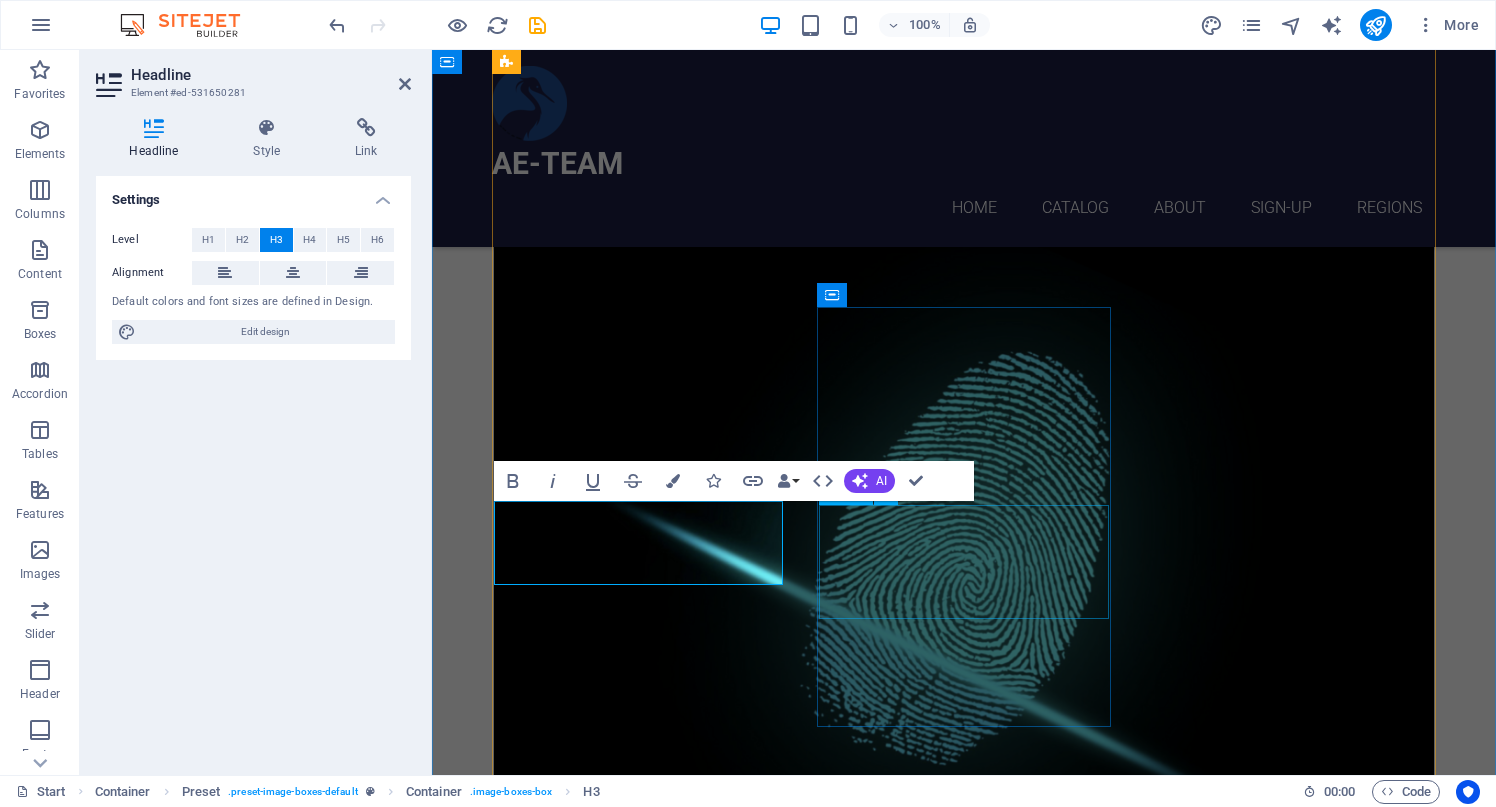 click on "FPV &  FPV FINDER SYSTEMS" at bounding box center (964, 5782) 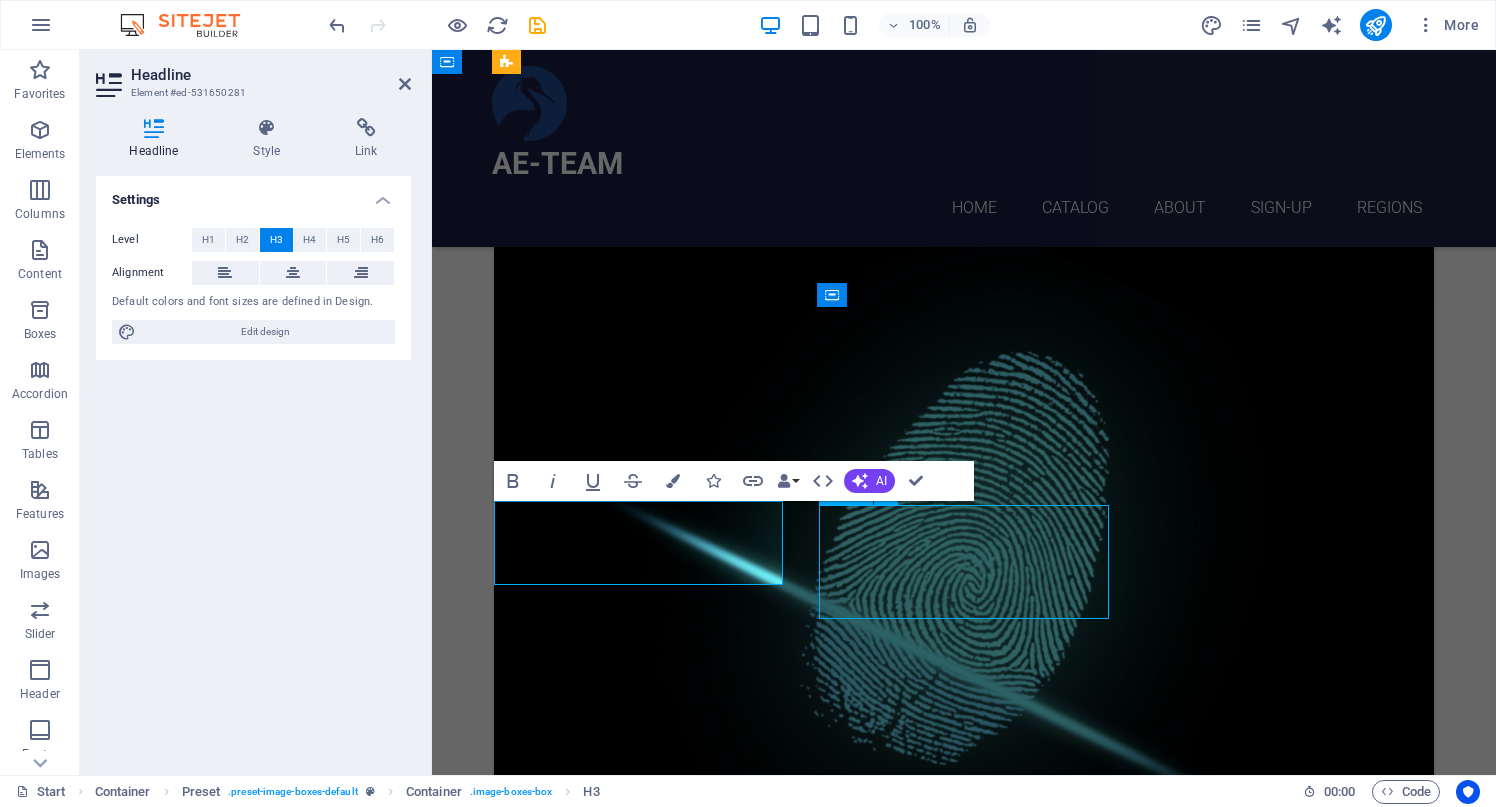 click on "FPV &  FPV FINDER SYSTEMS" at bounding box center [964, 5782] 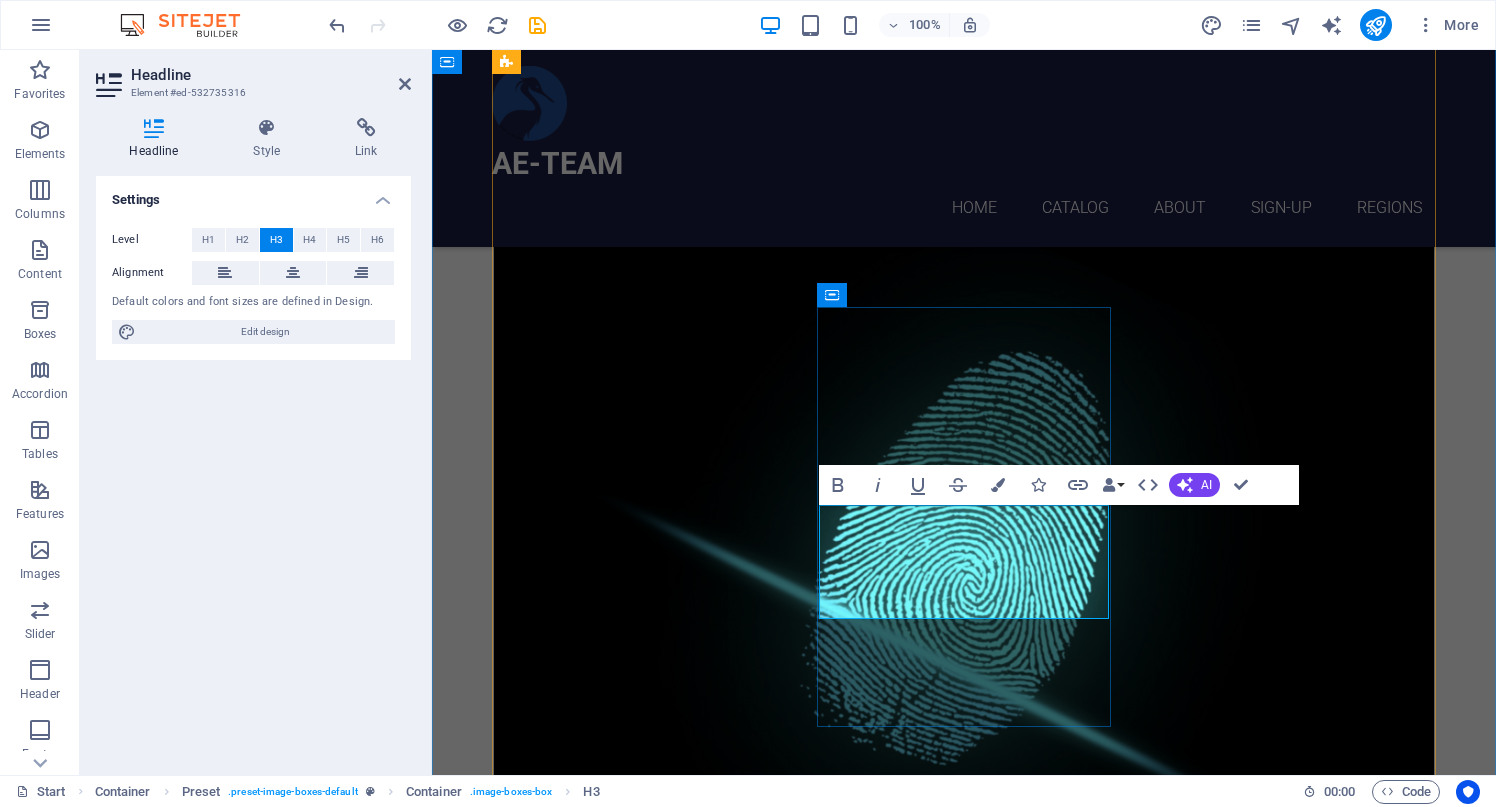 type 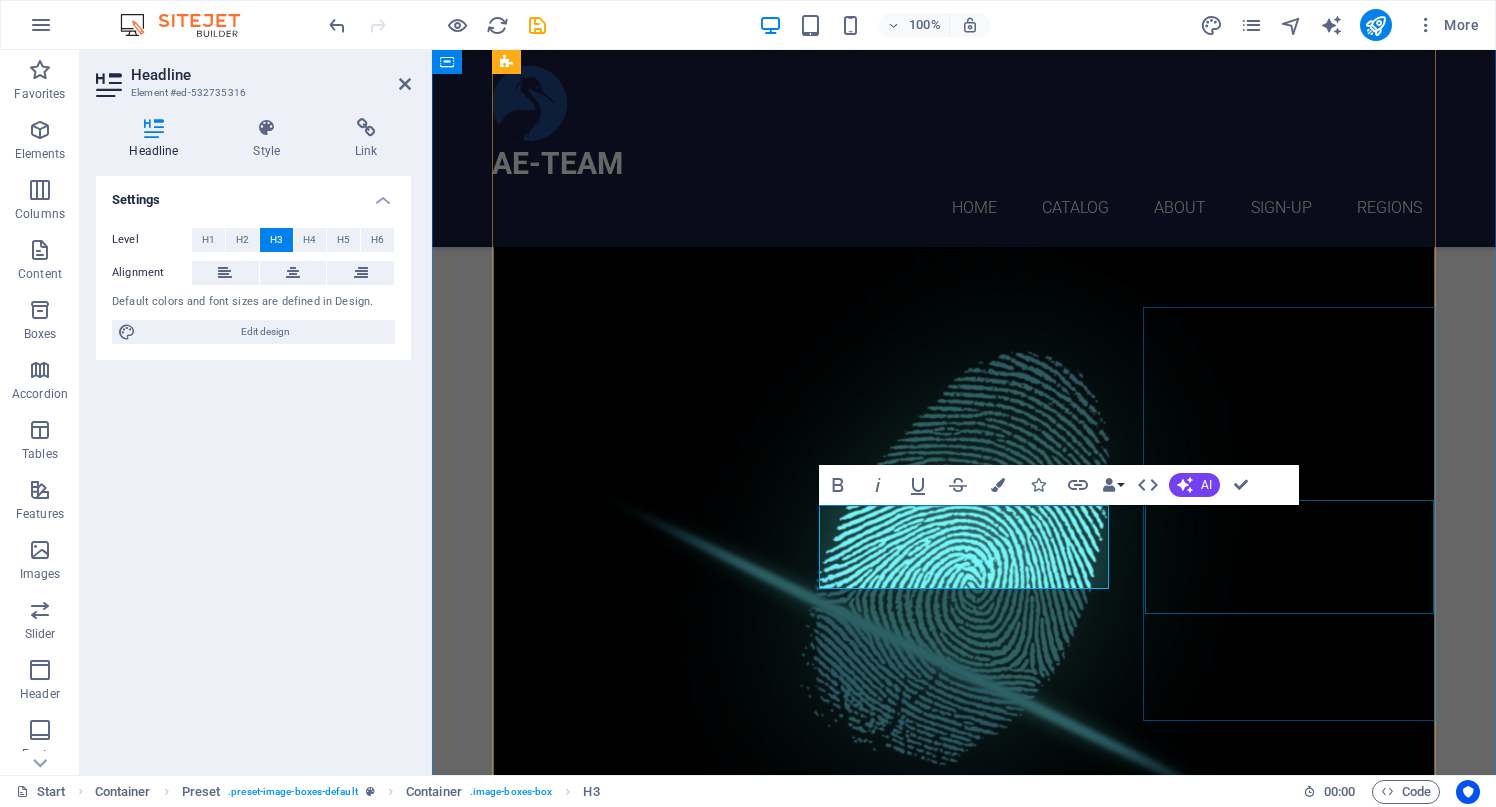 click on "AUTONOMOUS UNMANNED SYSTEMS" at bounding box center [964, 6554] 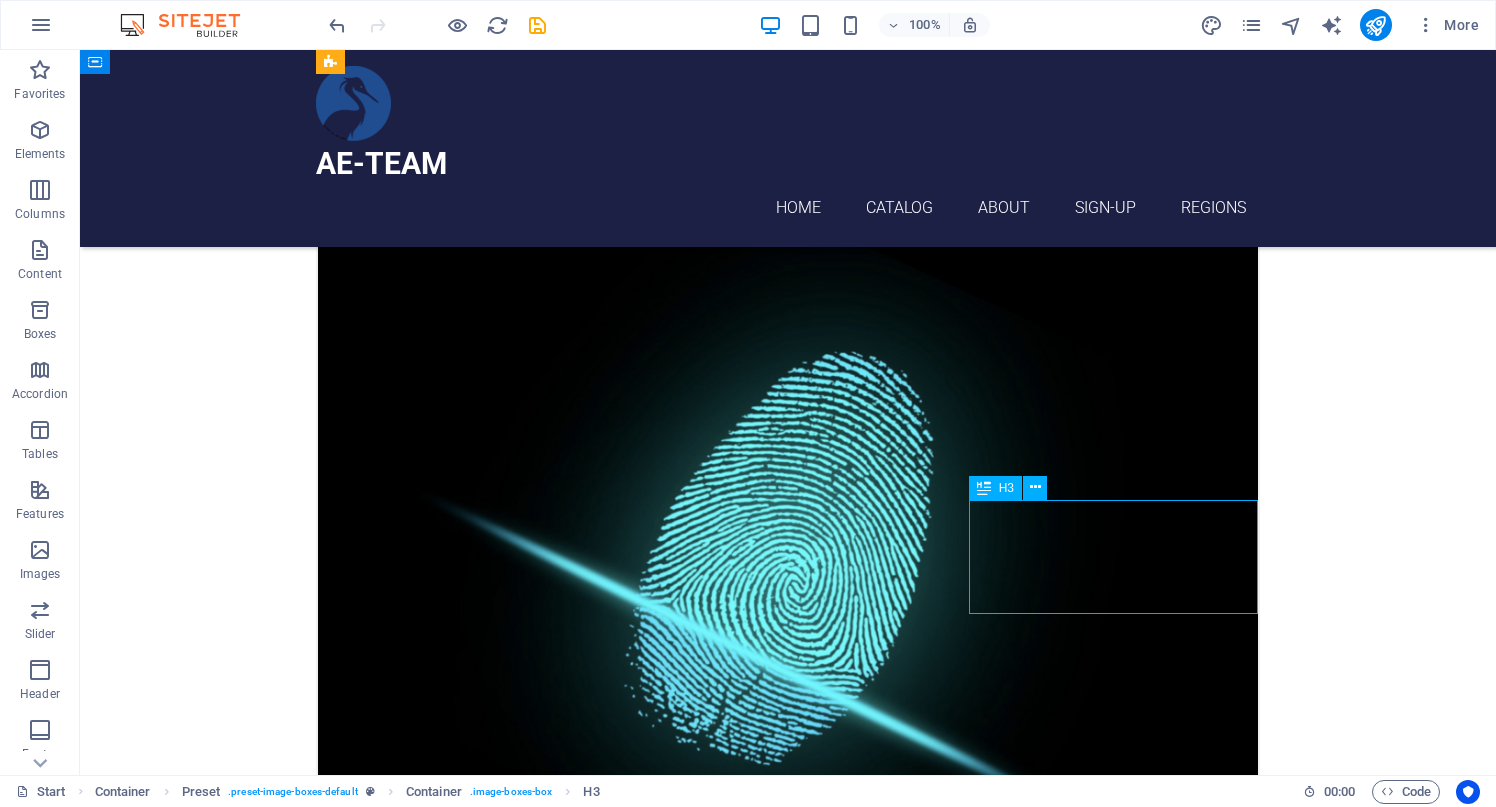 click on "AUTONOMOUS UNMANNED SYSTEMS" at bounding box center [788, 6554] 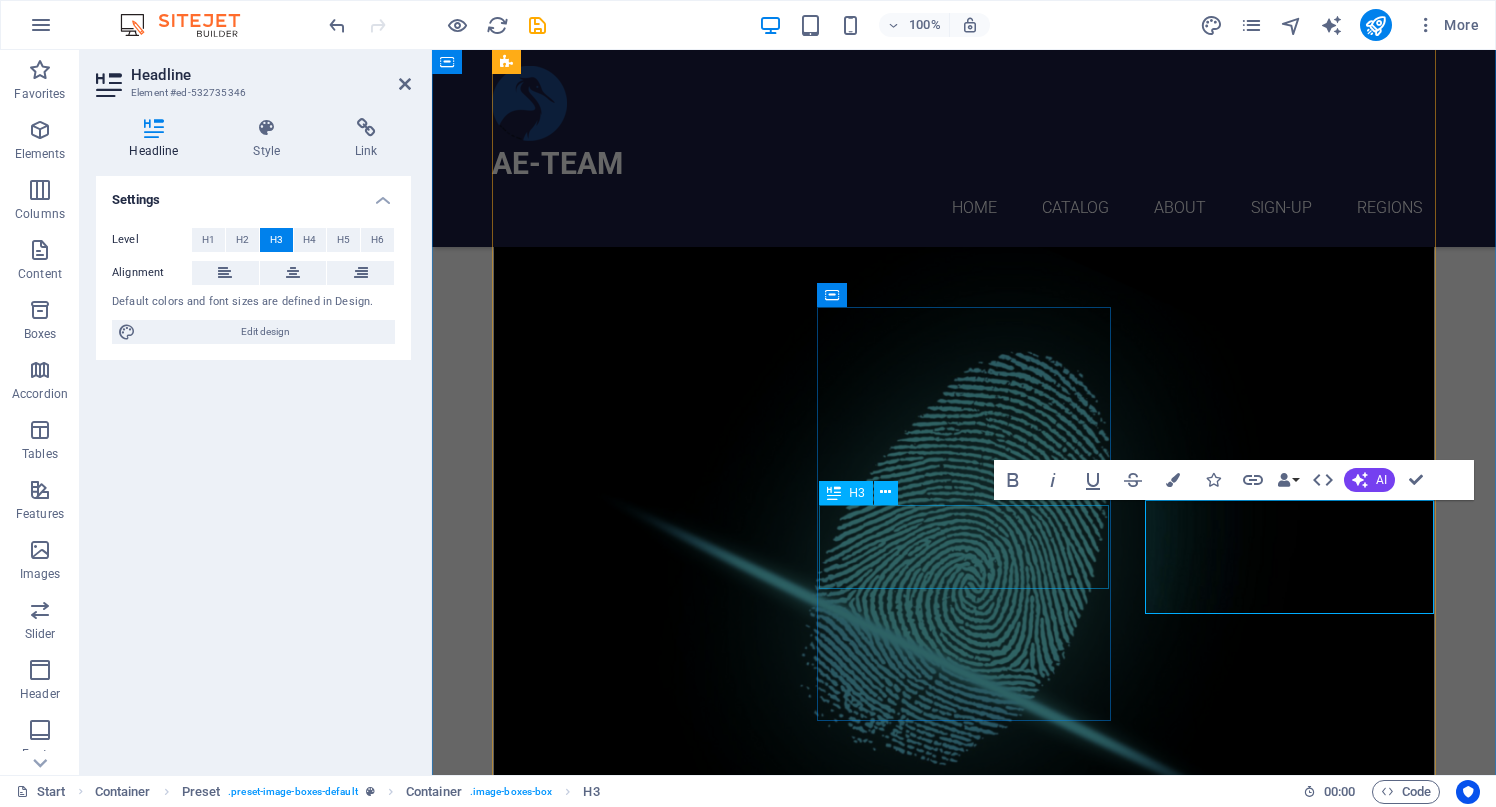 type 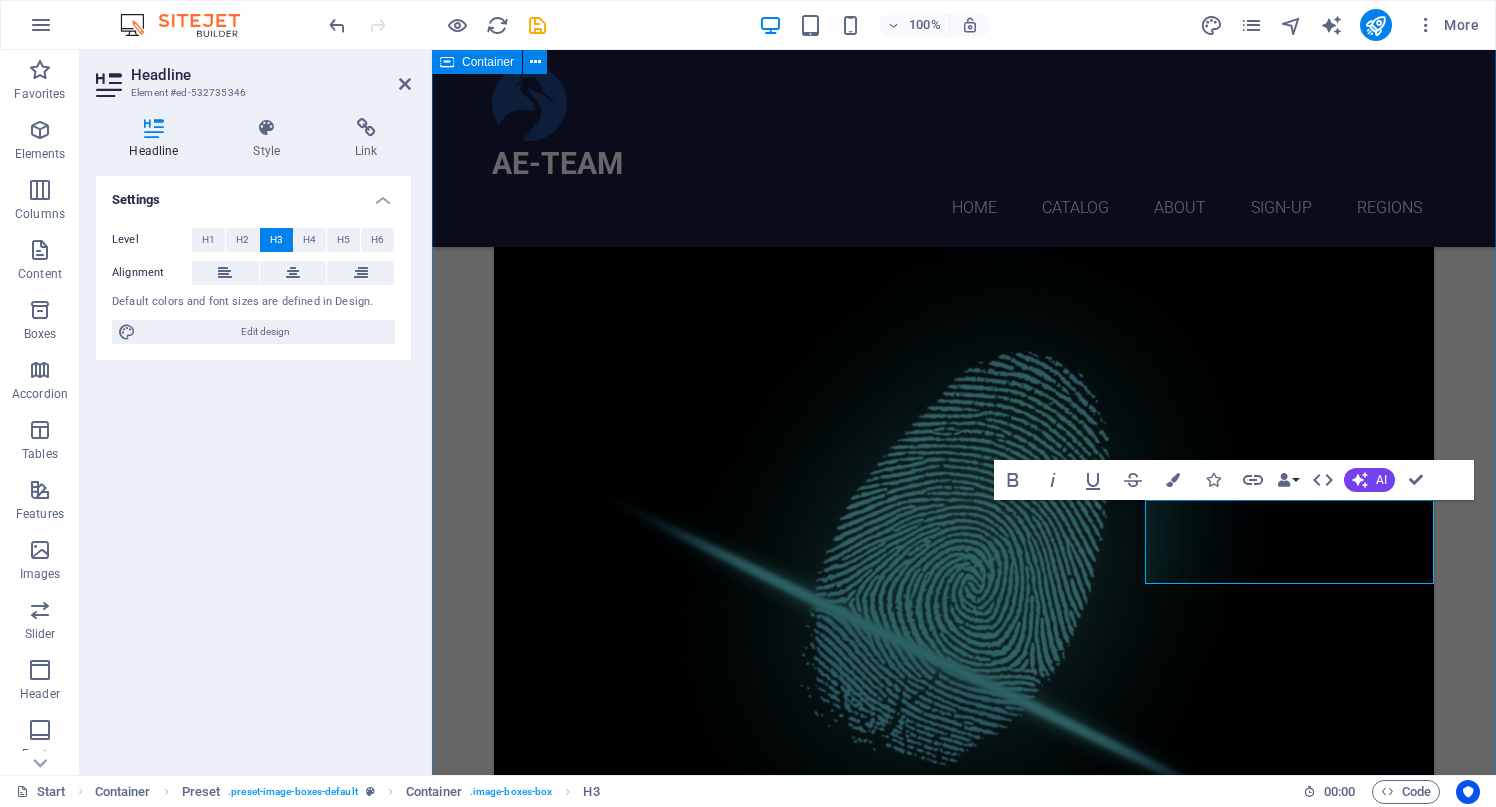 click on "​ END-to-END PROJECT DELIVERY CATALOG ELECTRICAL VEHICLEs & CYCLES ELECTRICAL 3CYCLES / CYCLES For more details and to request a catalog, please don’t hesitate to contact us by signing up ! ELECTRICAL VEHICLES For more details and to request a catalog, please don’t hesitate to contact us by signing up ! ELECTRICAL AGRICULTURE EQ. For more details and to request a catalog, please don’t hesitate to contact us by signing up ! MEDICAL TECHNOLOGY SOLUTIONS PORTABLE HEALTH MONITORES For more details and to request a catalog, please don’t hesitate to contact us by signing up ! MEDISON LLC to WORLD For more details and to request a catalog, please don’t hesitate to contact us by signing up ! MEDICAL CONSUMABLES For more details and to request a catalog, please don’t hesitate to contact us by signing up ! OIL & GAS TECHNOLOGIES and TRADE OIL & GAS TRADE For more details and to request a catalog, please don’t hesitate to contact us by signing up ! OIL & GAS TECHNOLOGIES ​OIL & GAS ​SECURITY" at bounding box center (964, 4223) 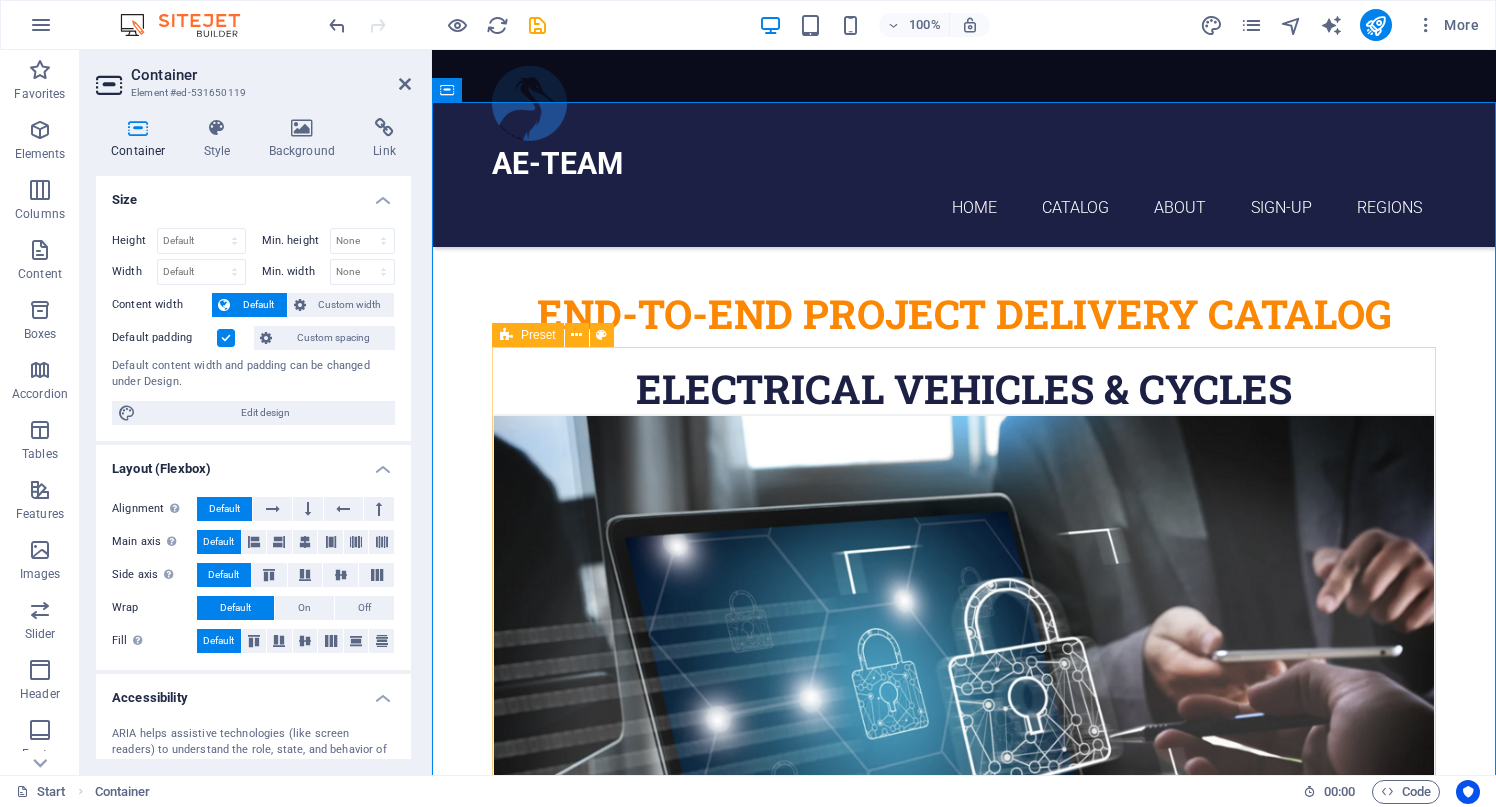 scroll, scrollTop: 695, scrollLeft: 0, axis: vertical 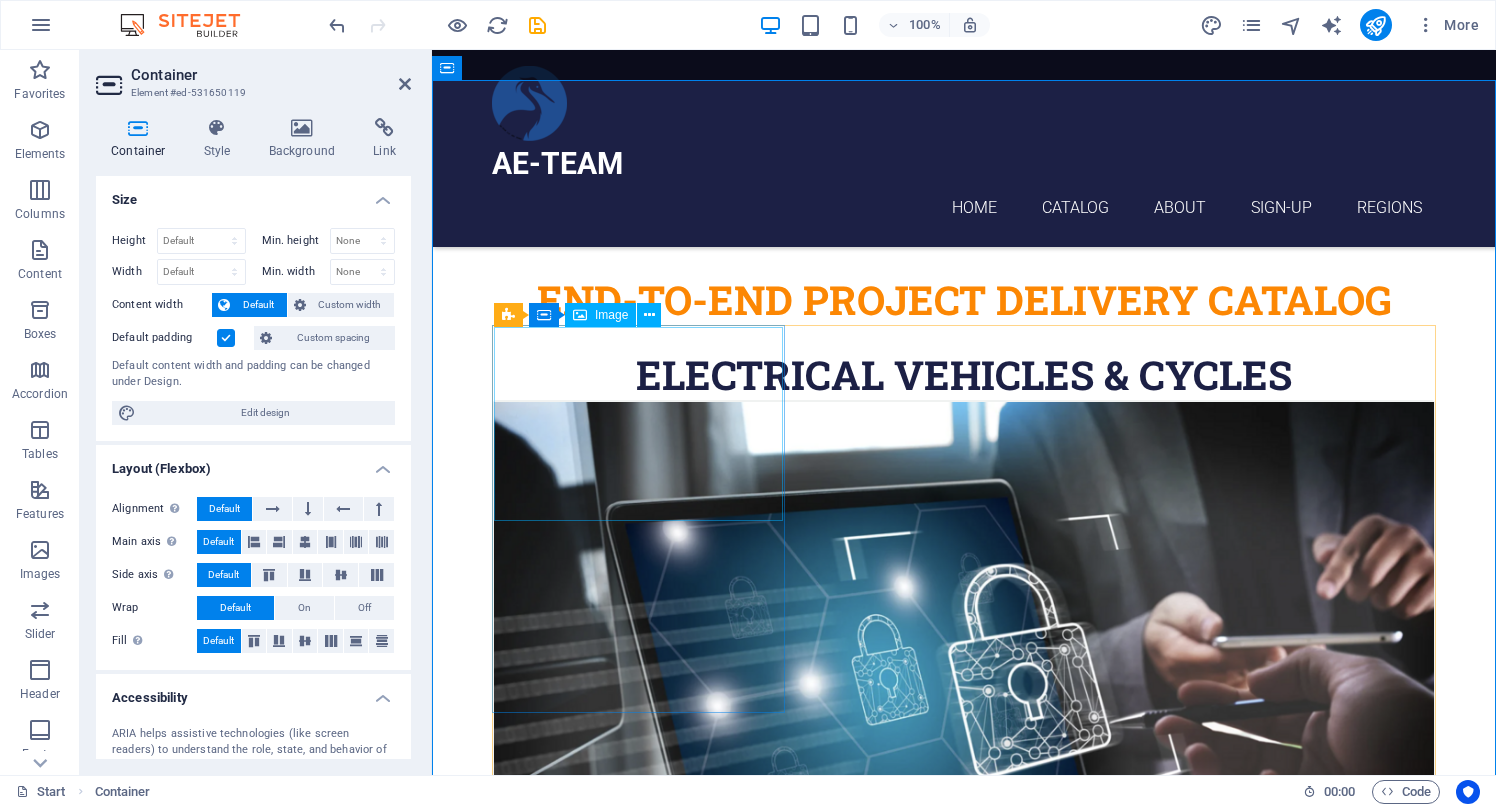 click at bounding box center [964, 717] 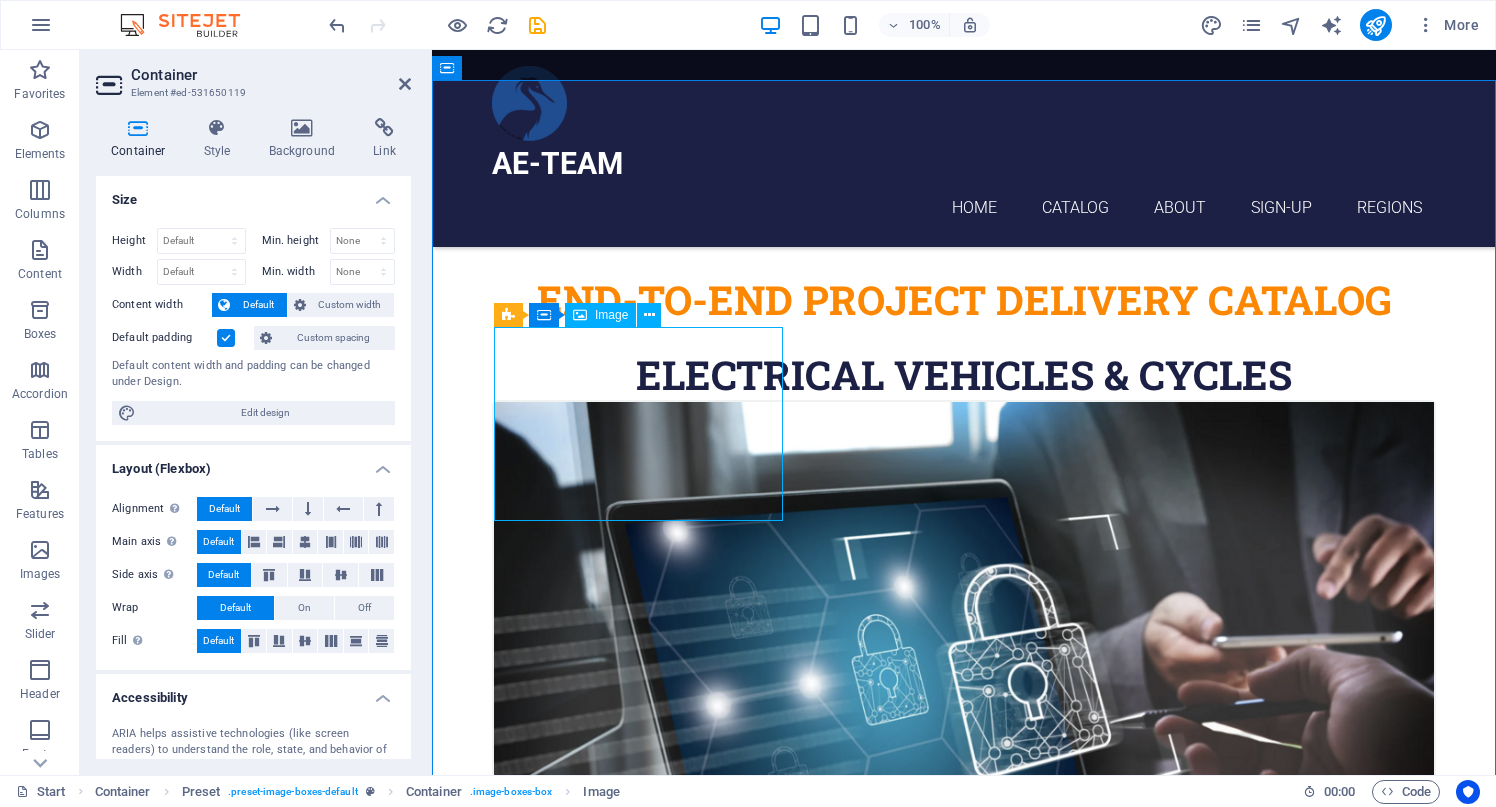 click at bounding box center [964, 717] 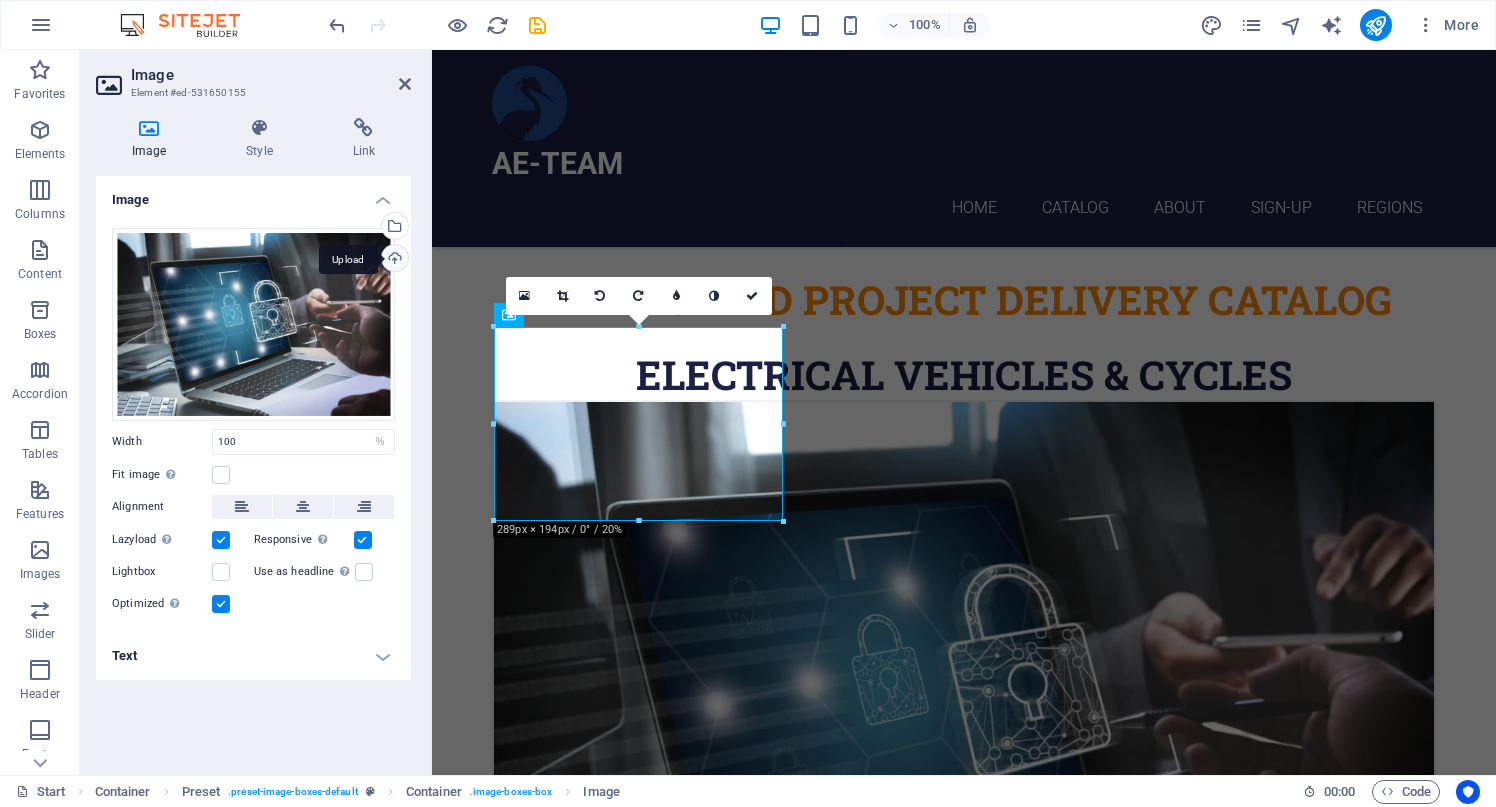 click on "Upload" at bounding box center [393, 260] 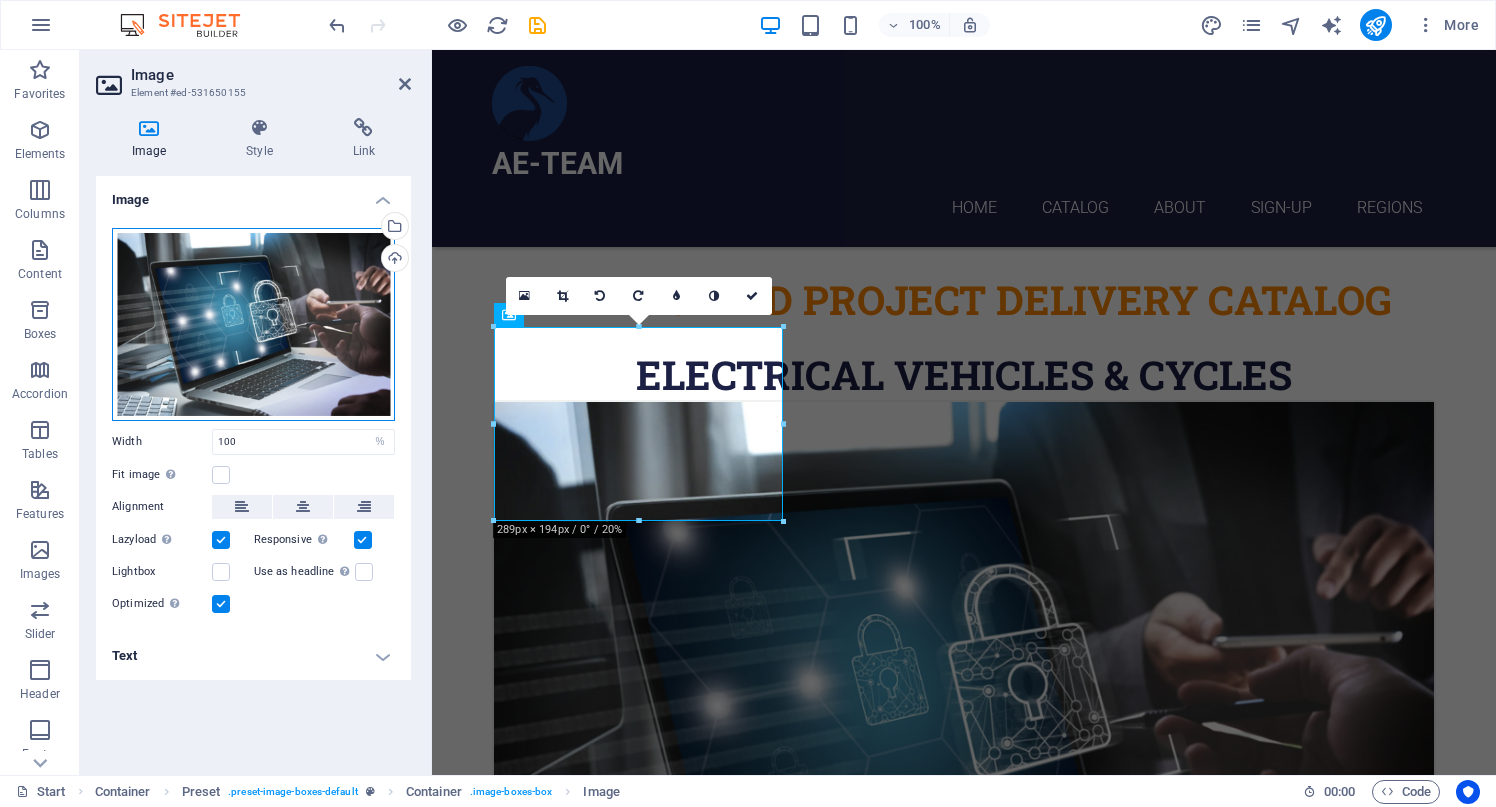 click on "Drag files here, click to choose files or select files from Files or our free stock photos & videos" at bounding box center [253, 324] 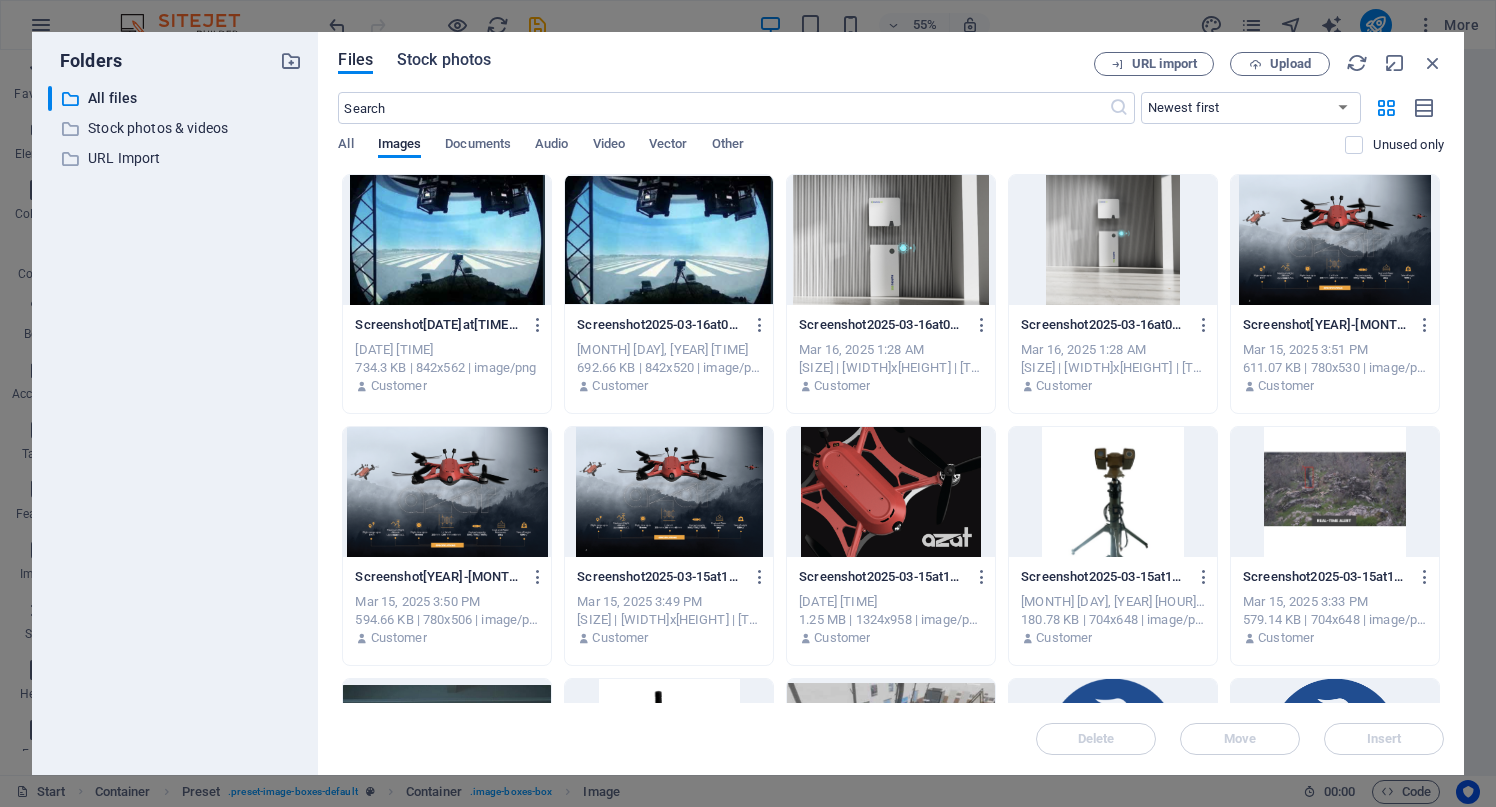 click on "Stock photos" at bounding box center [444, 60] 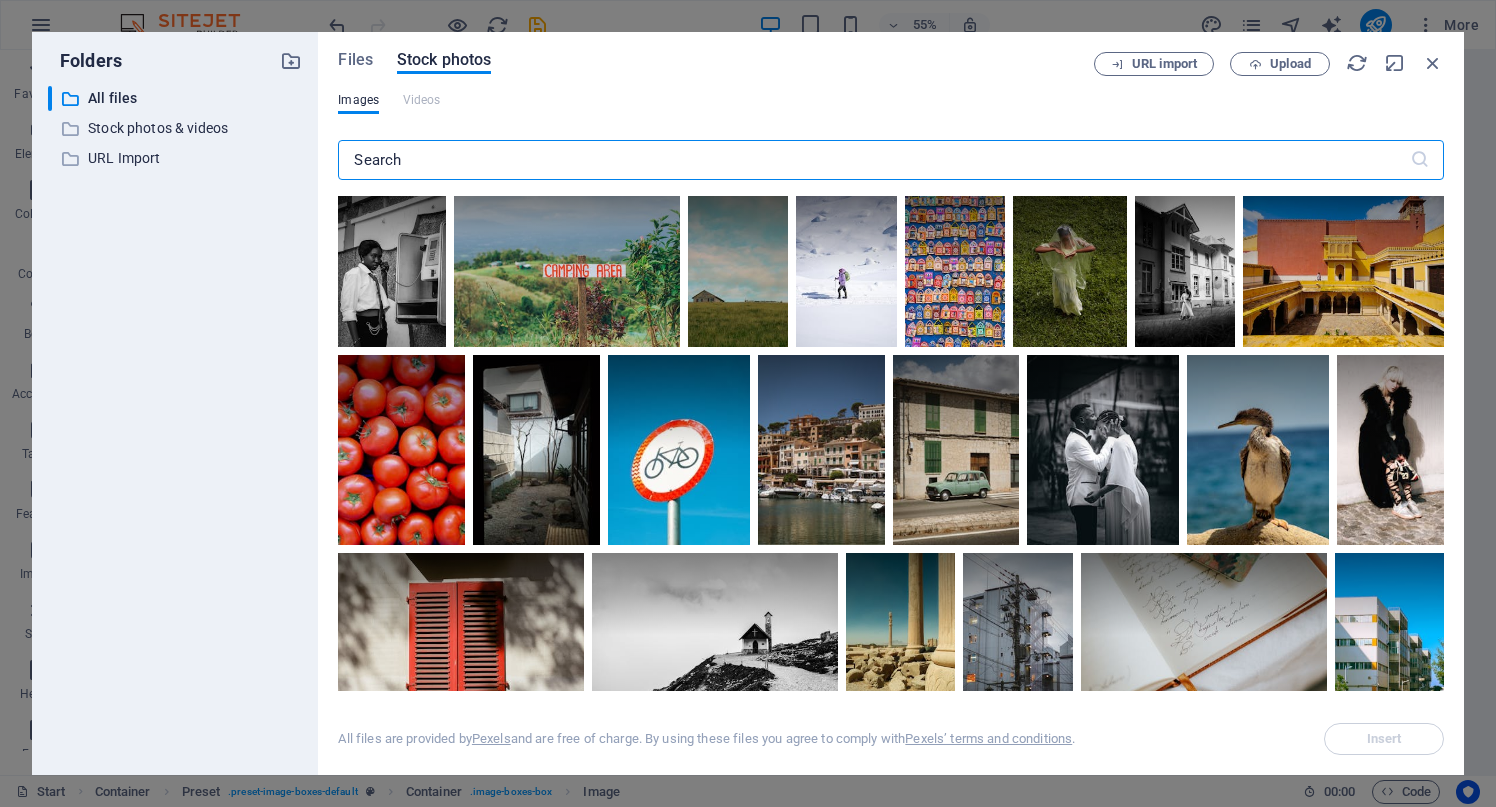 click at bounding box center [873, 160] 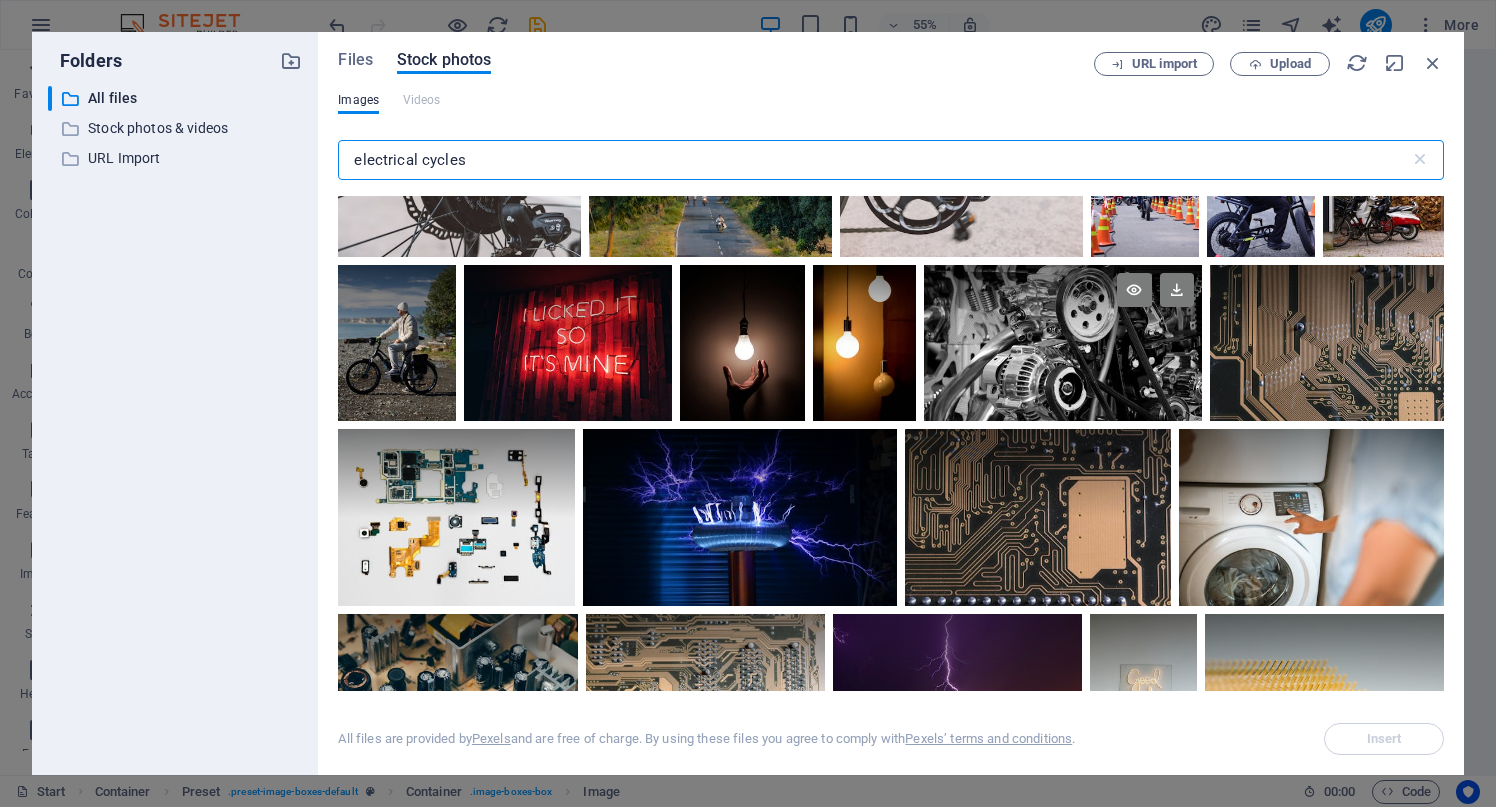 scroll, scrollTop: 0, scrollLeft: 0, axis: both 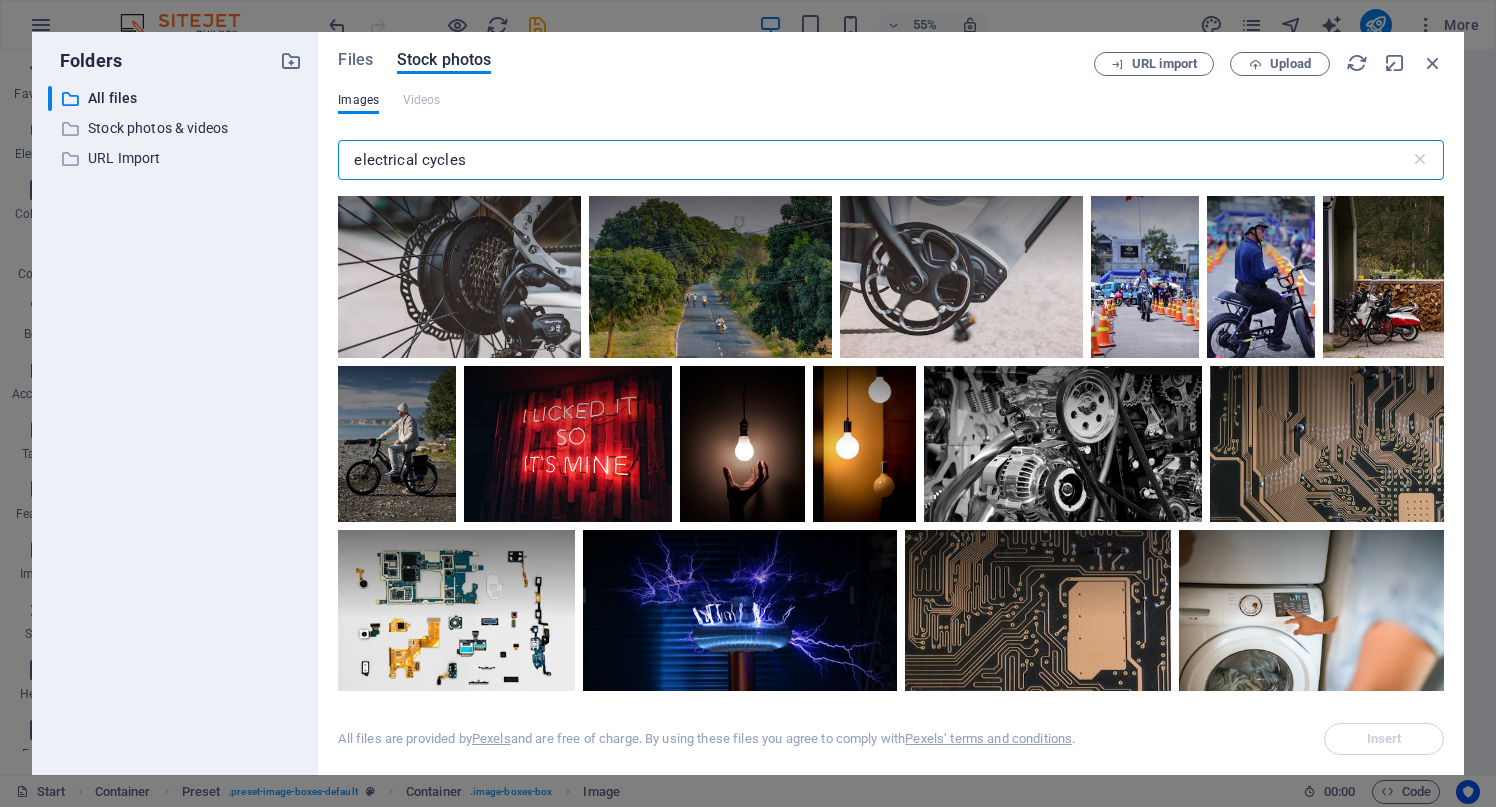 drag, startPoint x: 473, startPoint y: 159, endPoint x: 318, endPoint y: 159, distance: 155 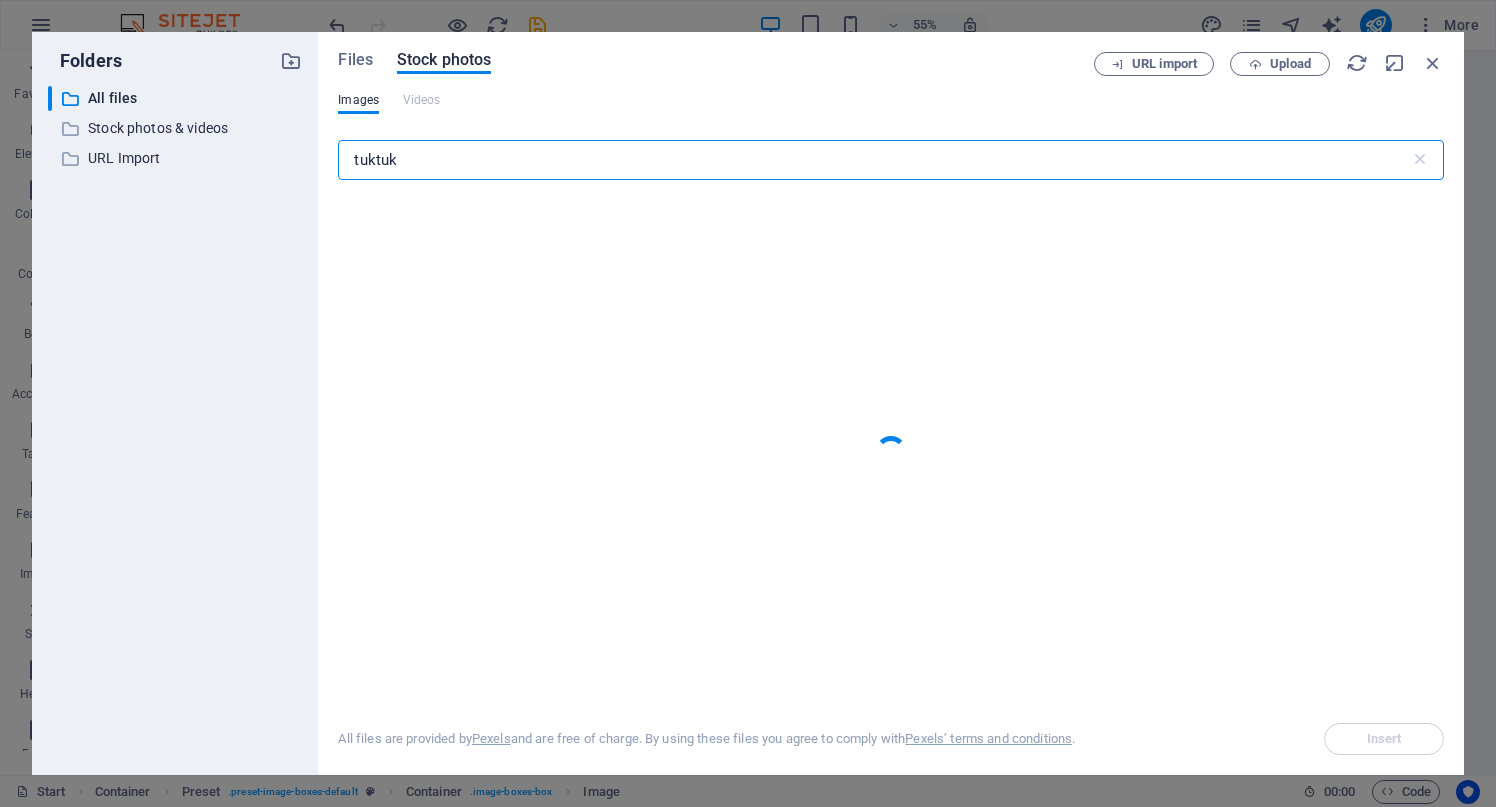 type on "tuktuk" 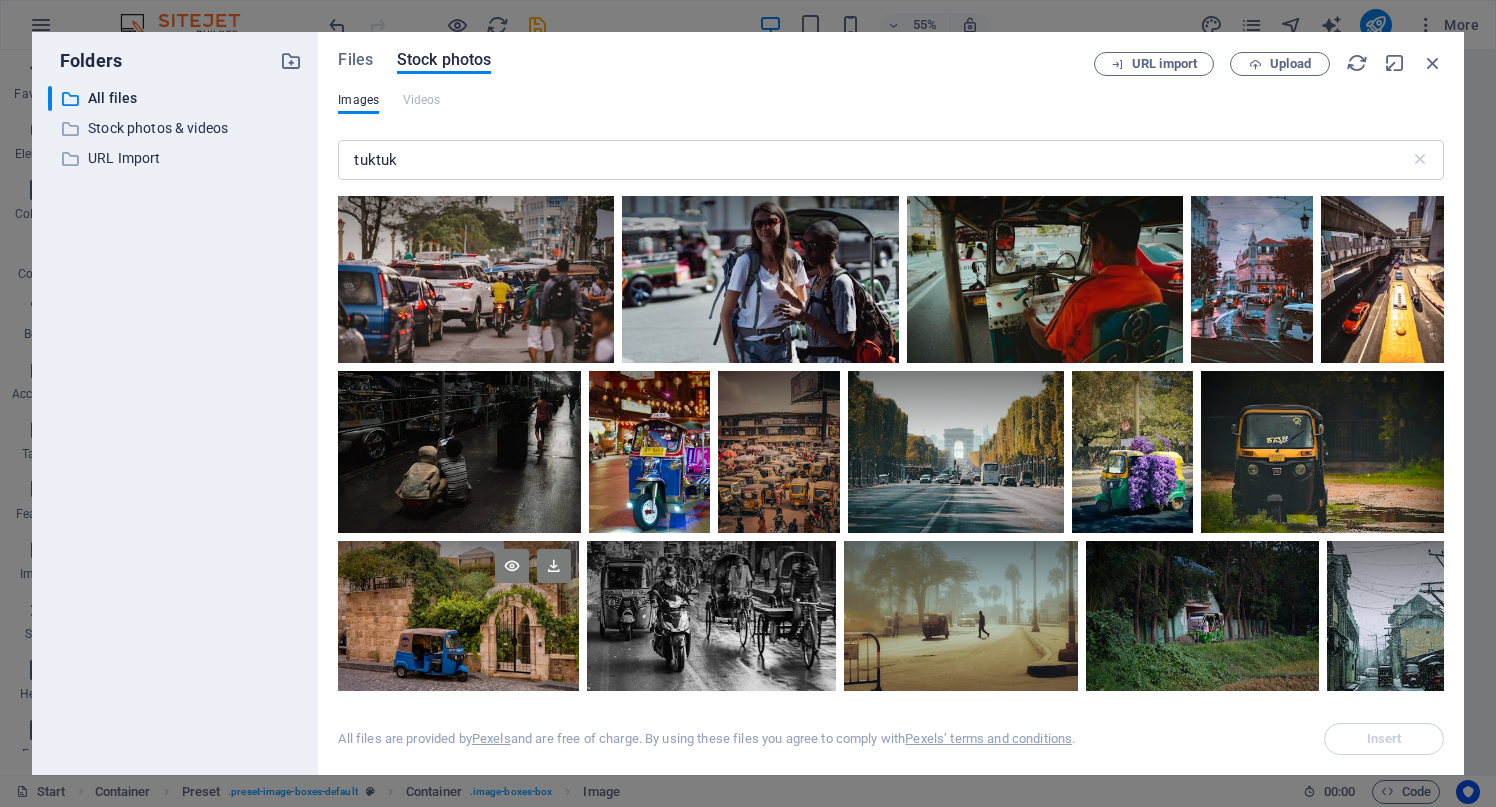 scroll, scrollTop: 6, scrollLeft: 0, axis: vertical 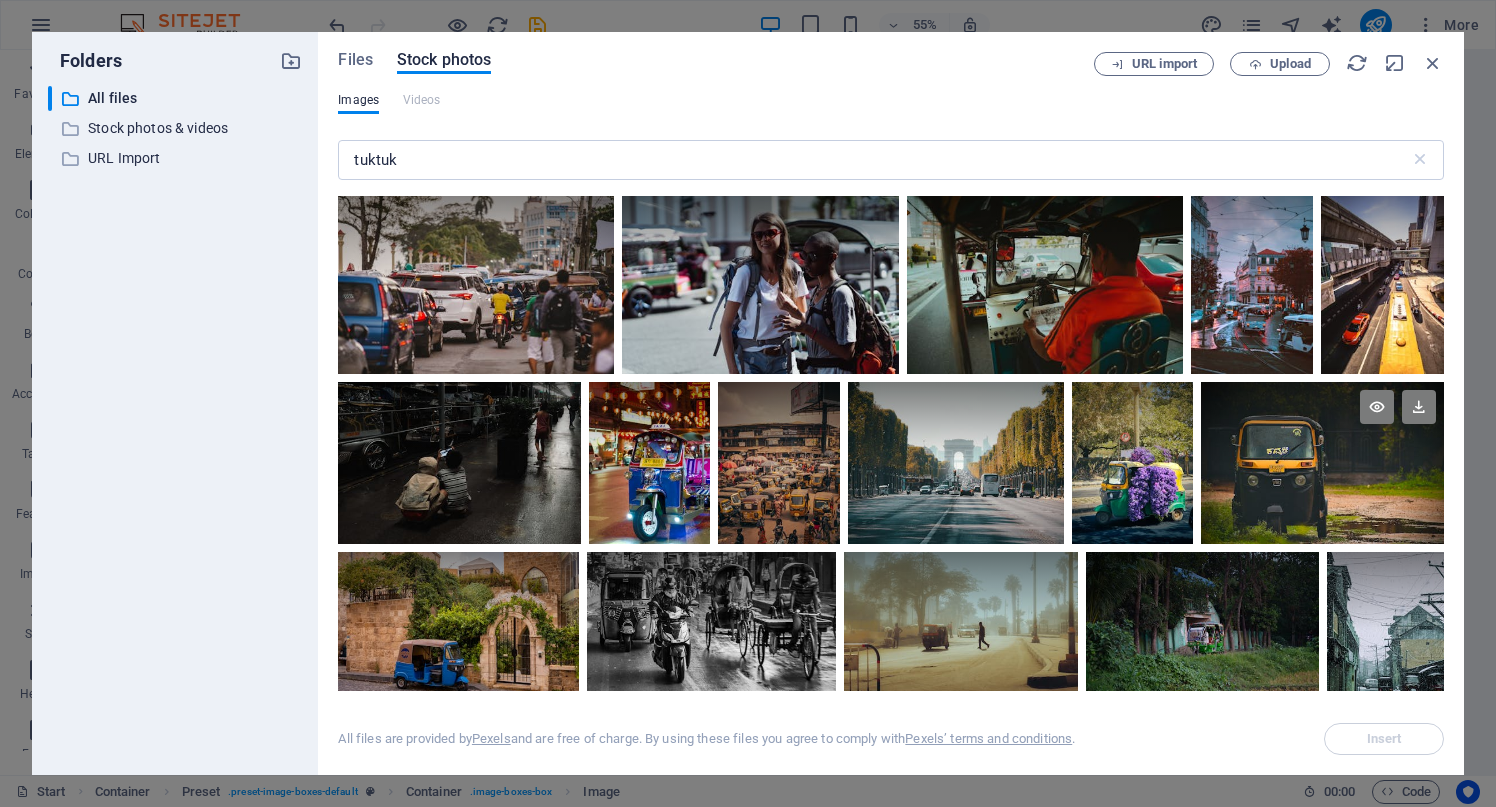 click at bounding box center (1322, 463) 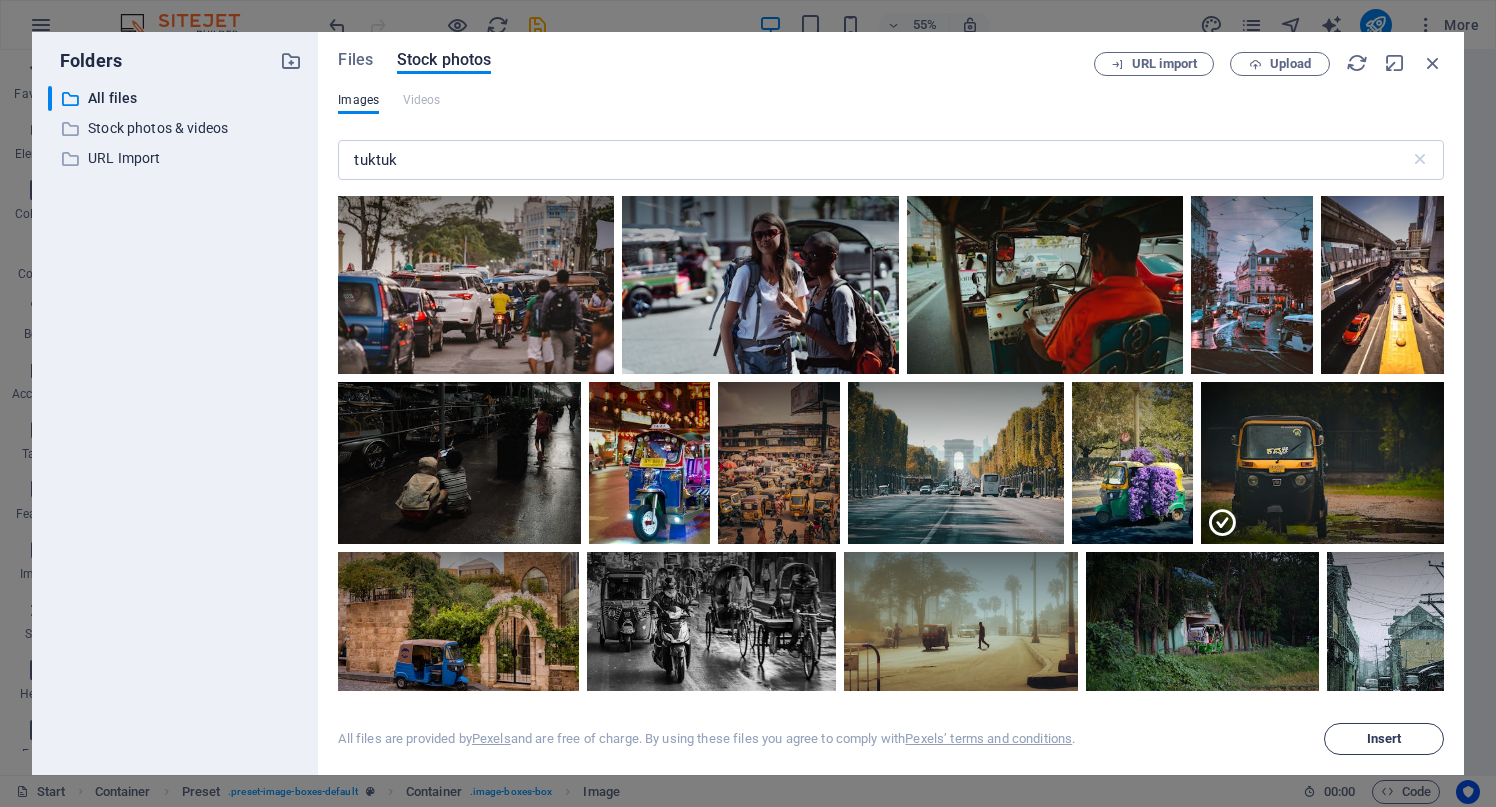 click on "Insert" at bounding box center [1384, 739] 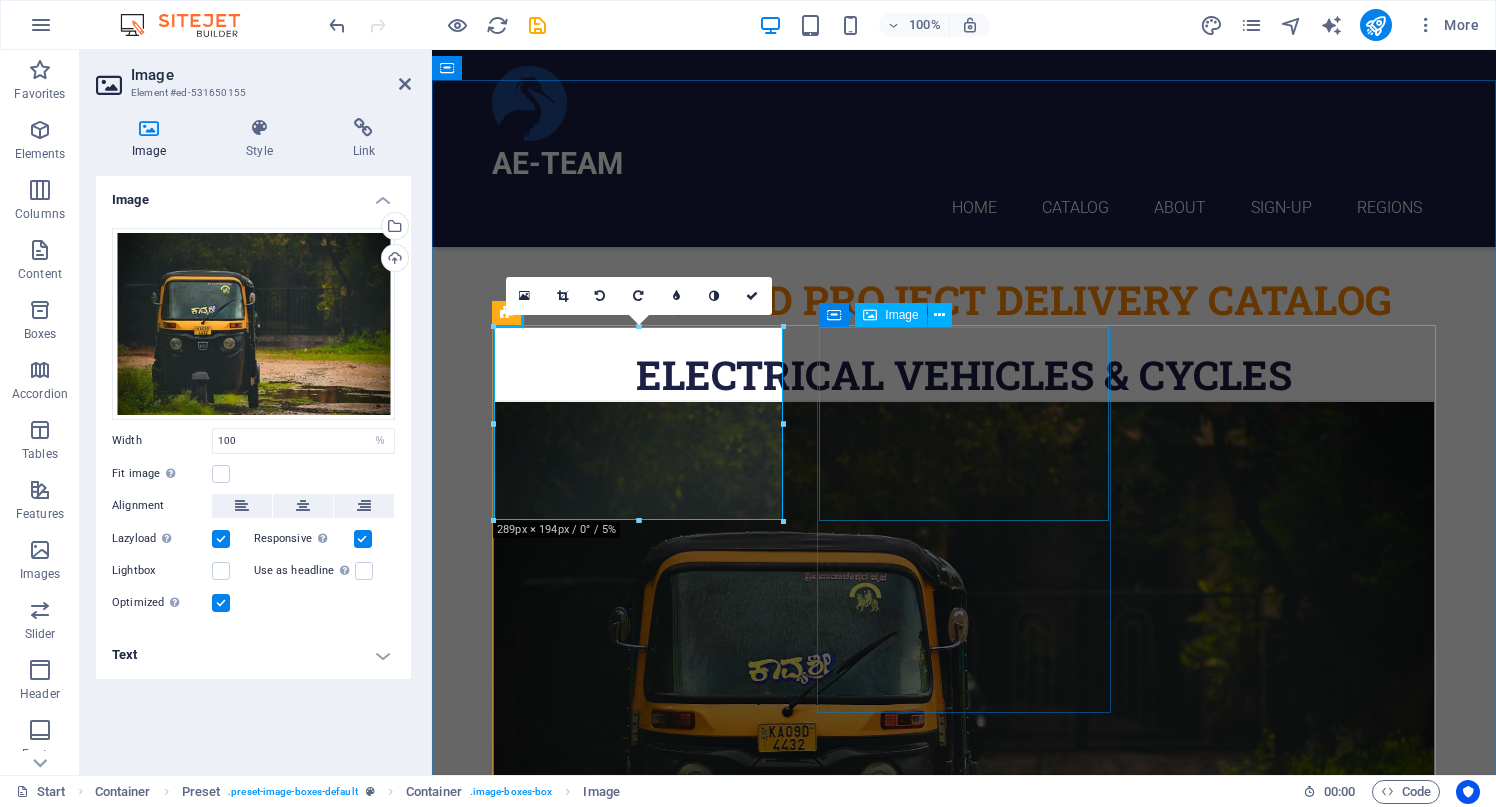 click at bounding box center (964, 1510) 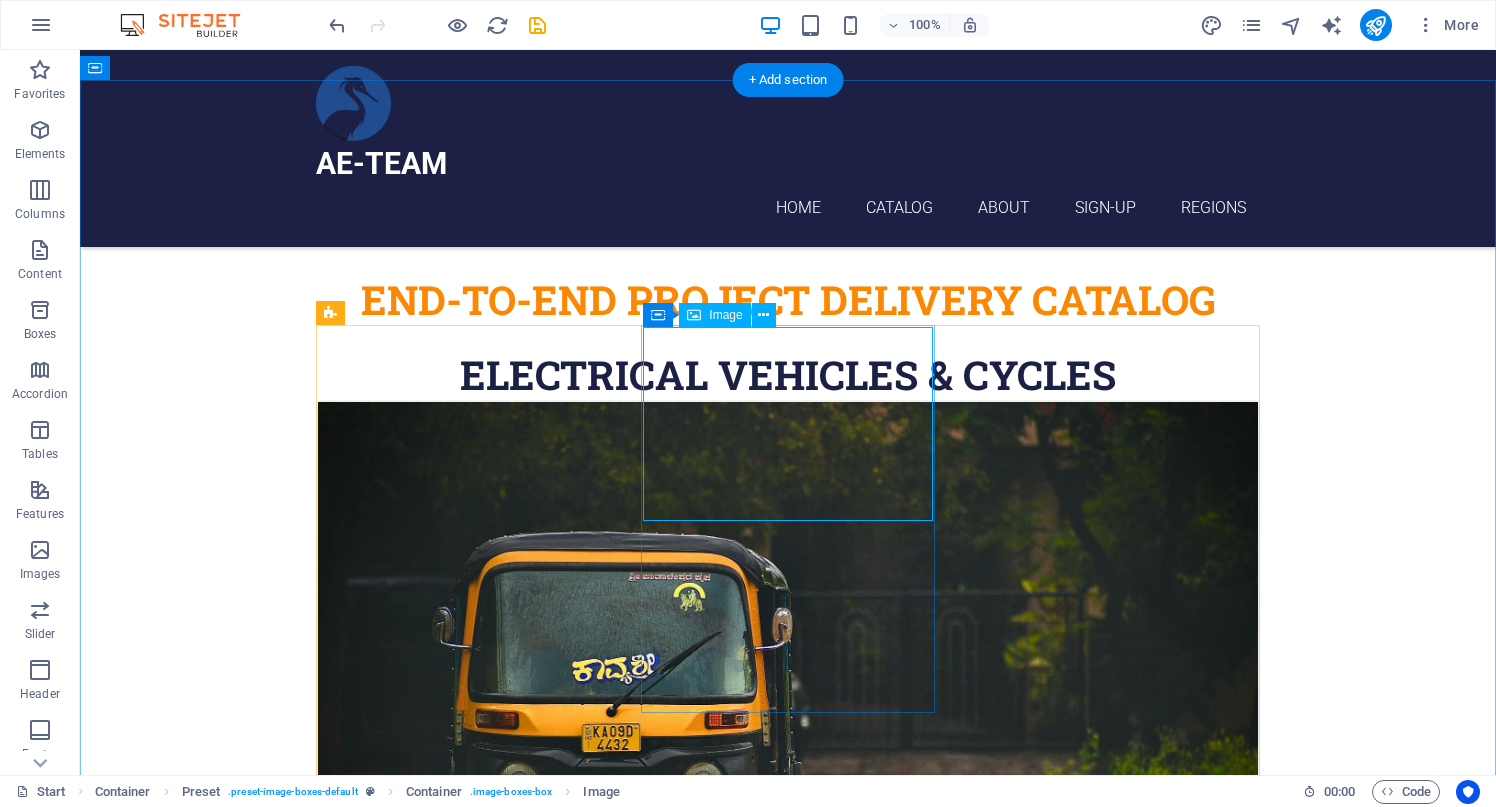 click at bounding box center (788, 1510) 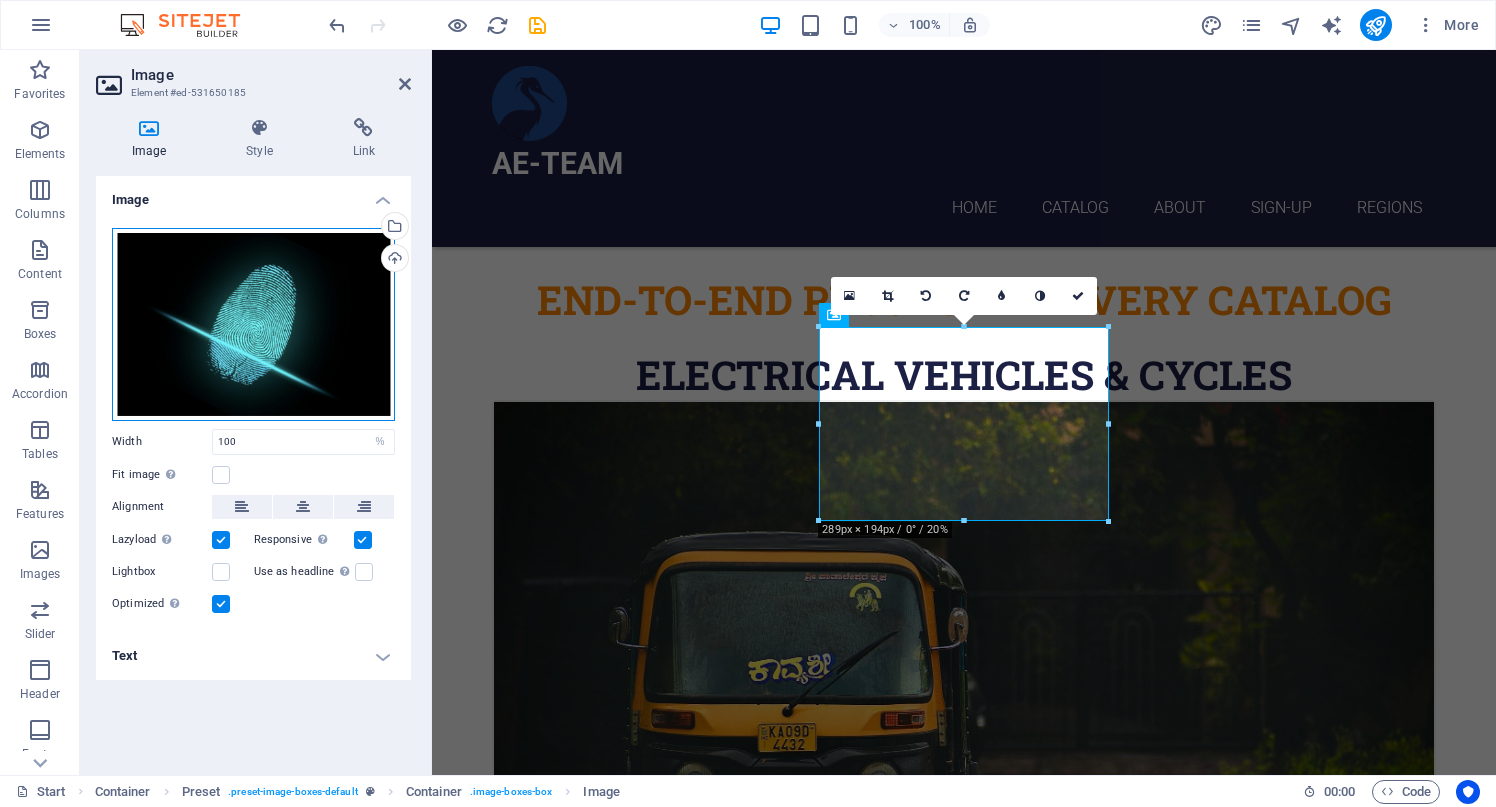 click on "Drag files here, click to choose files or select files from Files or our free stock photos & videos" at bounding box center [253, 324] 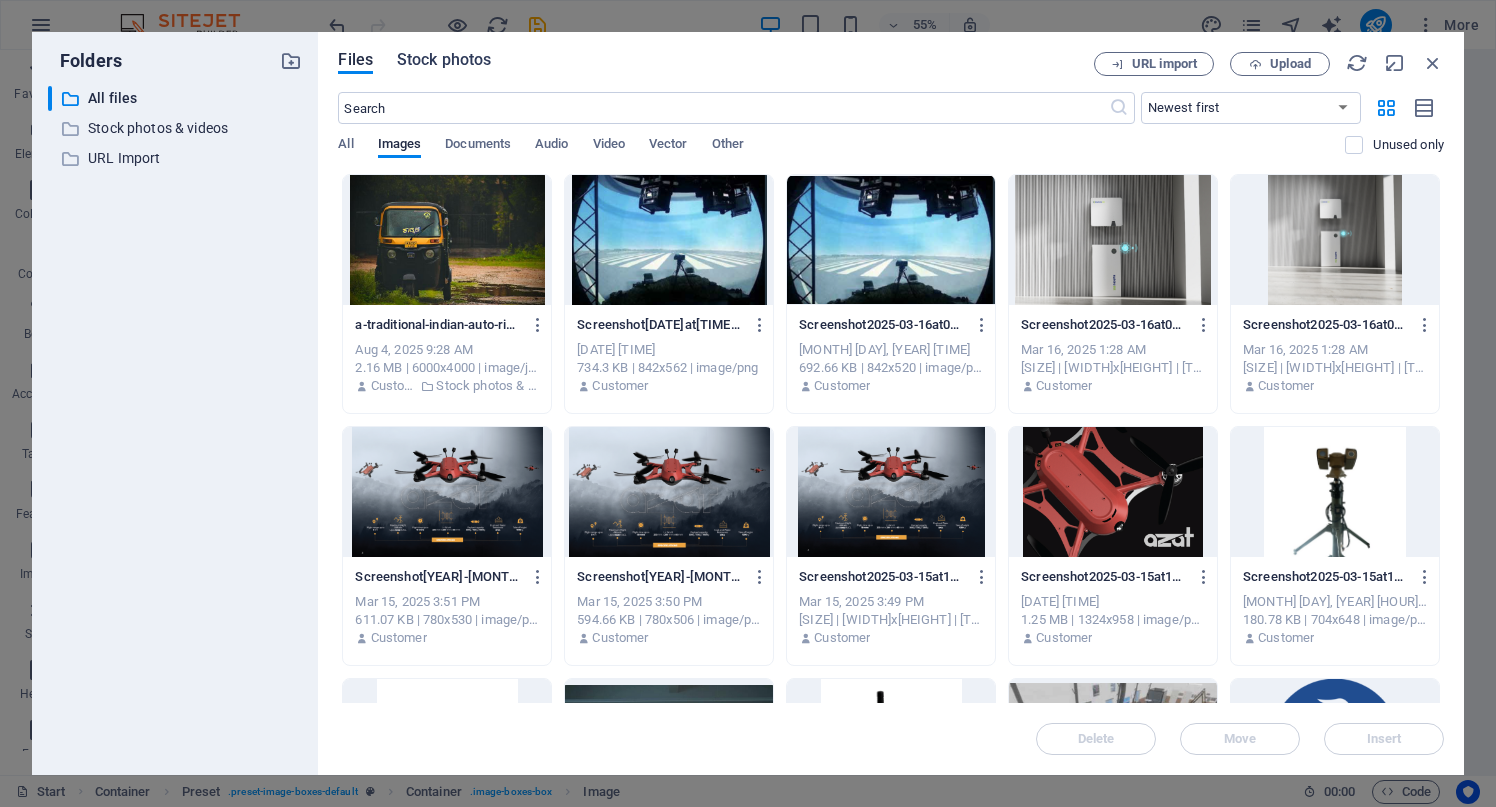click on "Stock photos" at bounding box center (444, 60) 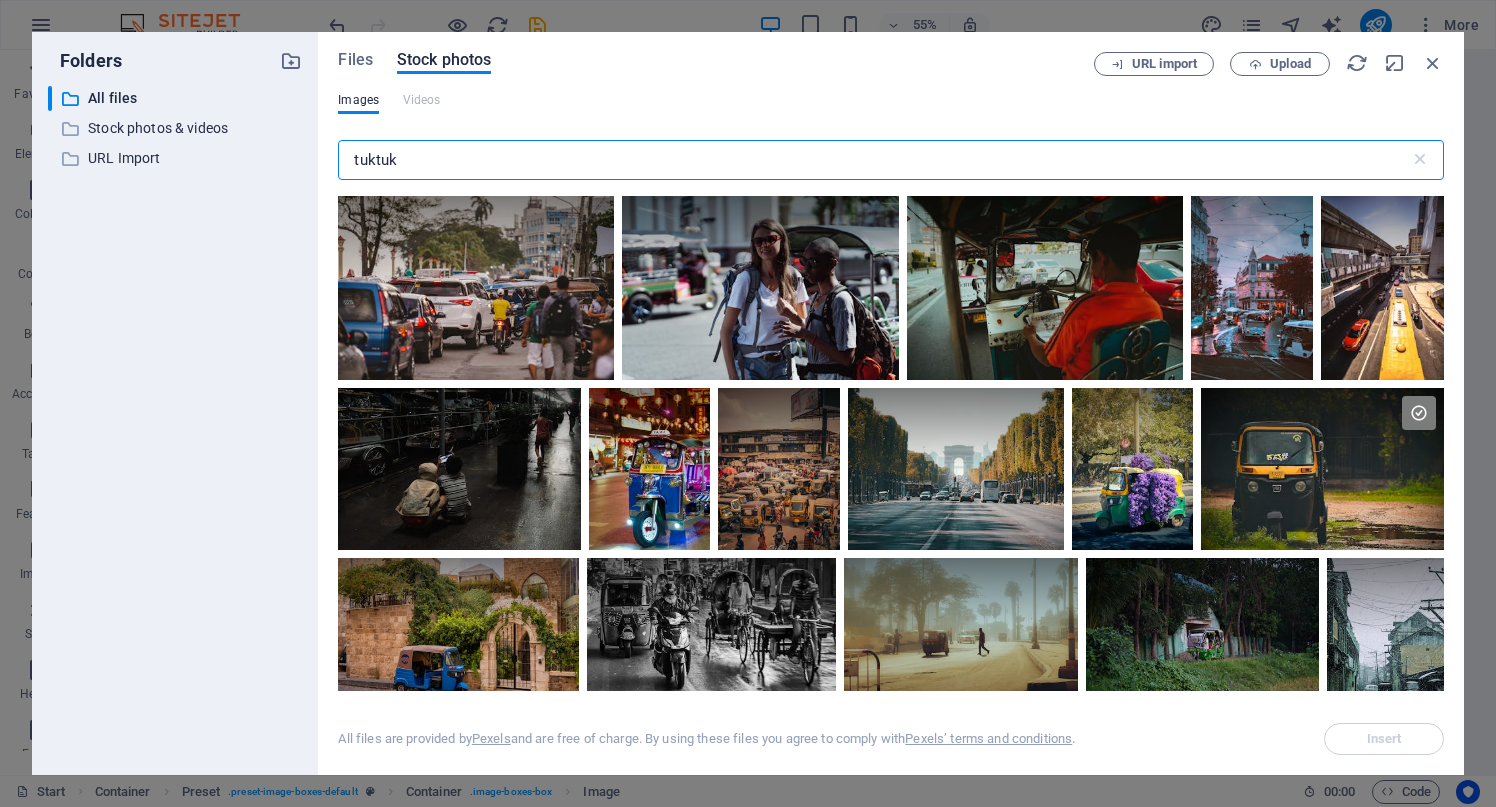 click on "tuktuk" at bounding box center [873, 160] 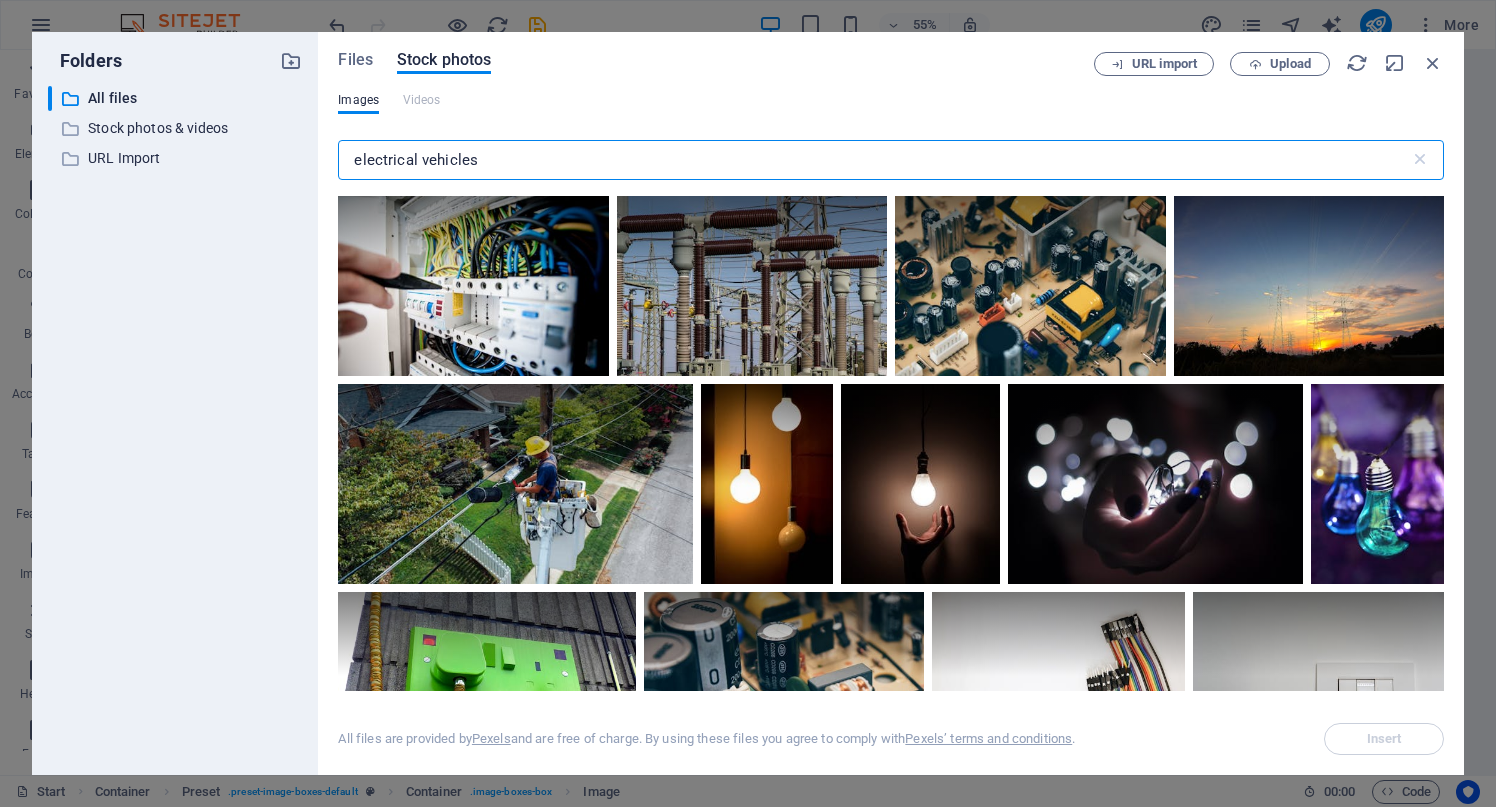 type on "electrical vehicles" 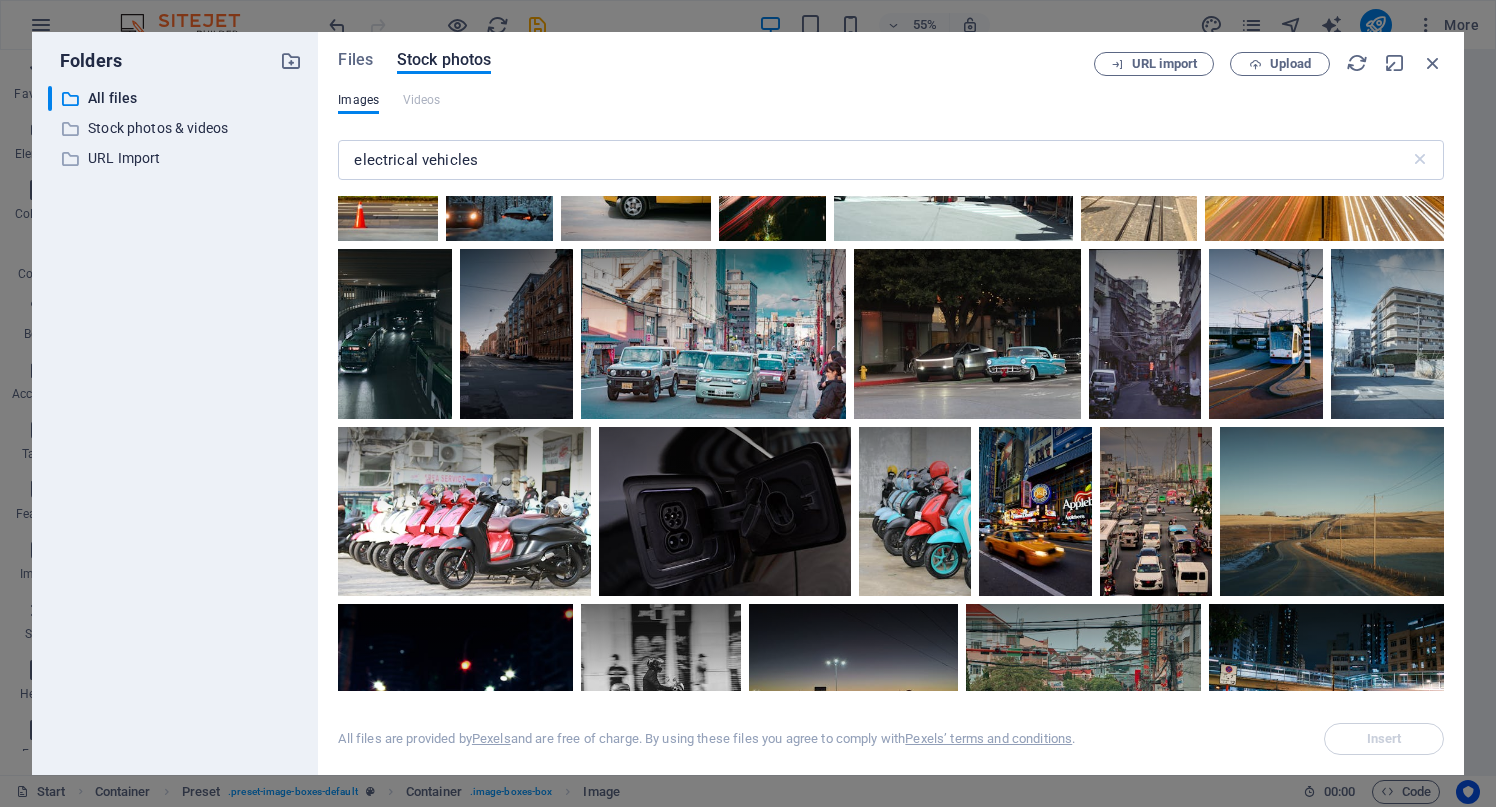 scroll, scrollTop: 4583, scrollLeft: 0, axis: vertical 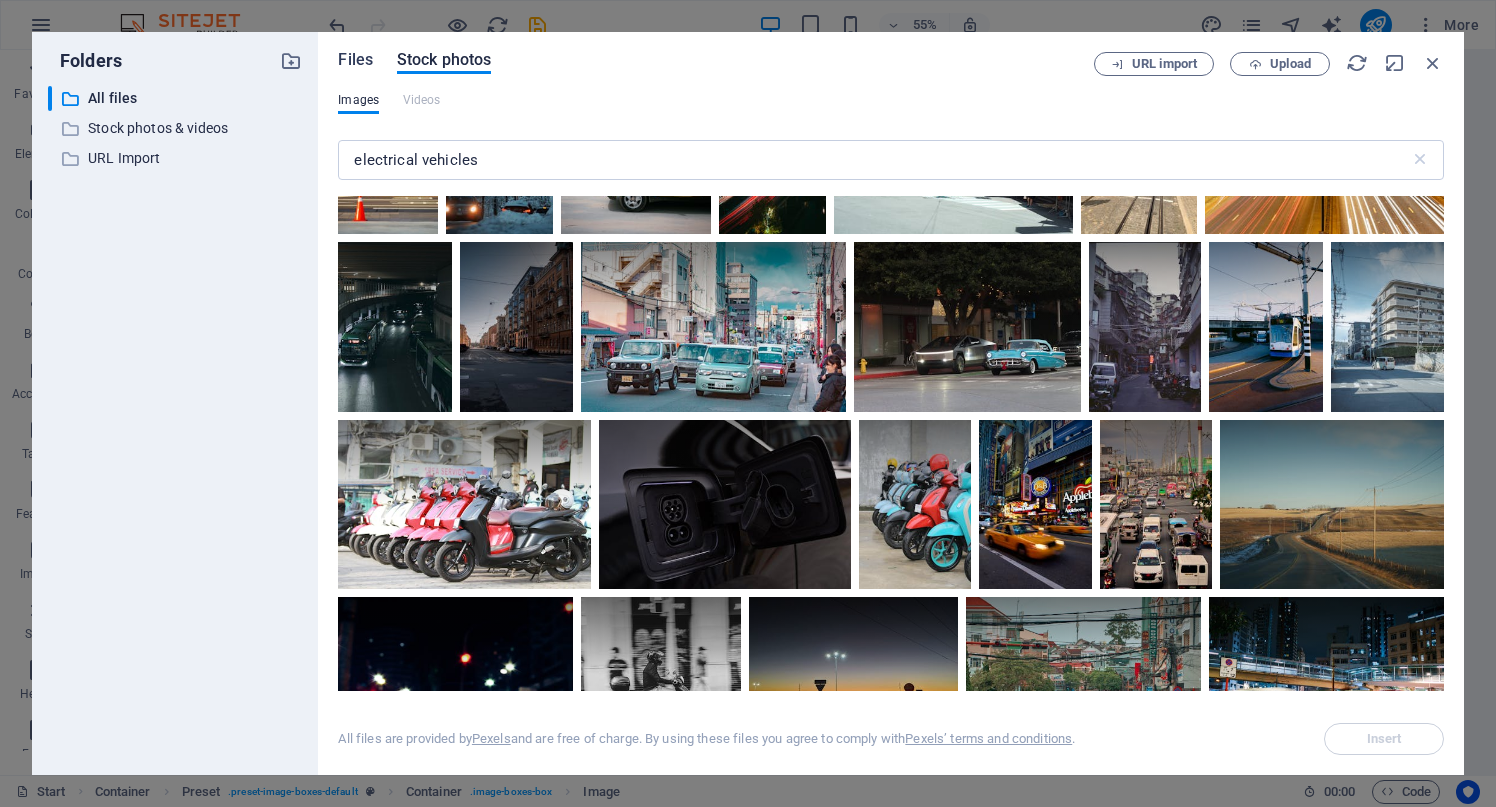 click on "Files" at bounding box center [355, 60] 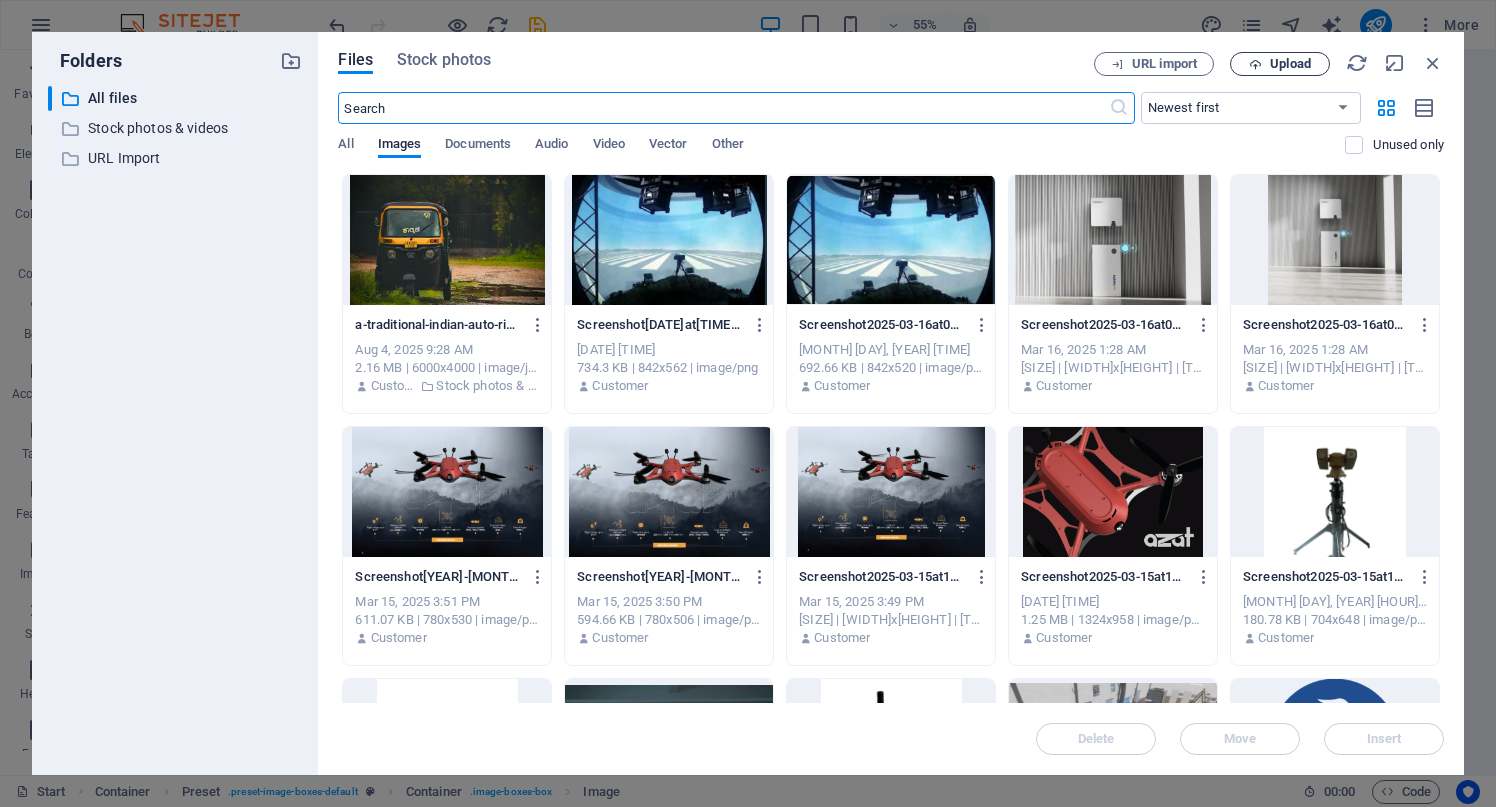 click on "Upload" at bounding box center (1290, 64) 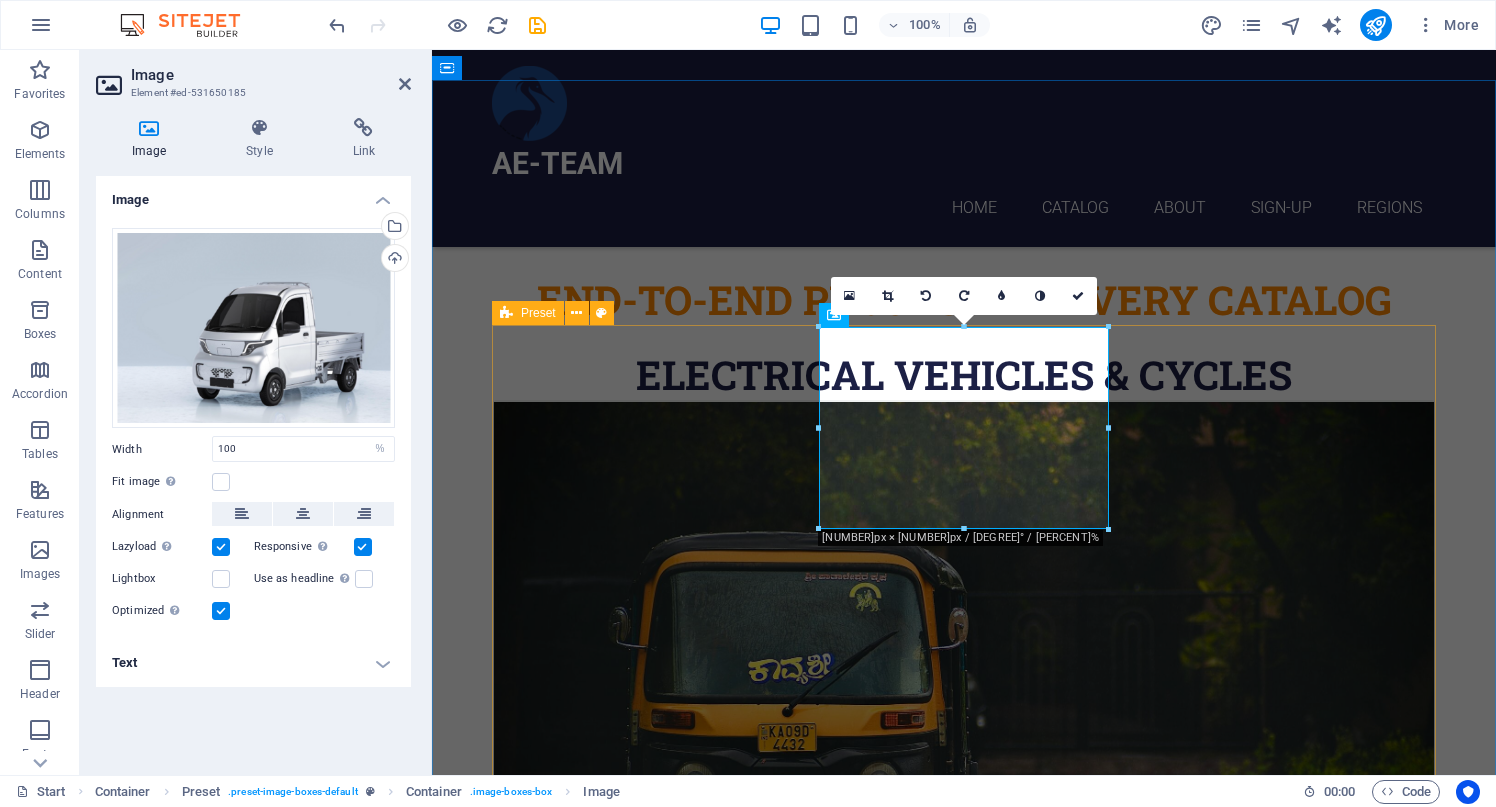click on "ELECTRICAL 3CYCLES / CYCLES For more details and to request a catalog, please don’t hesitate to contact us by signing up ! ELECTRICAL VEHICLES For more details and to request a catalog, please don’t hesitate to contact us by signing up ! ELECTRICAL AGRICULTURE EQ. For more details and to request a catalog, please don’t hesitate to contact us by signing up ! MEDICAL TECHNOLOGY SOLUTIONS PORTABLE HEALTH MONITORES For more details and to request a catalog, please don’t hesitate to contact us by signing up ! MEDISON LLC to WORLD For more details and to request a catalog, please don’t hesitate to contact us by signing up ! MEDICAL CONSUMABLES For more details and to request a catalog, please don’t hesitate to contact us by signing up ! OIL & GAS TECHNOLOGIES and TRADE OIL & GAS TRADE For more details and to request a catalog, please don’t hesitate to contact us by signing up ! OIL & GAS TECHNOLOGIES For more details and to request a catalog, please don’t hesitate to contact us by signing up !" at bounding box center (964, 5265) 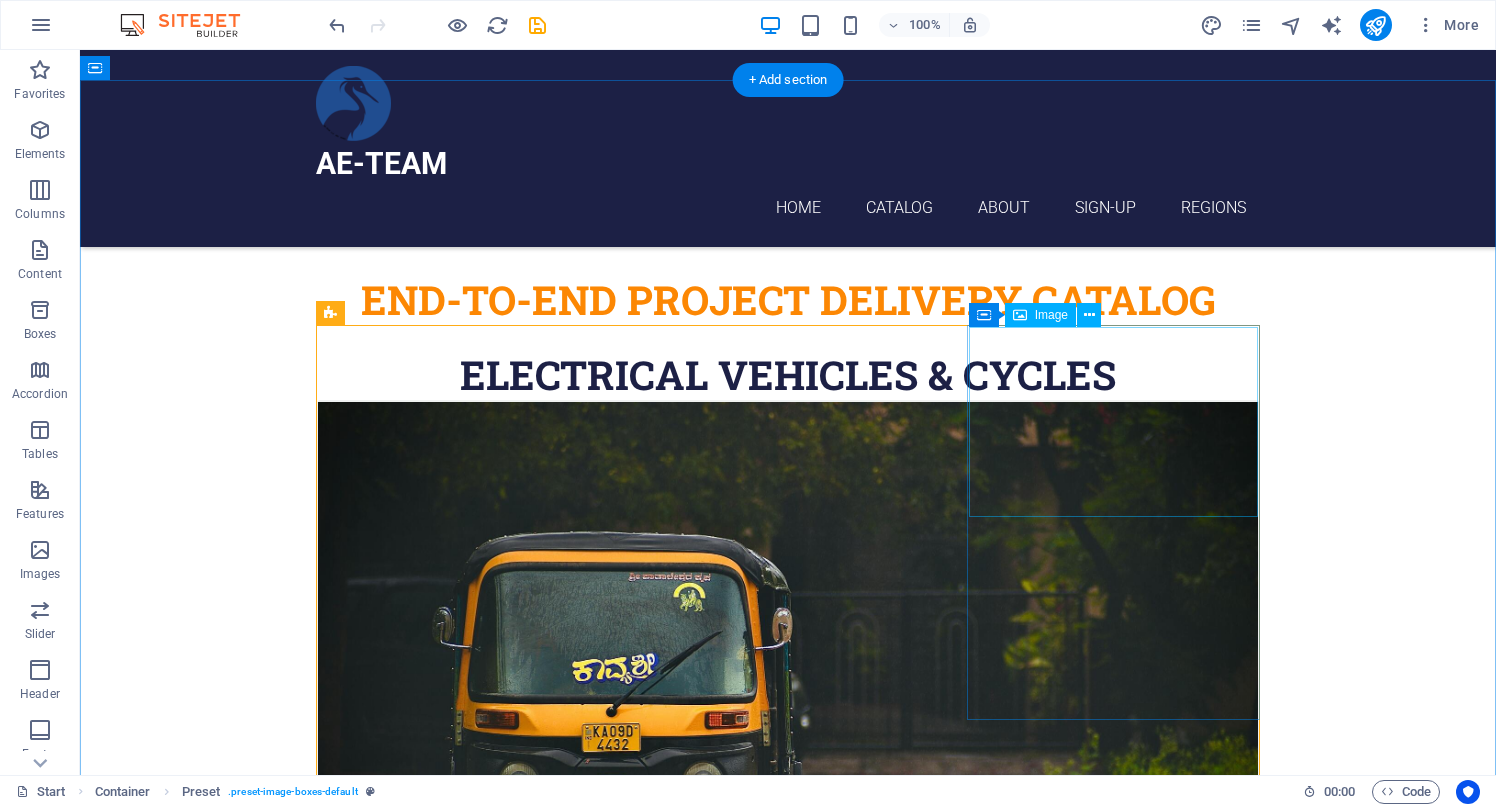 click at bounding box center (788, 2325) 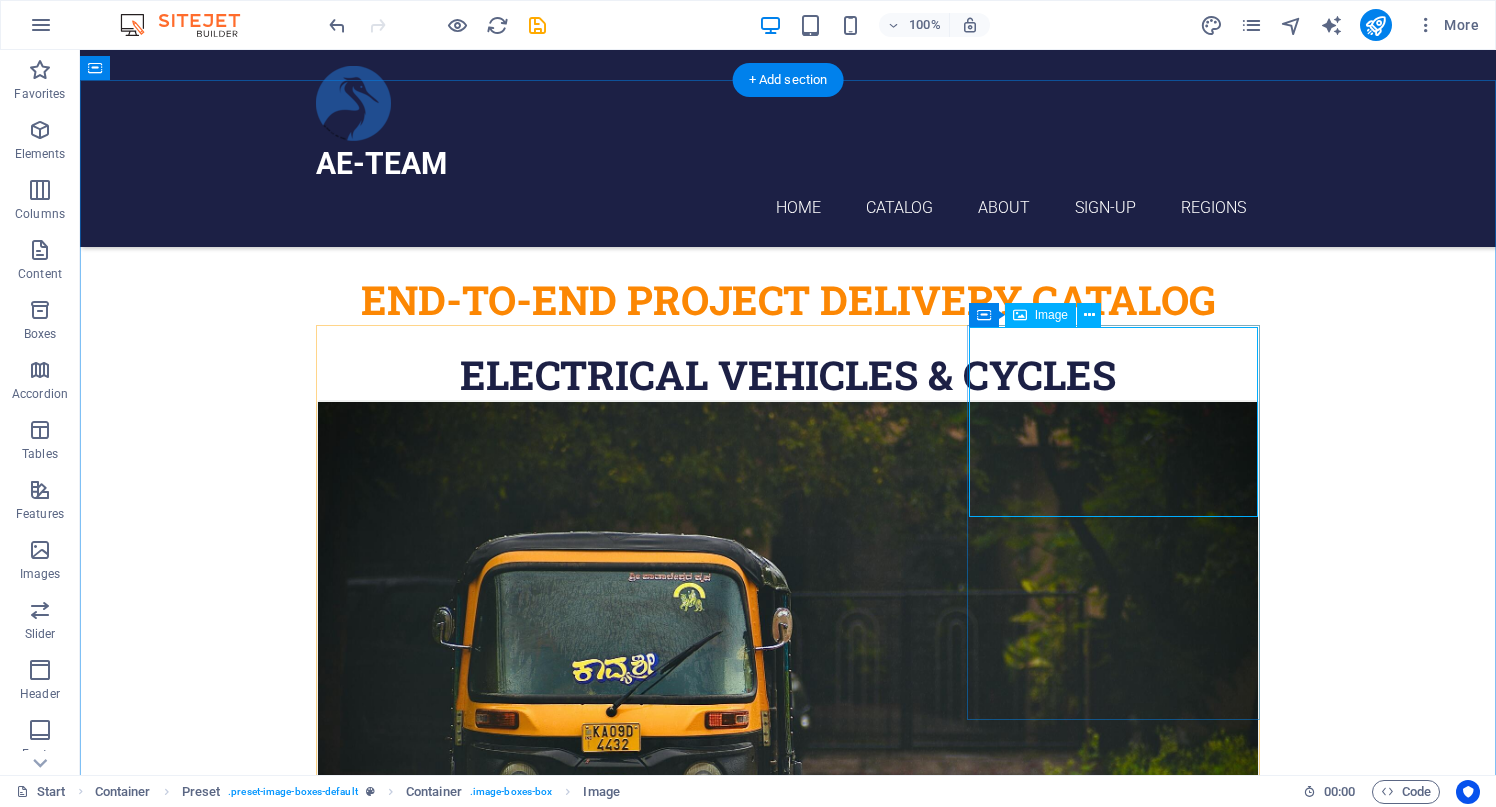 click at bounding box center [788, 2325] 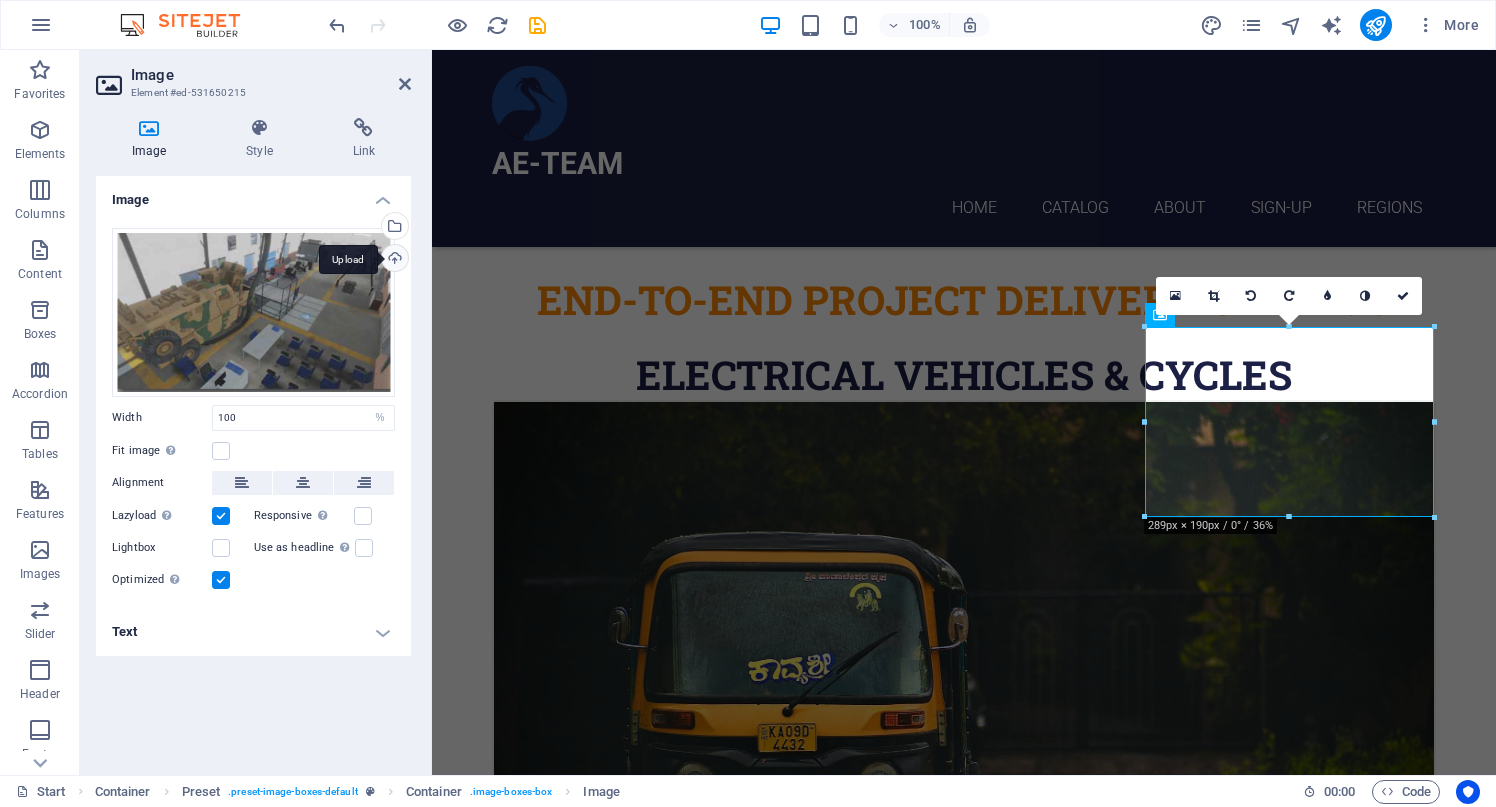 click on "Upload" at bounding box center [393, 260] 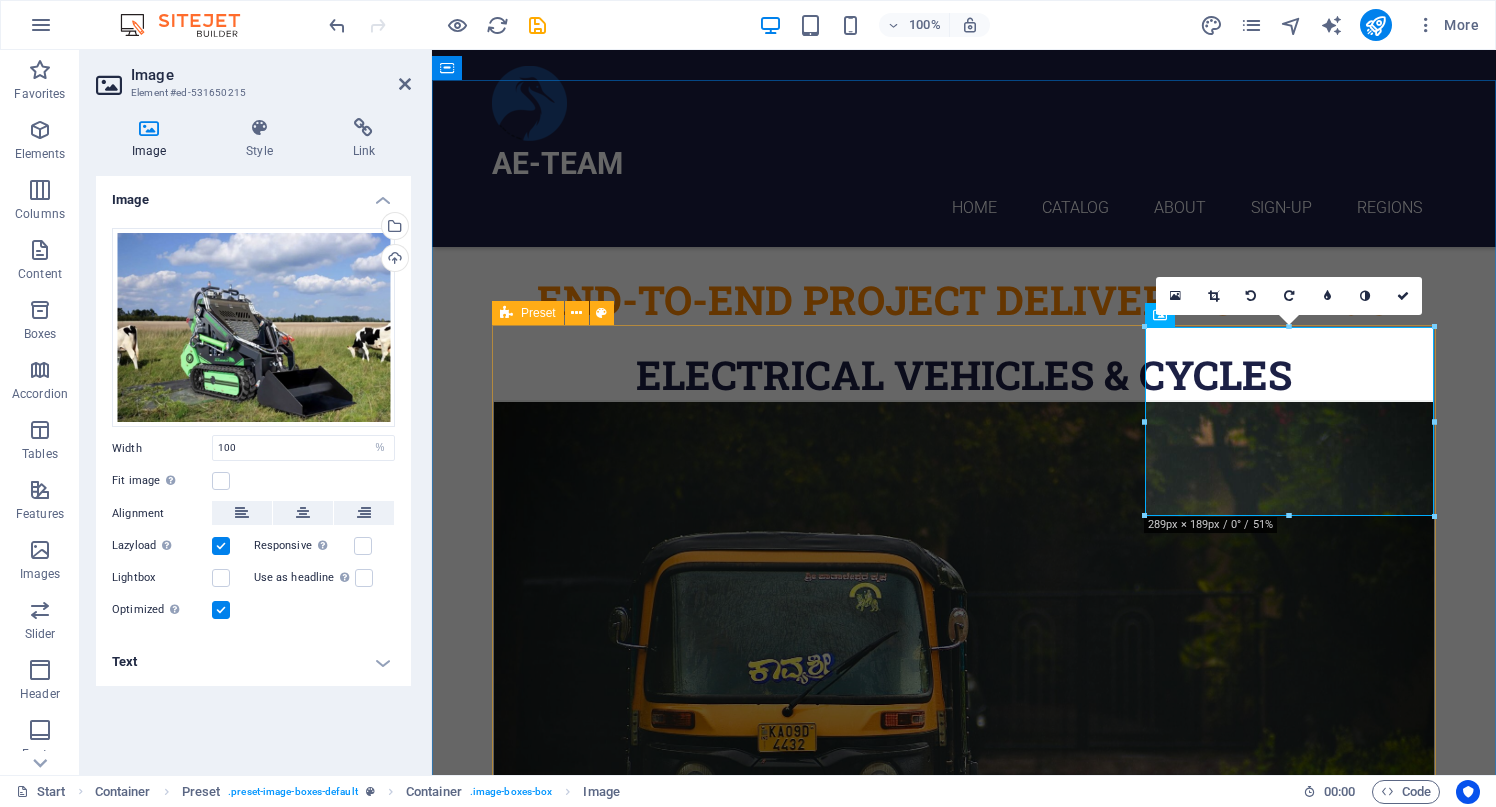 click on "ELECTRICAL 3CYCLES / CYCLES For more details and to request a catalog, please don’t hesitate to contact us by signing up ! ELECTRICAL VEHICLES For more details and to request a catalog, please don’t hesitate to contact us by signing up ! ELECTRICAL AGRICULTURE EQ. For more details and to request a catalog, please don’t hesitate to contact us by signing up ! MEDICAL TECHNOLOGY SOLUTIONS PORTABLE HEALTH MONITORES For more details and to request a catalog, please don’t hesitate to contact us by signing up ! MEDISON LLC to WORLD For more details and to request a catalog, please don’t hesitate to contact us by signing up ! MEDICAL CONSUMABLES For more details and to request a catalog, please don’t hesitate to contact us by signing up ! OIL & GAS TECHNOLOGIES and TRADE OIL & GAS TRADE For more details and to request a catalog, please don’t hesitate to contact us by signing up ! OIL & GAS TECHNOLOGIES For more details and to request a catalog, please don’t hesitate to contact us by signing up !" at bounding box center (964, 5264) 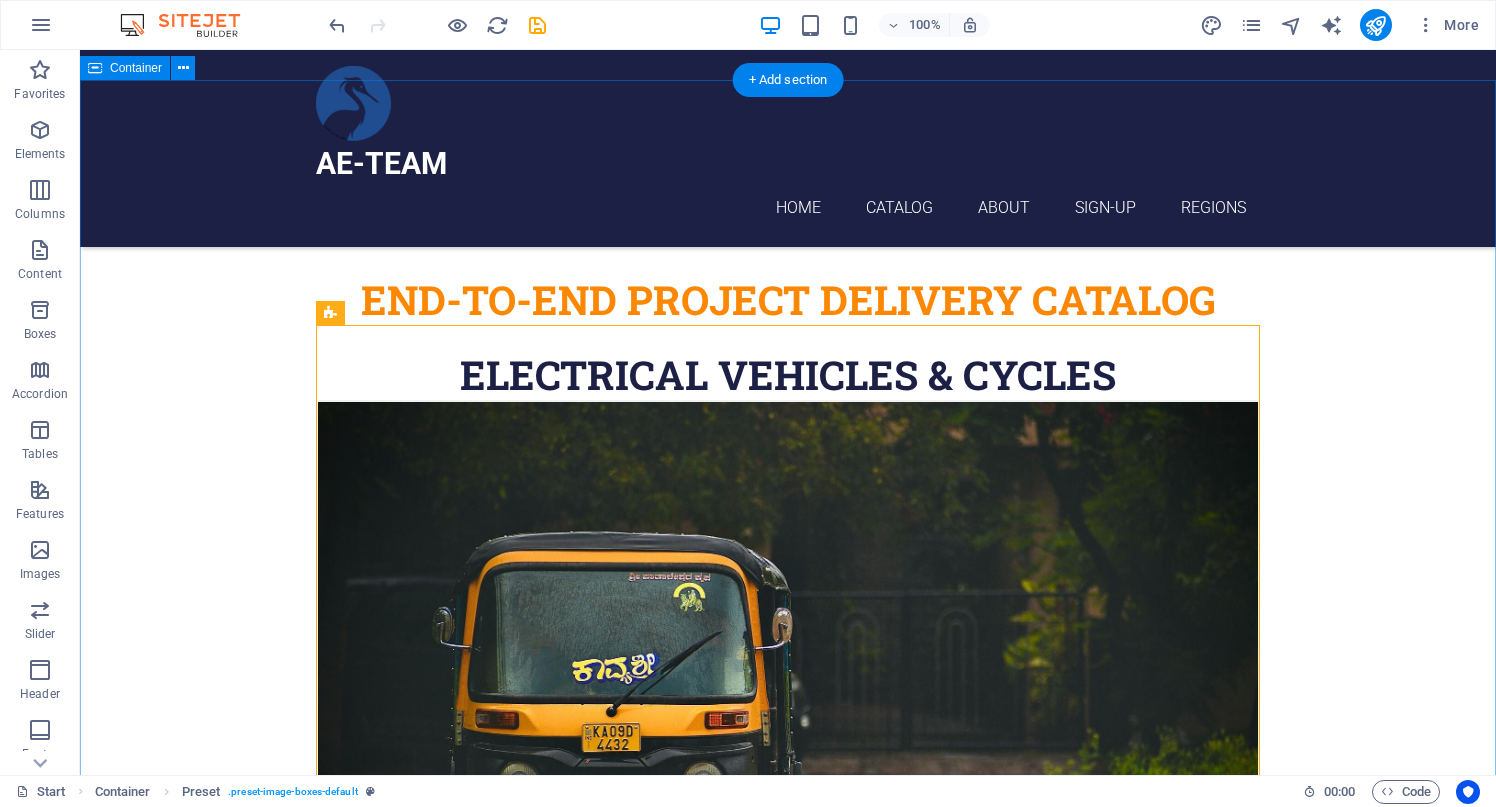 click on "END-TO-END PROJECT DELIVERY CATALOG ELECTRICAL VEHICLEs & CYCLES ELECTRICAL 3CYCLES / CYCLES For more details and to request a catalog, please don’t hesitate to contact us by signing up ! ELECTRICAL VEHICLES For more details and to request a catalog, please don’t hesitate to contact us by signing up ! ELECTRICAL AGRICULTURE EQ. For more details and to request a catalog, please don’t hesitate to contact us by signing up ! MEDICAL TECHNOLOGY SOLUTIONS PORTABLE HEALTH MONITORES For more details and to request a catalog, please don’t hesitate to contact us by signing up ! MEDISON LLC to WORLD For more details and to request a catalog, please don’t hesitate to contact us by signing up ! MEDICAL CONSUMABLES For more details and to request a catalog, please don’t hesitate to contact us by signing up ! OIL & GAS TECHNOLOGIES and TRADE OIL & GAS TRADE For more details and to request a catalog, please don’t hesitate to contact us by signing up ! OIL & GAS TECHNOLOGIES For more details and to request a catalog, please don’t hesitate to contact us by signing up !" at bounding box center [788, 5306] 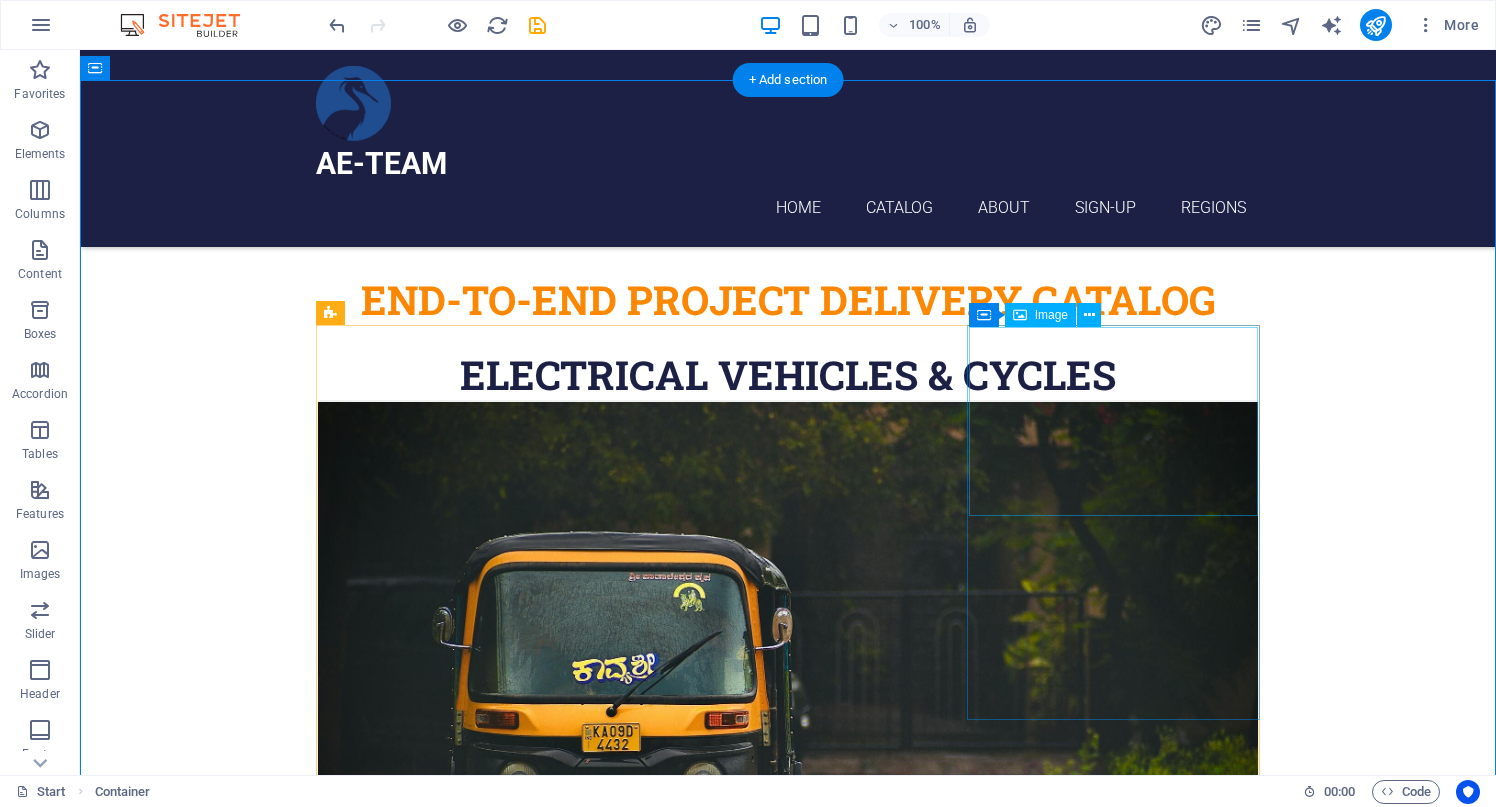click at bounding box center (788, 2325) 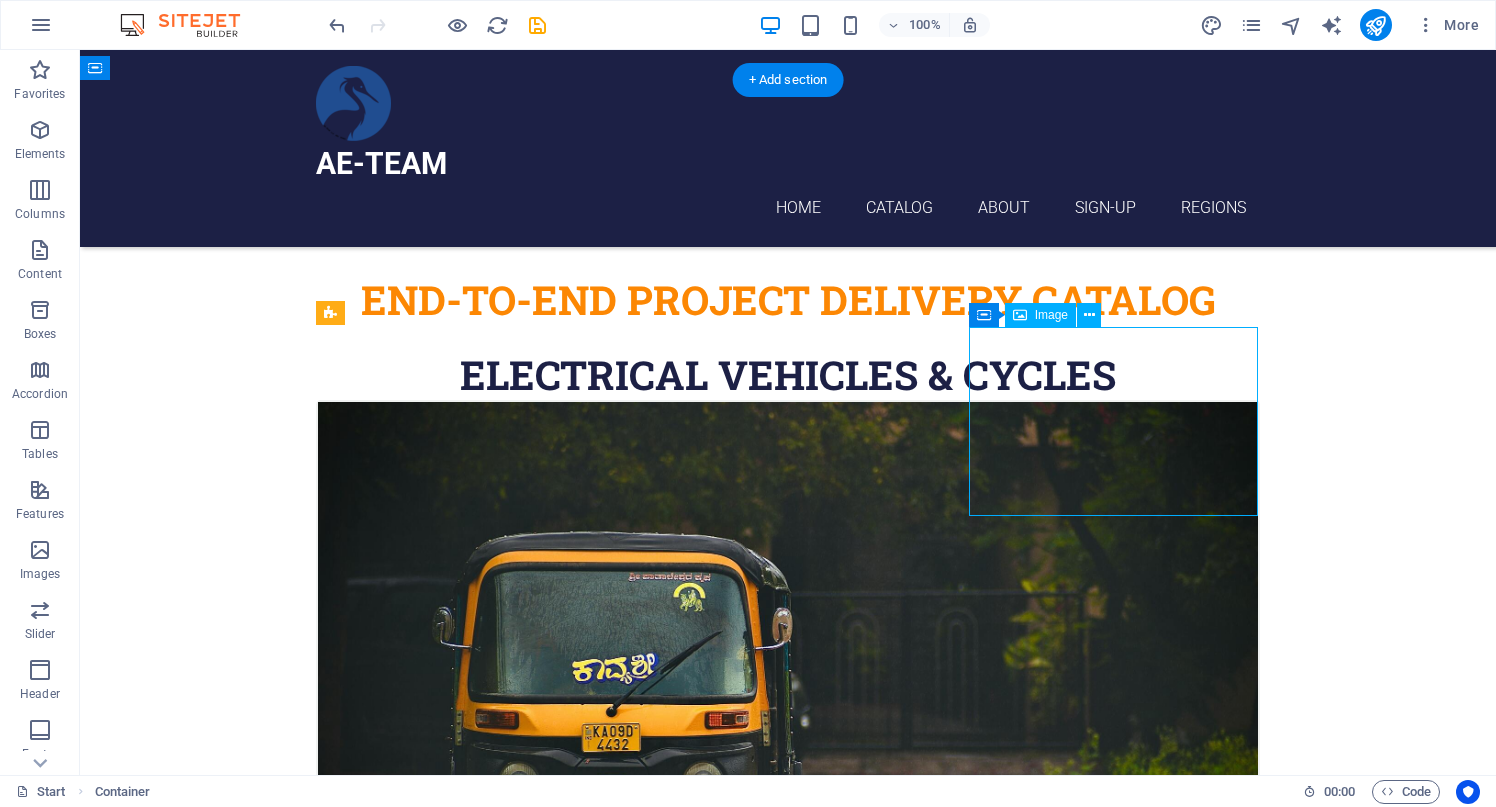 click at bounding box center (788, 2325) 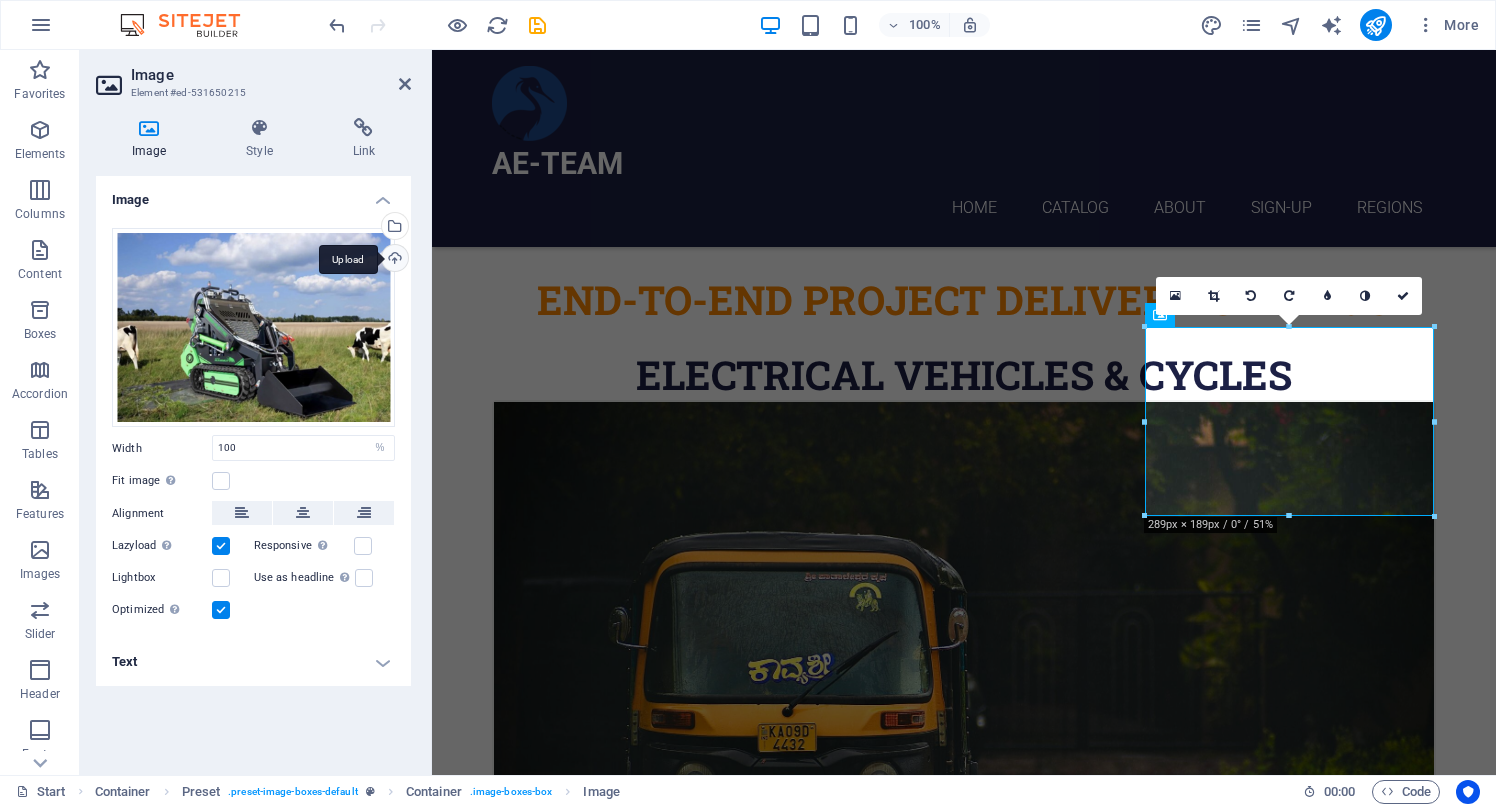 click on "Upload" at bounding box center (393, 260) 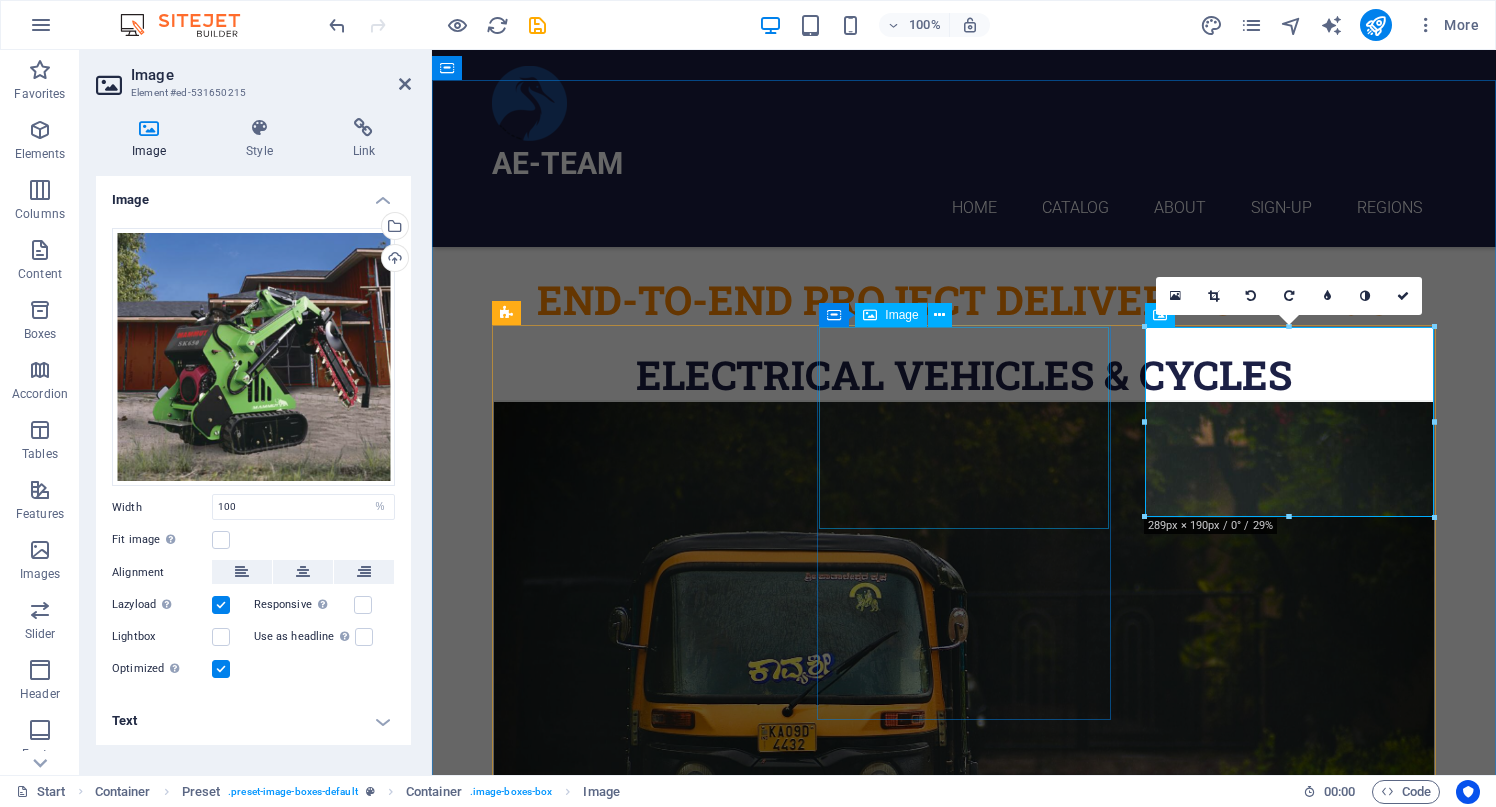 click at bounding box center [964, 1522] 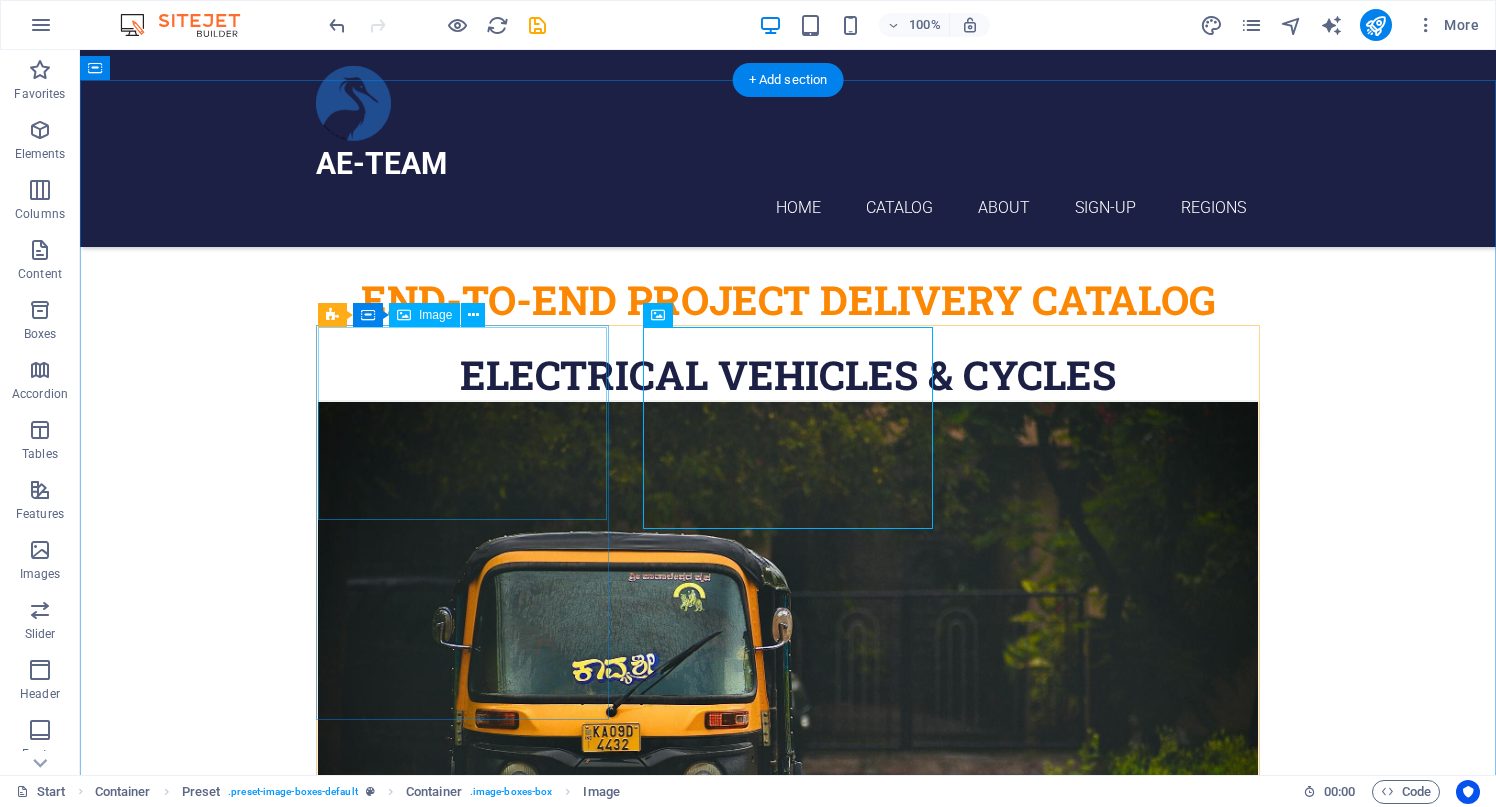click at bounding box center (788, 715) 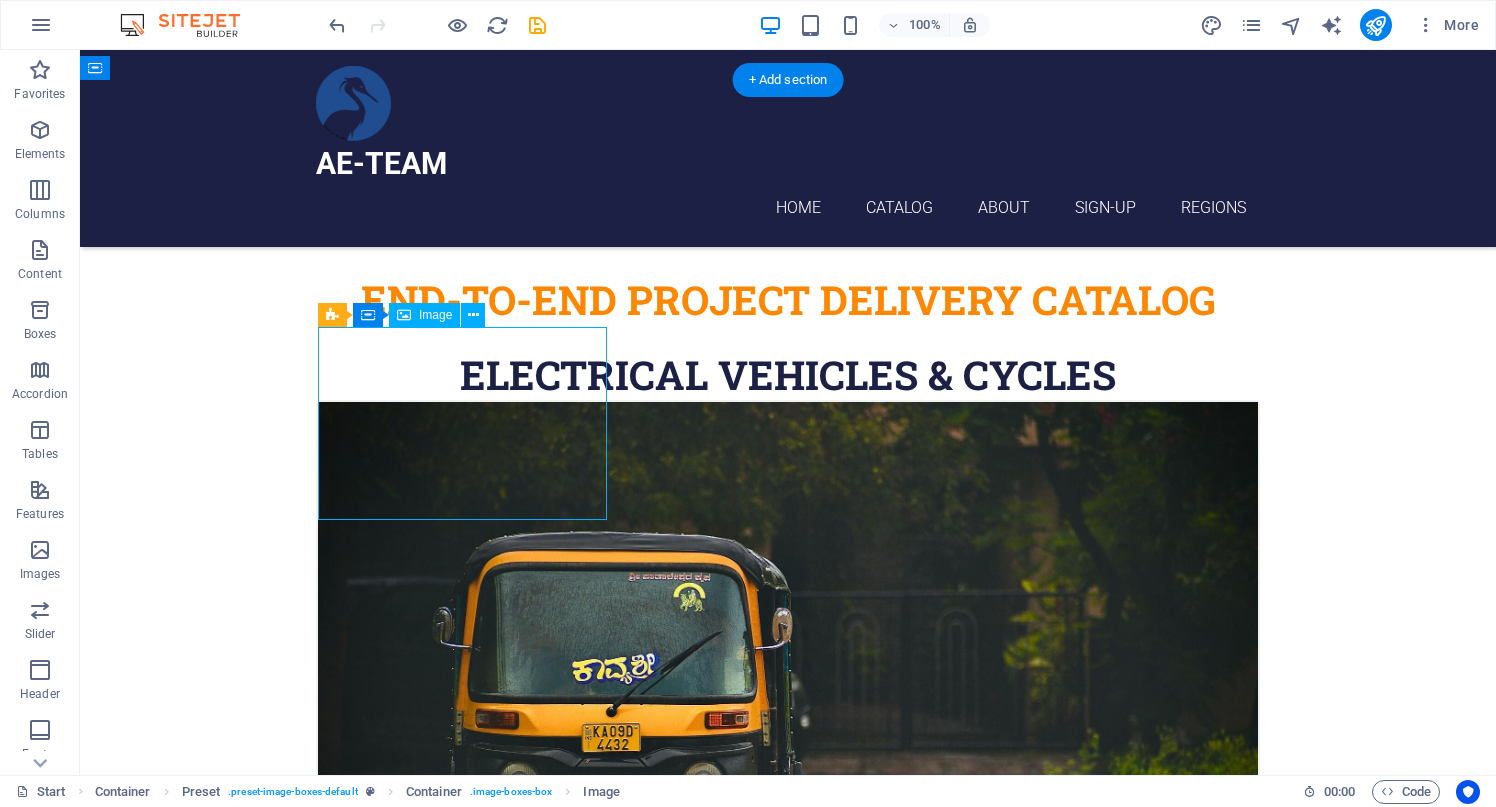 click at bounding box center (788, 715) 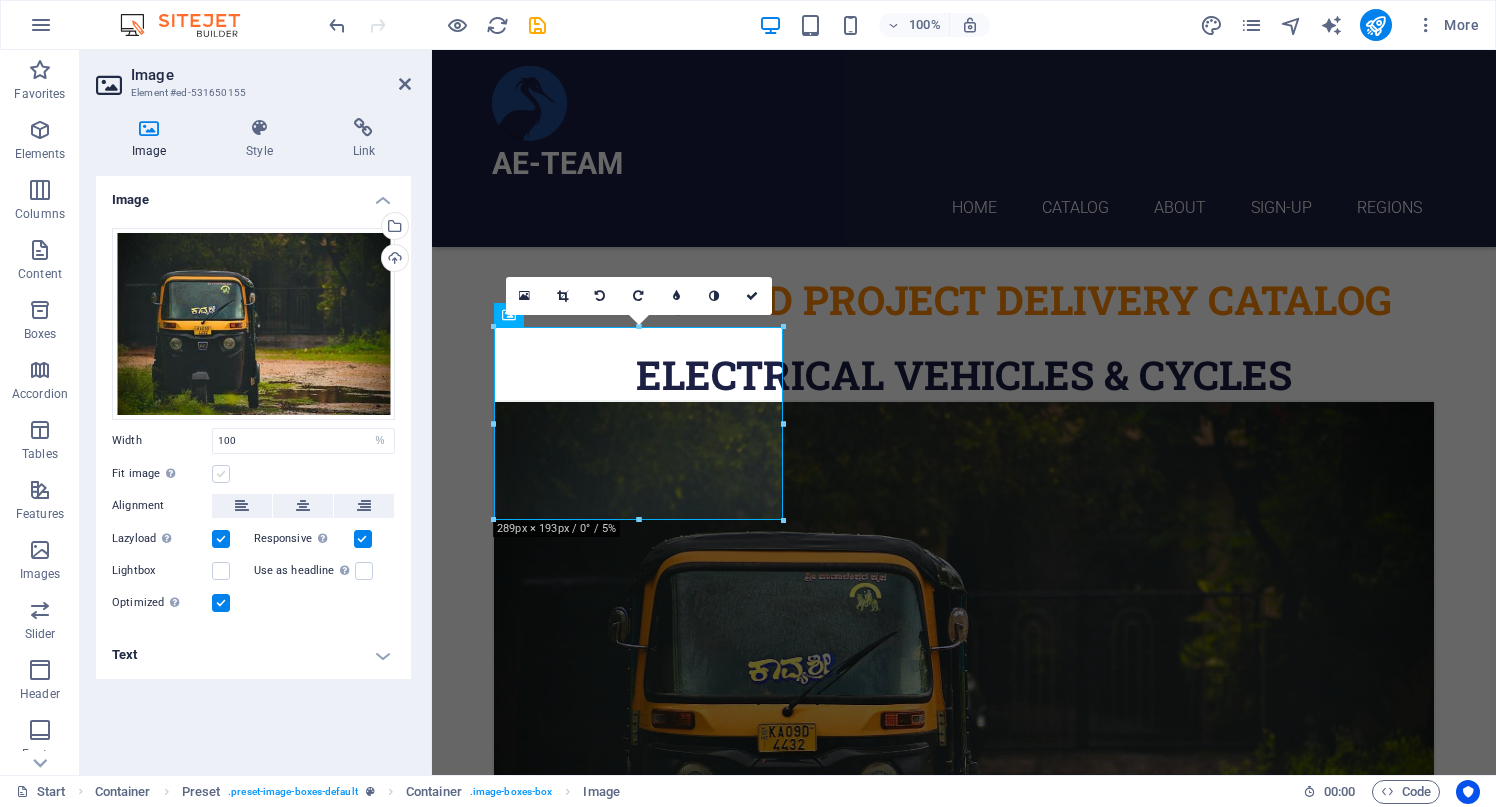 click at bounding box center (221, 474) 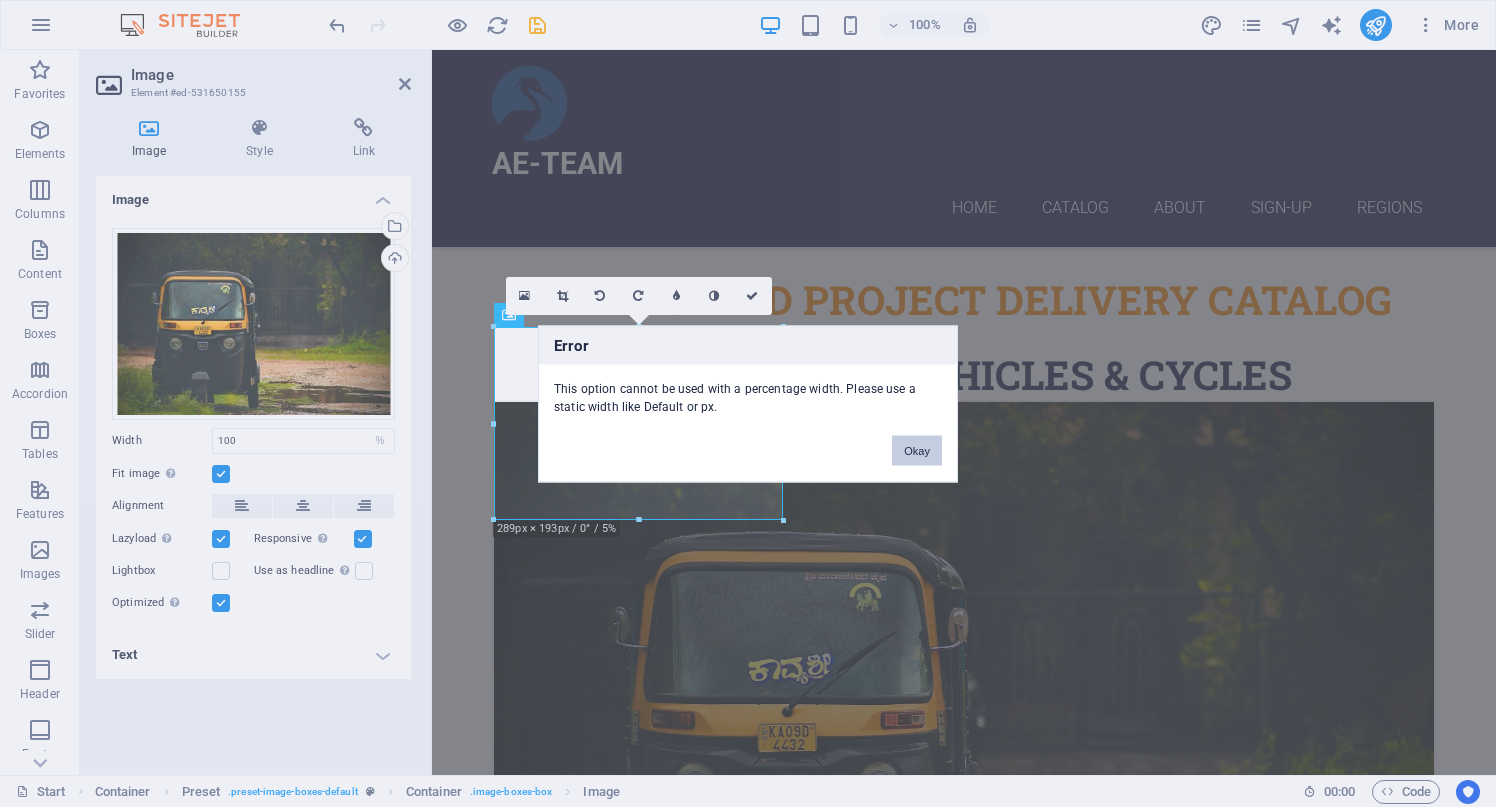 click on "Okay" at bounding box center (917, 450) 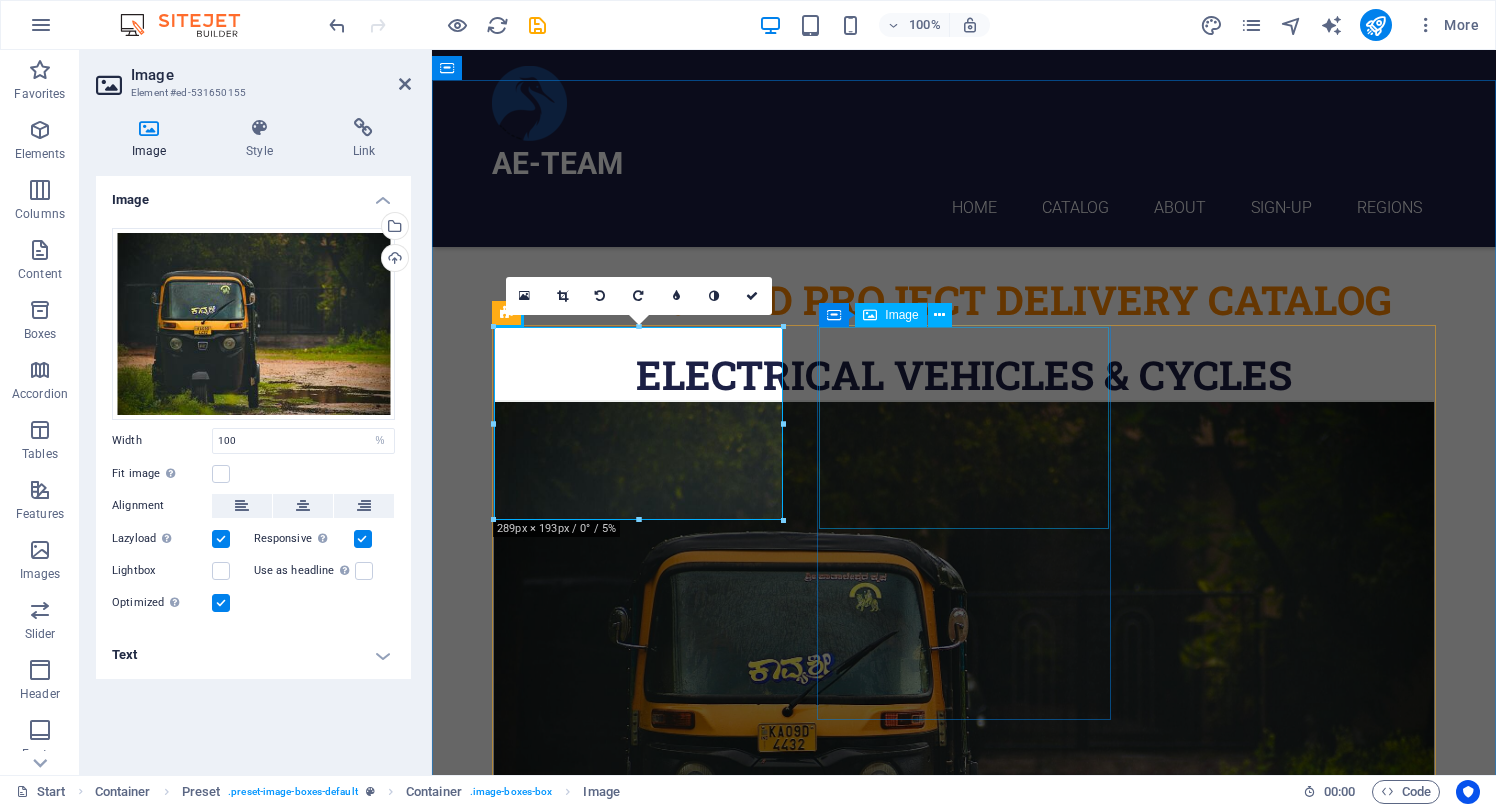 click at bounding box center (964, 1522) 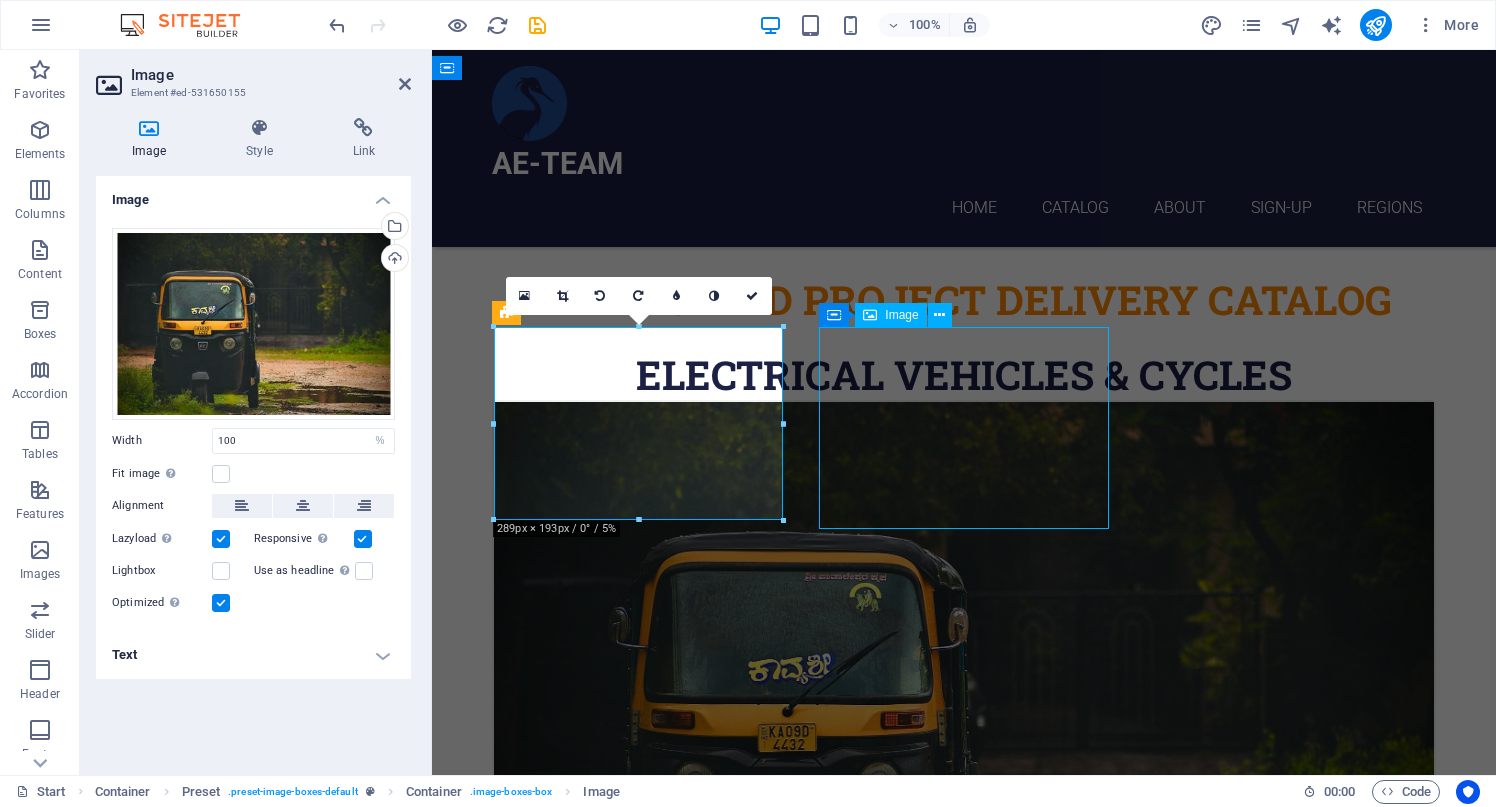 click at bounding box center [964, 1522] 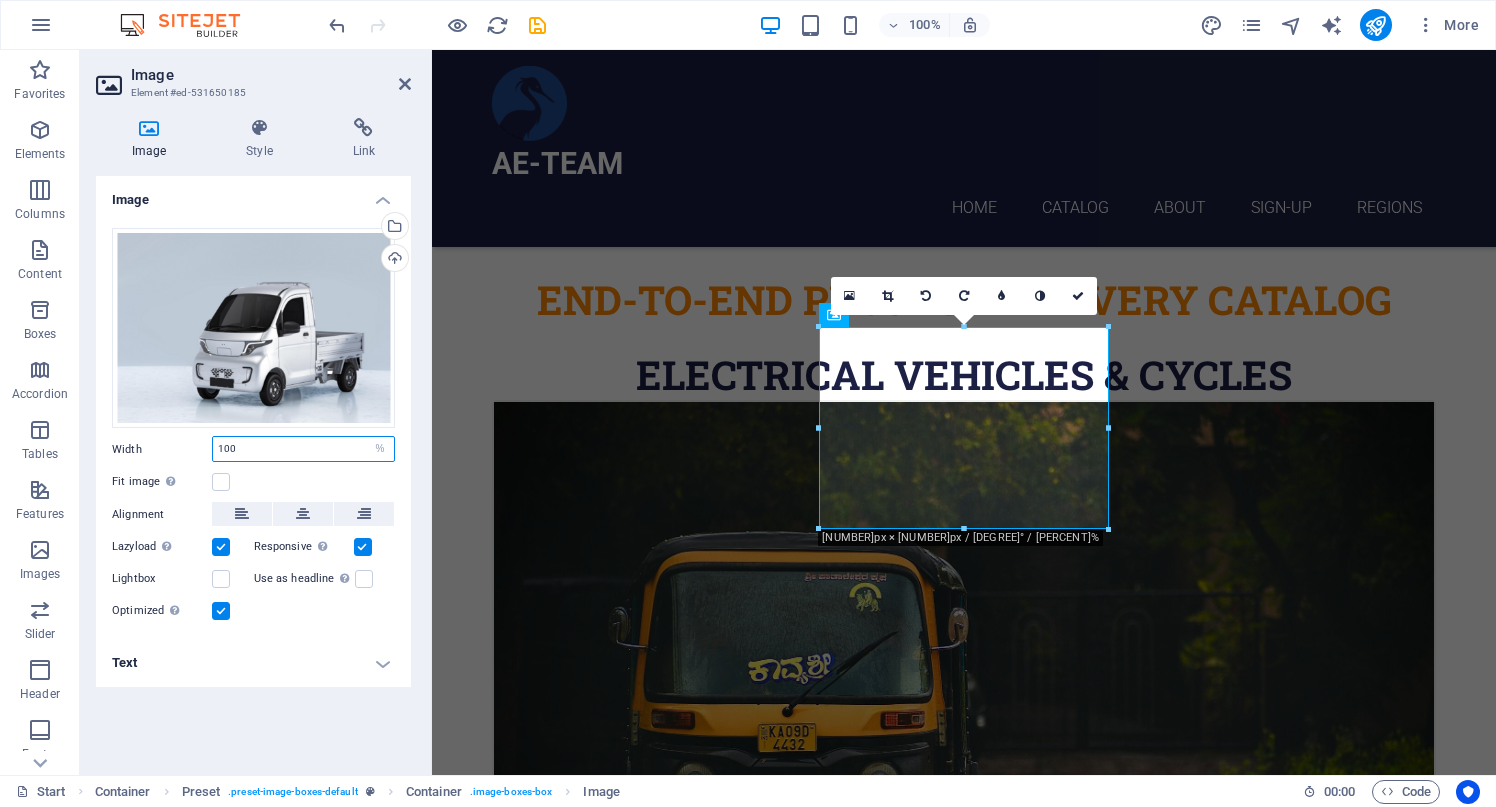 click on "100" at bounding box center [303, 449] 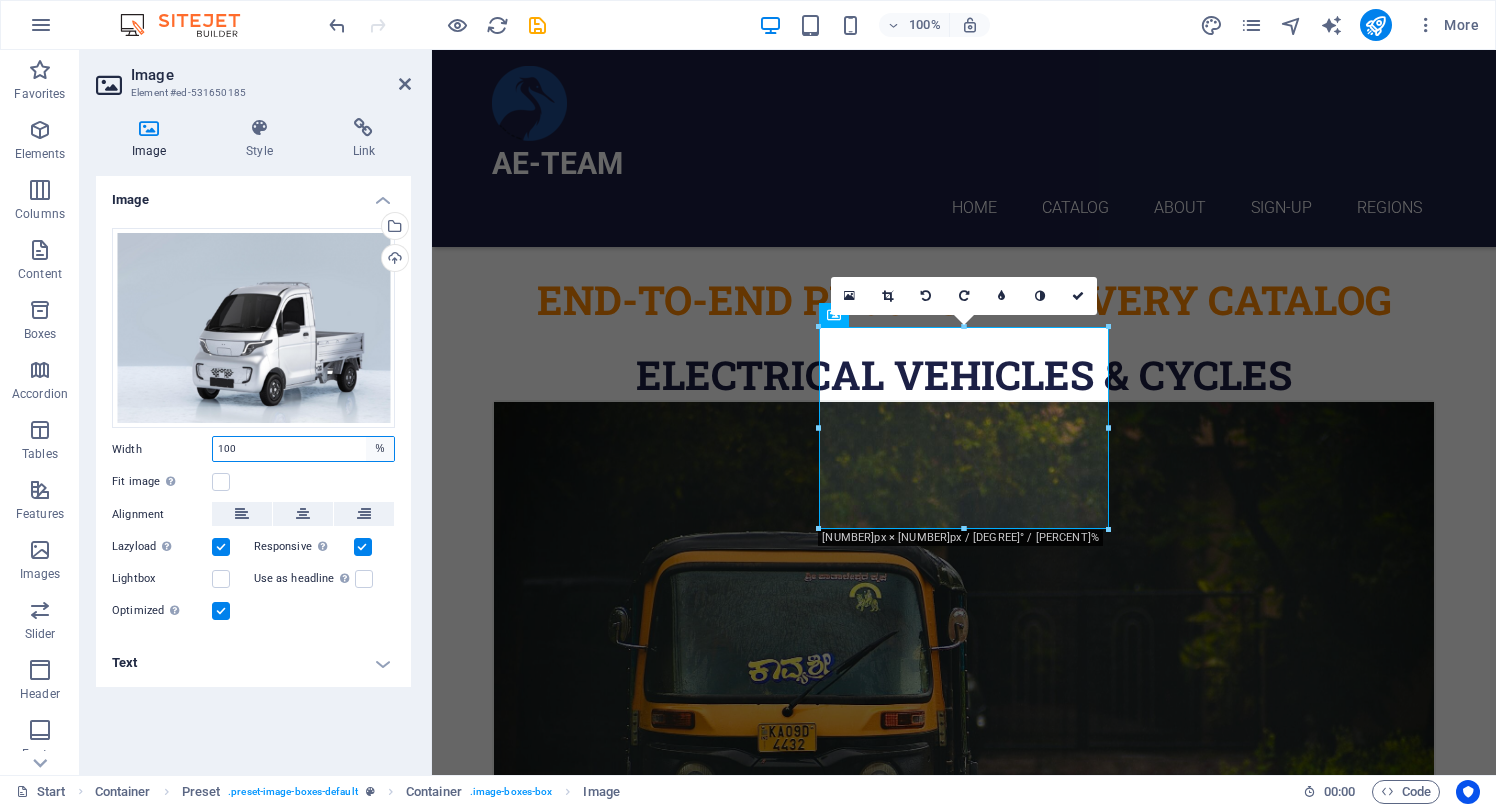 click on "Default auto px rem % em vh vw" at bounding box center (380, 449) 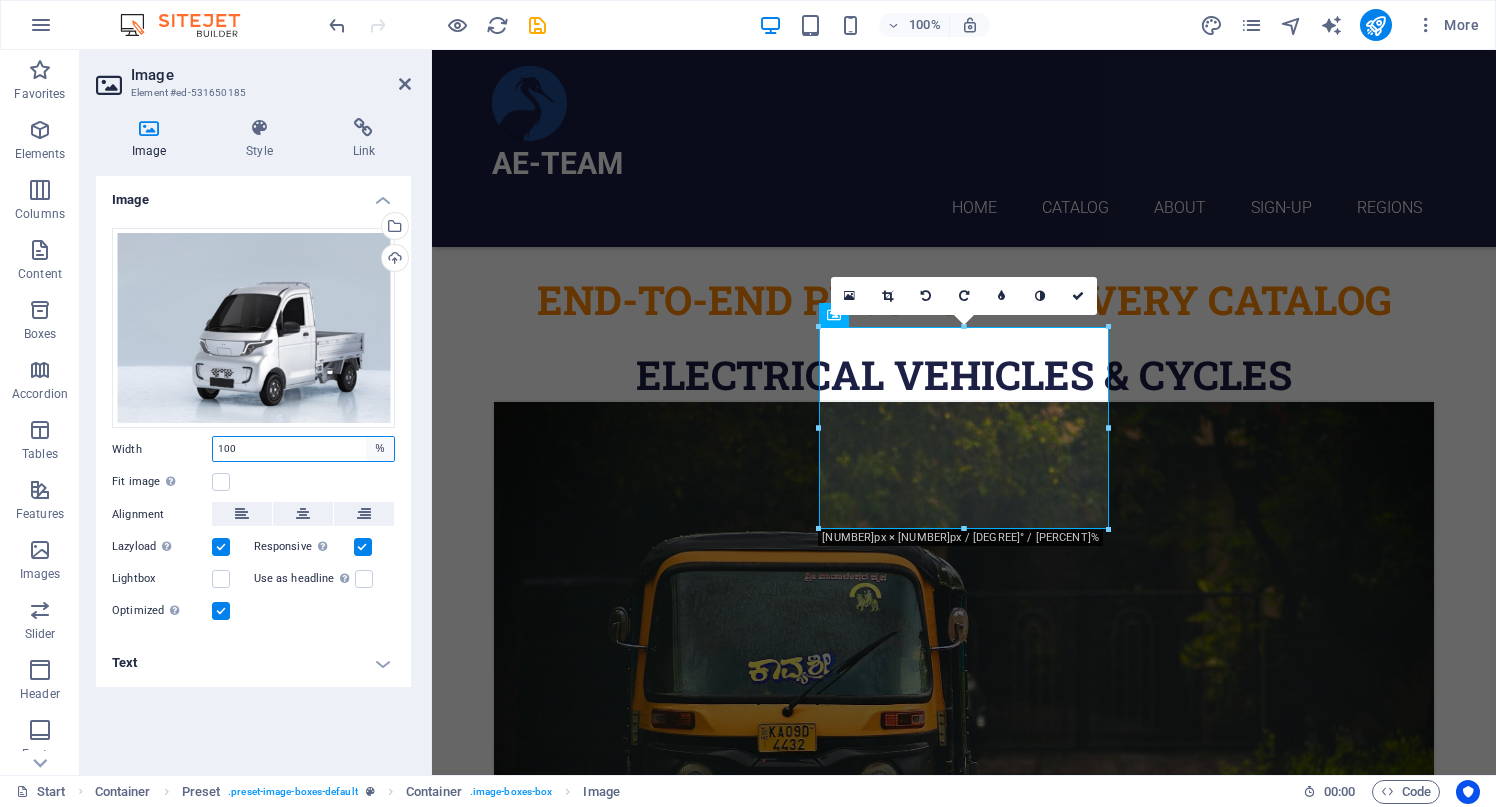 select on "px" 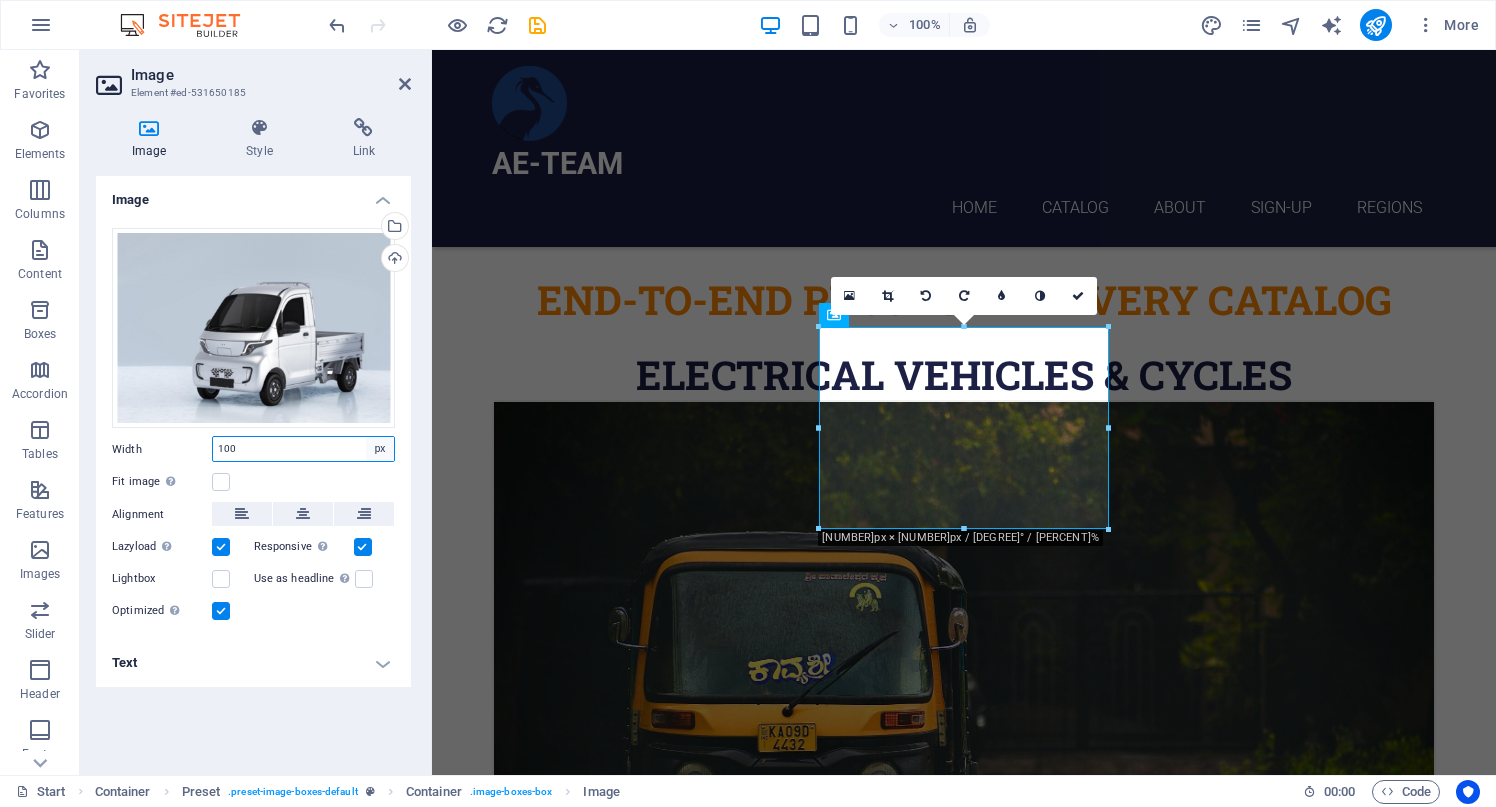 type on "289" 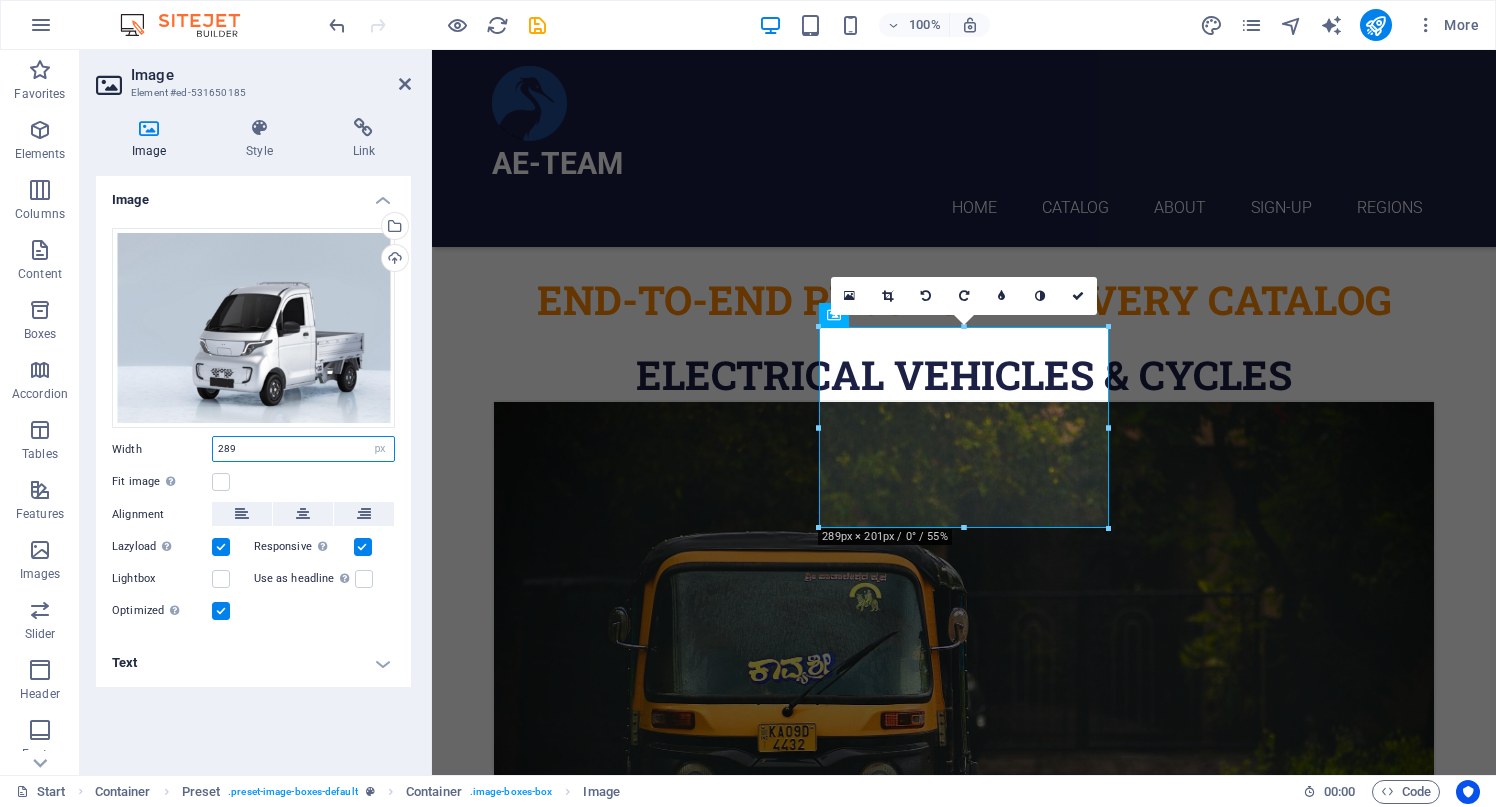click on "289" at bounding box center (303, 449) 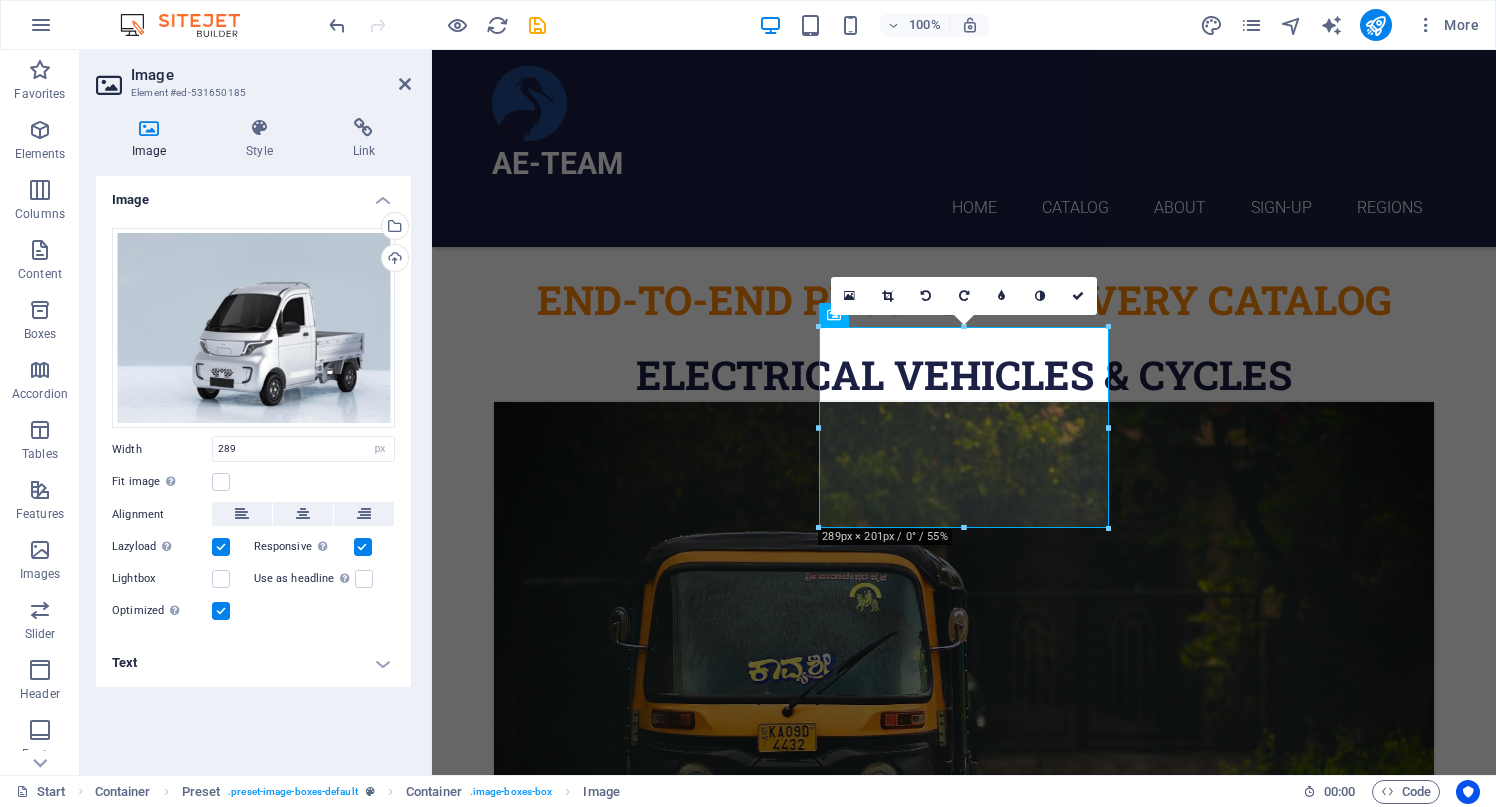 click on "Text" at bounding box center [253, 663] 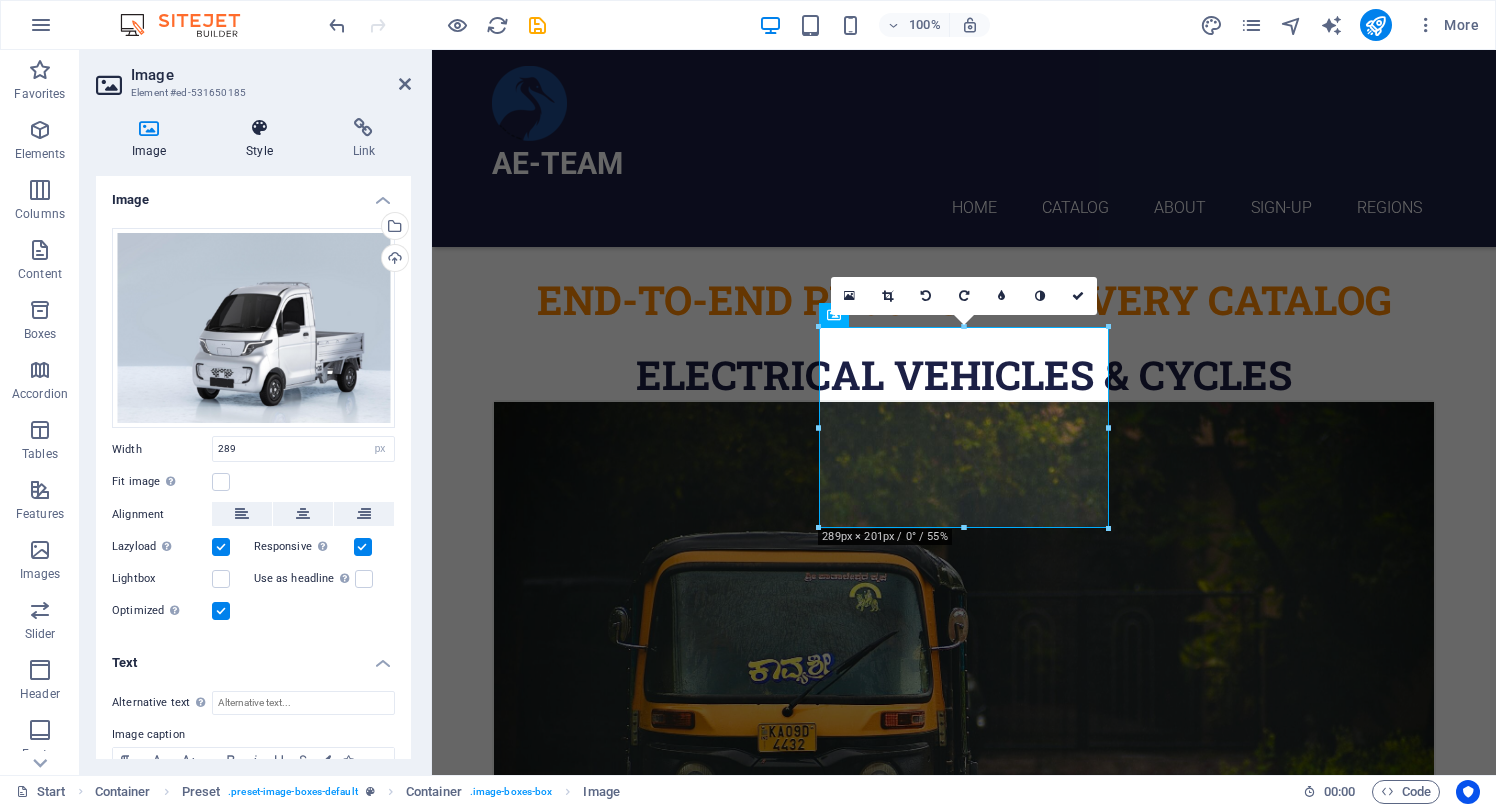 click on "Style" at bounding box center [263, 139] 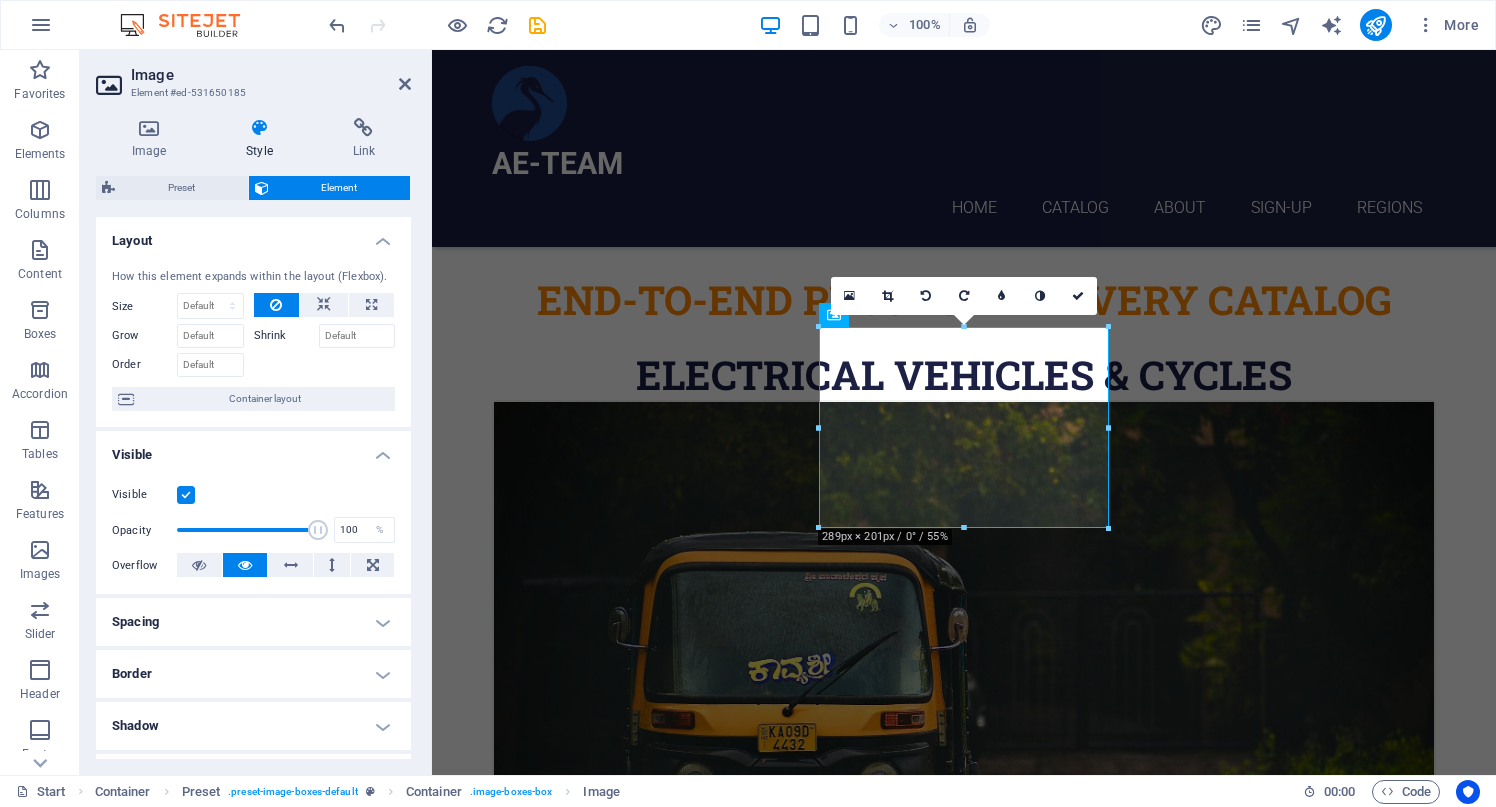 click on "Style" at bounding box center [263, 139] 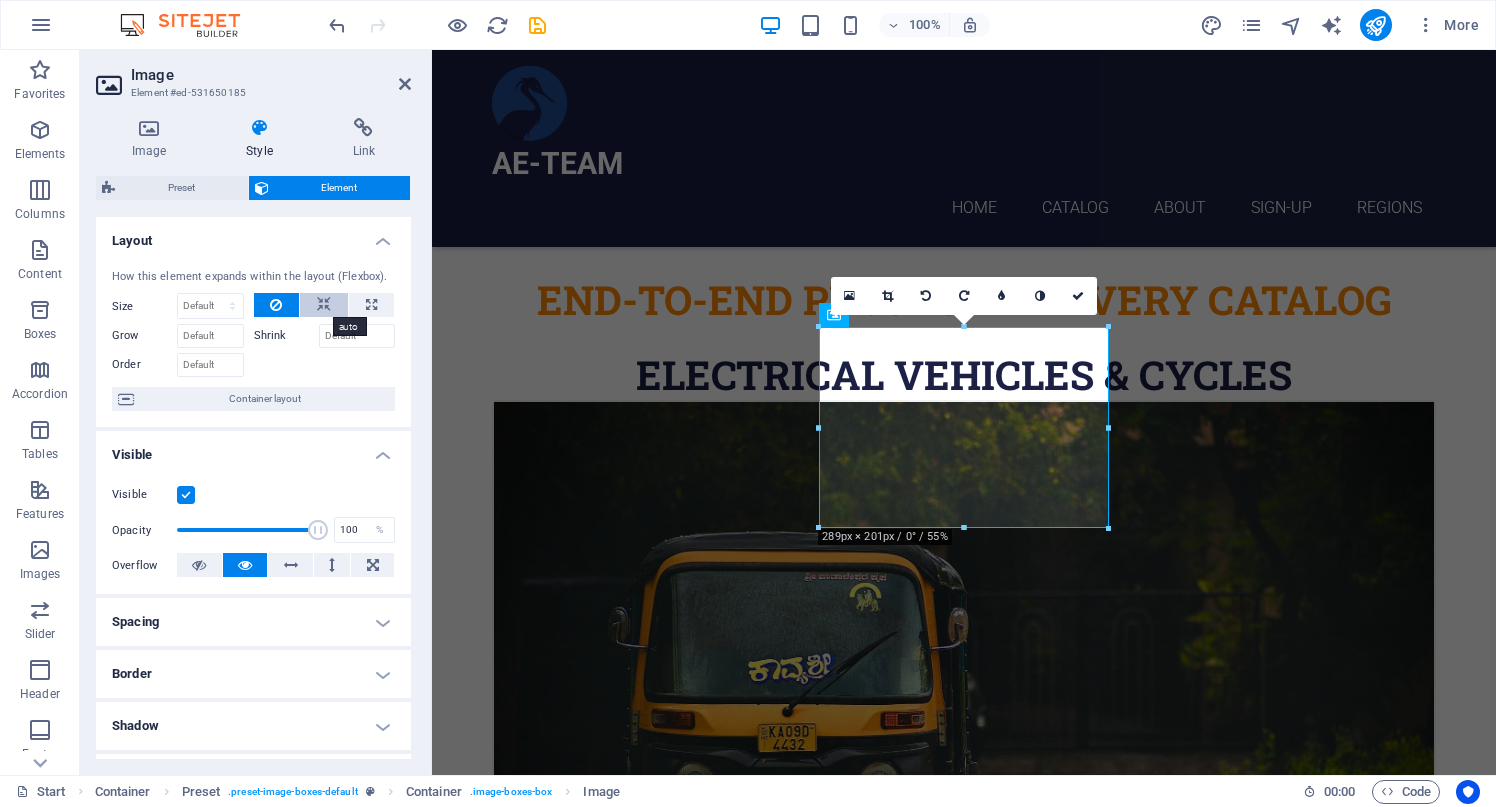 click at bounding box center (324, 305) 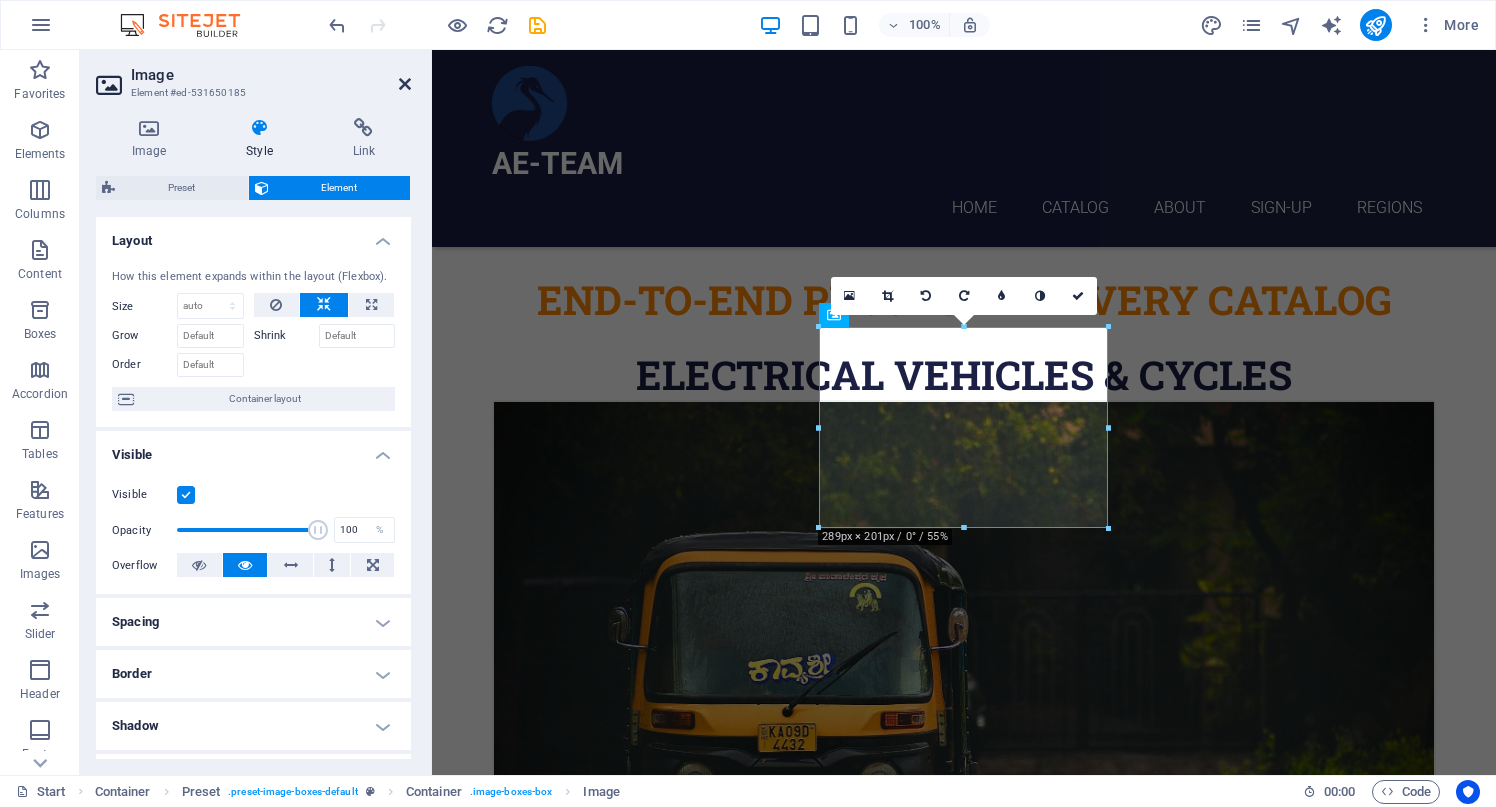 click at bounding box center (405, 84) 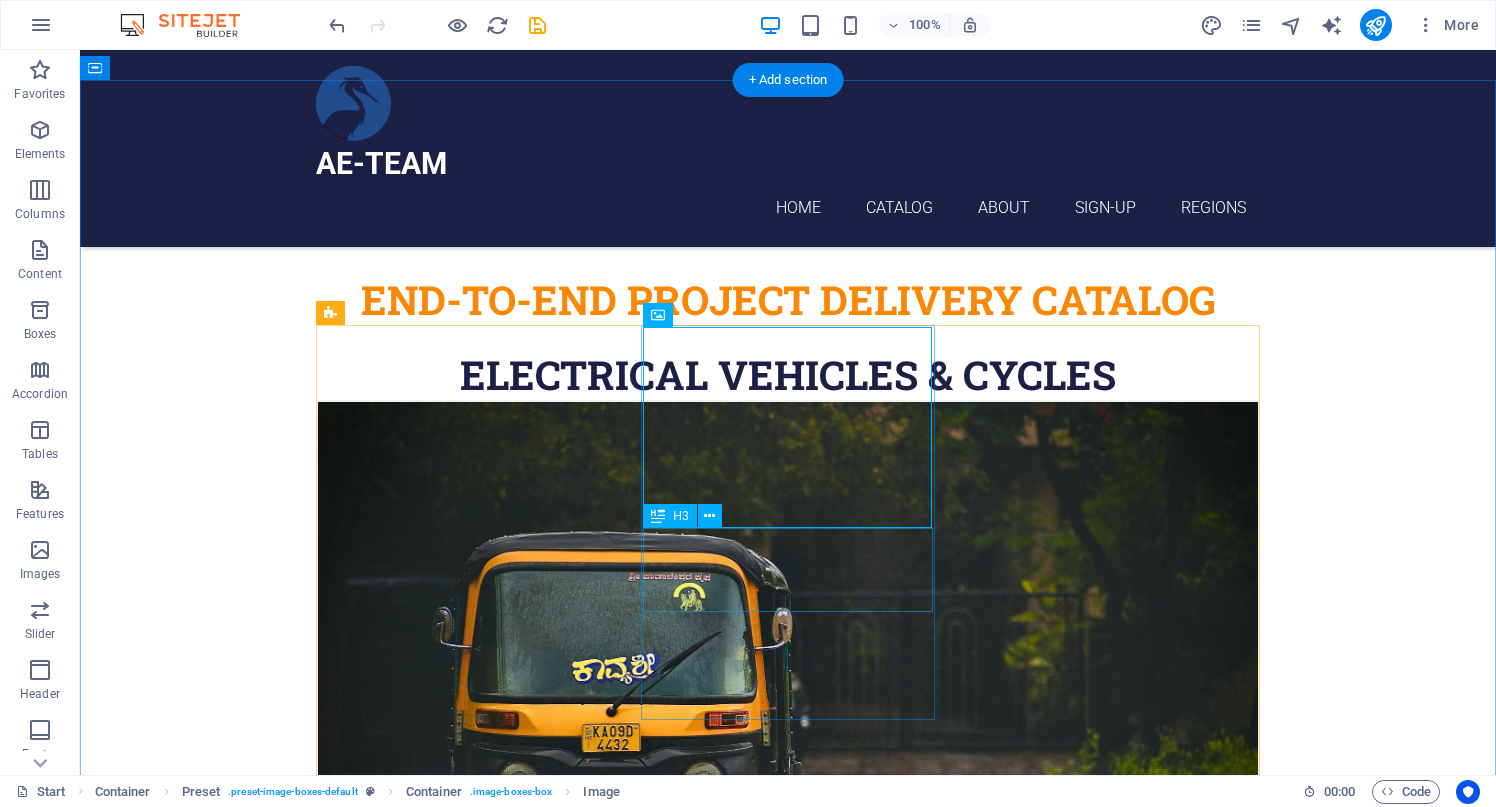 click on "ELECTRICAL VEHICLES" at bounding box center [788, 1439] 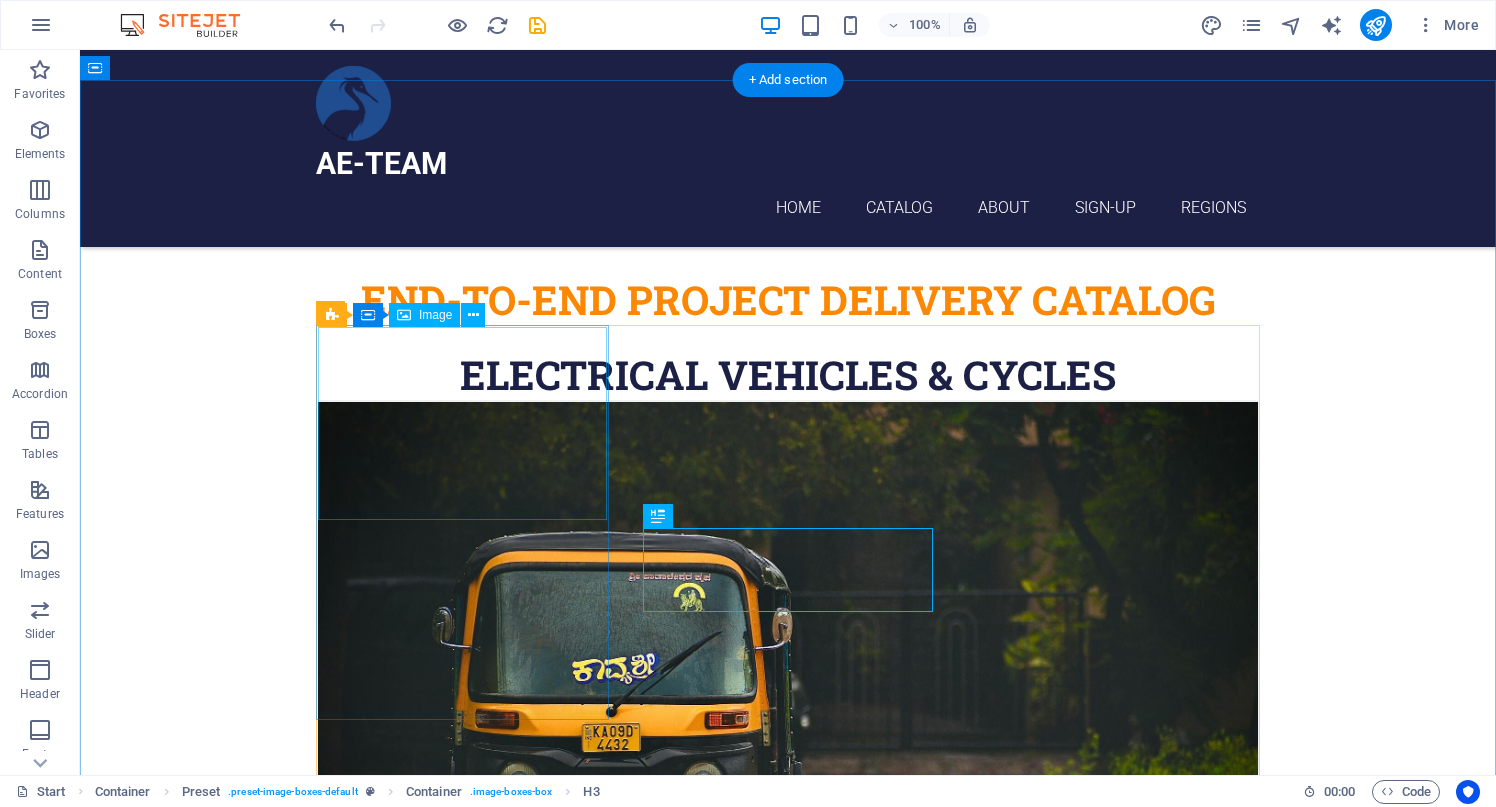click at bounding box center [788, 715] 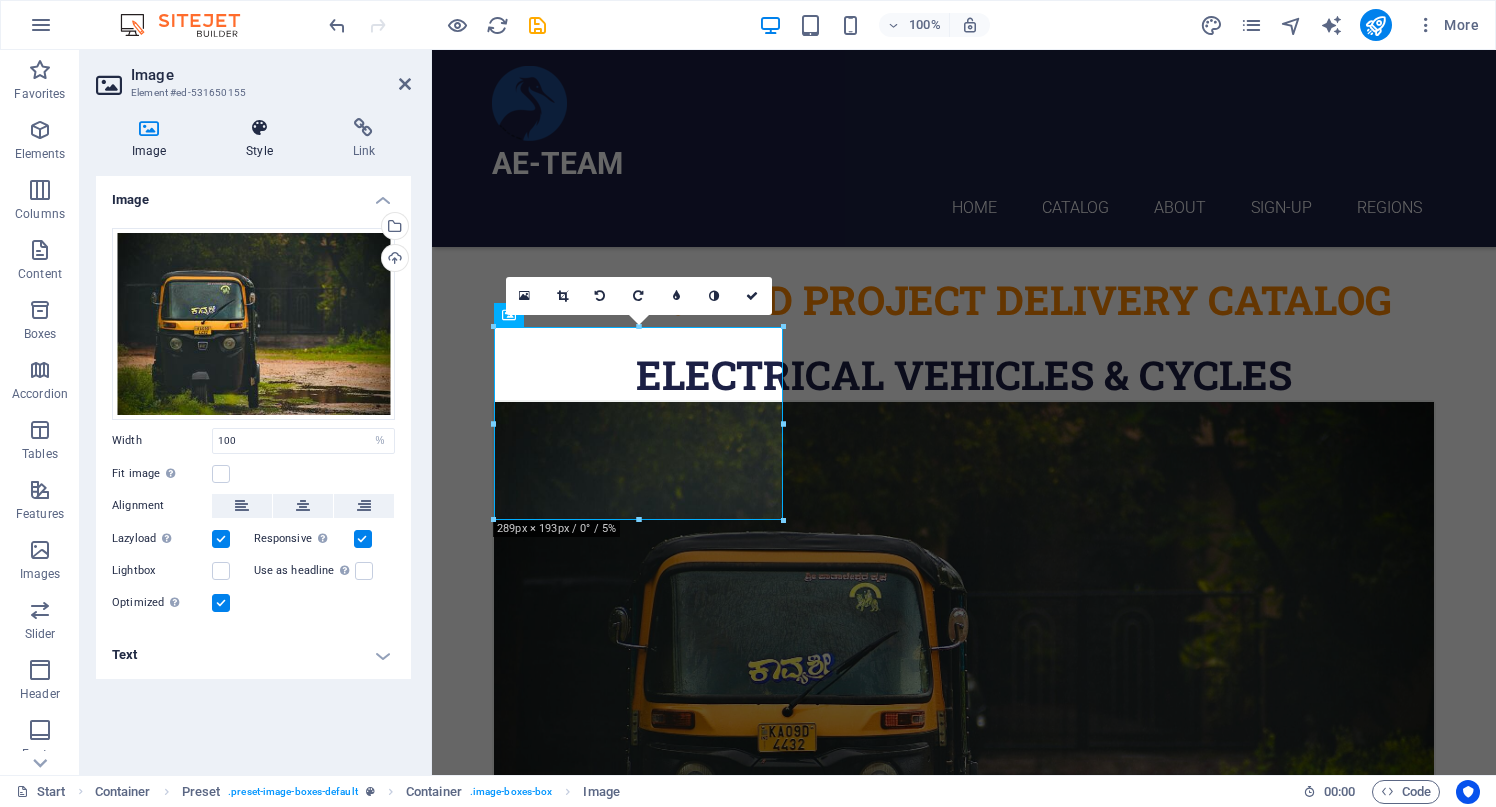 click at bounding box center (259, 128) 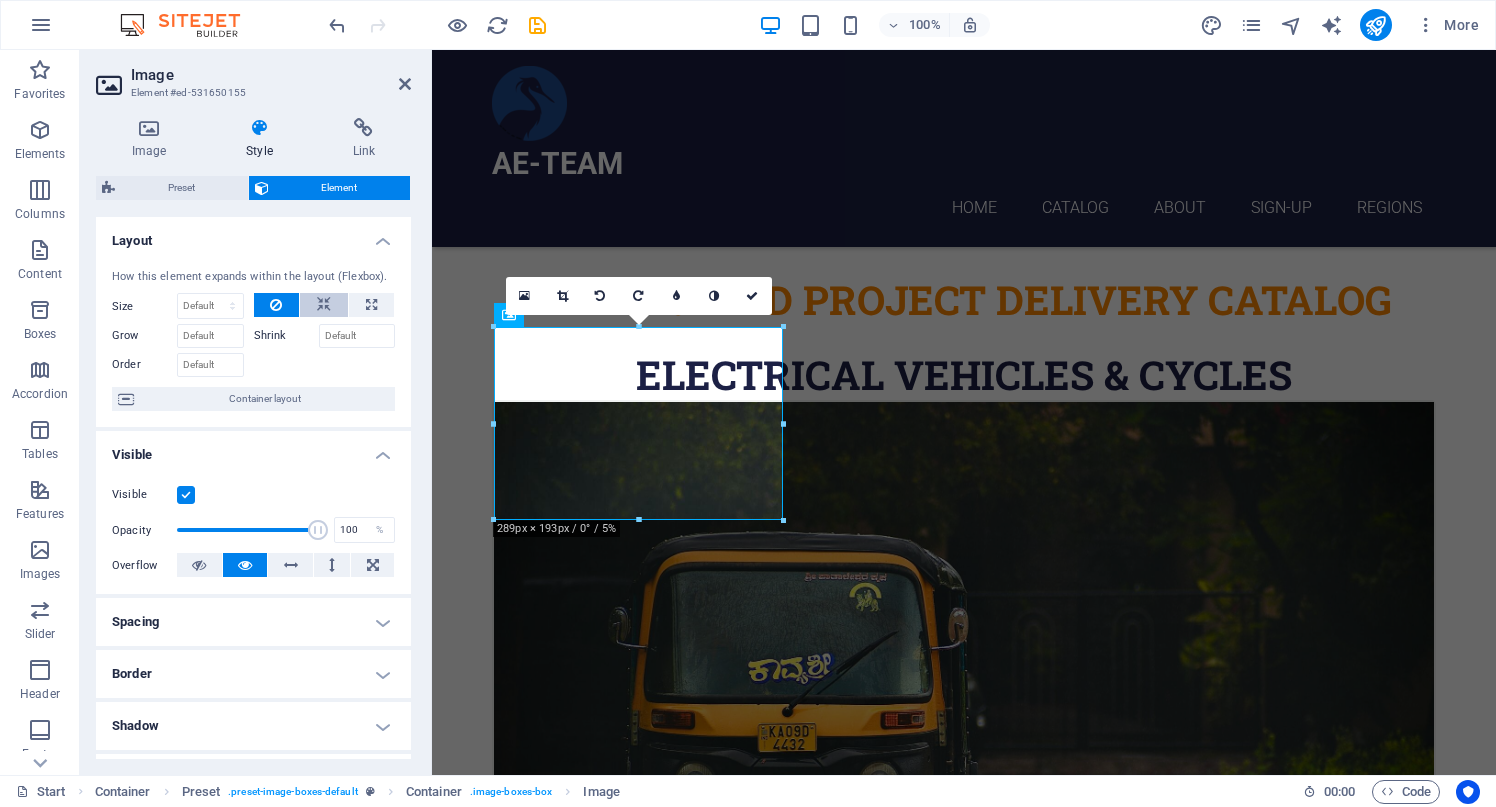 click at bounding box center (324, 305) 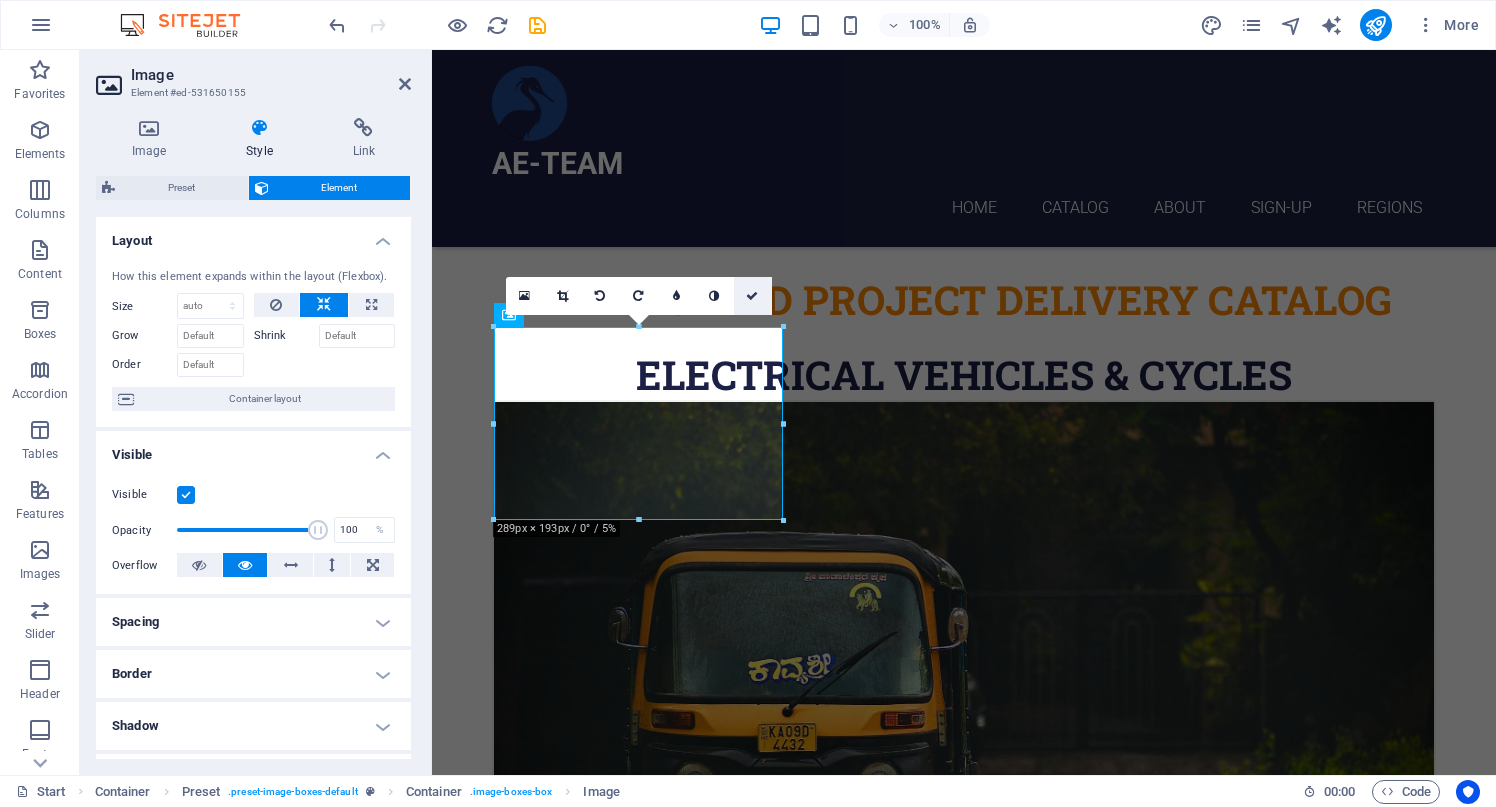 click at bounding box center (753, 296) 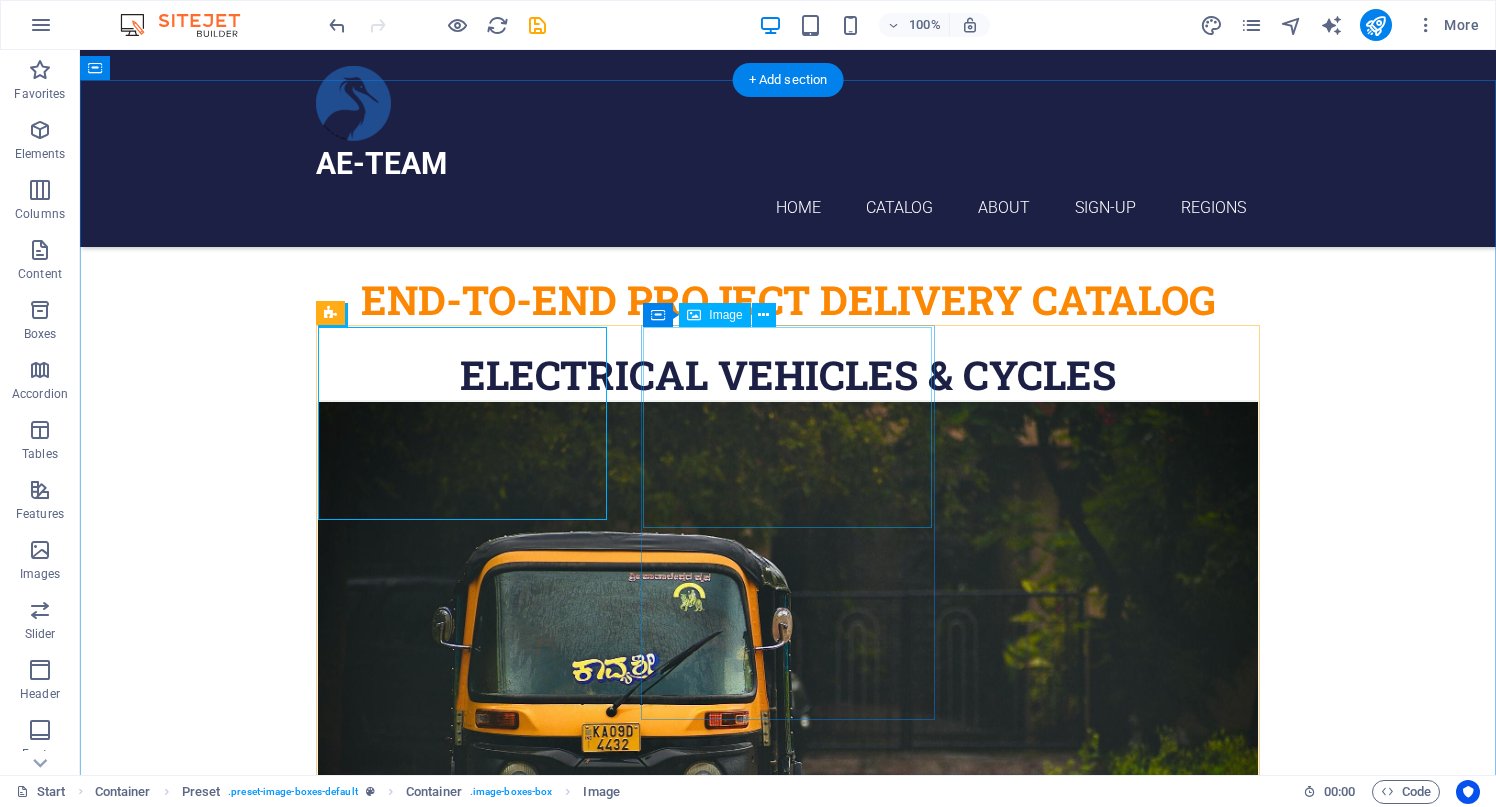 click at bounding box center [788, 1295] 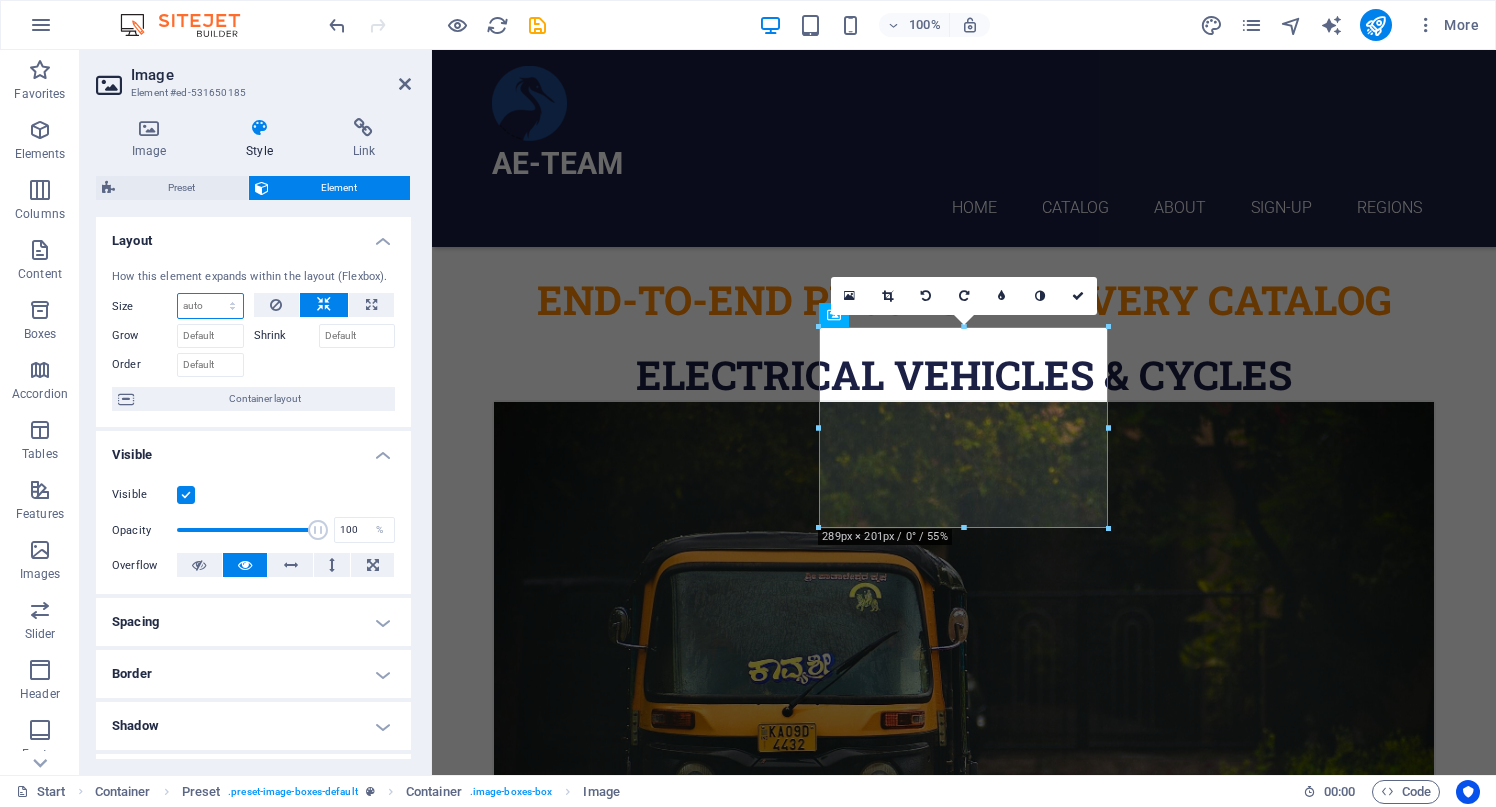 click on "Default auto px % 1/1 1/2 1/3 1/4 1/5 1/6 1/7 1/8 1/9 1/10" at bounding box center (210, 306) 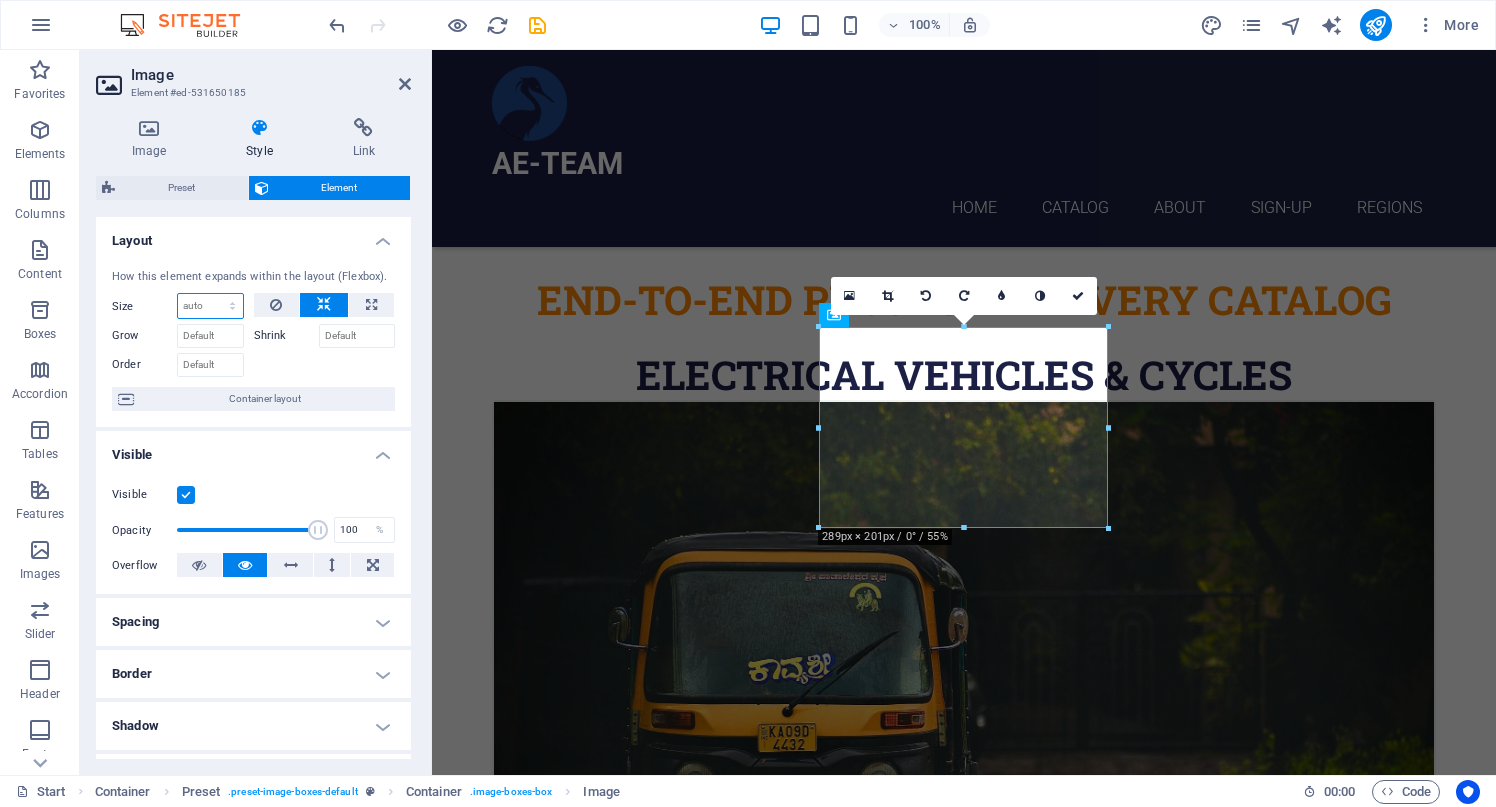 select on "px" 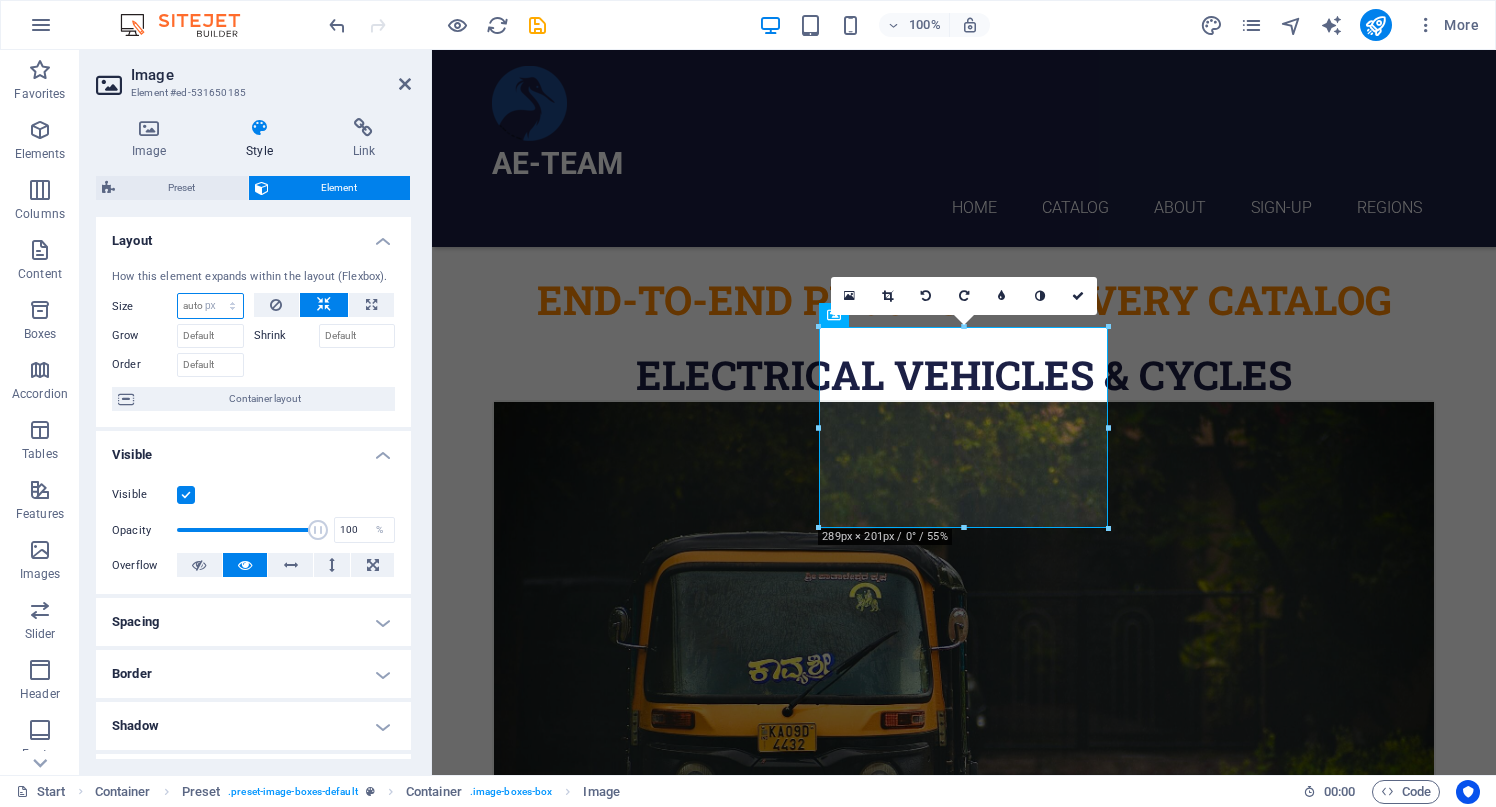 type on "0" 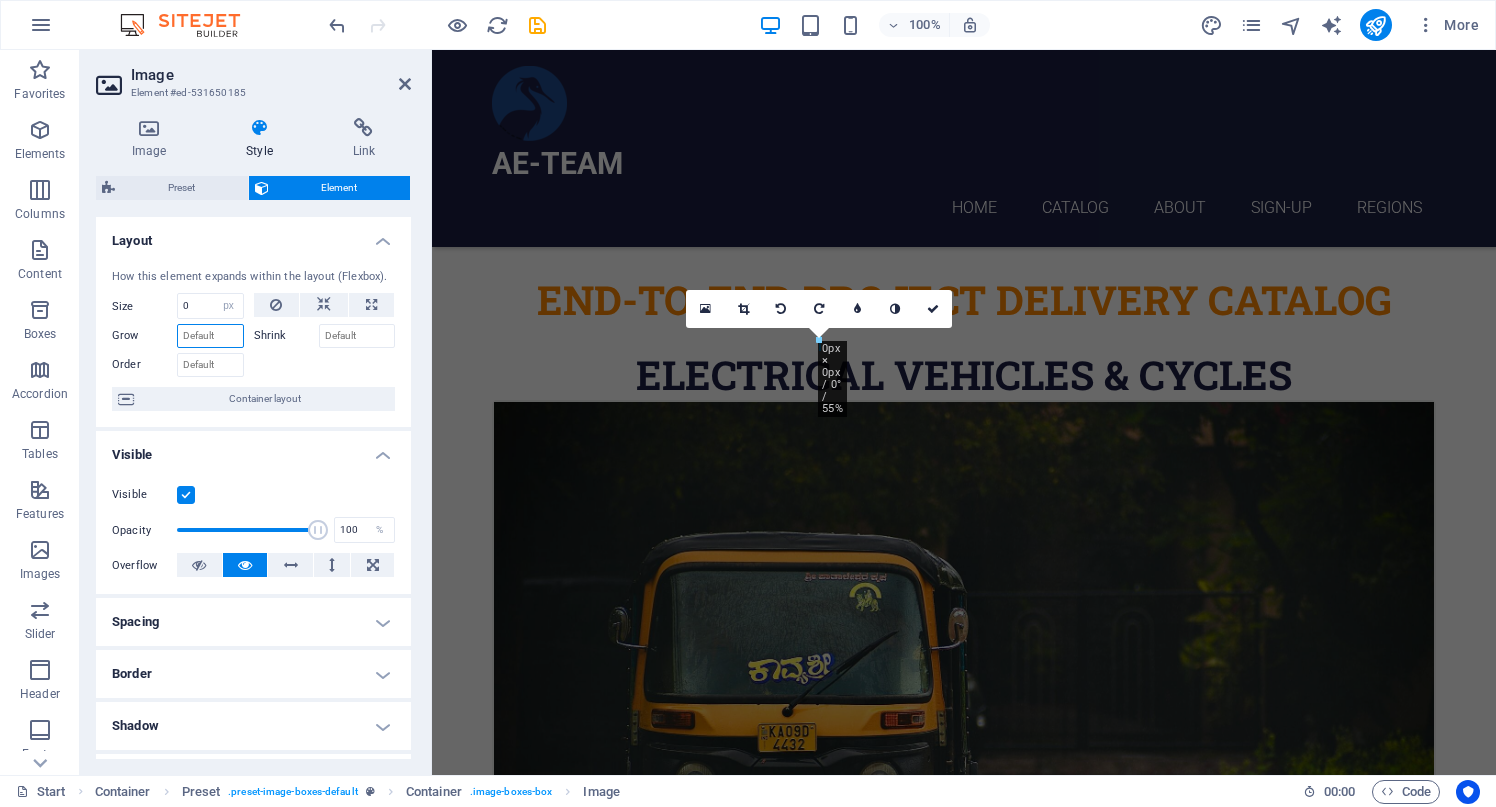 click on "Grow" at bounding box center (210, 336) 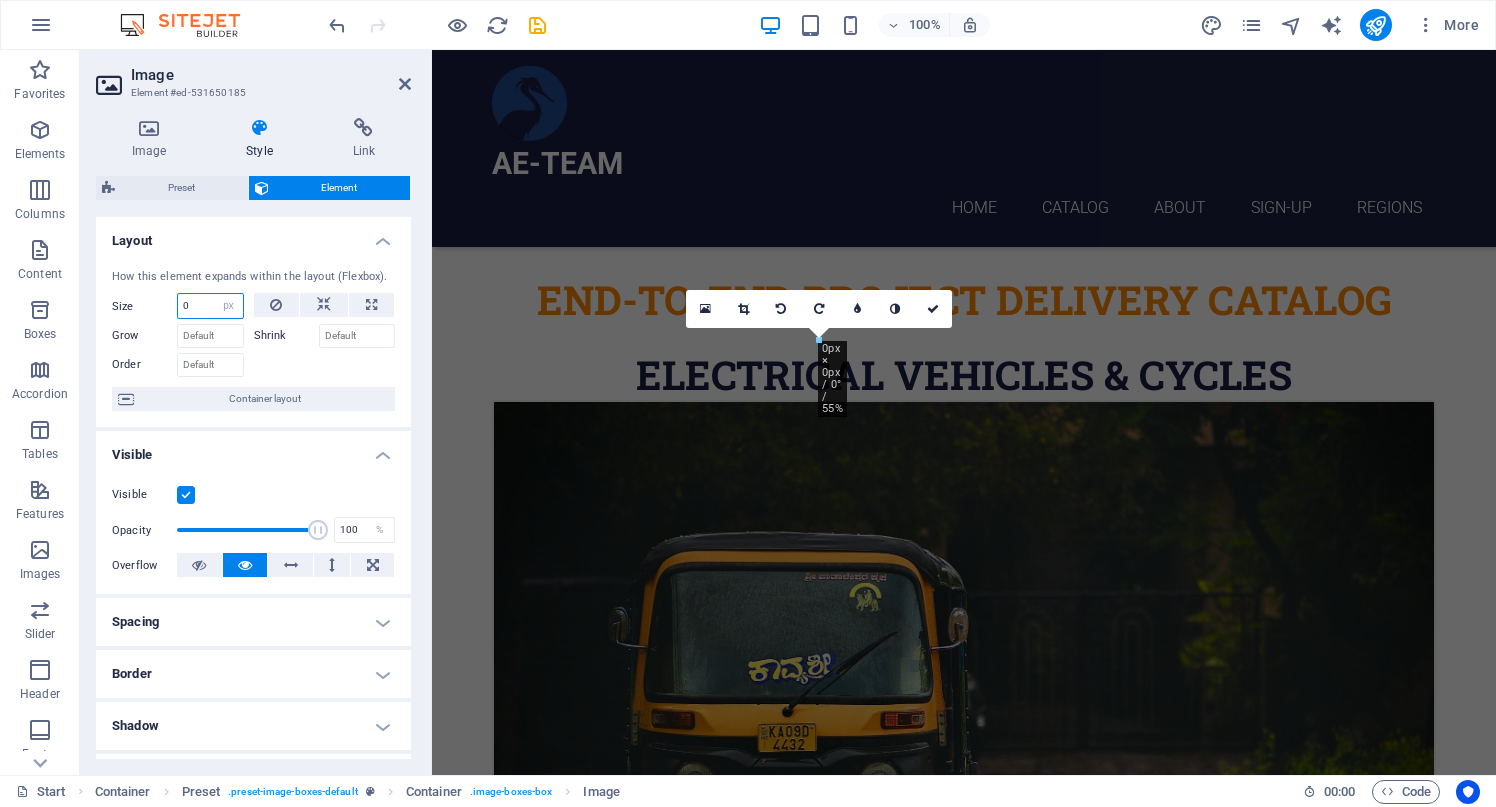 click on "0" at bounding box center (210, 306) 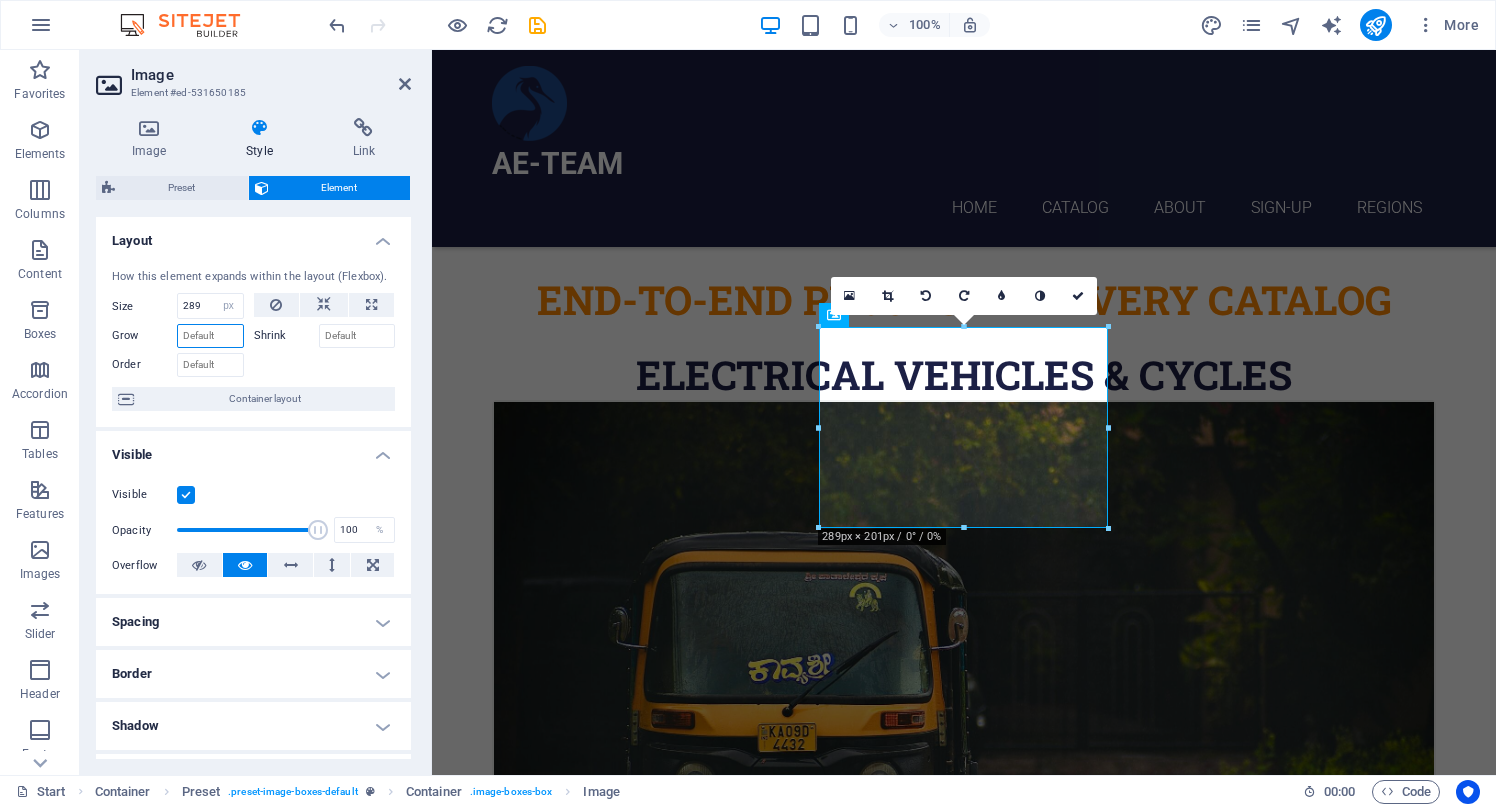 click on "Grow" at bounding box center [210, 336] 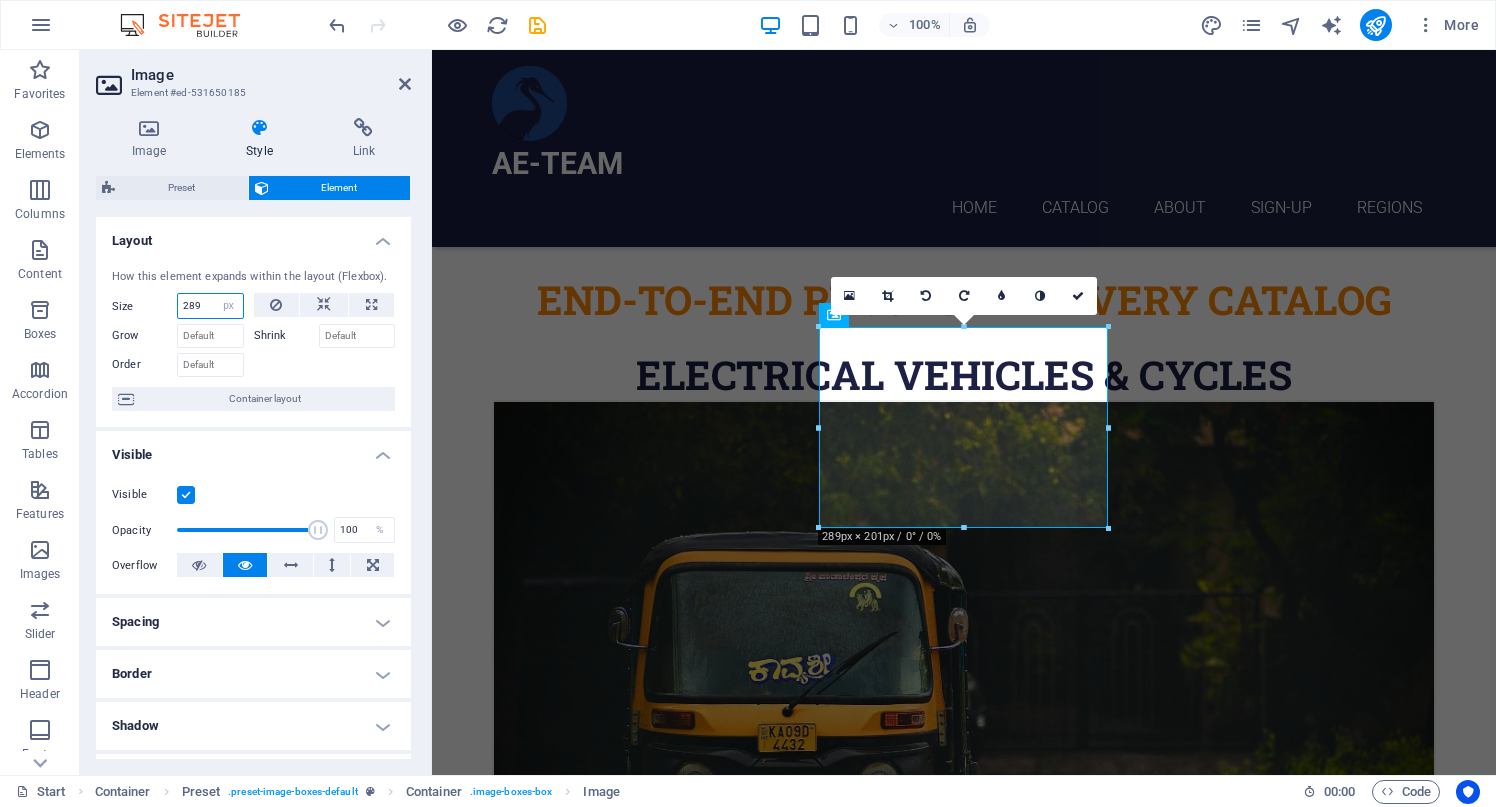 click on "289" at bounding box center [210, 306] 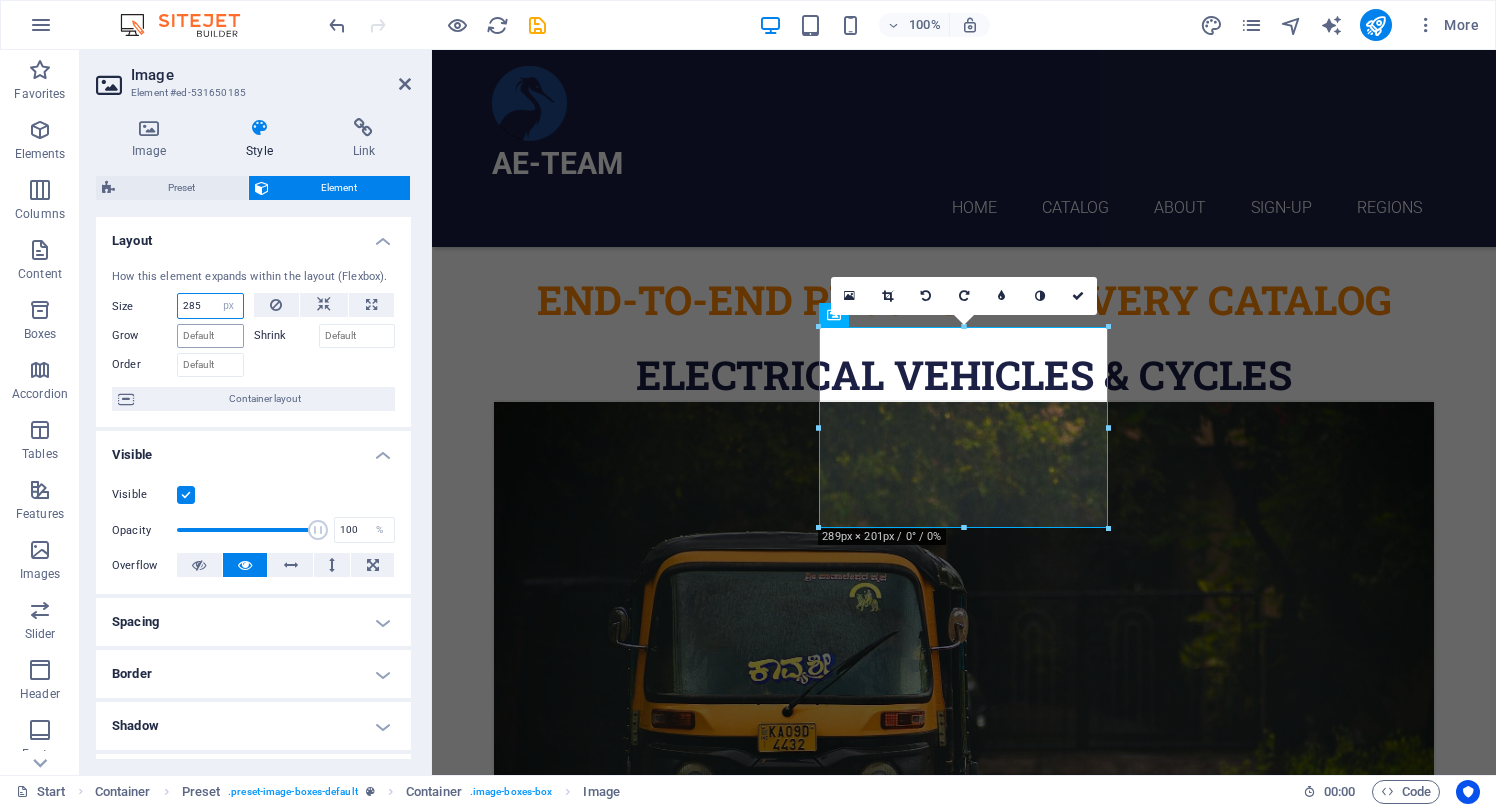 type on "285" 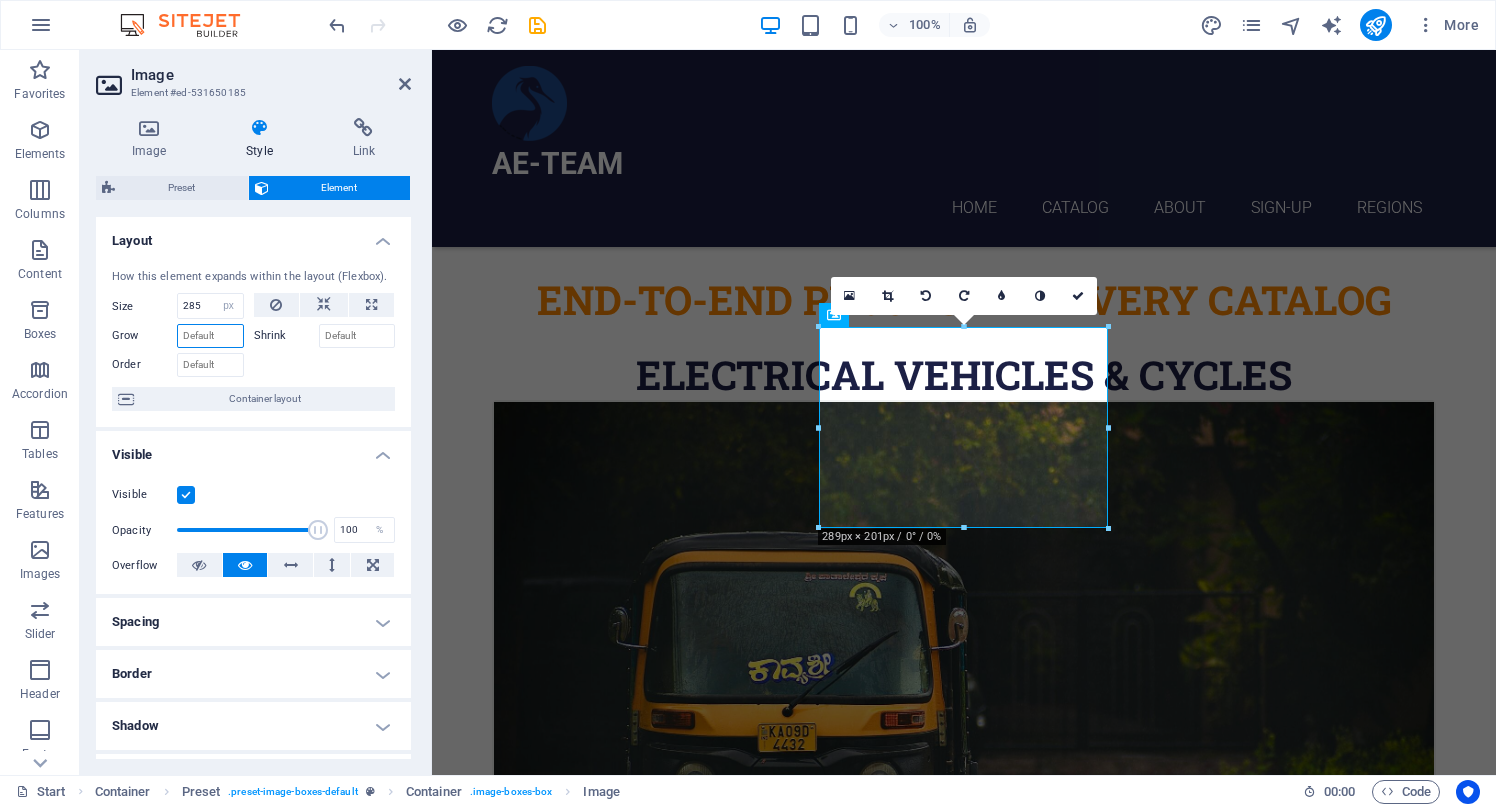 click on "Grow" at bounding box center [210, 336] 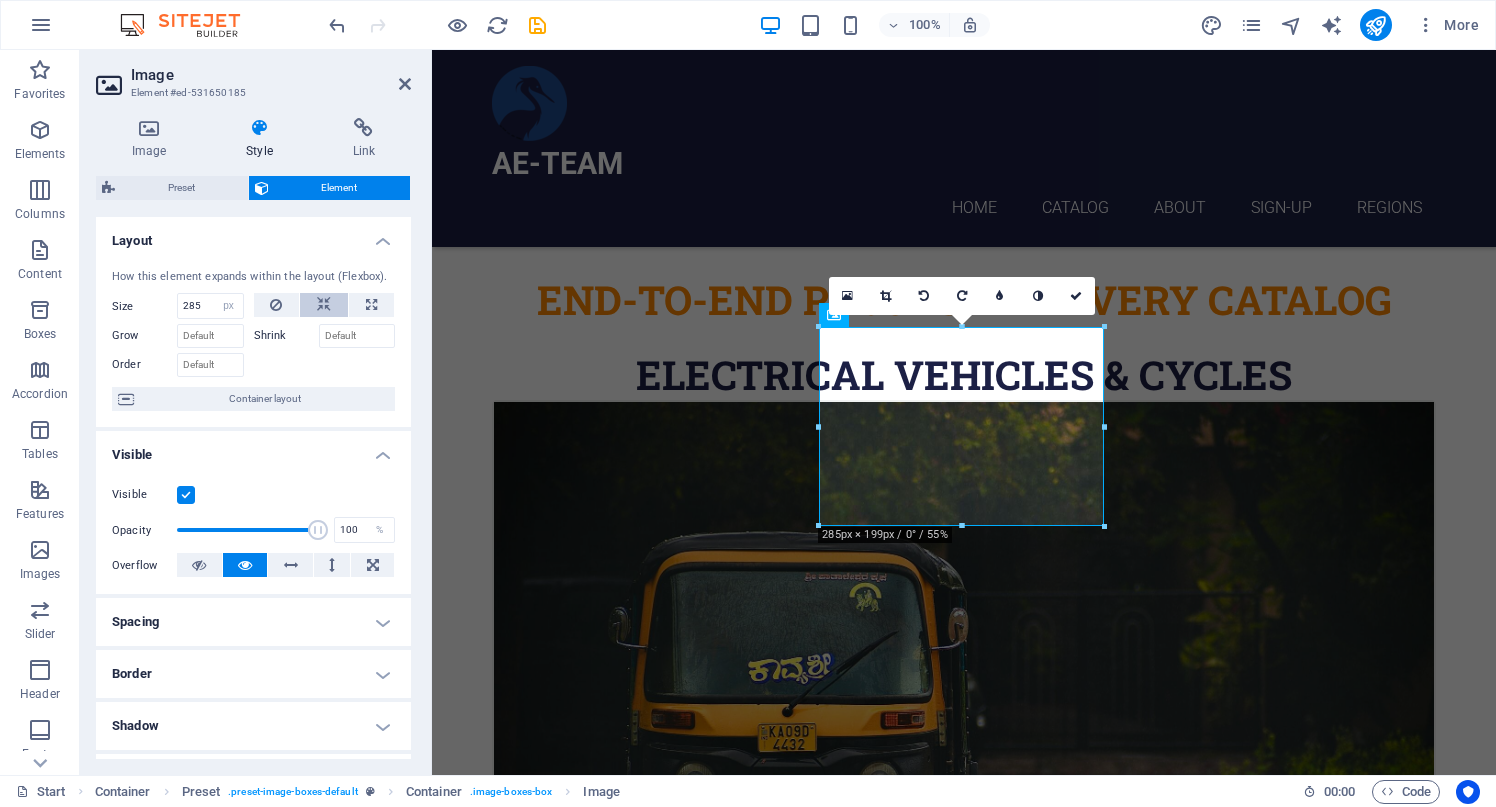 click at bounding box center (324, 305) 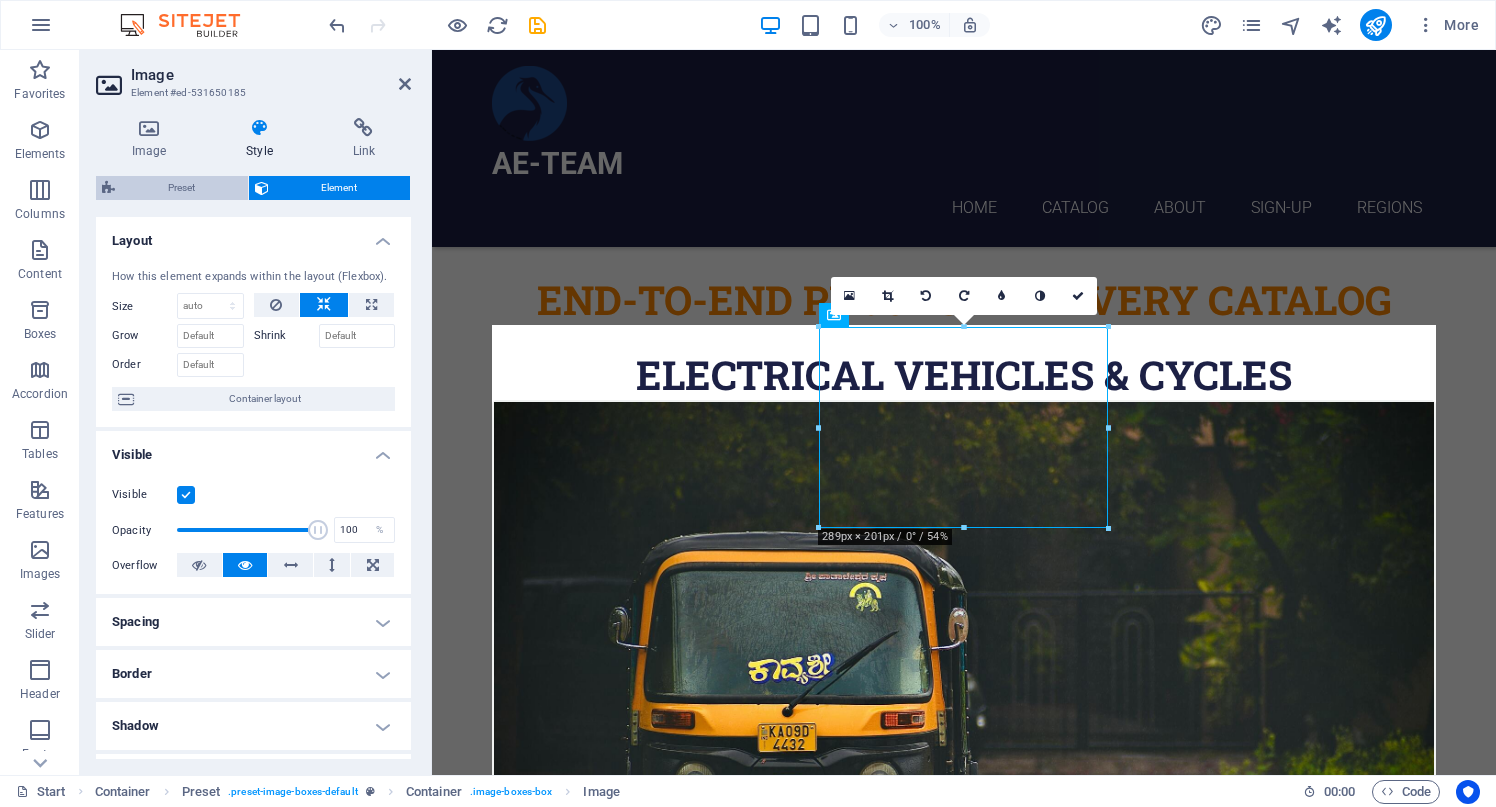 click on "Preset" at bounding box center (181, 188) 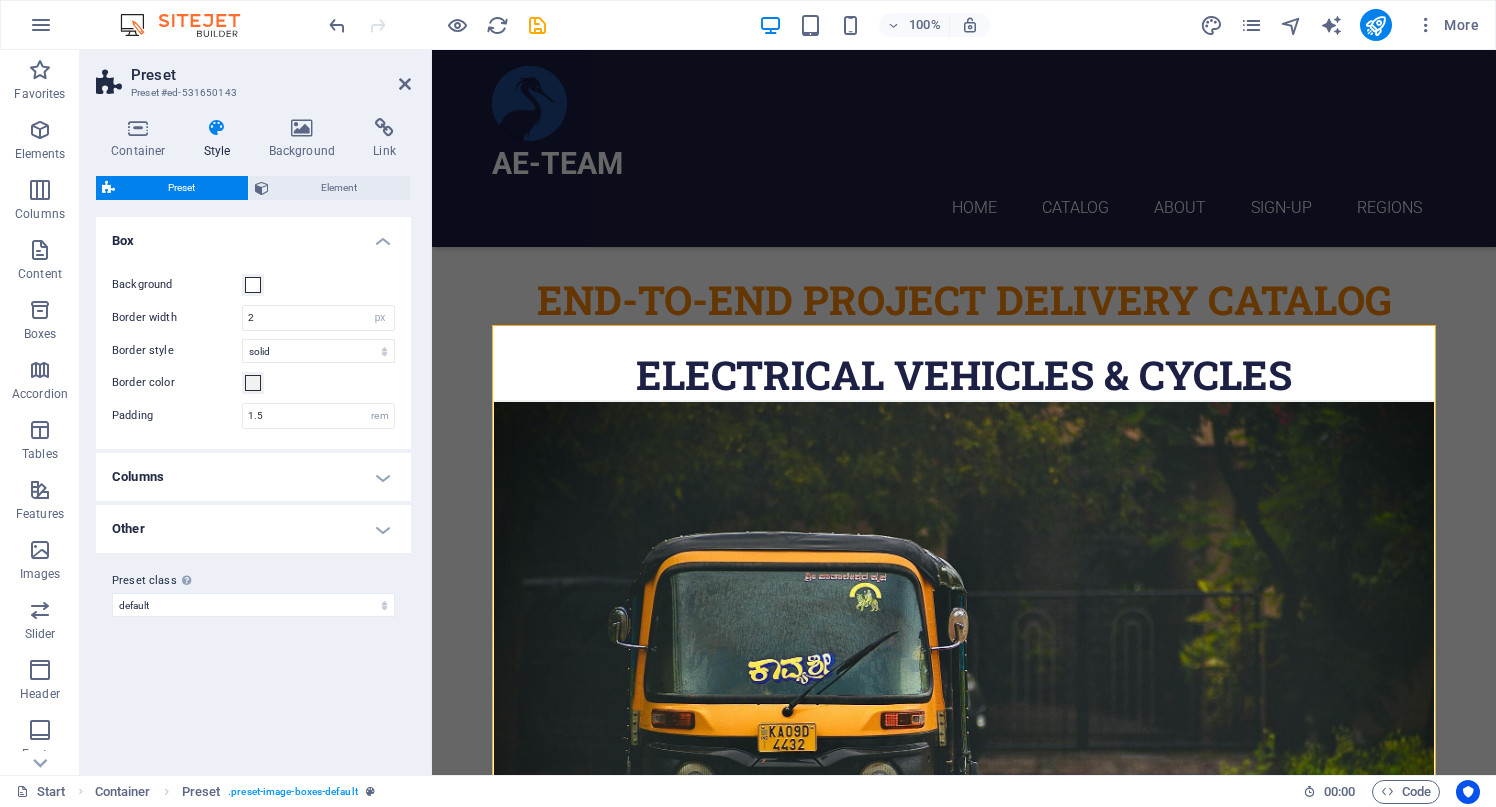 click on "Container Style Background Link Size Height Default px rem % vh vw Min. height None px rem % vh vw Width Default px rem % em vh vw Min. width None px rem % vh vw Content width Default Custom width Width Default px rem % em vh vw Min. width None px rem % vh vw Default padding Custom spacing Default content width and padding can be changed under Design. Edit design Layout (Flexbox) Alignment Determines the flex direction. Default Main axis Determine how elements should behave along the main axis inside this container (justify content). Default Side axis Control the vertical direction of the element inside of the container (align items). Default Wrap Default On Off Fill Controls the distances and direction of elements on the y-axis across several lines (align content). Default Accessibility ARIA helps assistive technologies (like screen readers) to understand the role, state, and behavior of web elements Role The ARIA role defines the purpose of an element.  None Alert Article Banner Comment Fan" at bounding box center (253, 438) 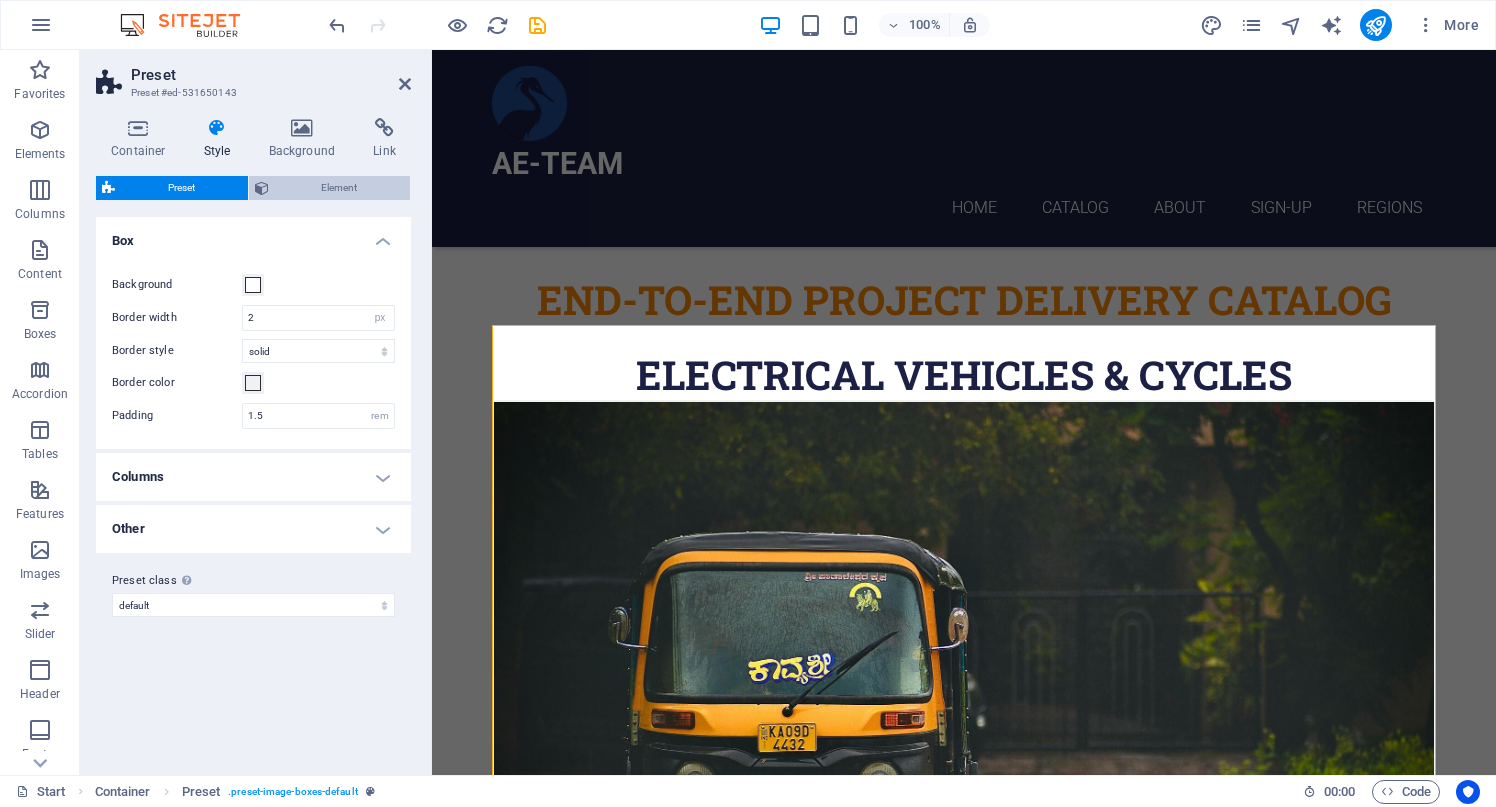 click on "Element" at bounding box center (340, 188) 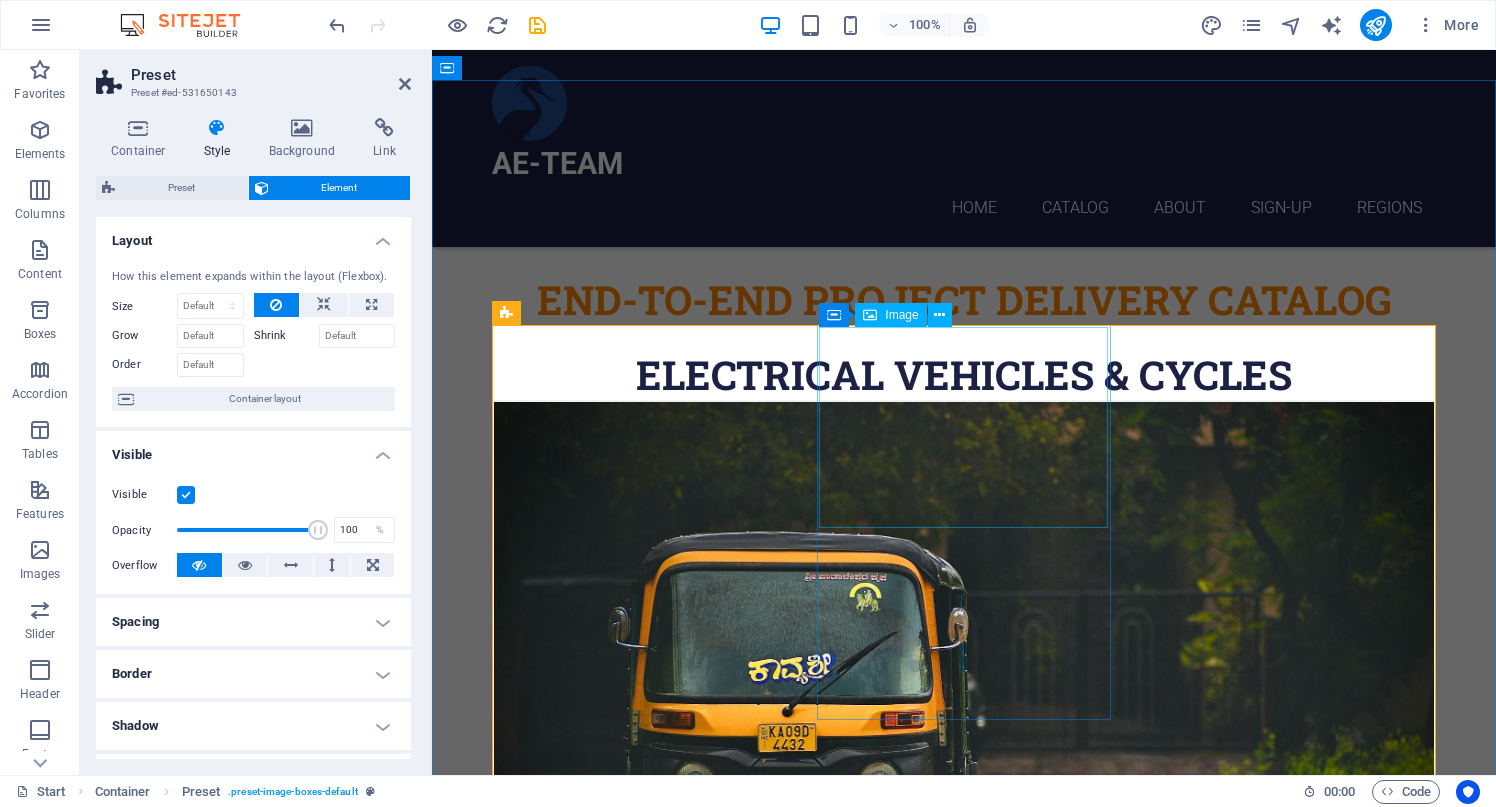 click at bounding box center [964, 1295] 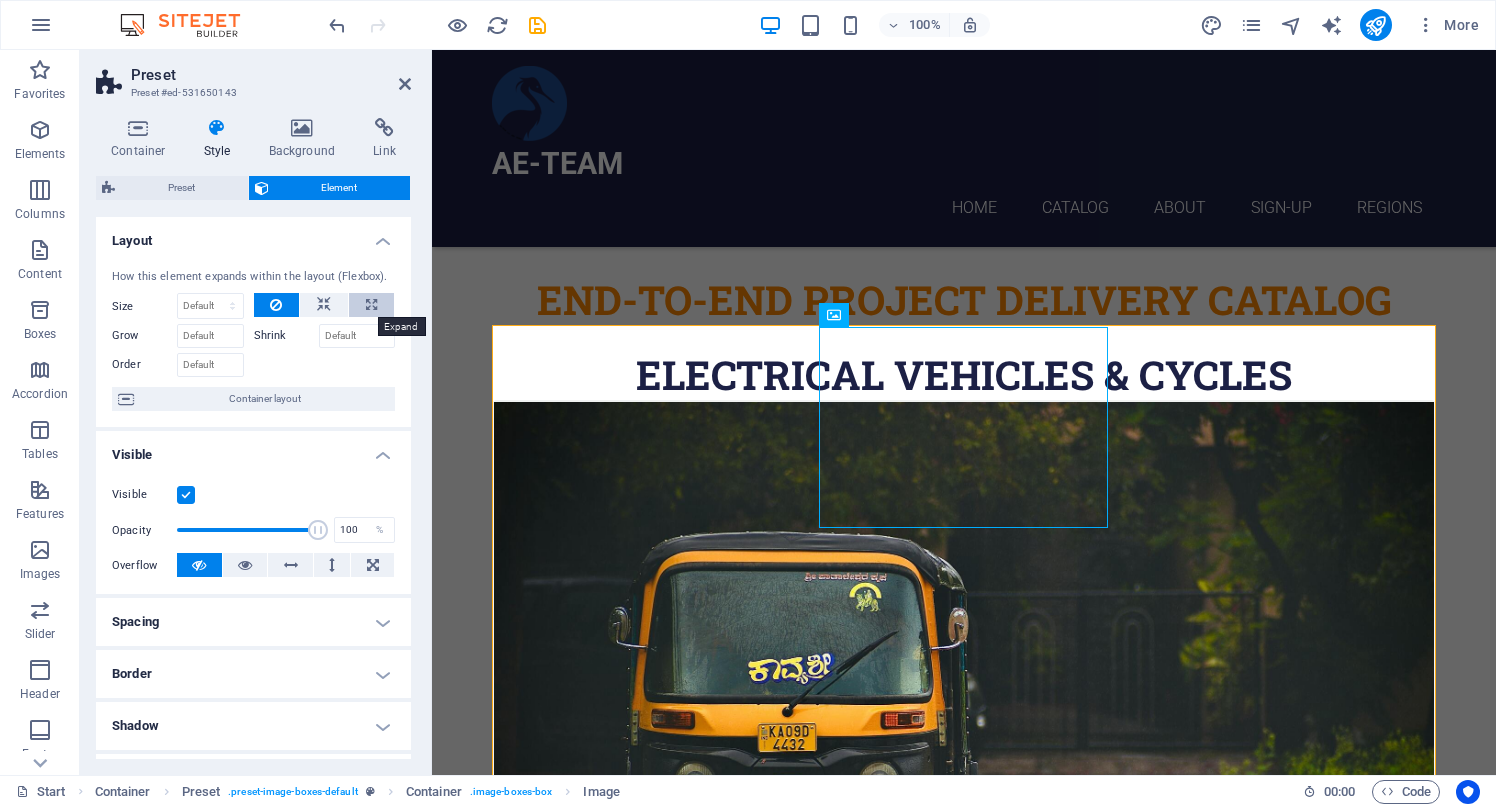 click at bounding box center (371, 305) 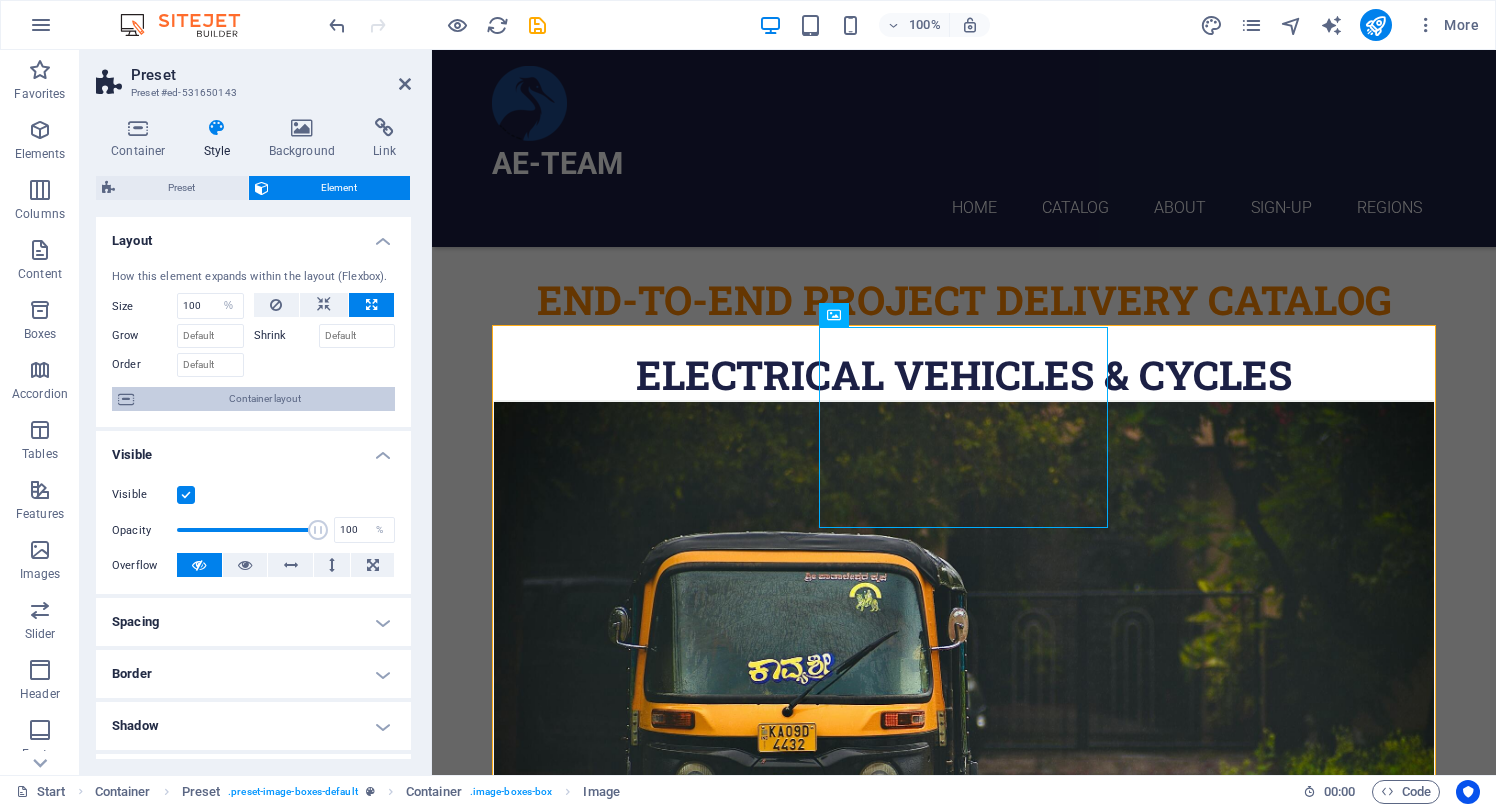 click on "Container layout" at bounding box center (264, 399) 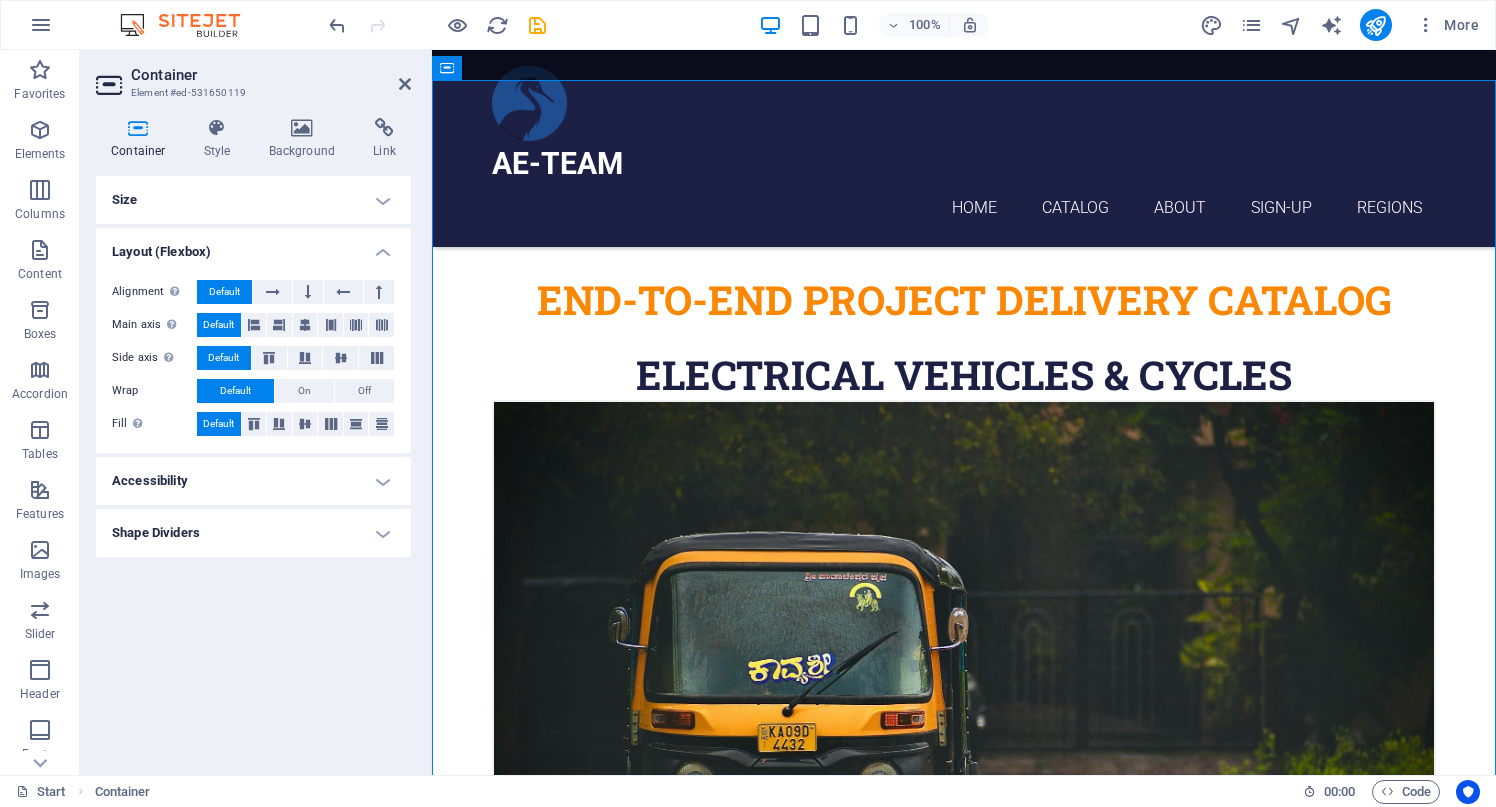 click on "Size" at bounding box center [253, 200] 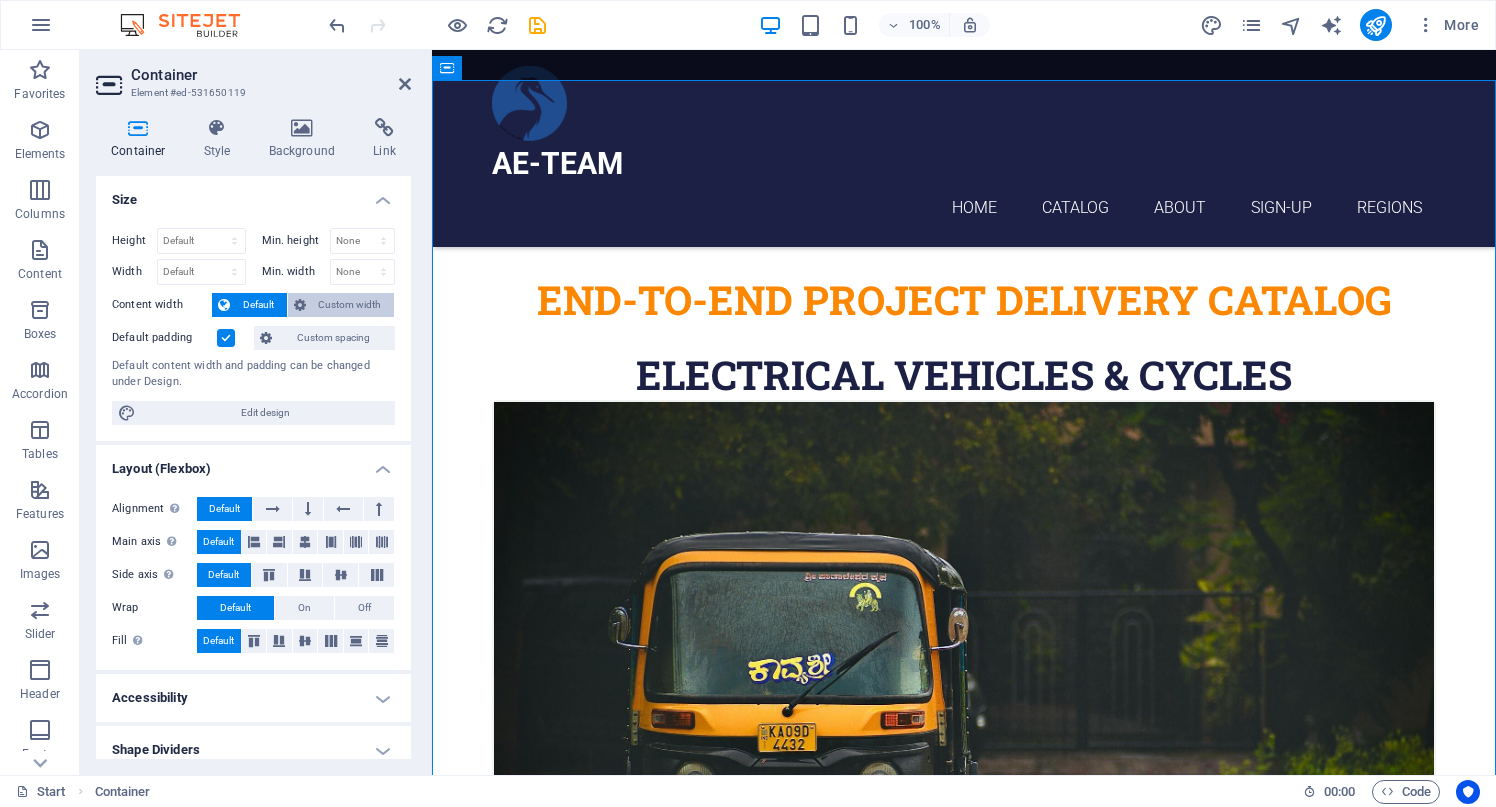 click at bounding box center [300, 305] 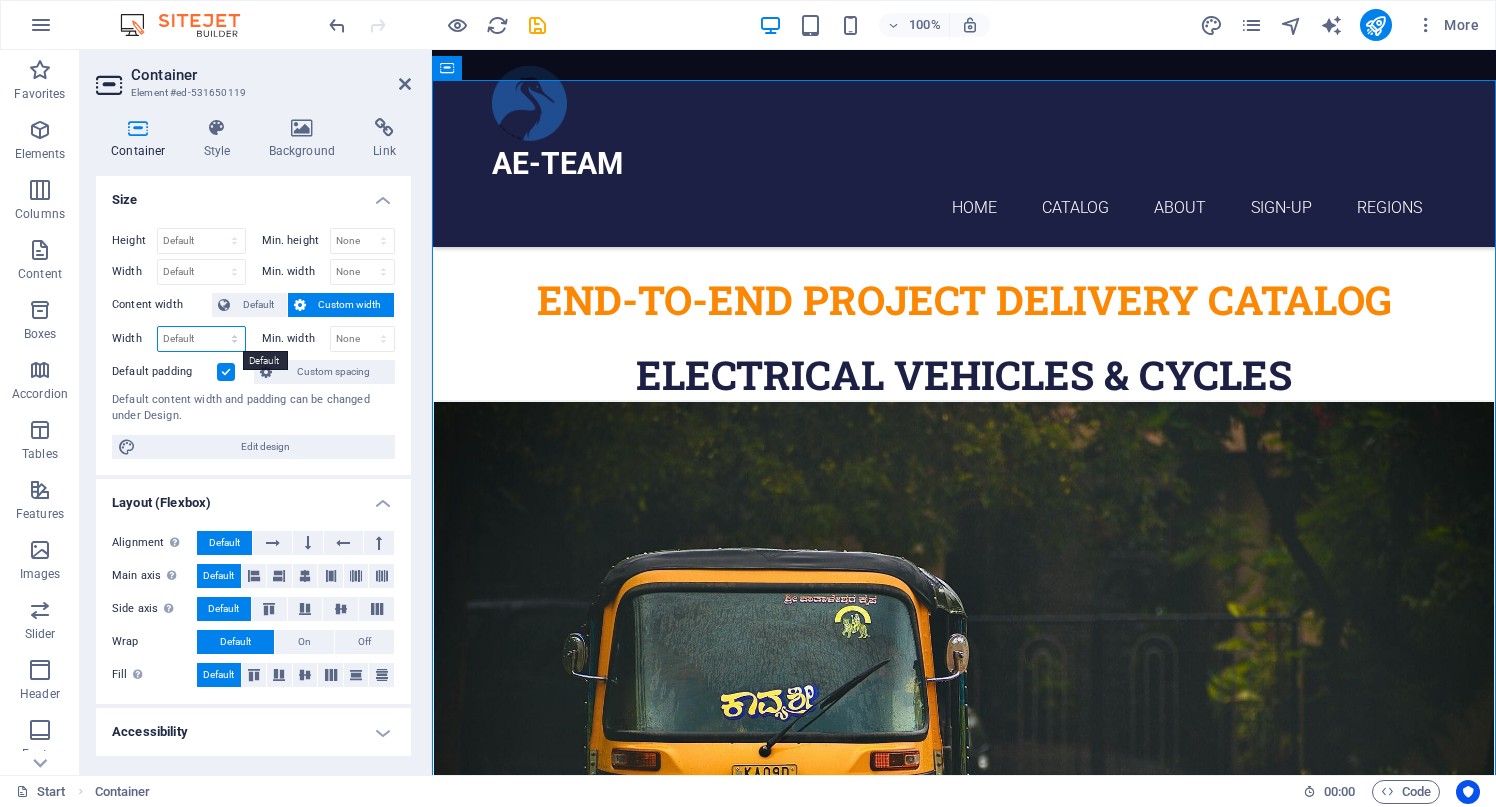 click on "Default px rem % em vh vw" at bounding box center (201, 339) 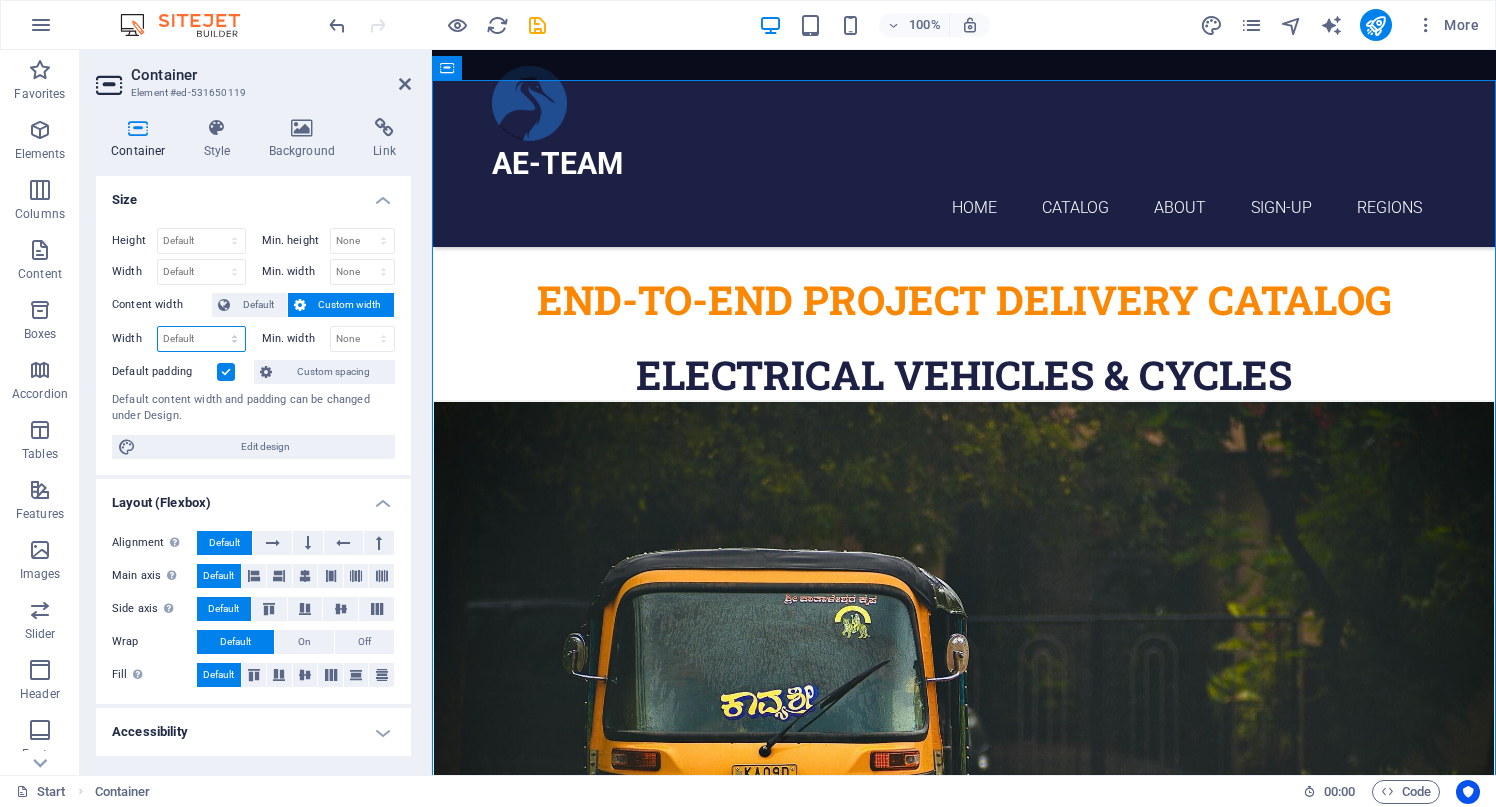 select on "px" 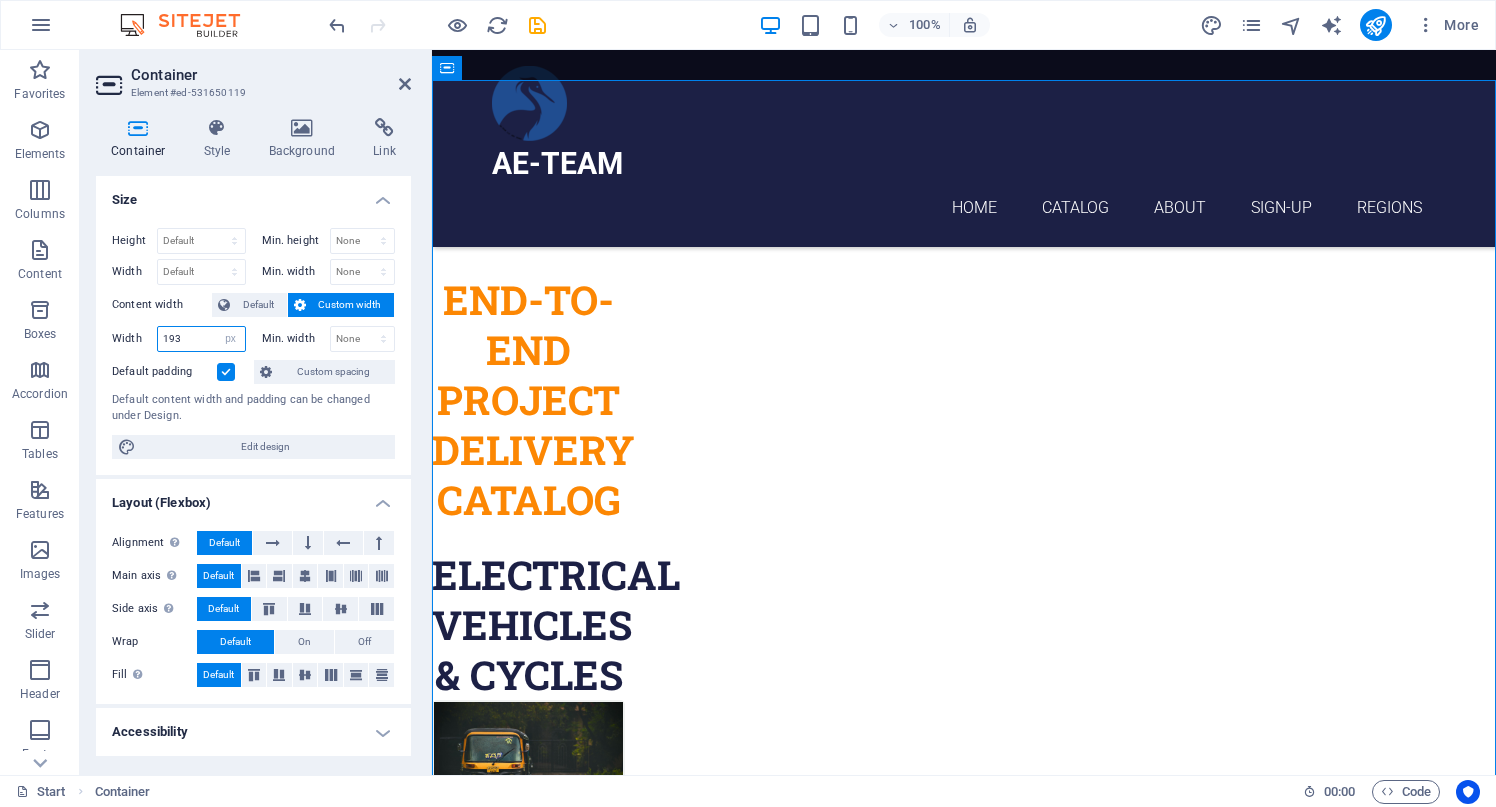 type on "1064" 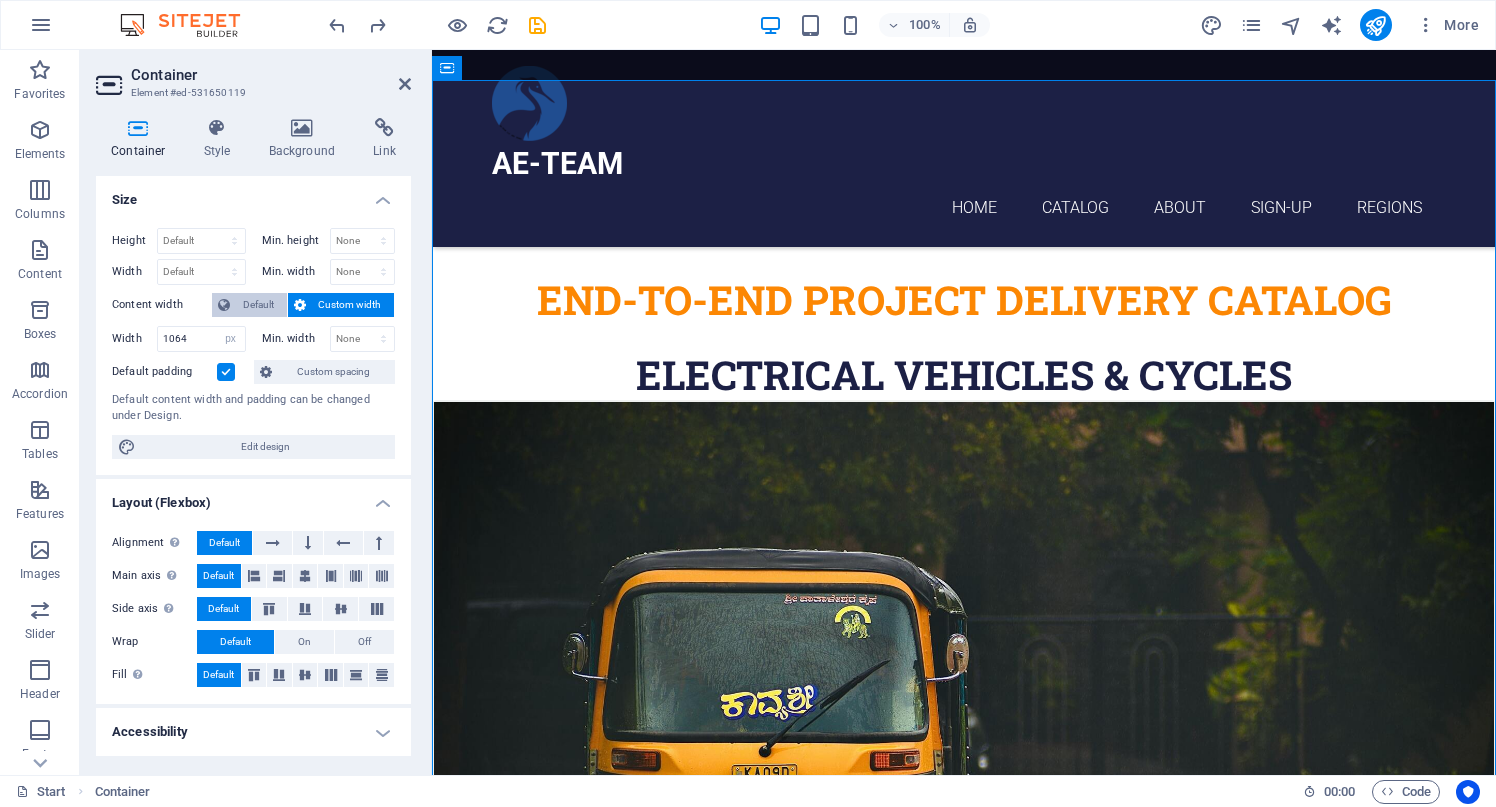 click on "Default" at bounding box center [258, 305] 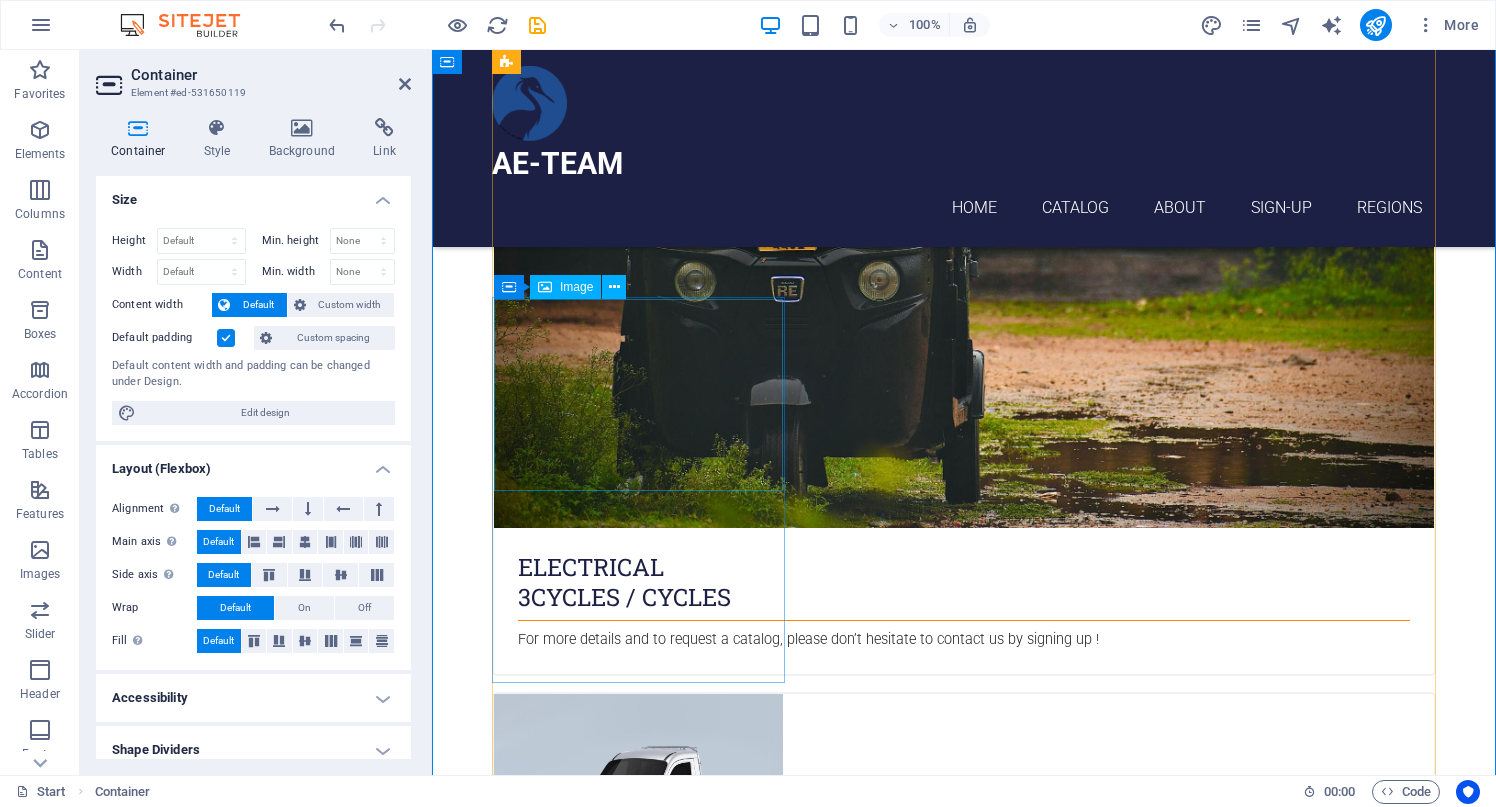 scroll, scrollTop: 1202, scrollLeft: 0, axis: vertical 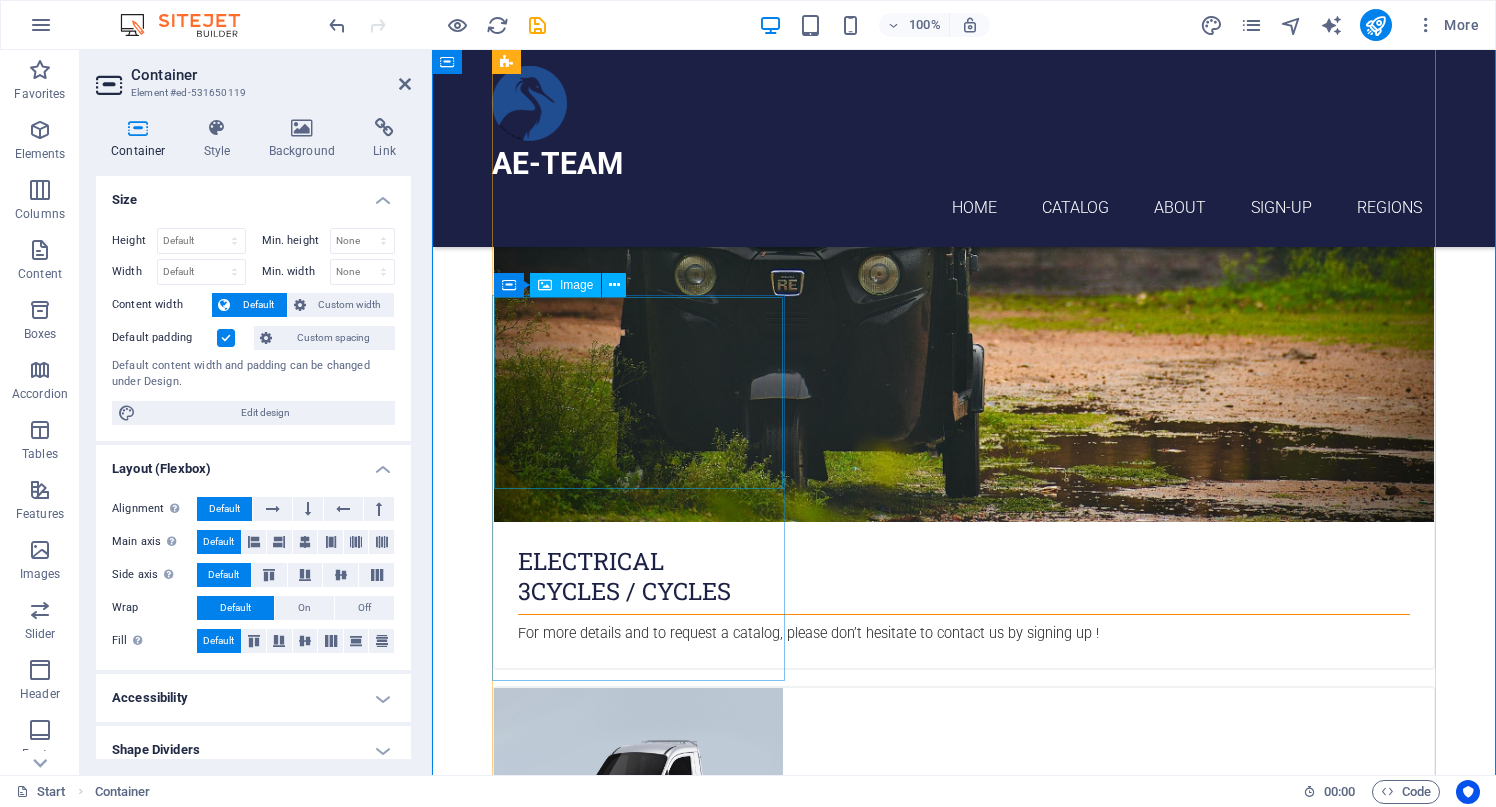 click at bounding box center [964, 2217] 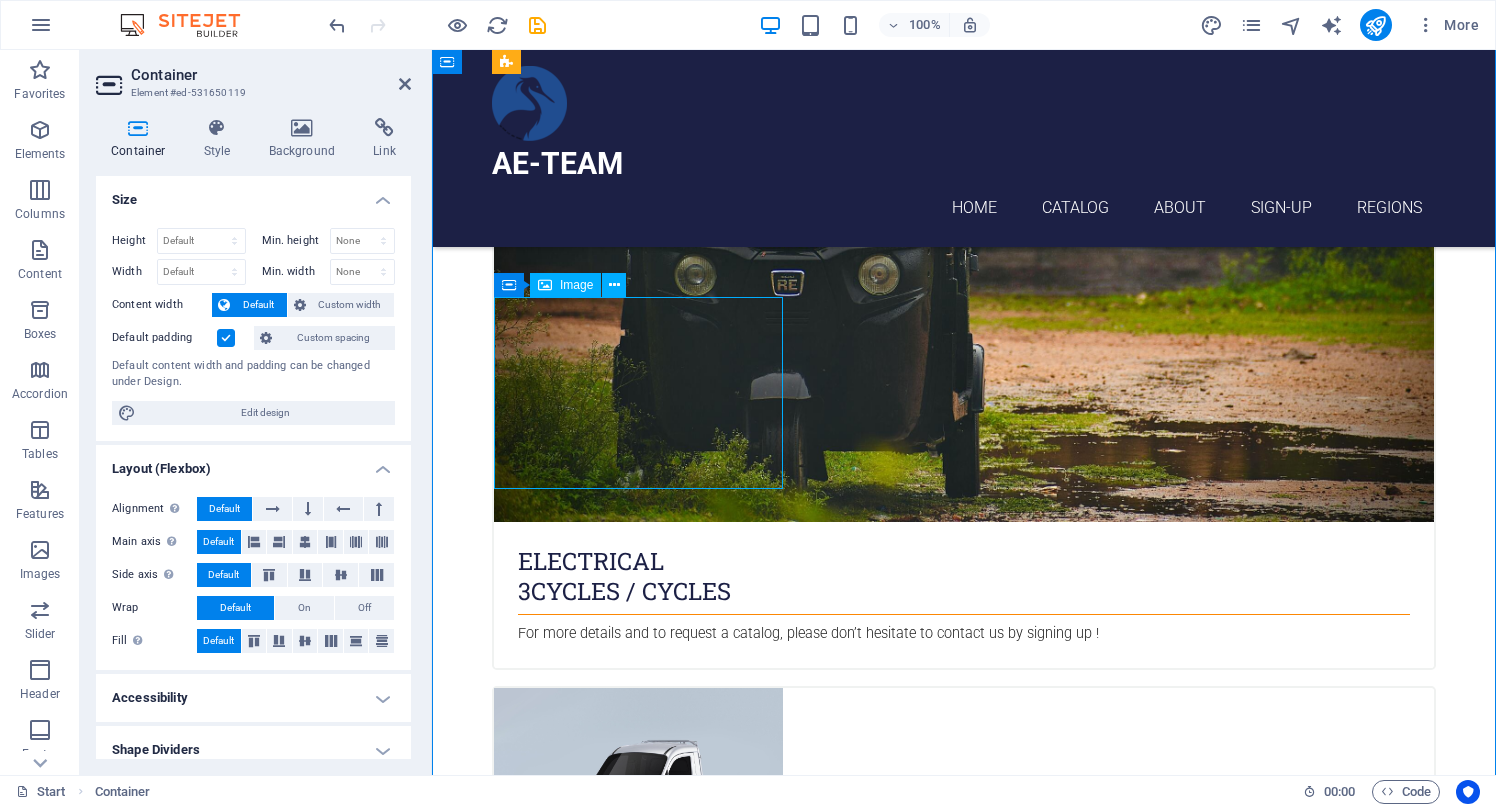 click at bounding box center (964, 2217) 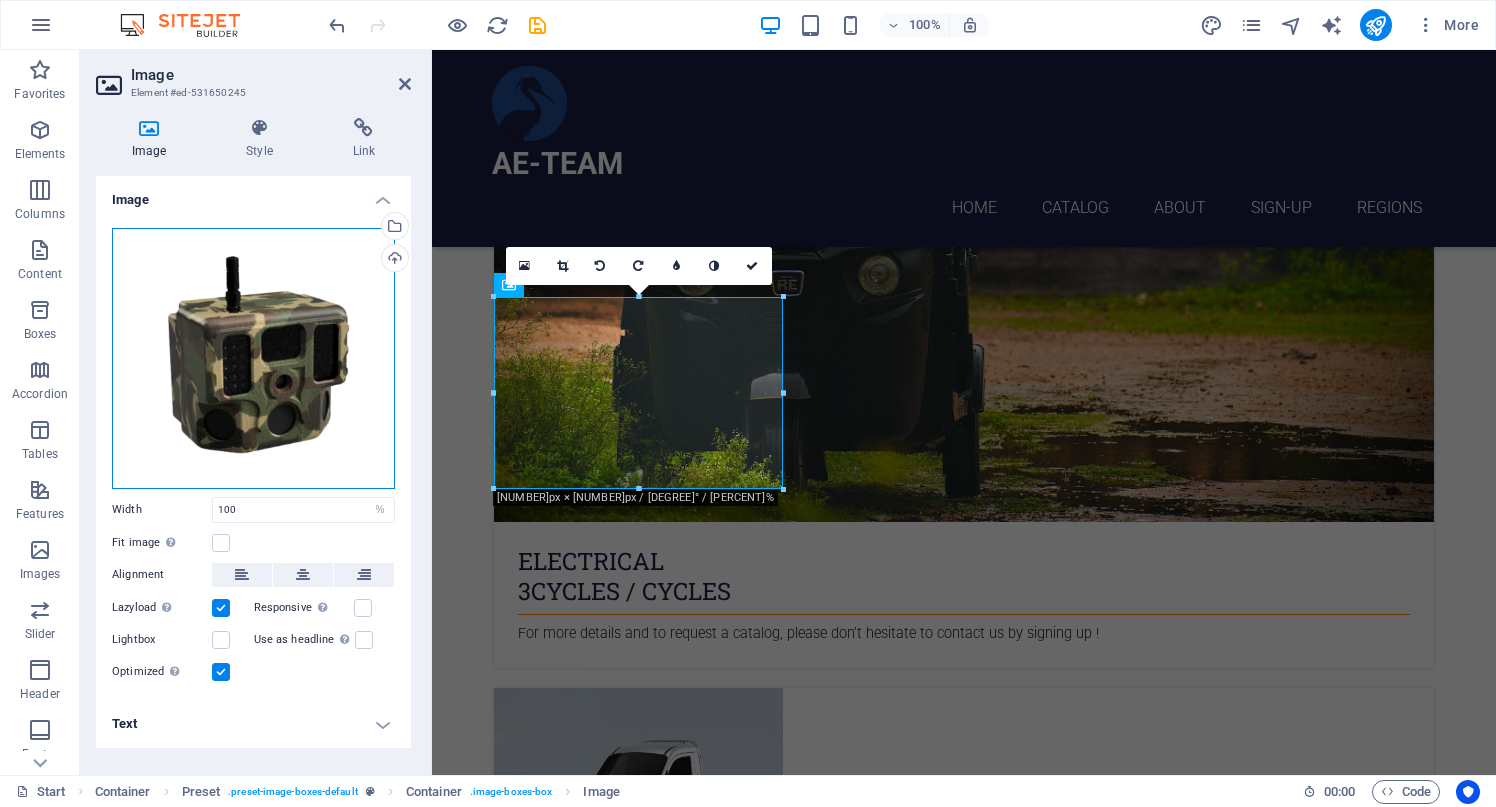 click on "Drag files here, click to choose files or select files from Files or our free stock photos & videos" at bounding box center (253, 358) 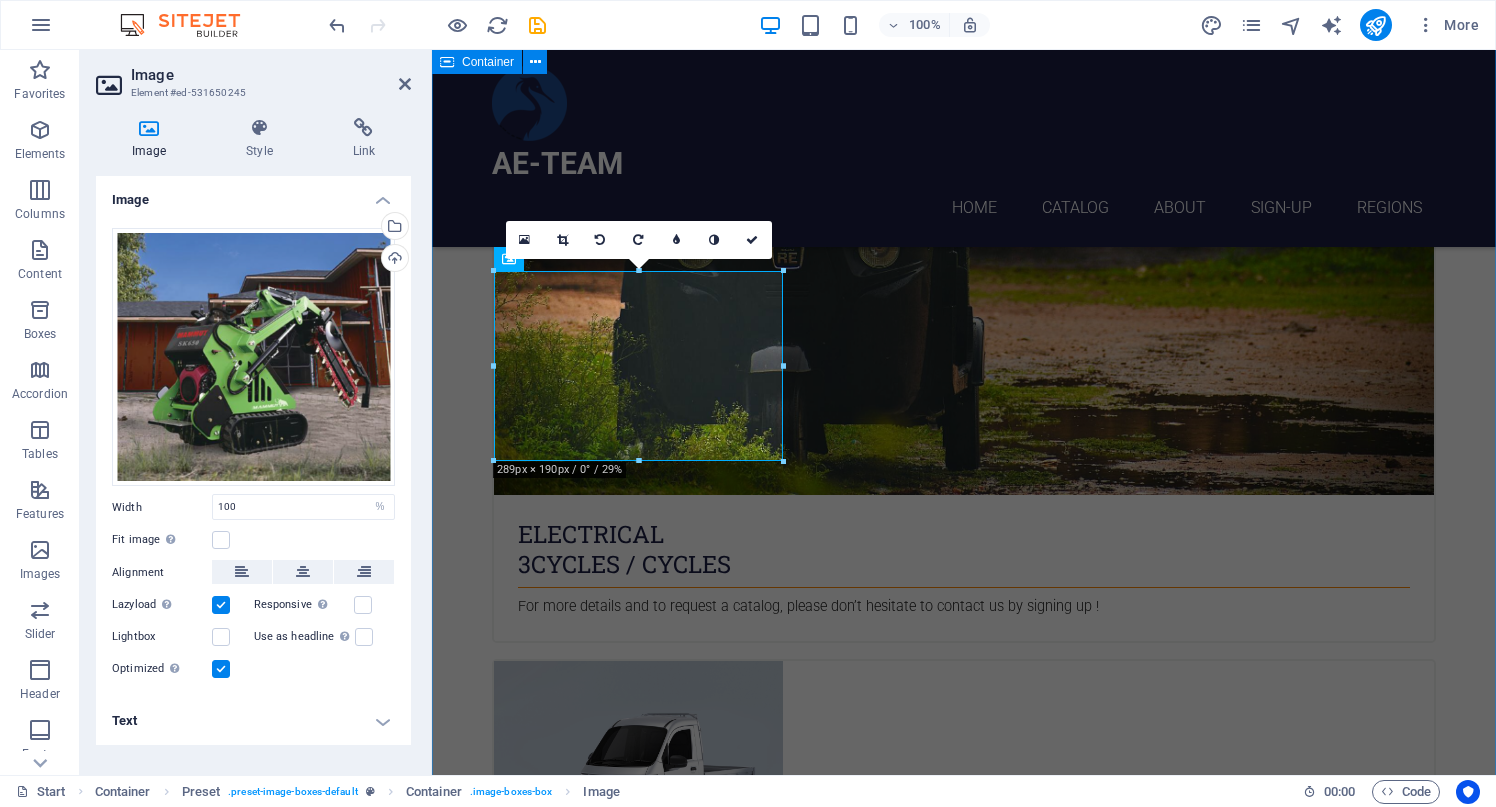 scroll, scrollTop: 1231, scrollLeft: 0, axis: vertical 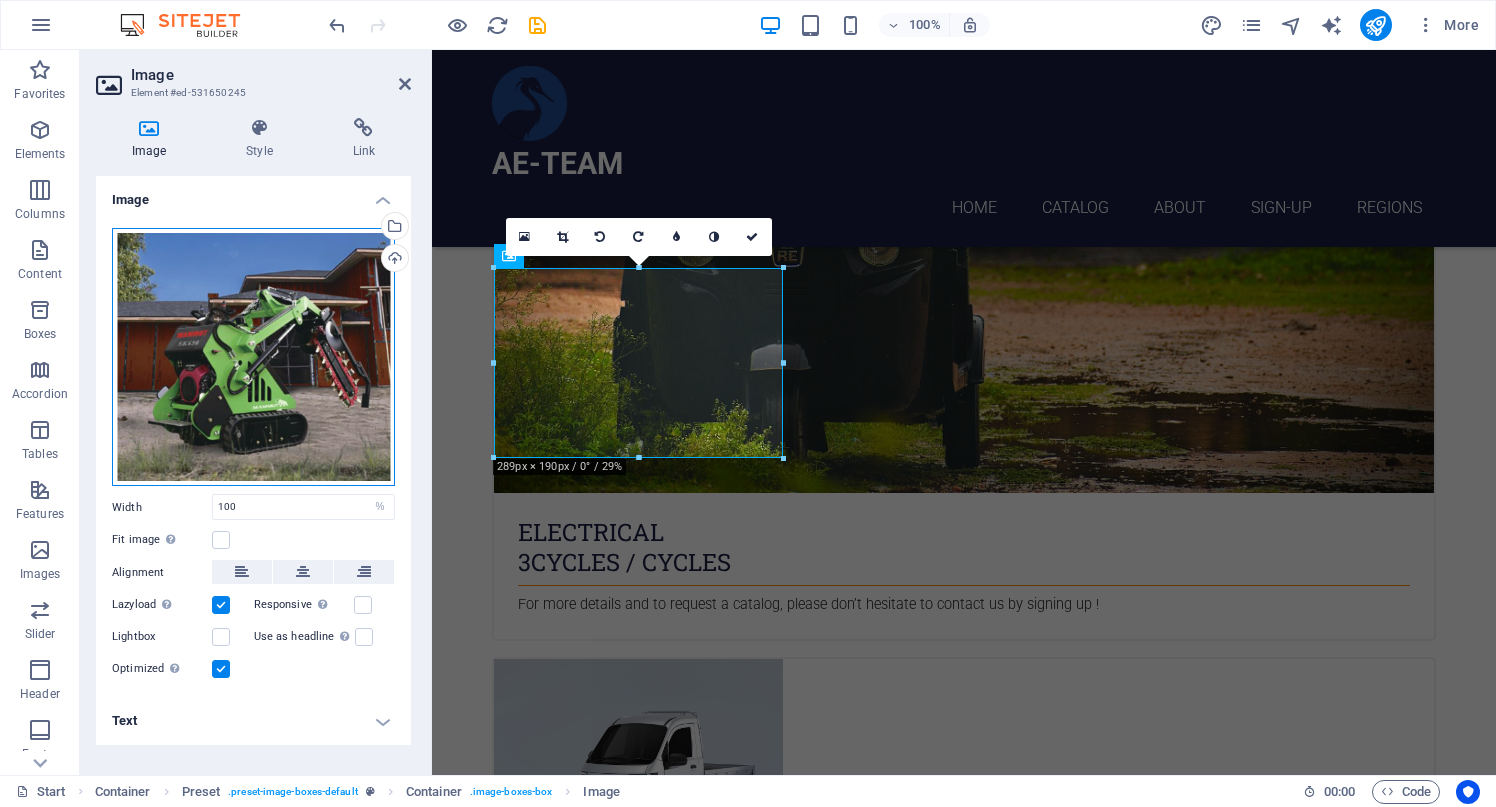 click on "Drag files here, click to choose files or select files from Files or our free stock photos & videos" at bounding box center [253, 357] 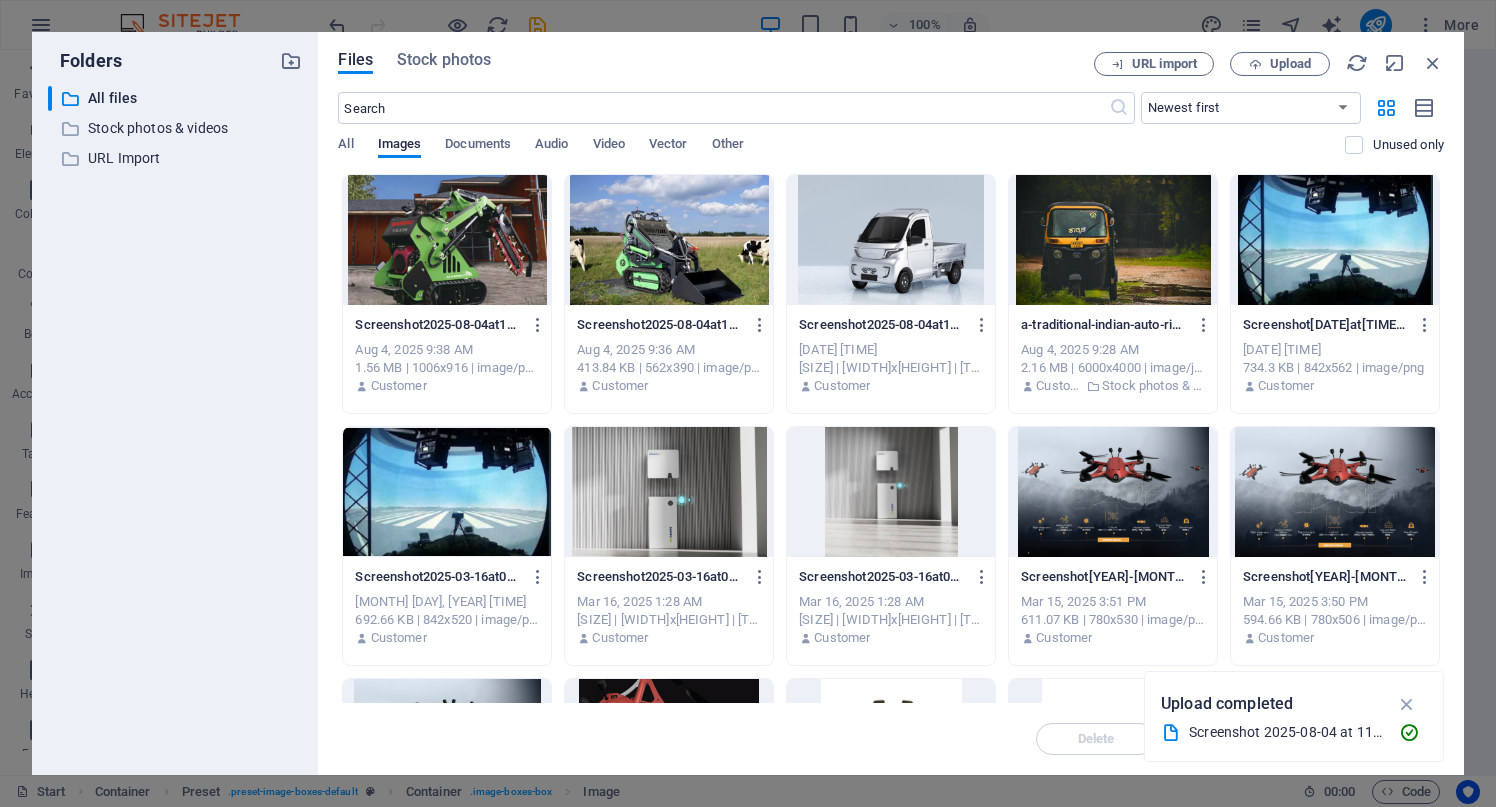scroll, scrollTop: 1824, scrollLeft: 0, axis: vertical 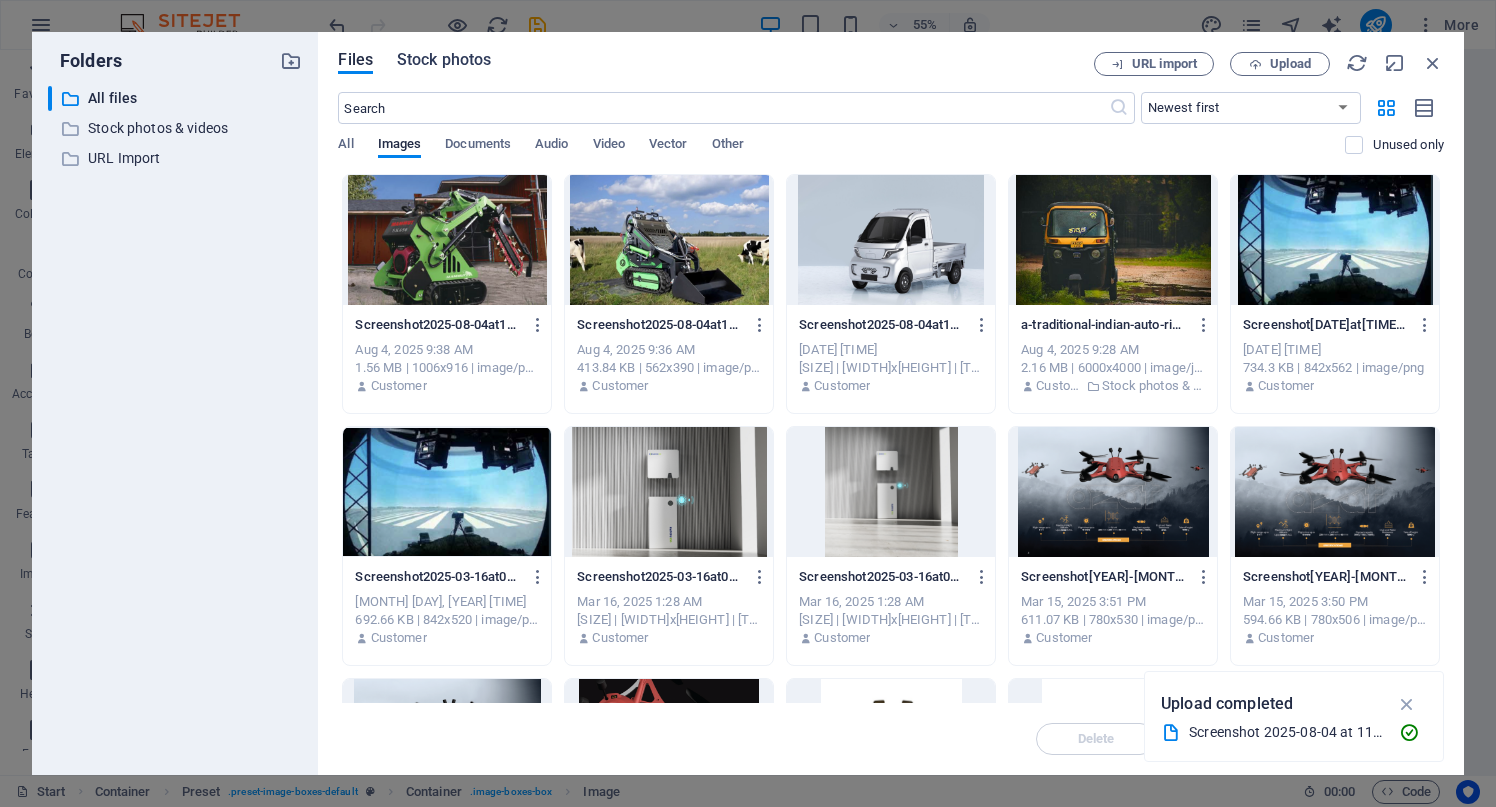 click on "Stock photos" at bounding box center [444, 60] 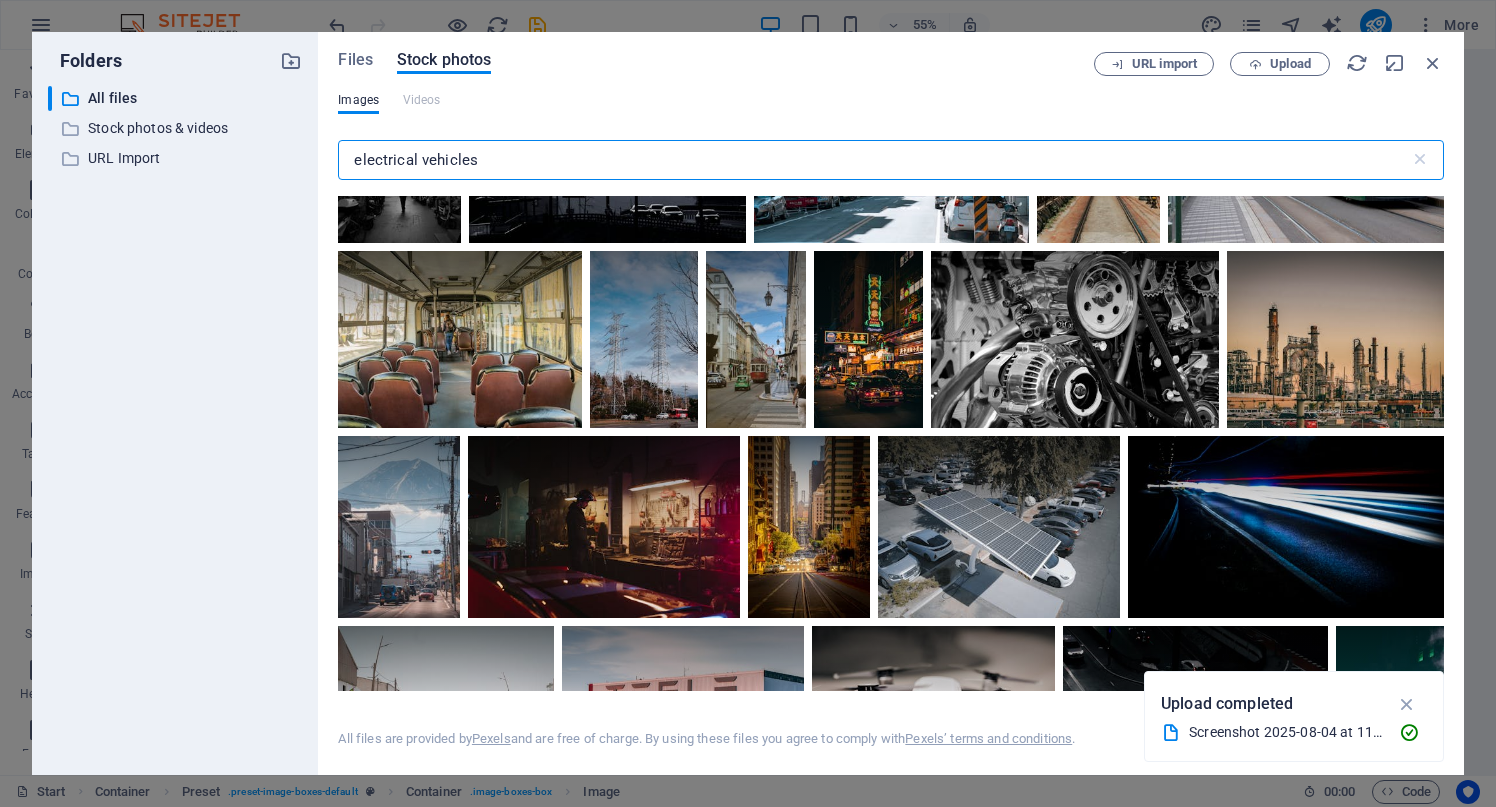 scroll, scrollTop: 0, scrollLeft: 0, axis: both 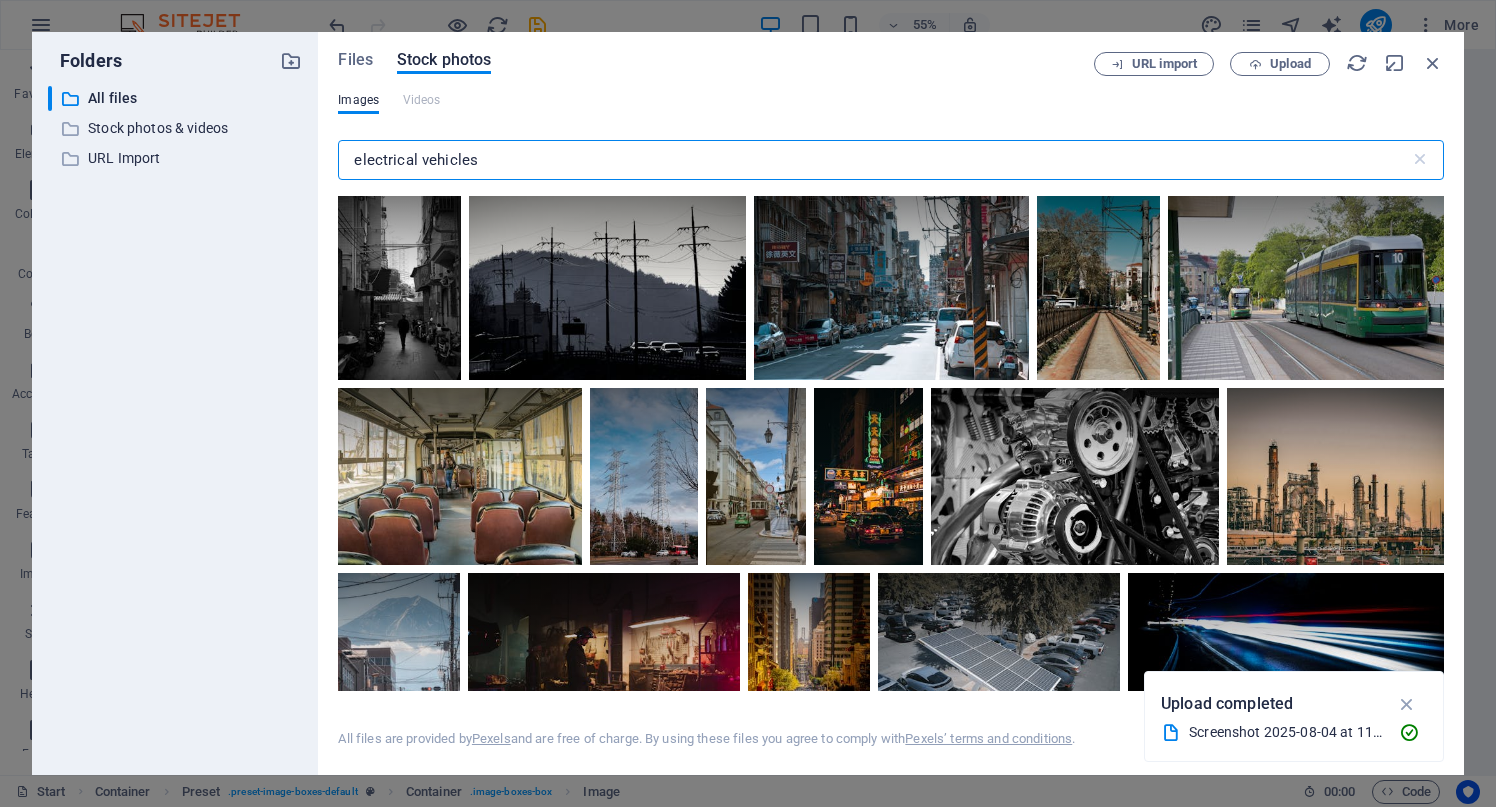 drag, startPoint x: 498, startPoint y: 161, endPoint x: 317, endPoint y: 162, distance: 181.00276 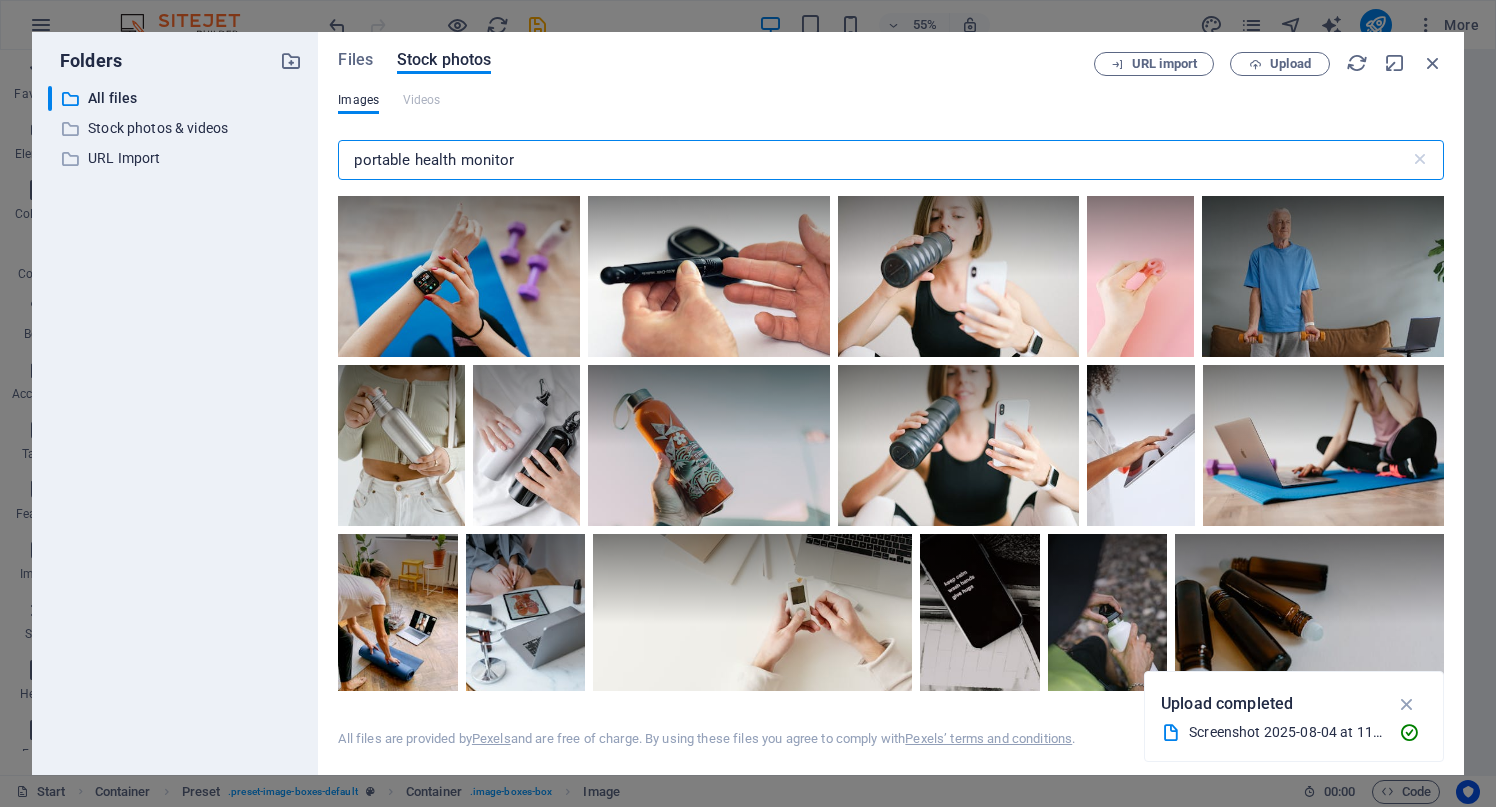type on "portable health monitor" 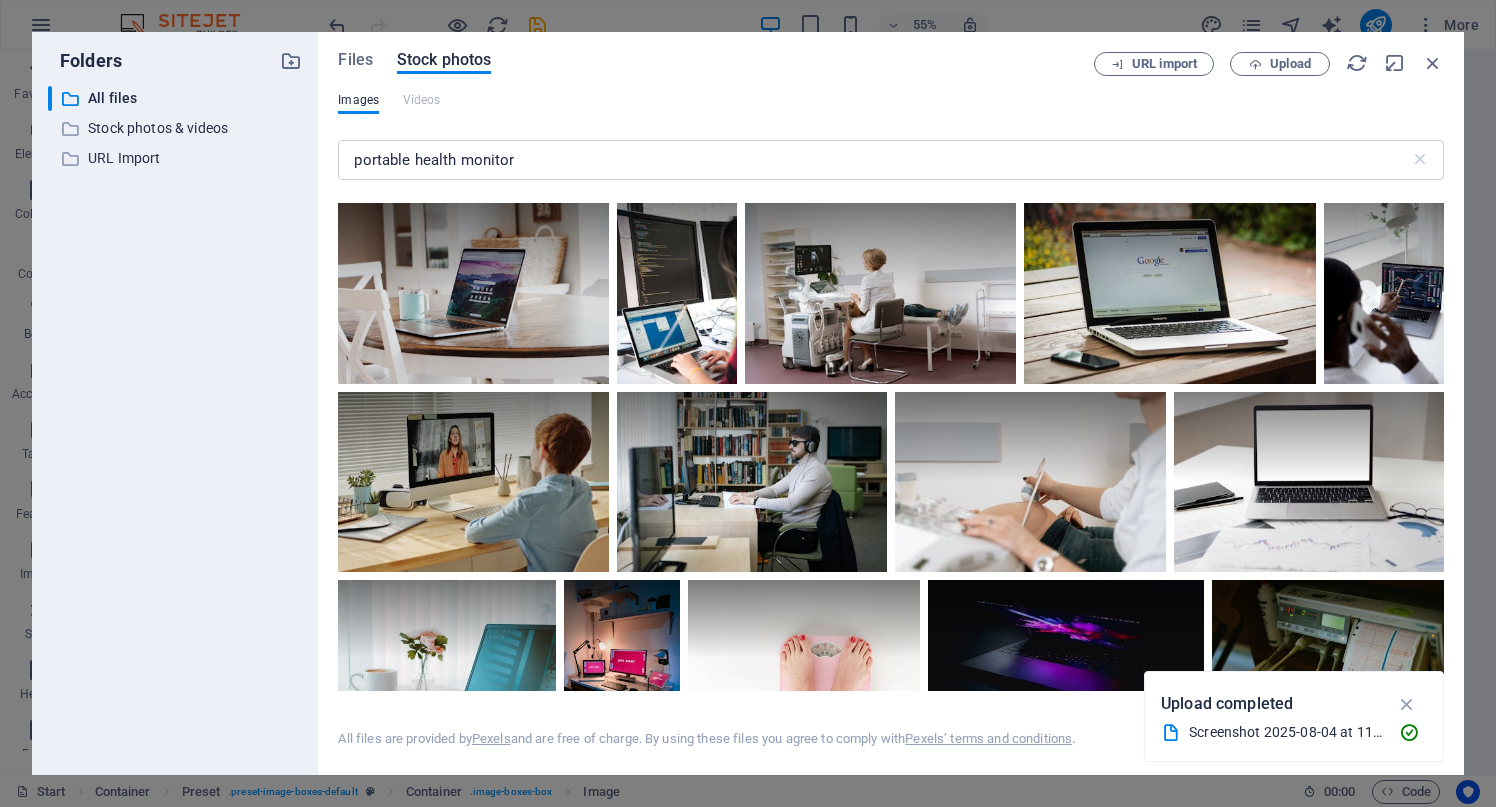 scroll, scrollTop: 1600, scrollLeft: 0, axis: vertical 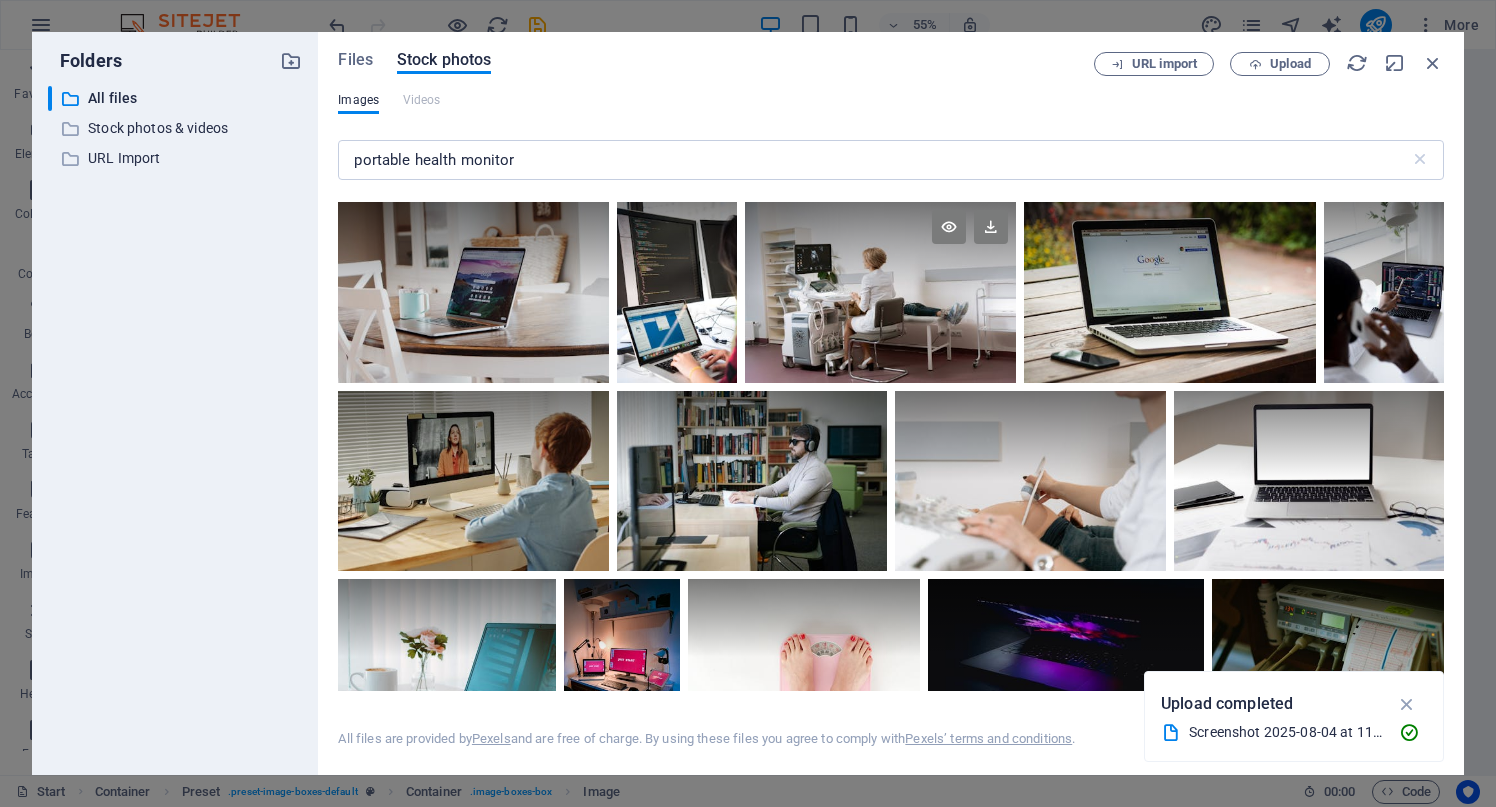 click at bounding box center (880, 247) 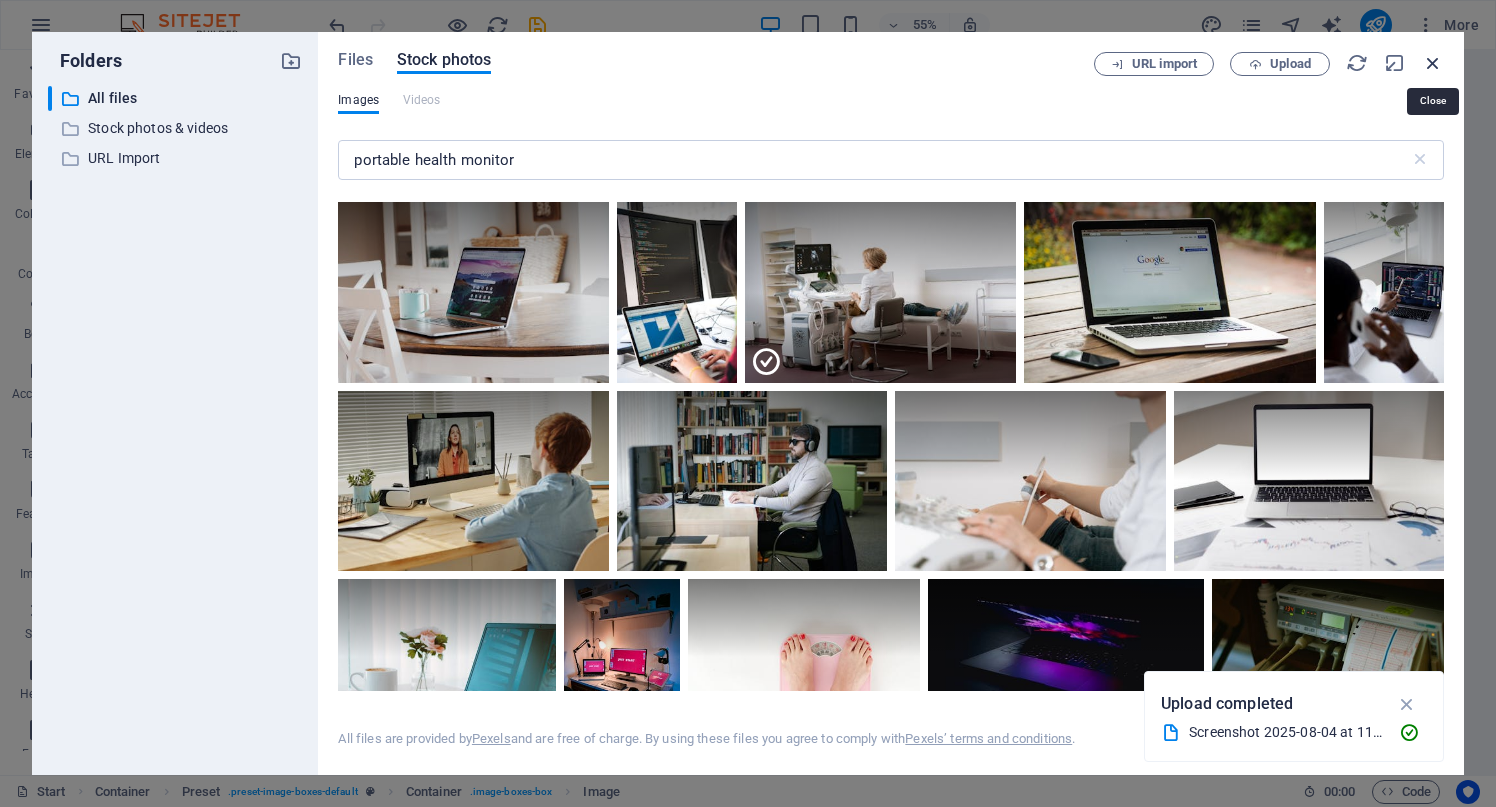 click at bounding box center [1433, 63] 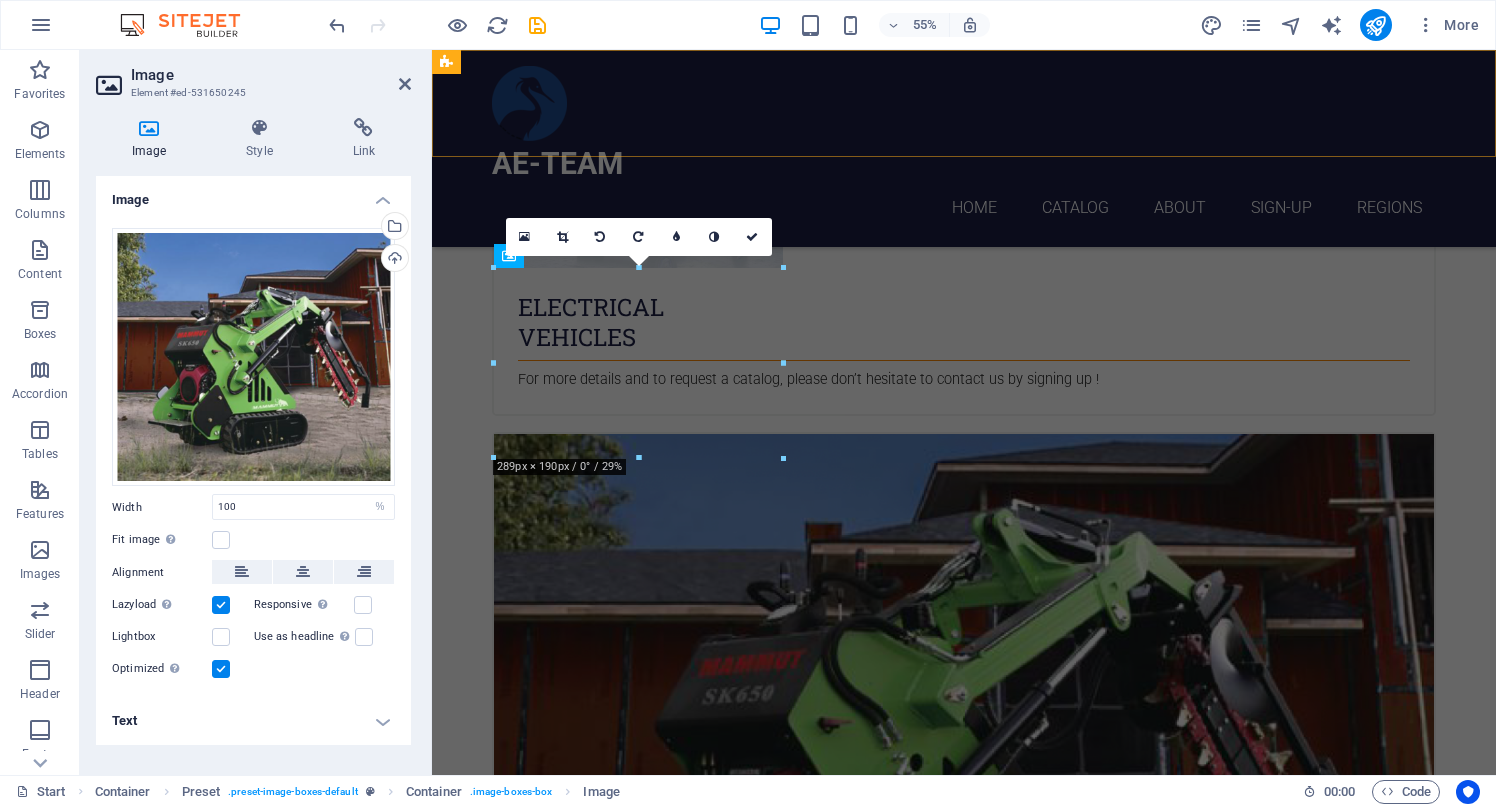 scroll, scrollTop: 1231, scrollLeft: 0, axis: vertical 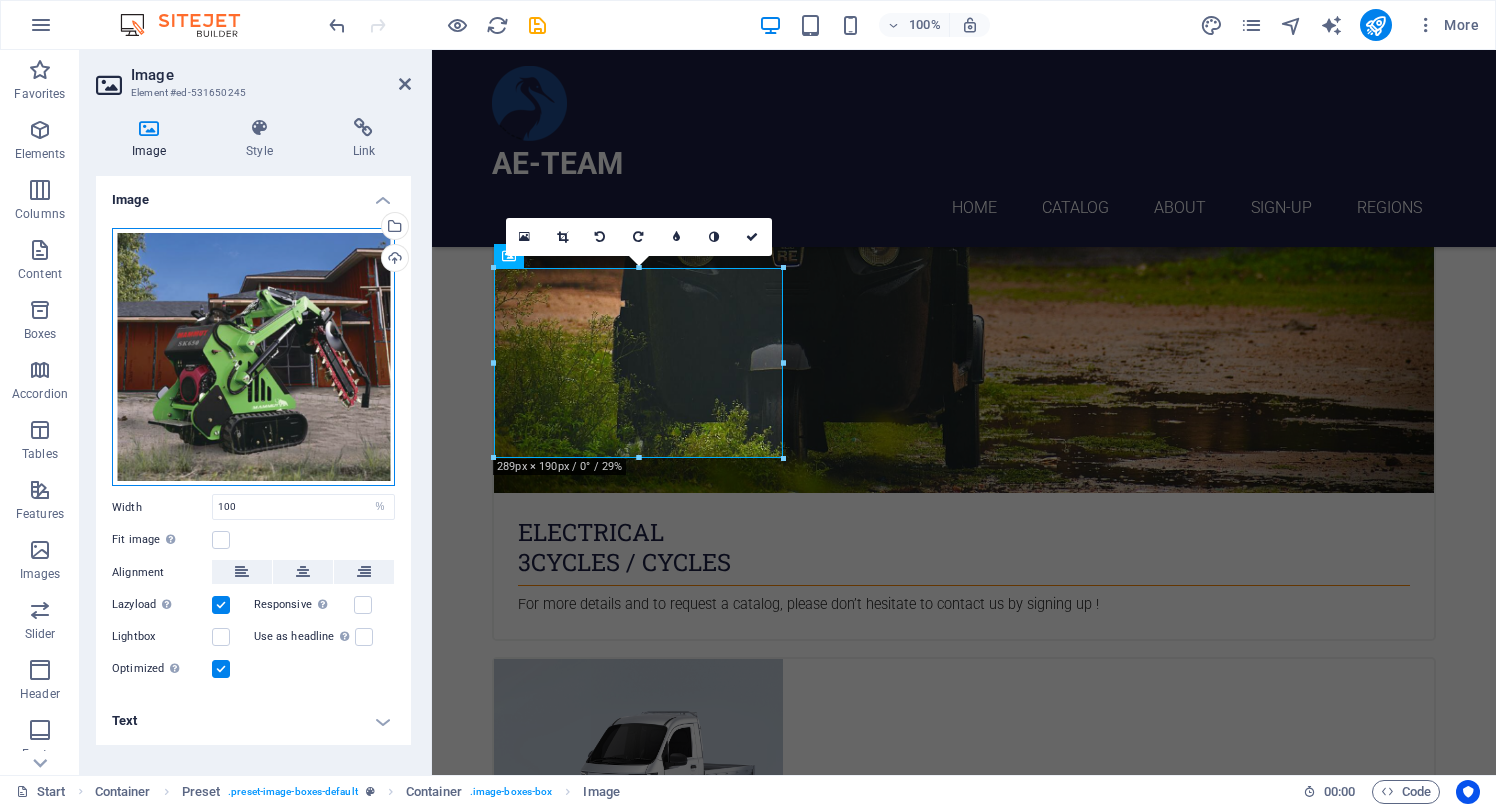 click on "Drag files here, click to choose files or select files from Files or our free stock photos & videos" at bounding box center [253, 357] 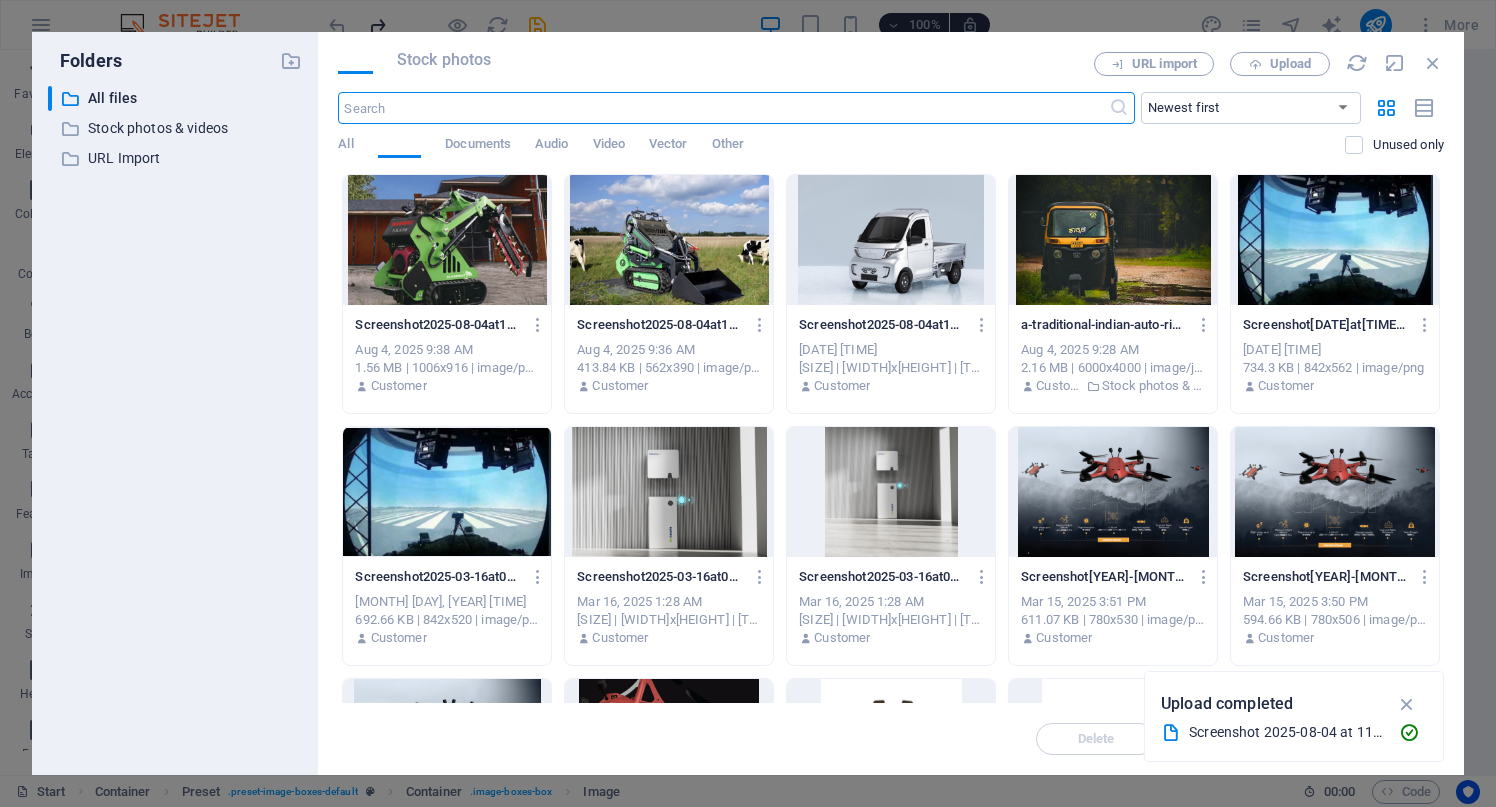 scroll, scrollTop: 1824, scrollLeft: 0, axis: vertical 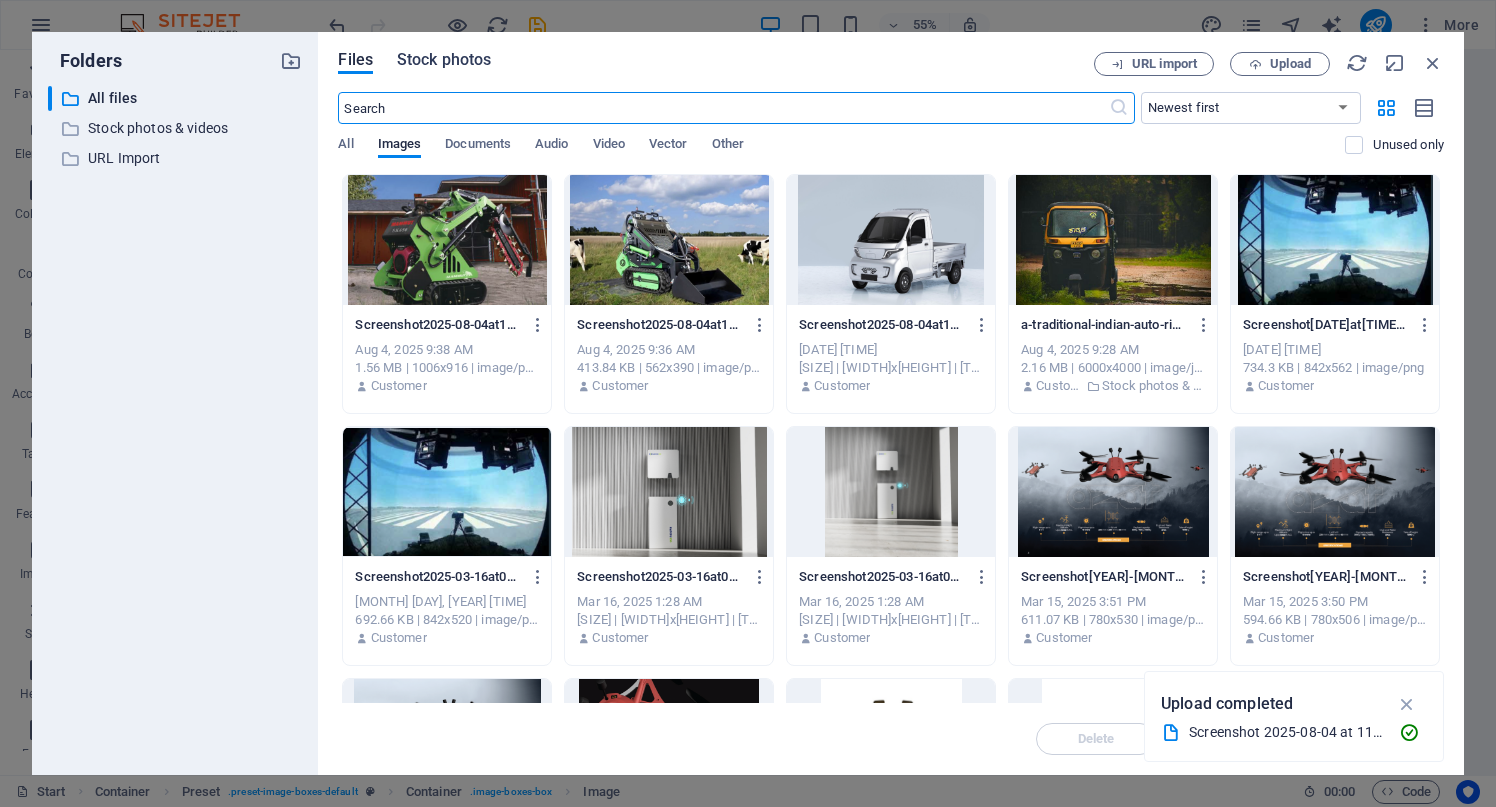 click on "Stock photos" at bounding box center [444, 60] 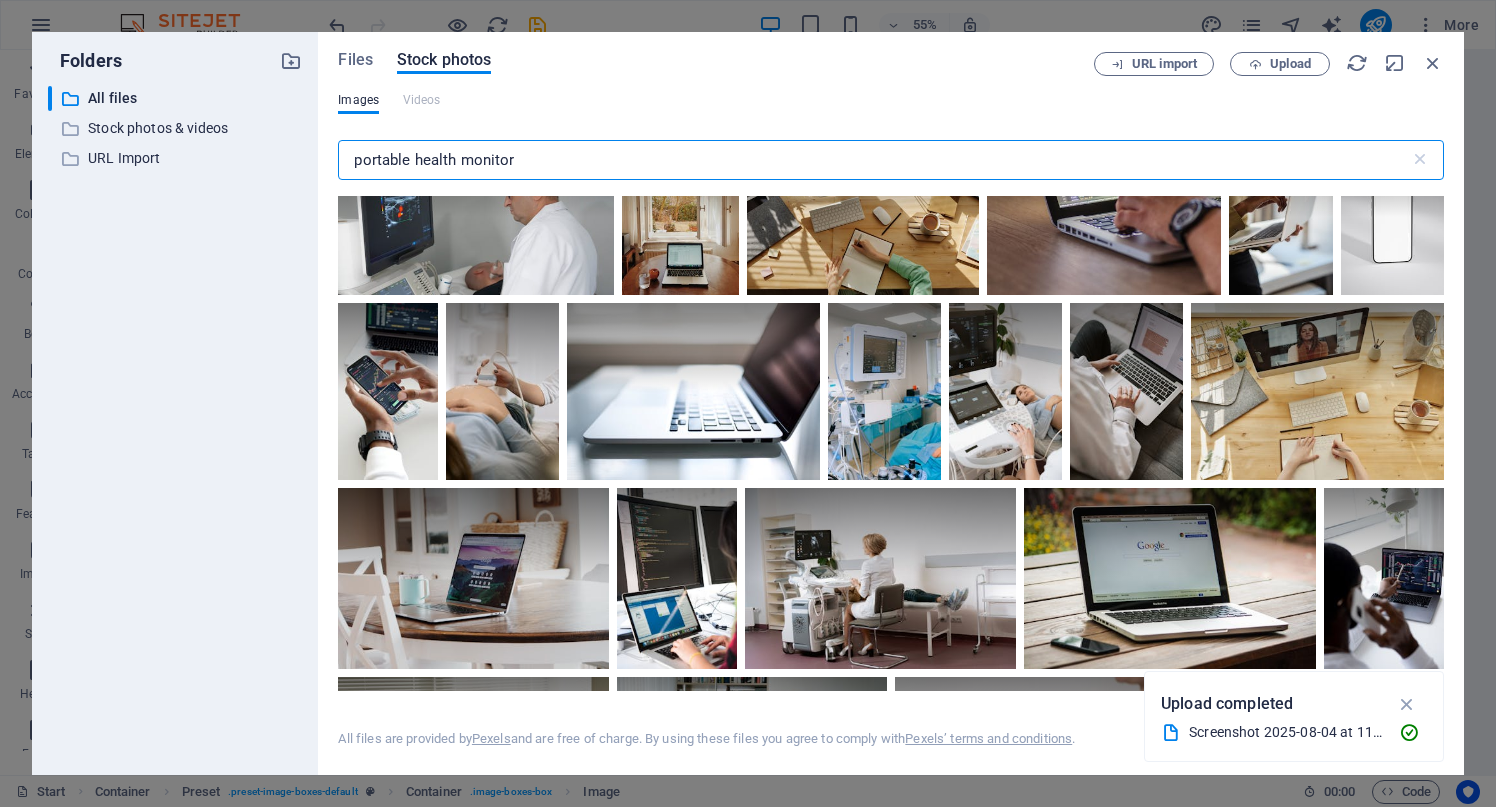 scroll, scrollTop: 1316, scrollLeft: 0, axis: vertical 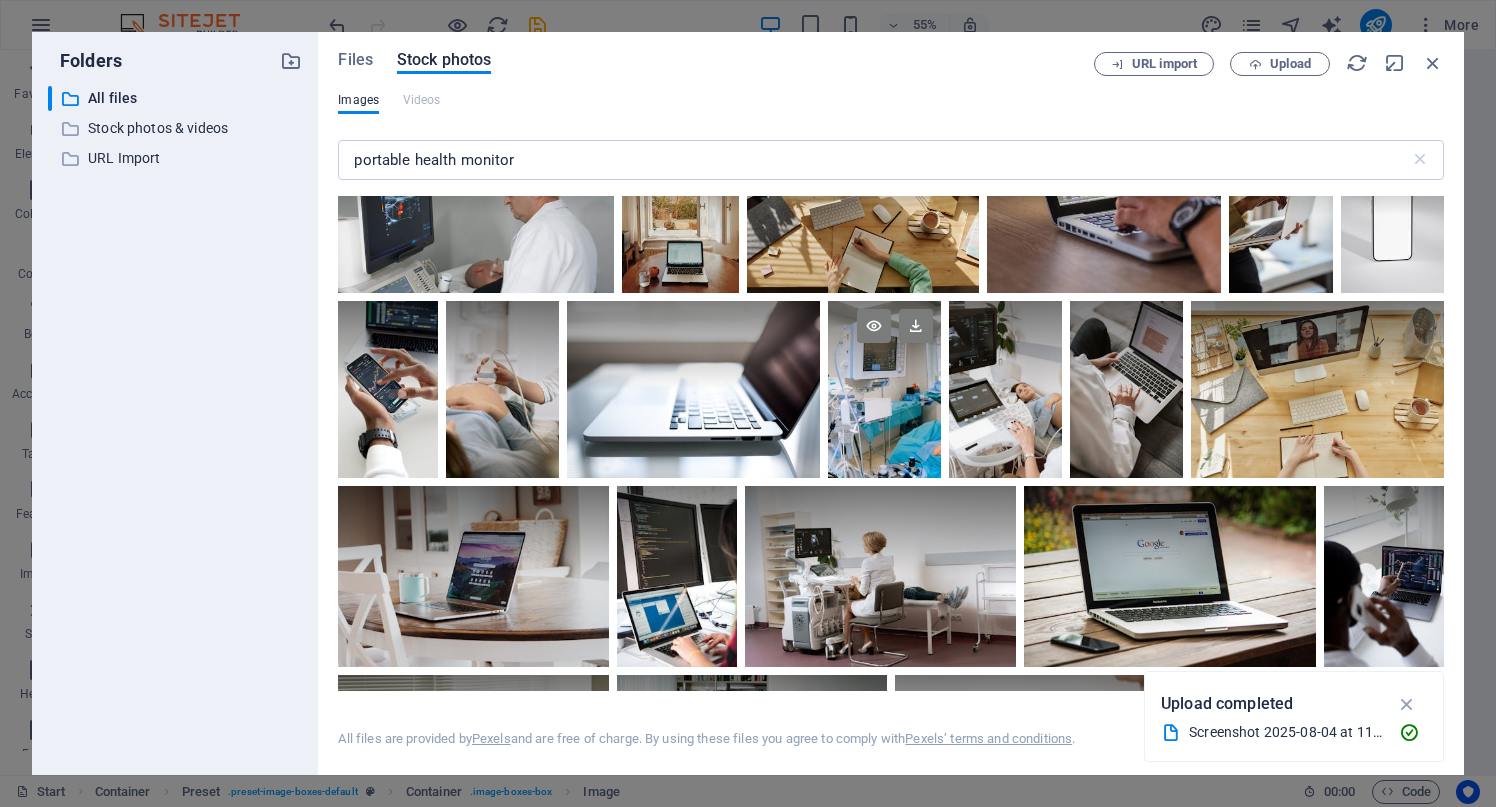 click at bounding box center (884, 389) 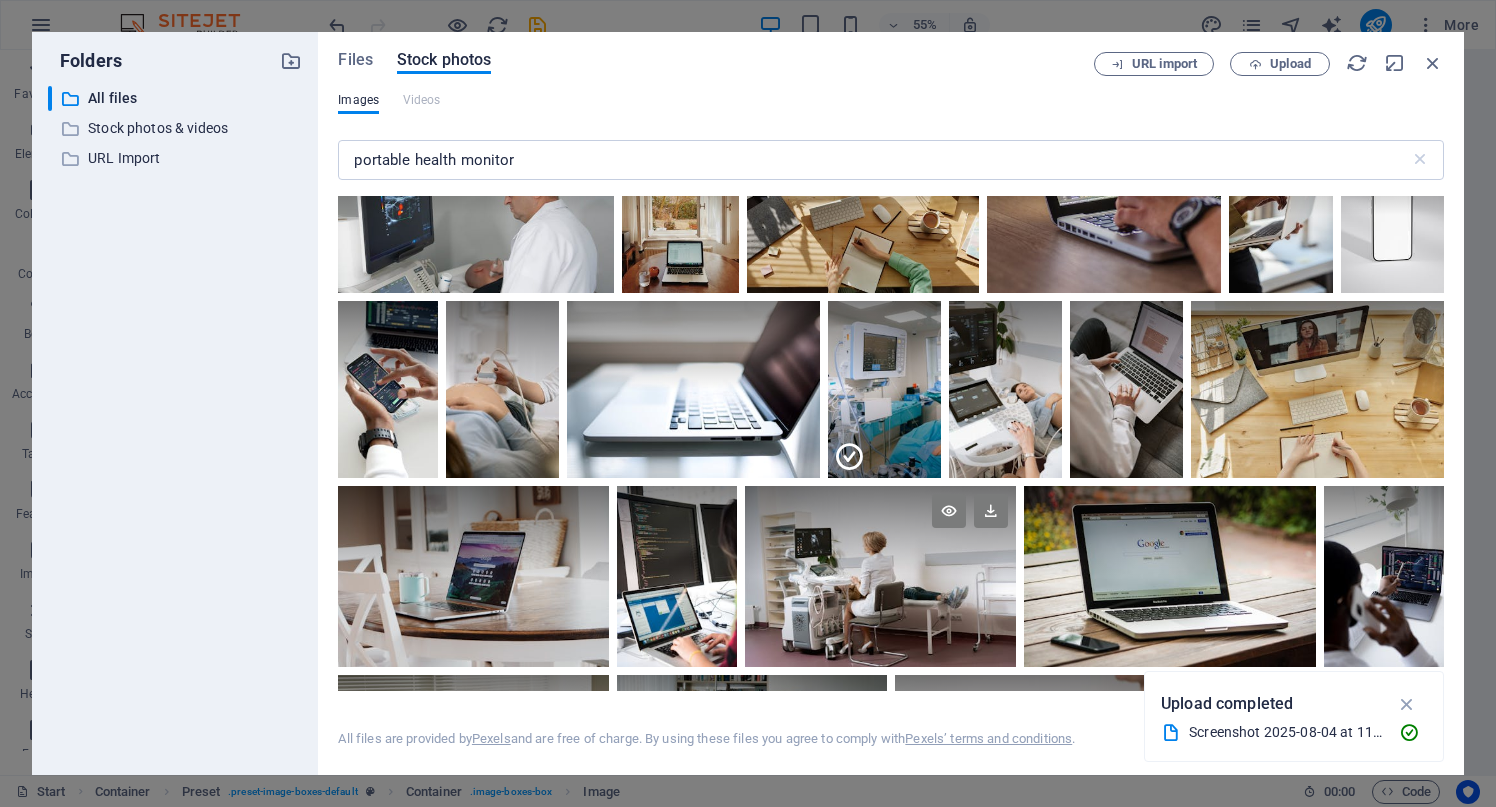 click at bounding box center [880, 576] 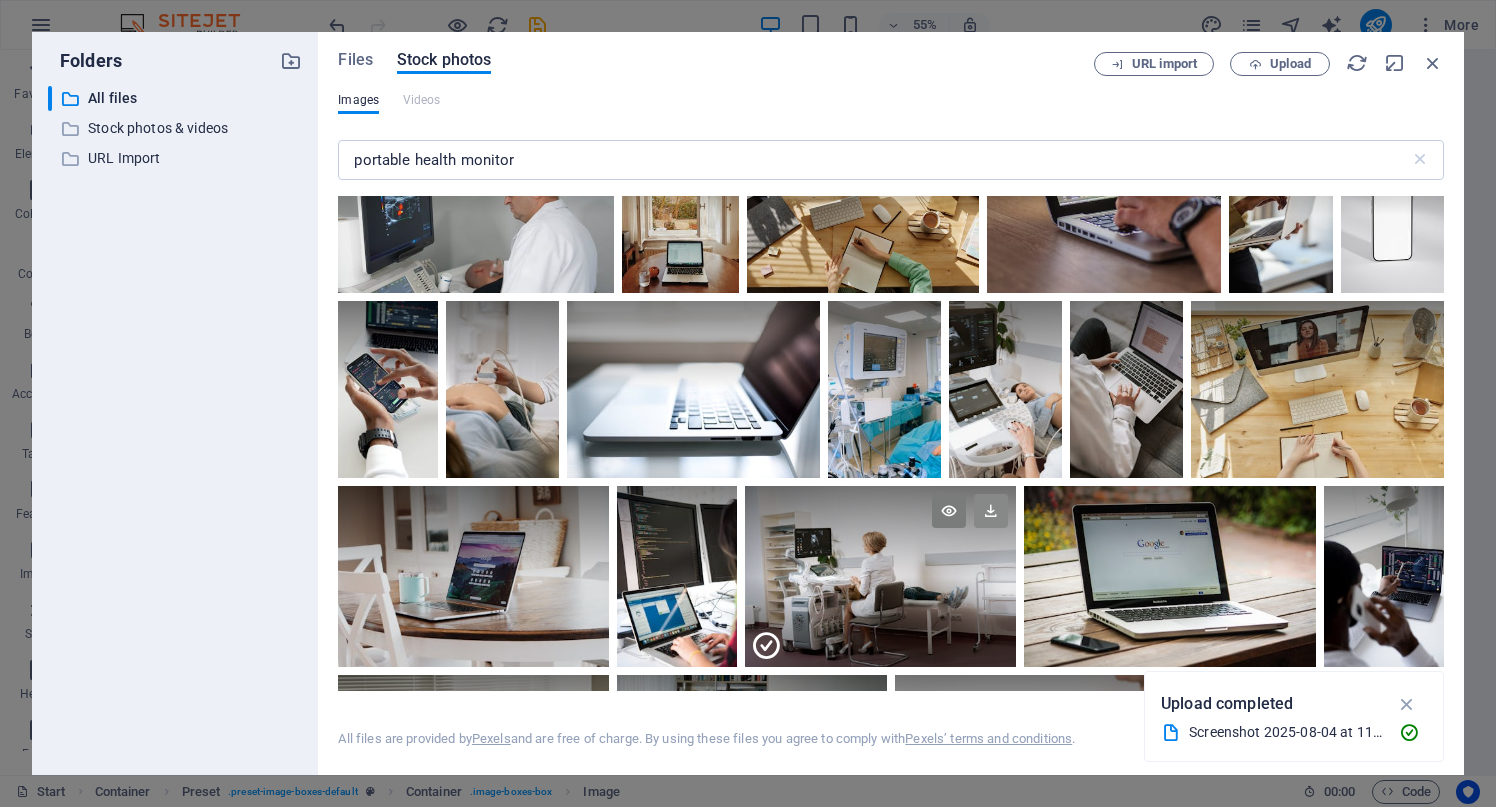 click at bounding box center [991, 511] 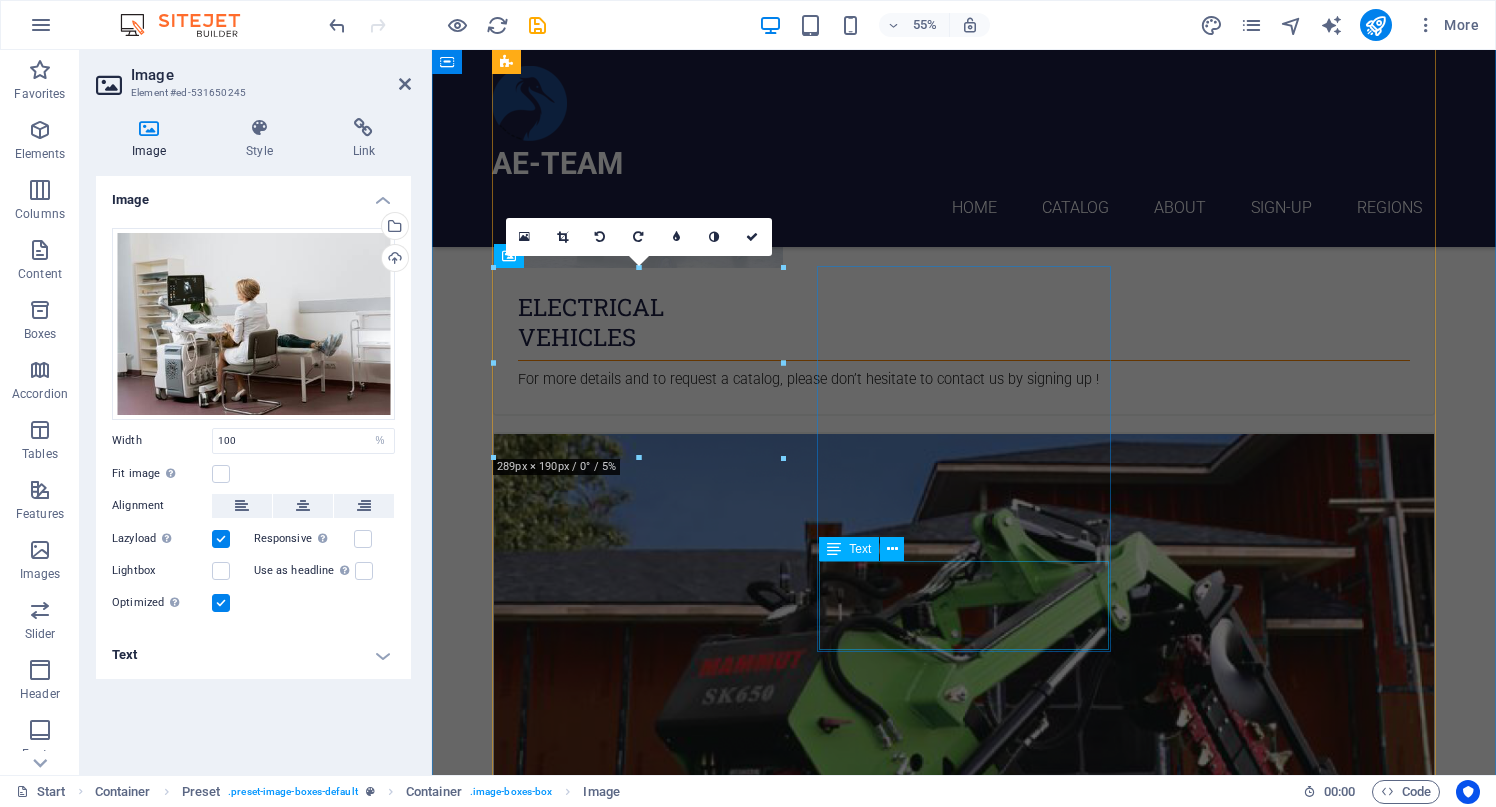 scroll, scrollTop: 1231, scrollLeft: 0, axis: vertical 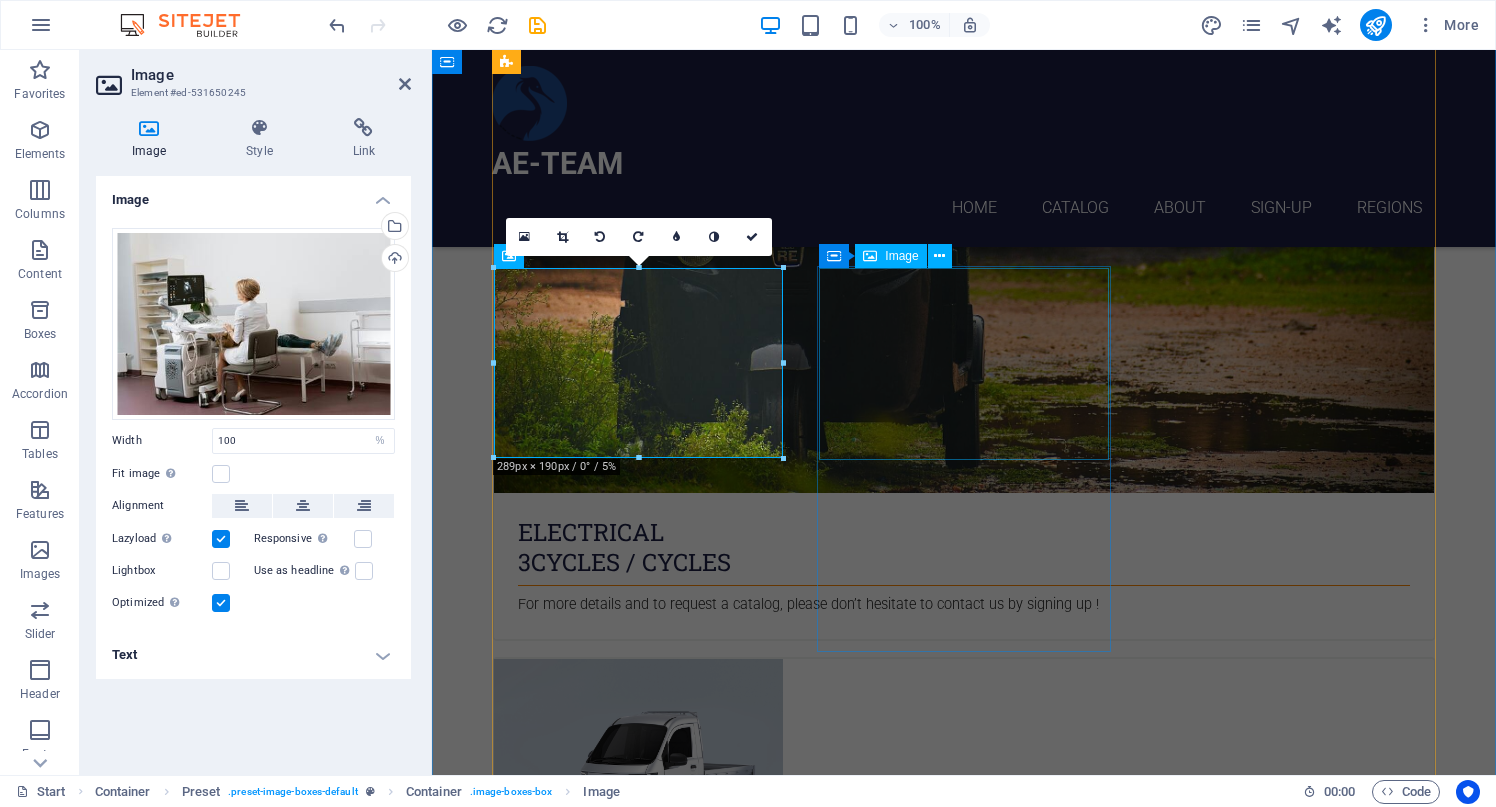 click at bounding box center (964, 2941) 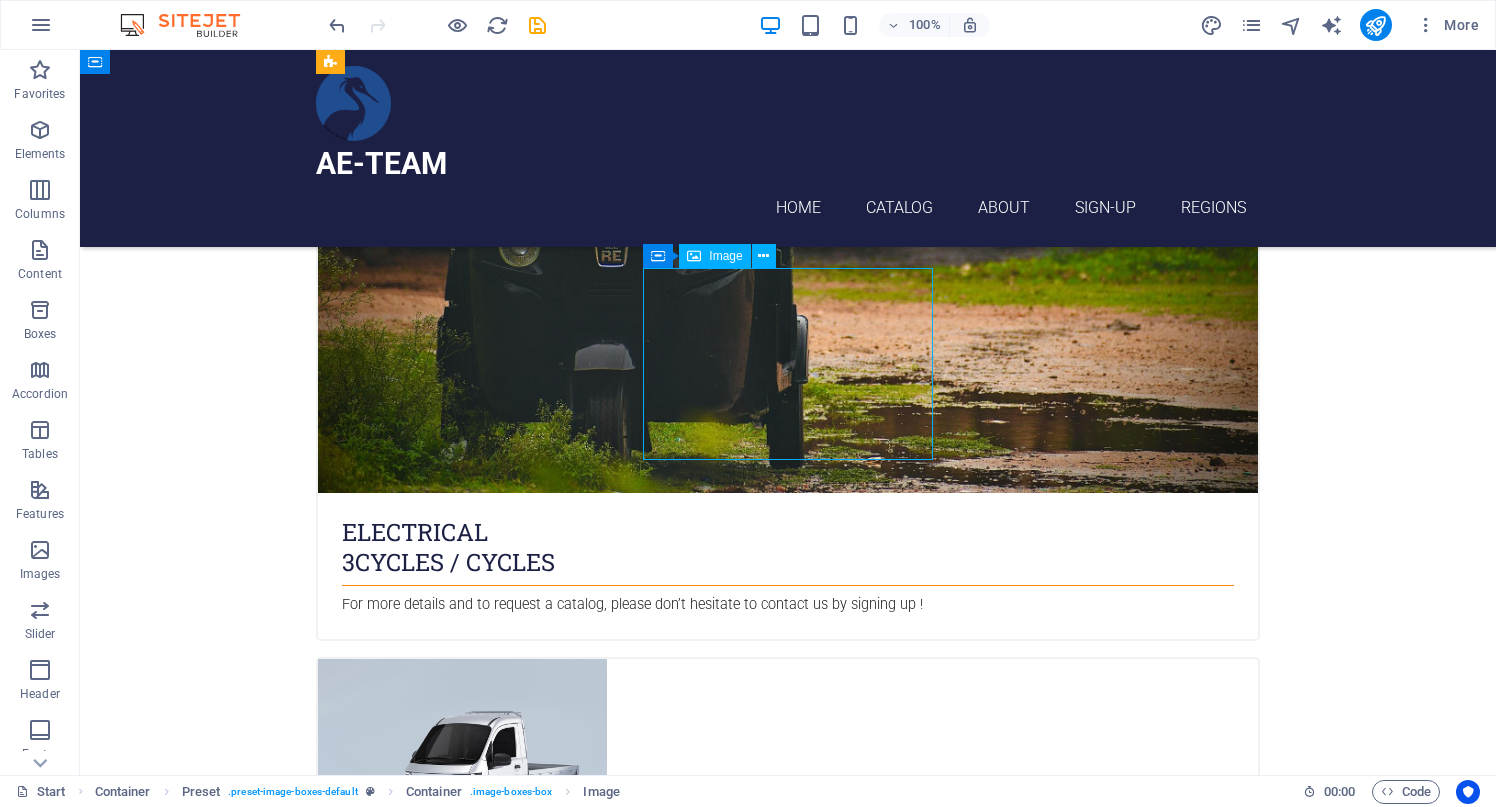 click at bounding box center [788, 2941] 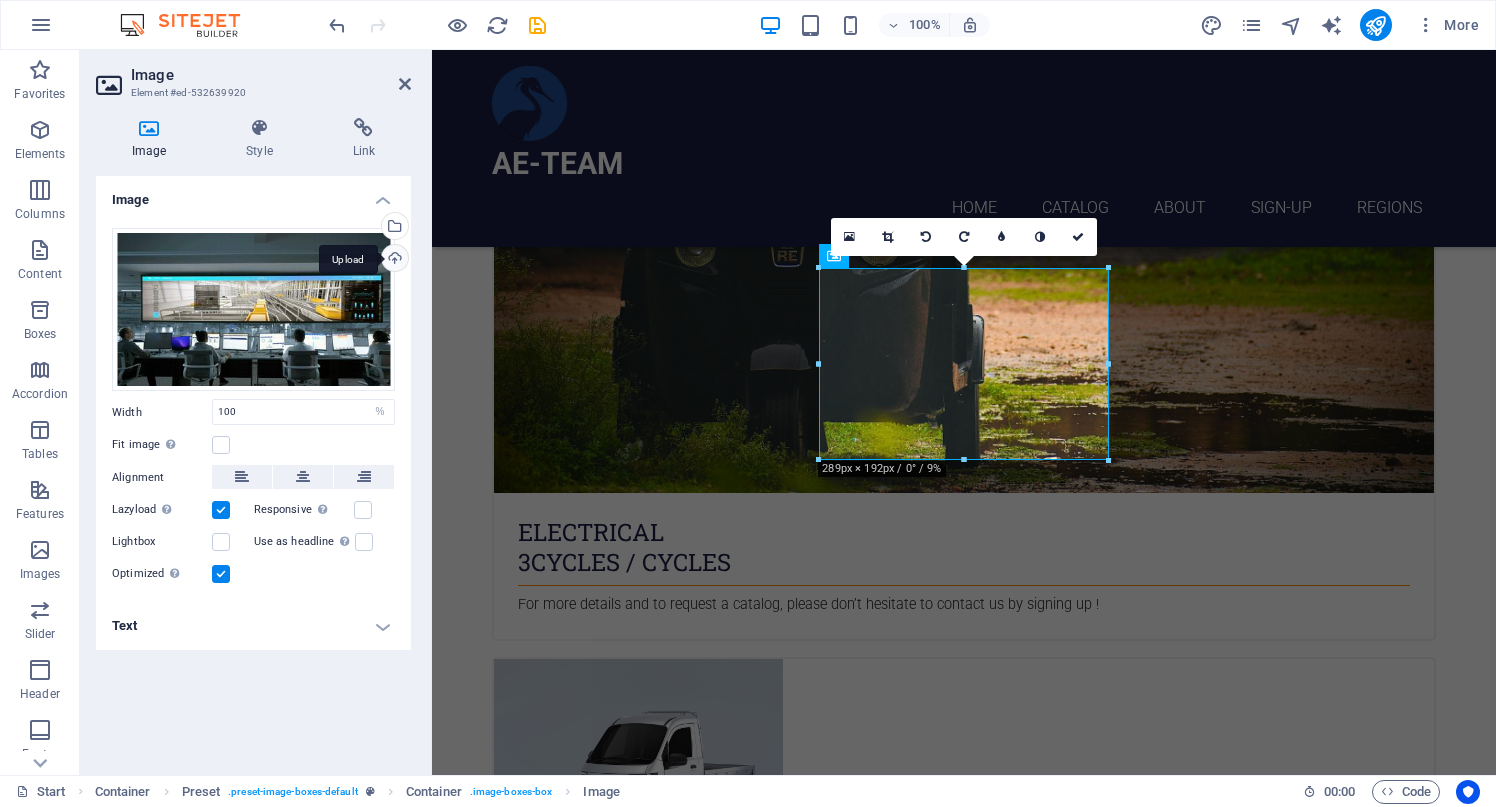 click on "Upload" at bounding box center [393, 260] 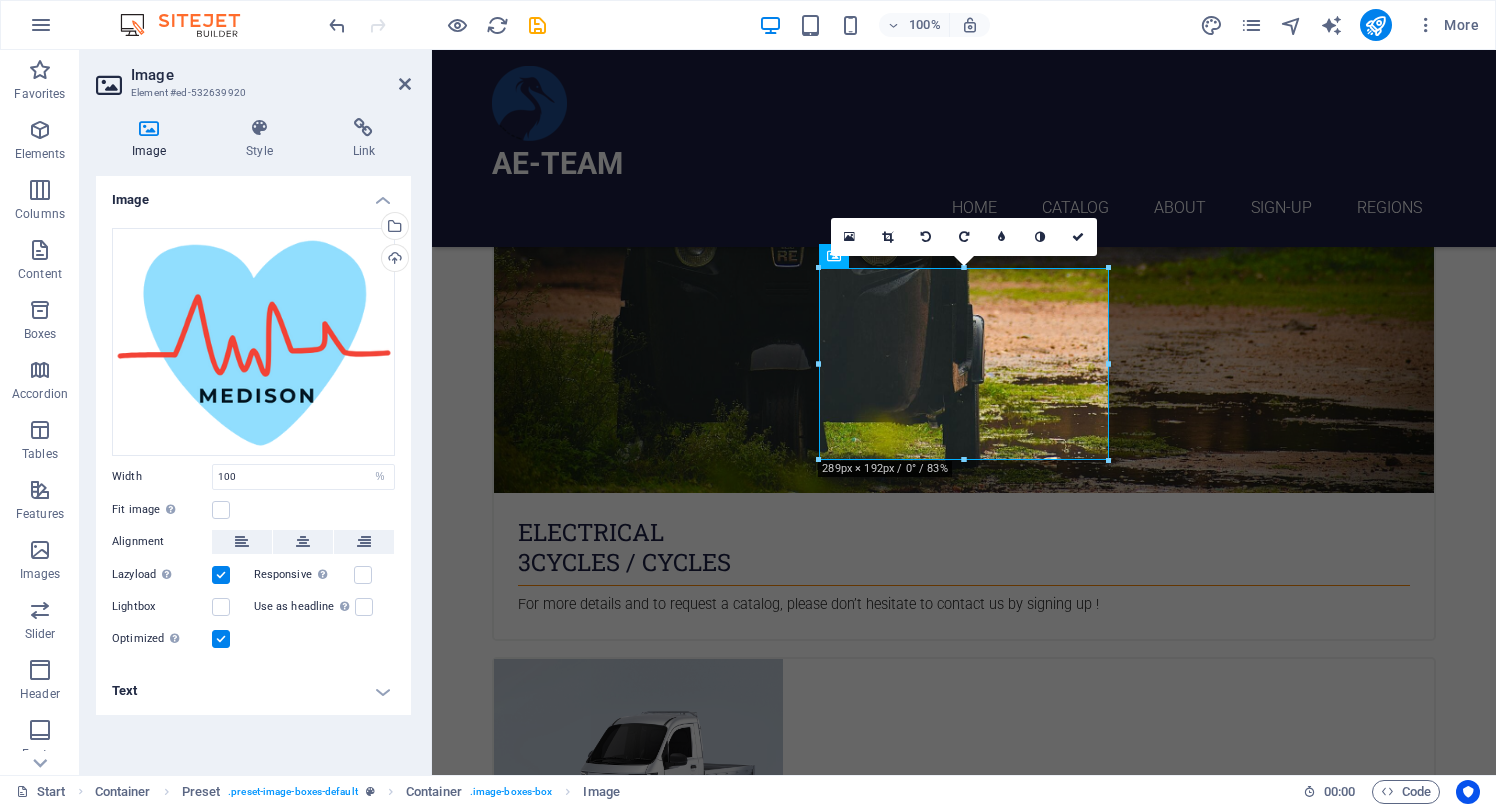 click on "Drag files here, click to choose files or select files from Files or our free stock photos & videos Select files from the file manager, stock photos, or upload file(s) Upload Width 100 Default auto px rem % em vh vw Fit image Automatically fit image to a fixed width and height Height Default auto px Alignment Lazyload Loading images after the page loads improves page speed. Responsive Automatically load retina image and smartphone optimized sizes. Lightbox Use as headline The image will be wrapped in an H1 headline tag. Useful for giving alternative text the weight of an H1 headline, e.g. for the logo. Leave unchecked if uncertain. Optimized Images are compressed to improve page speed. Position Direction Custom X offset 50 px rem % vh vw Y offset 50 px rem % vh vw" at bounding box center (253, 439) 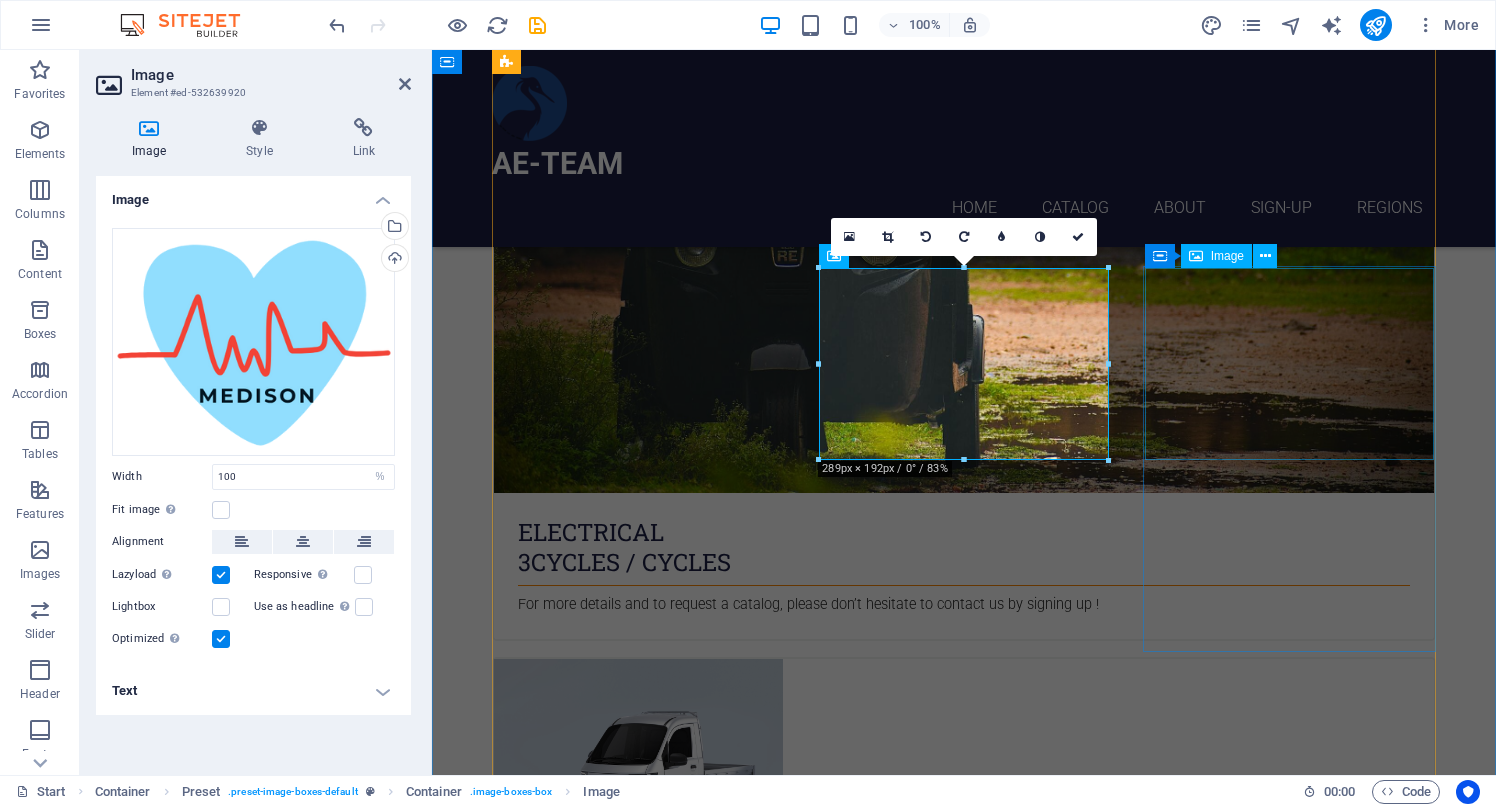 click at bounding box center (964, 3731) 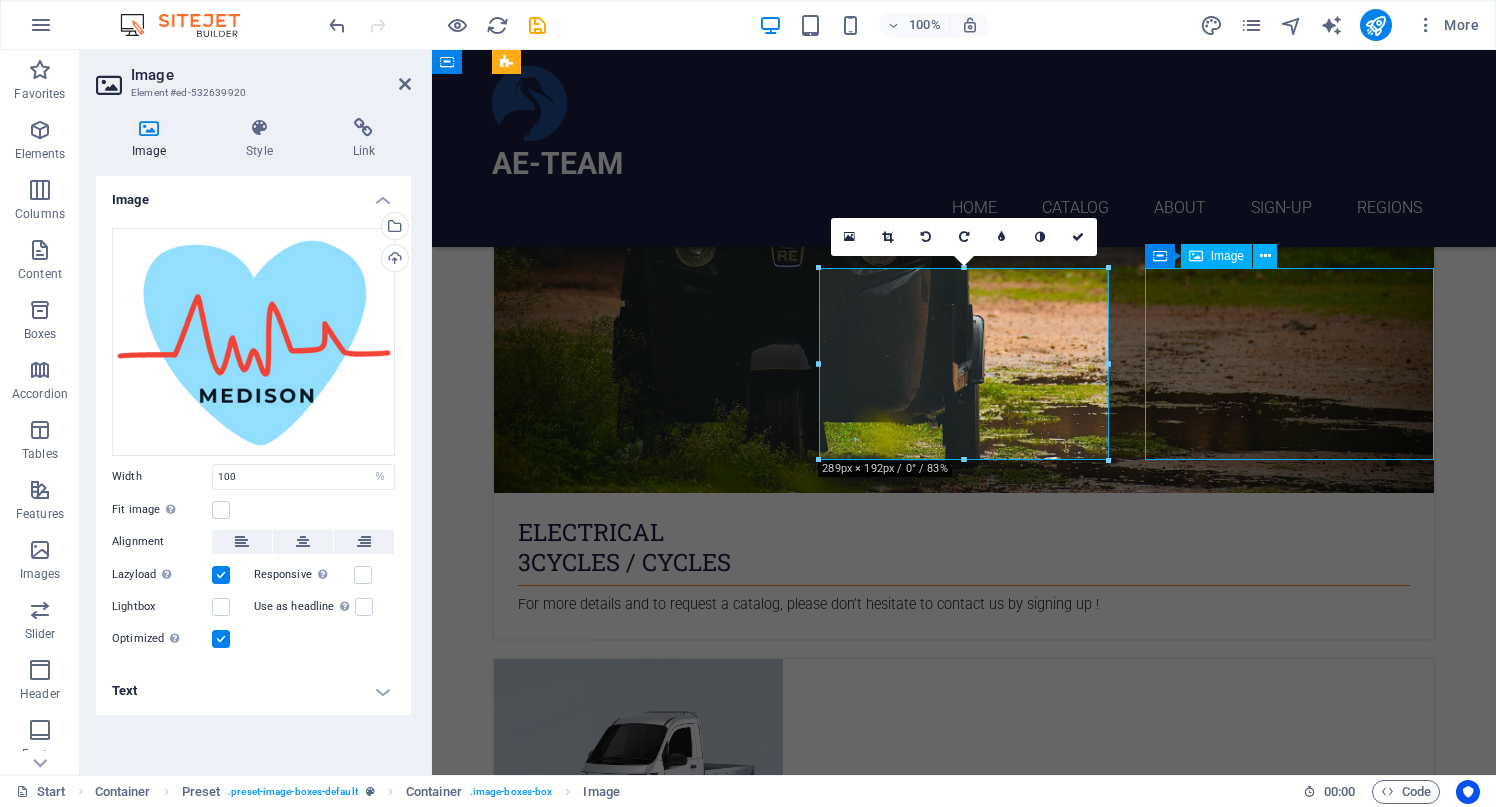 click at bounding box center (964, 3731) 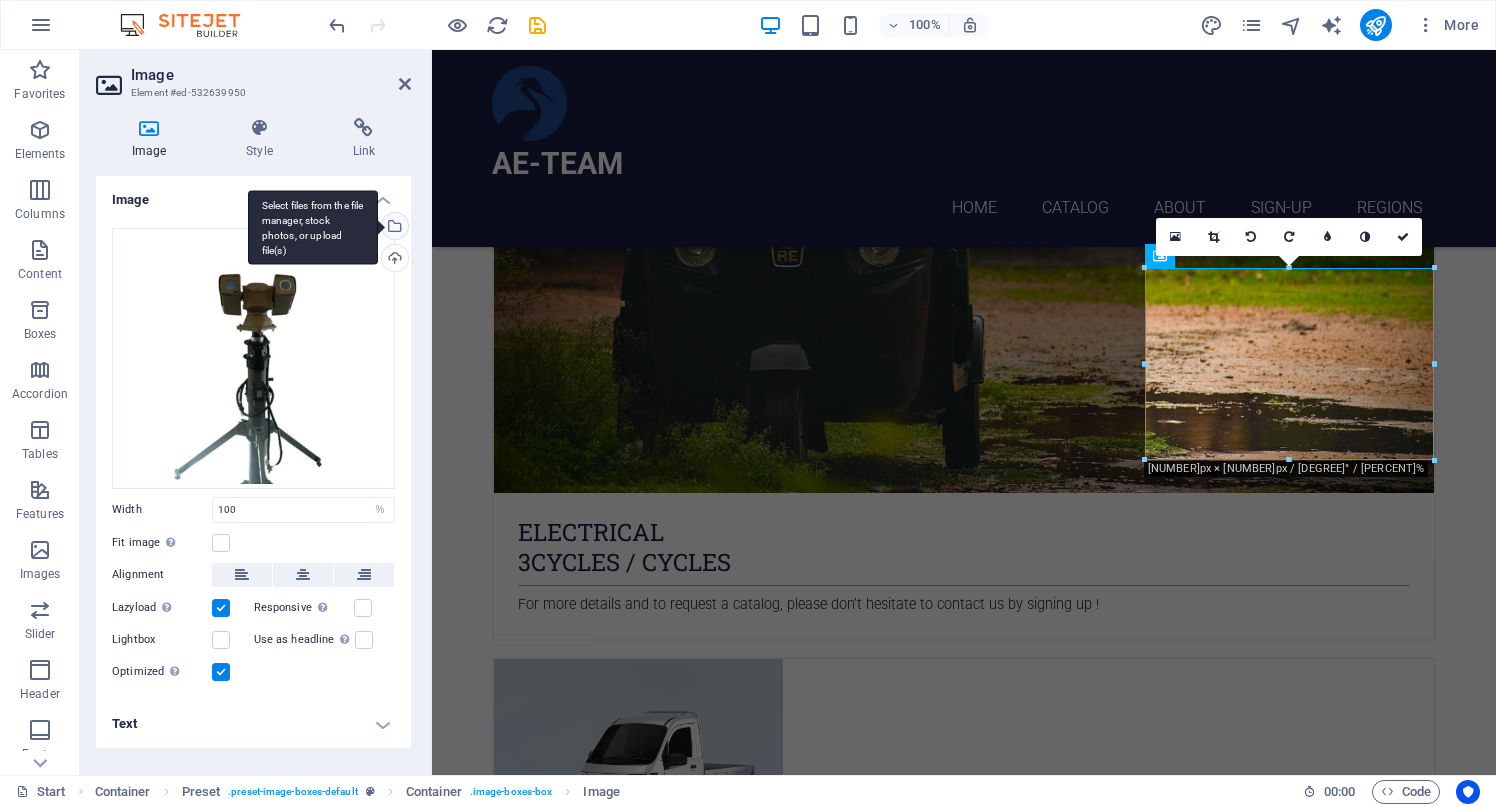 click on "Select files from the file manager, stock photos, or upload file(s)" at bounding box center (393, 228) 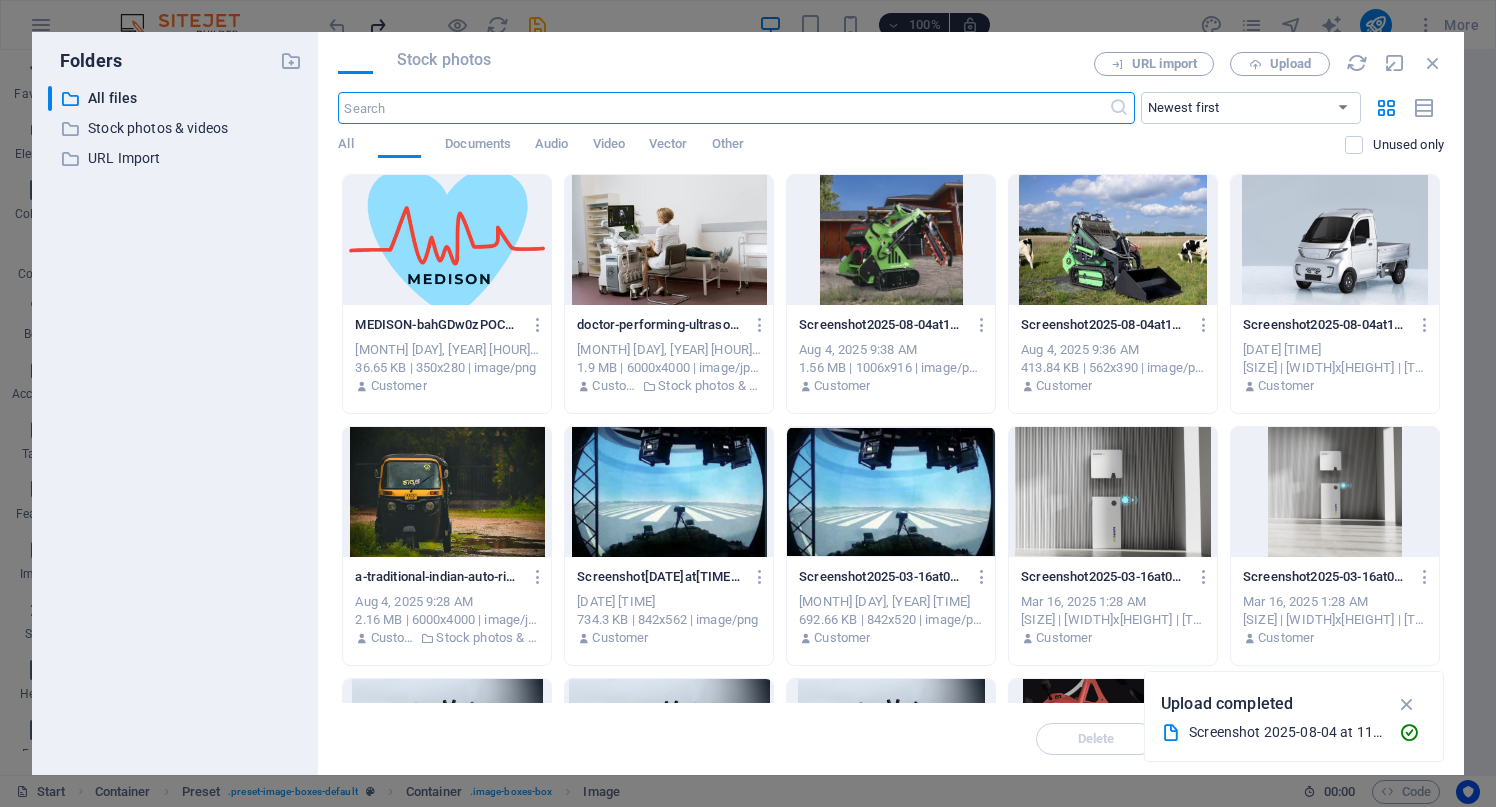 scroll, scrollTop: 1824, scrollLeft: 0, axis: vertical 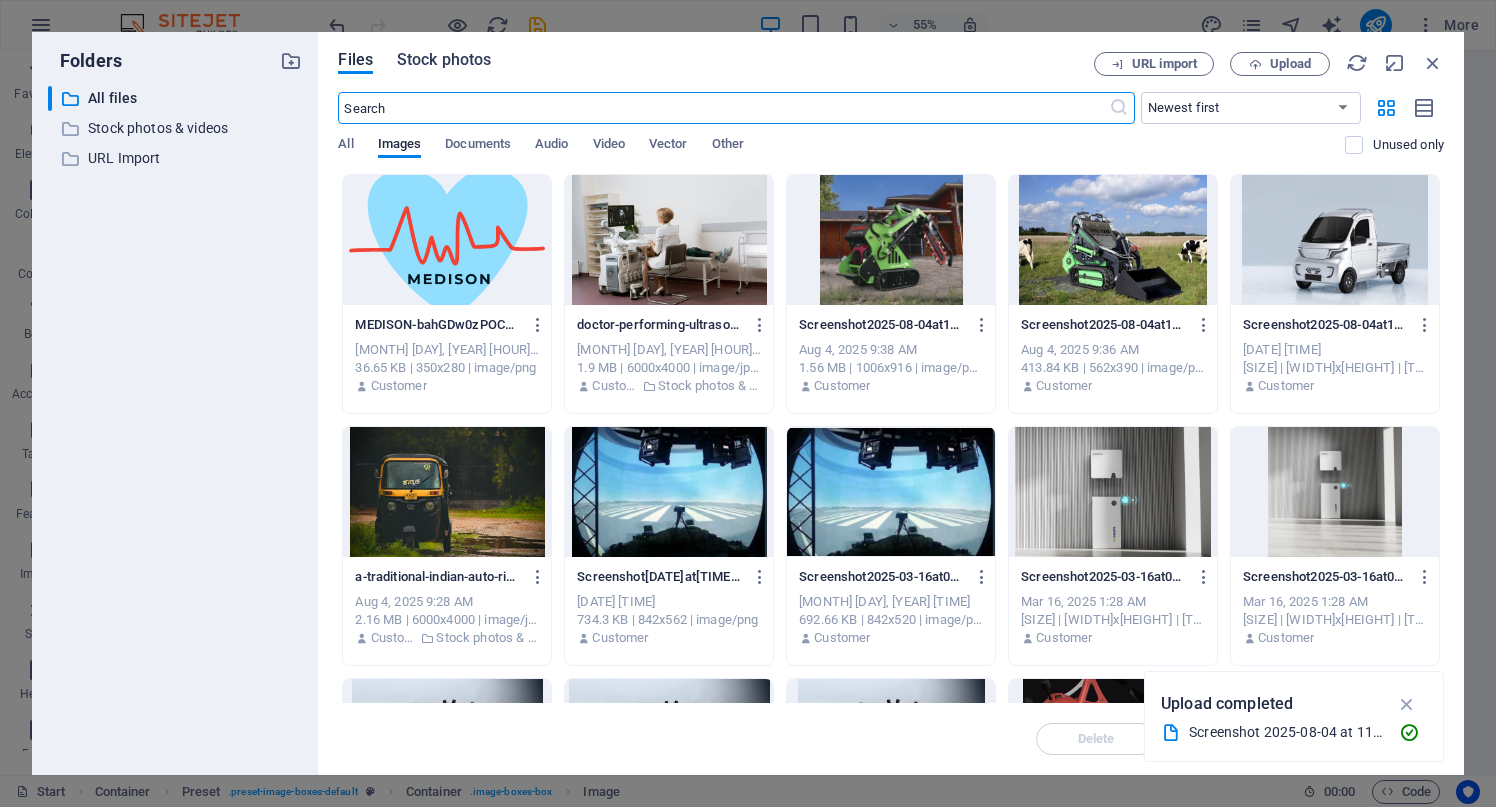 click on "Stock photos" at bounding box center (444, 60) 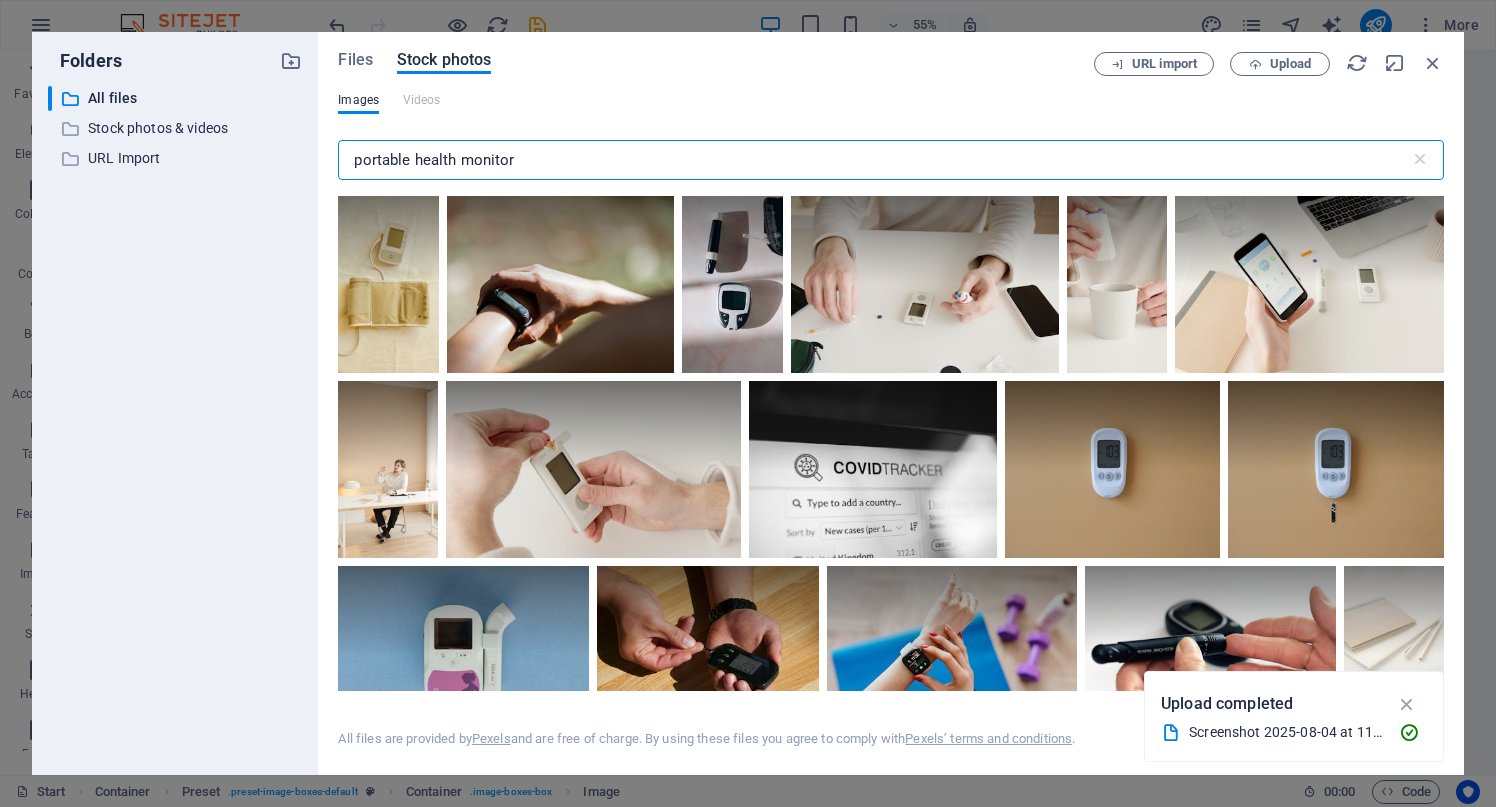 drag, startPoint x: 547, startPoint y: 165, endPoint x: 316, endPoint y: 164, distance: 231.00217 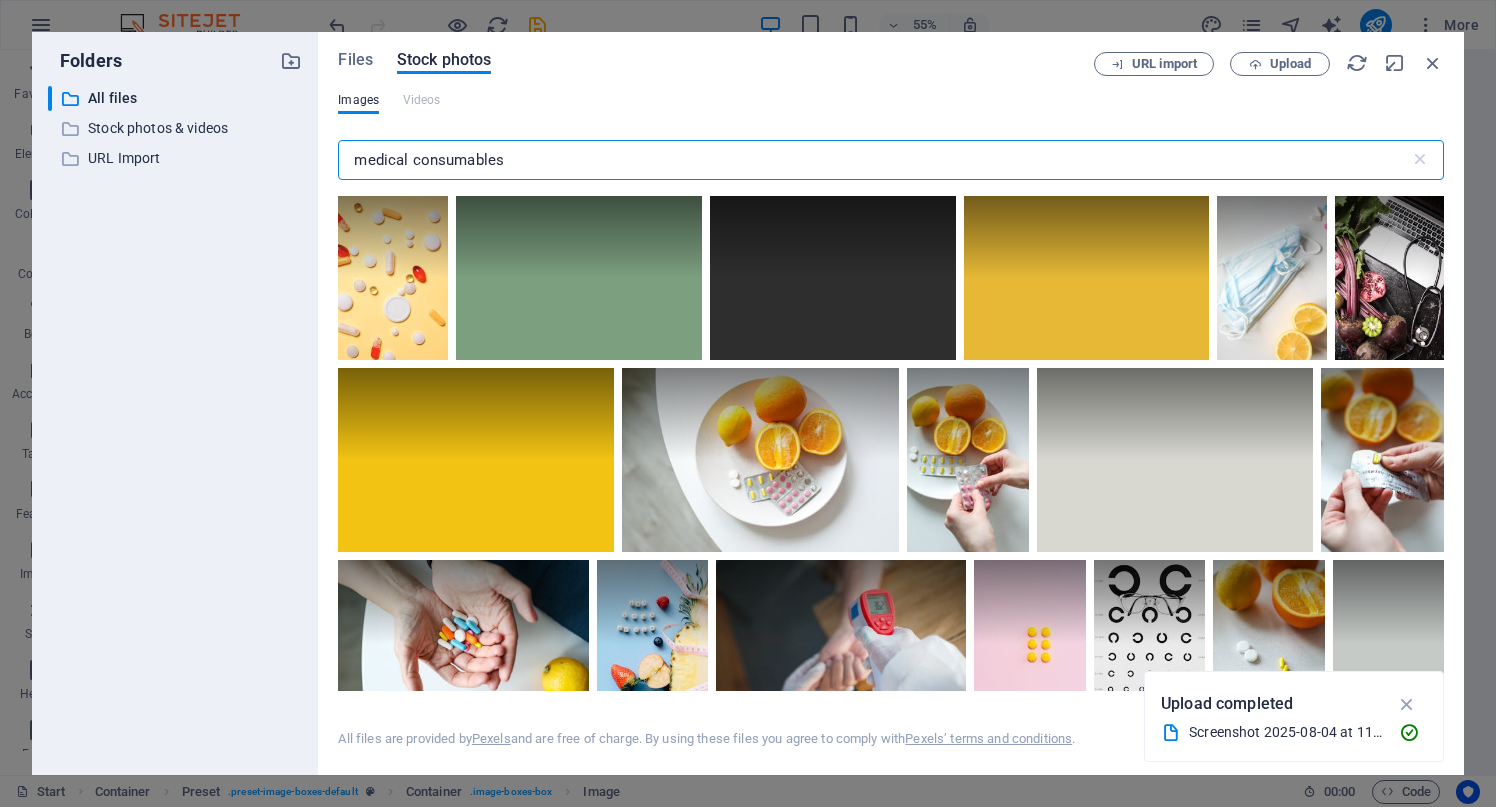 type on "medical consumables" 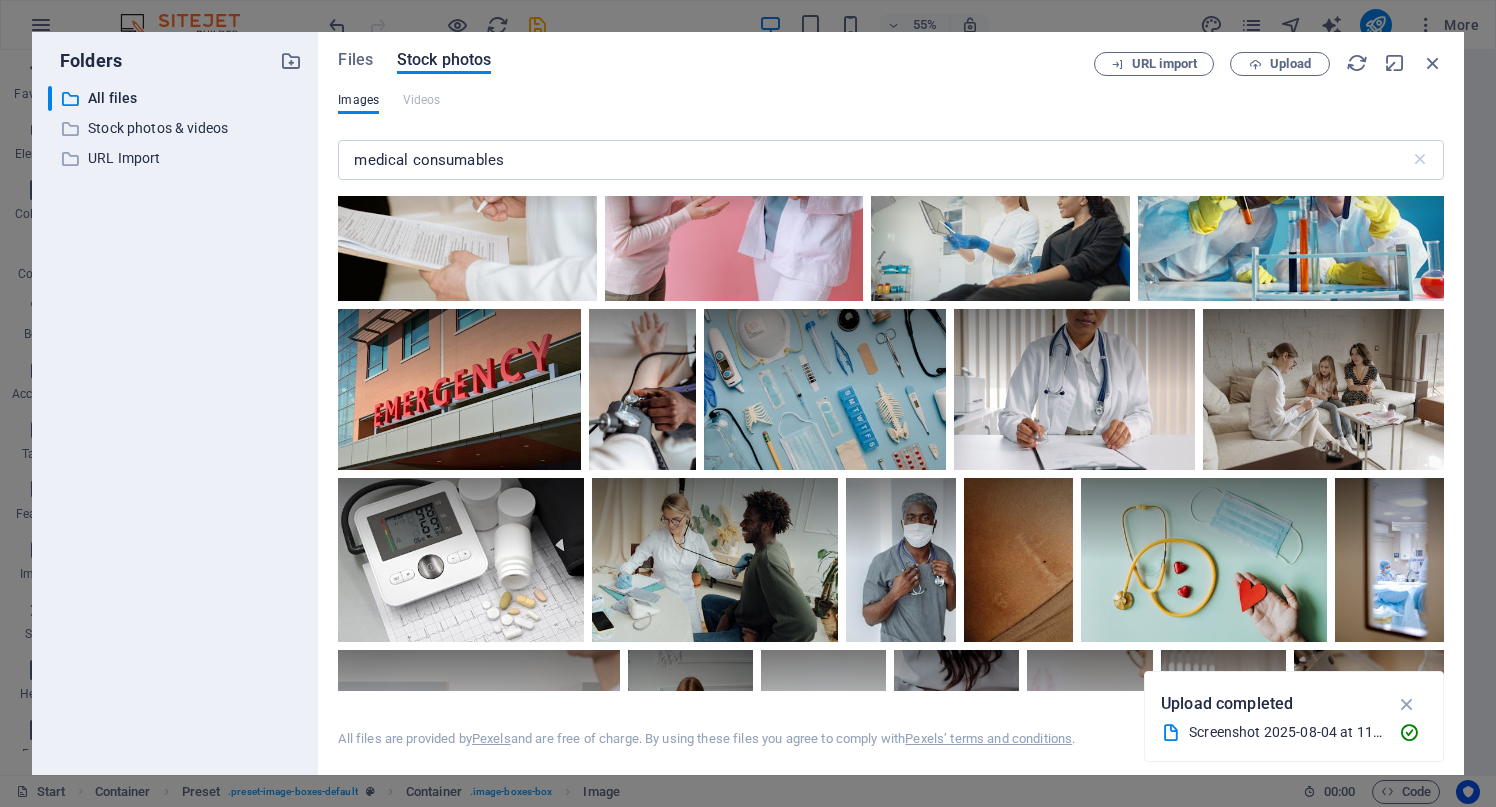 scroll, scrollTop: 3633, scrollLeft: 0, axis: vertical 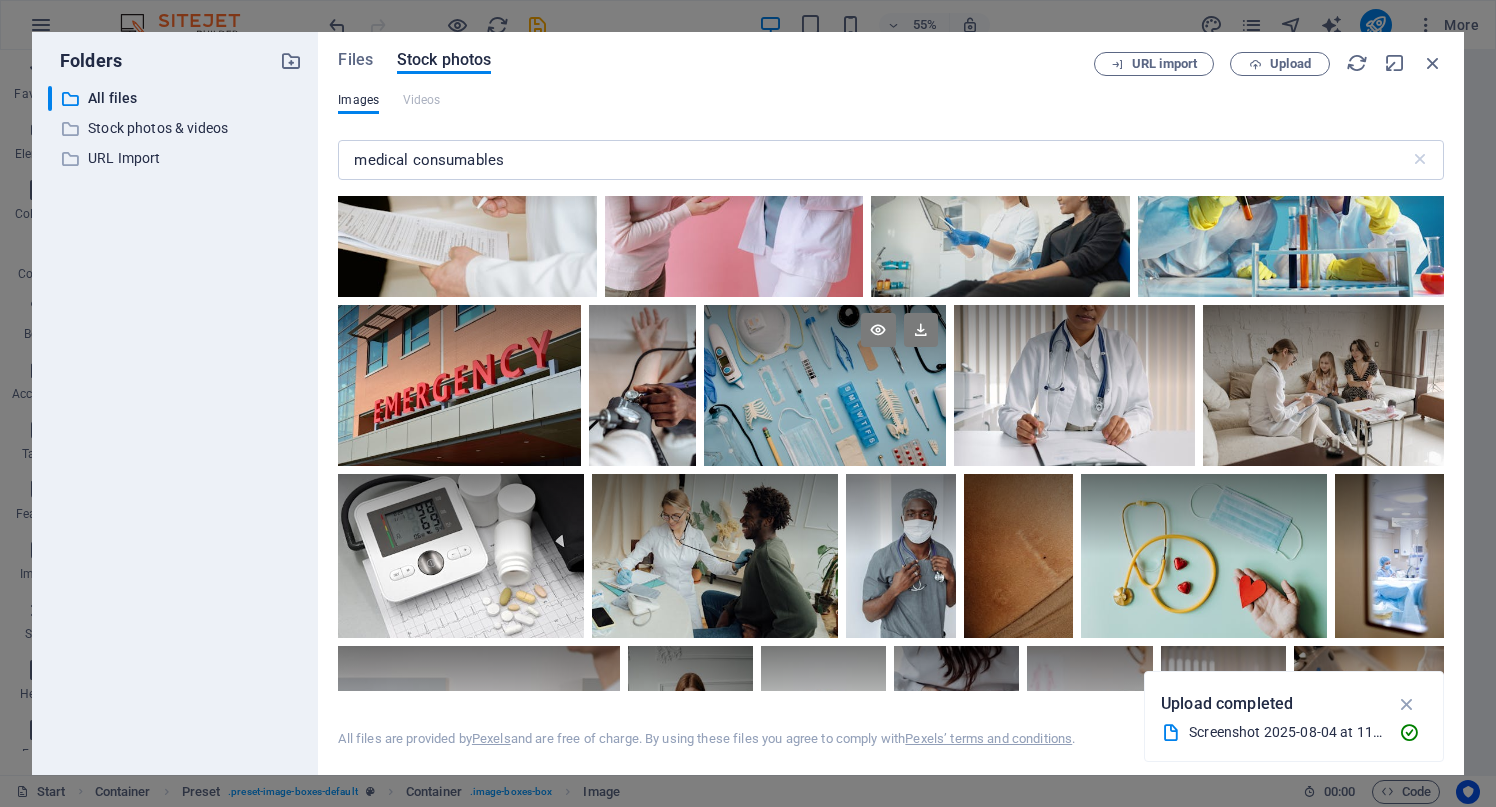 click at bounding box center (824, 345) 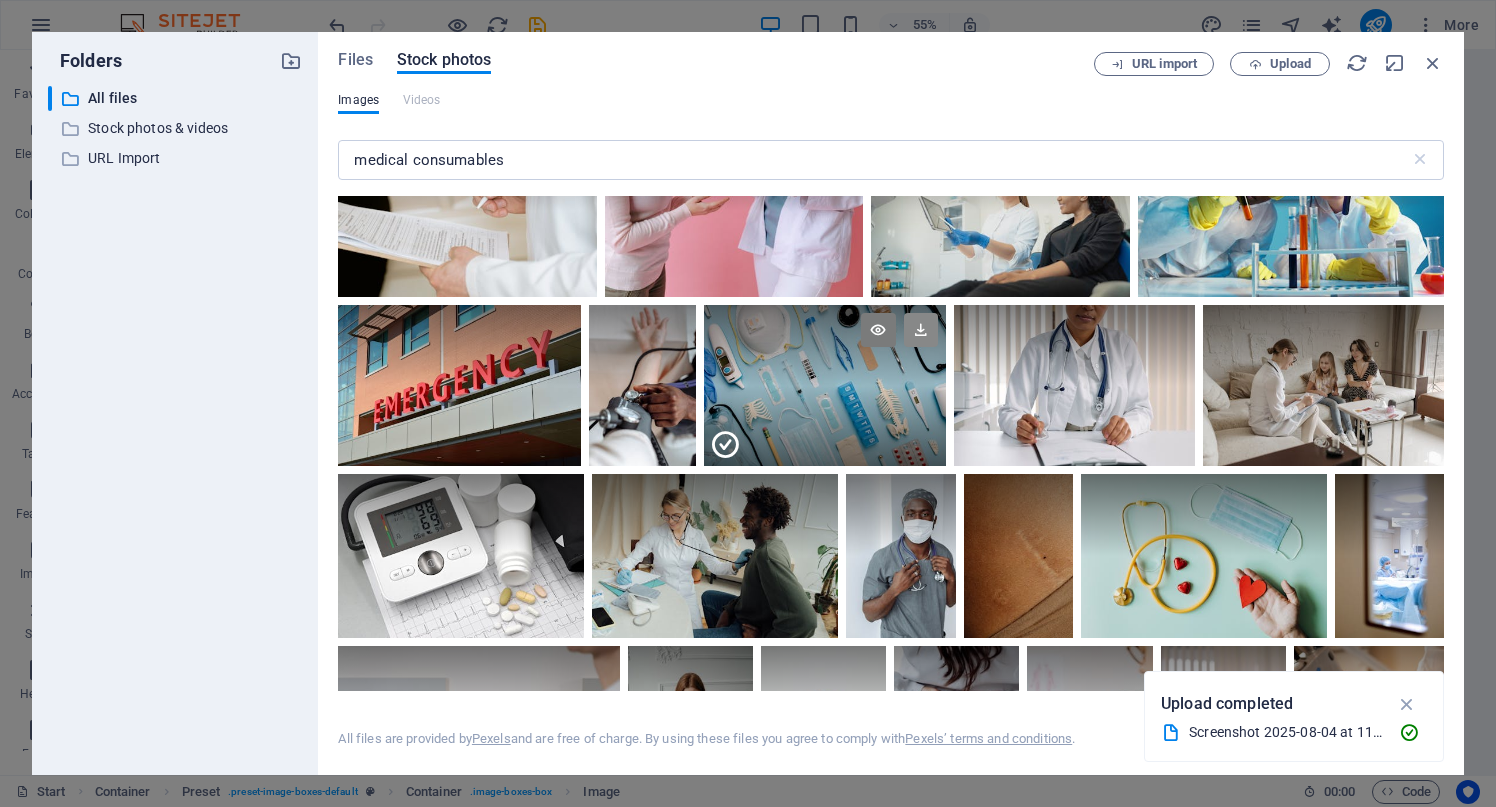 click at bounding box center (921, 330) 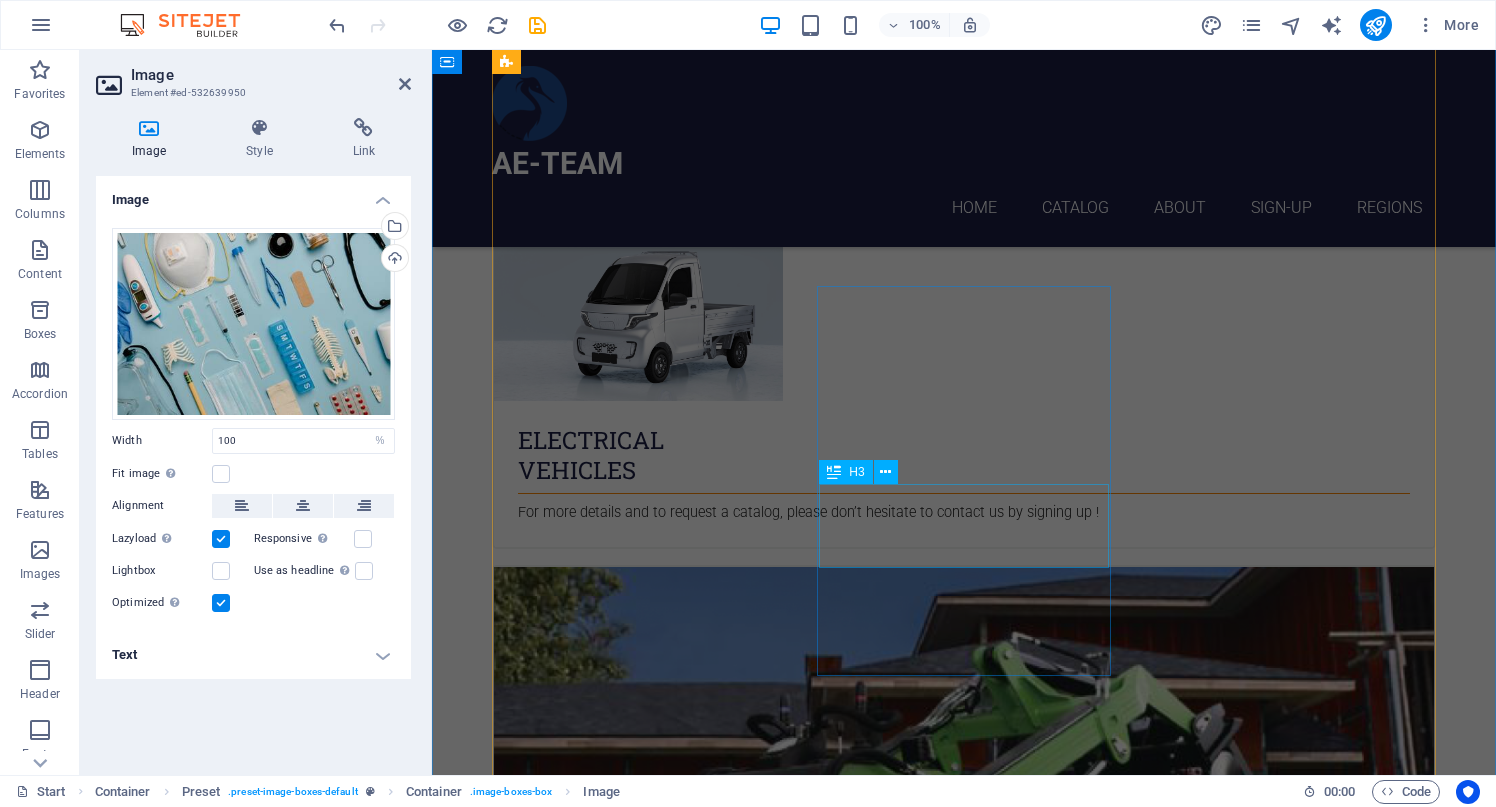scroll, scrollTop: 1719, scrollLeft: 0, axis: vertical 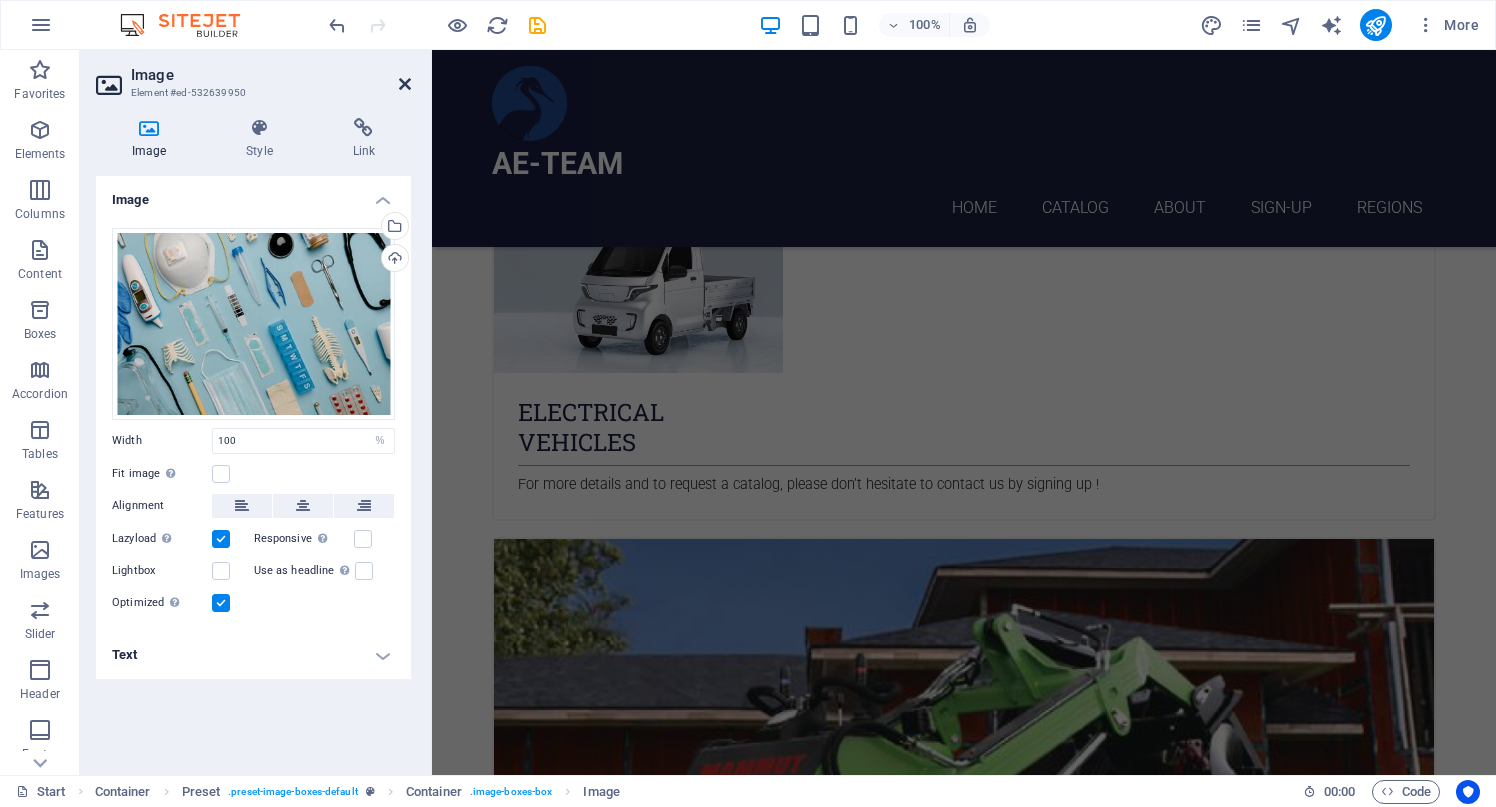 click at bounding box center [405, 84] 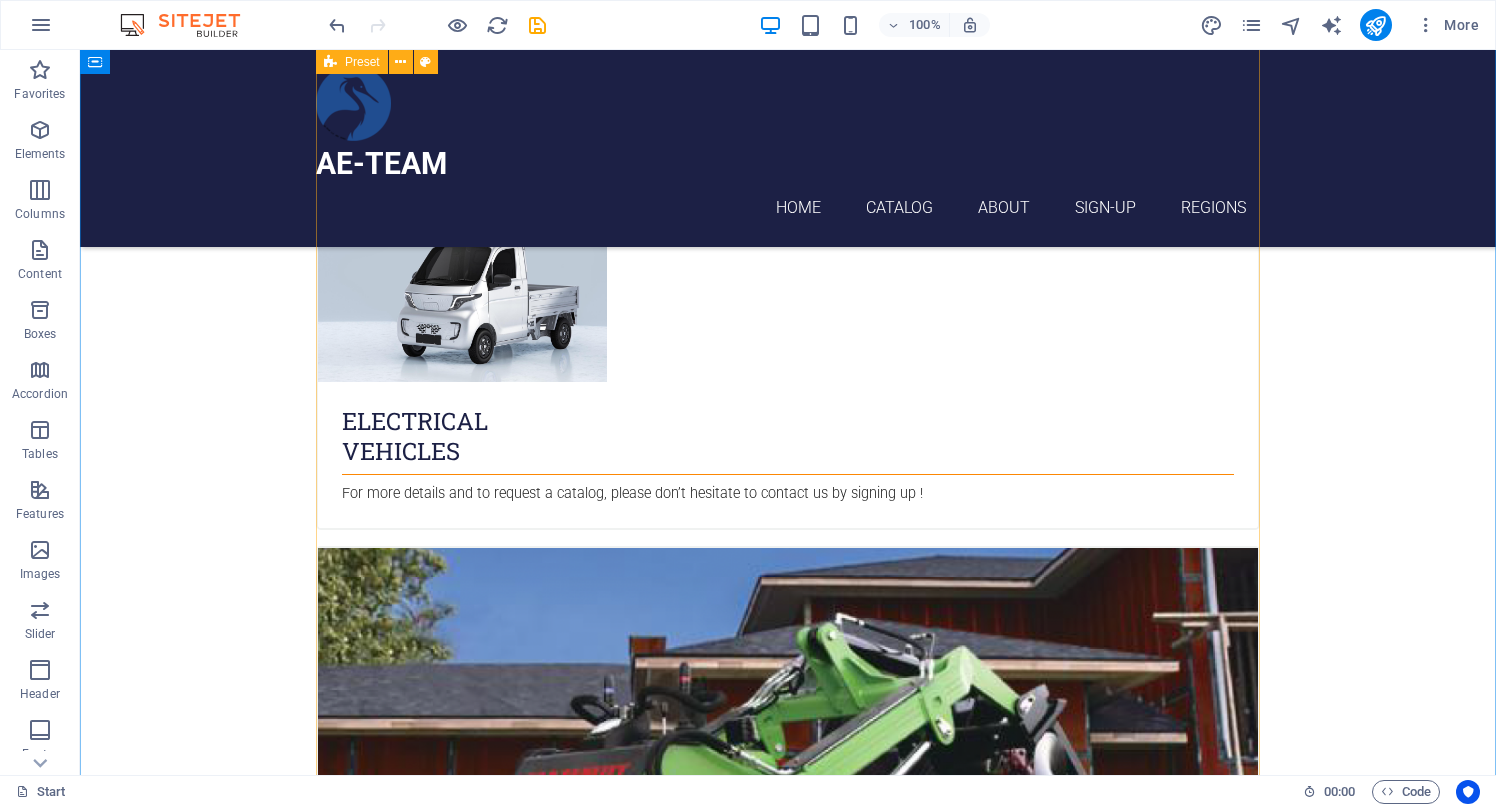 scroll, scrollTop: 1714, scrollLeft: 0, axis: vertical 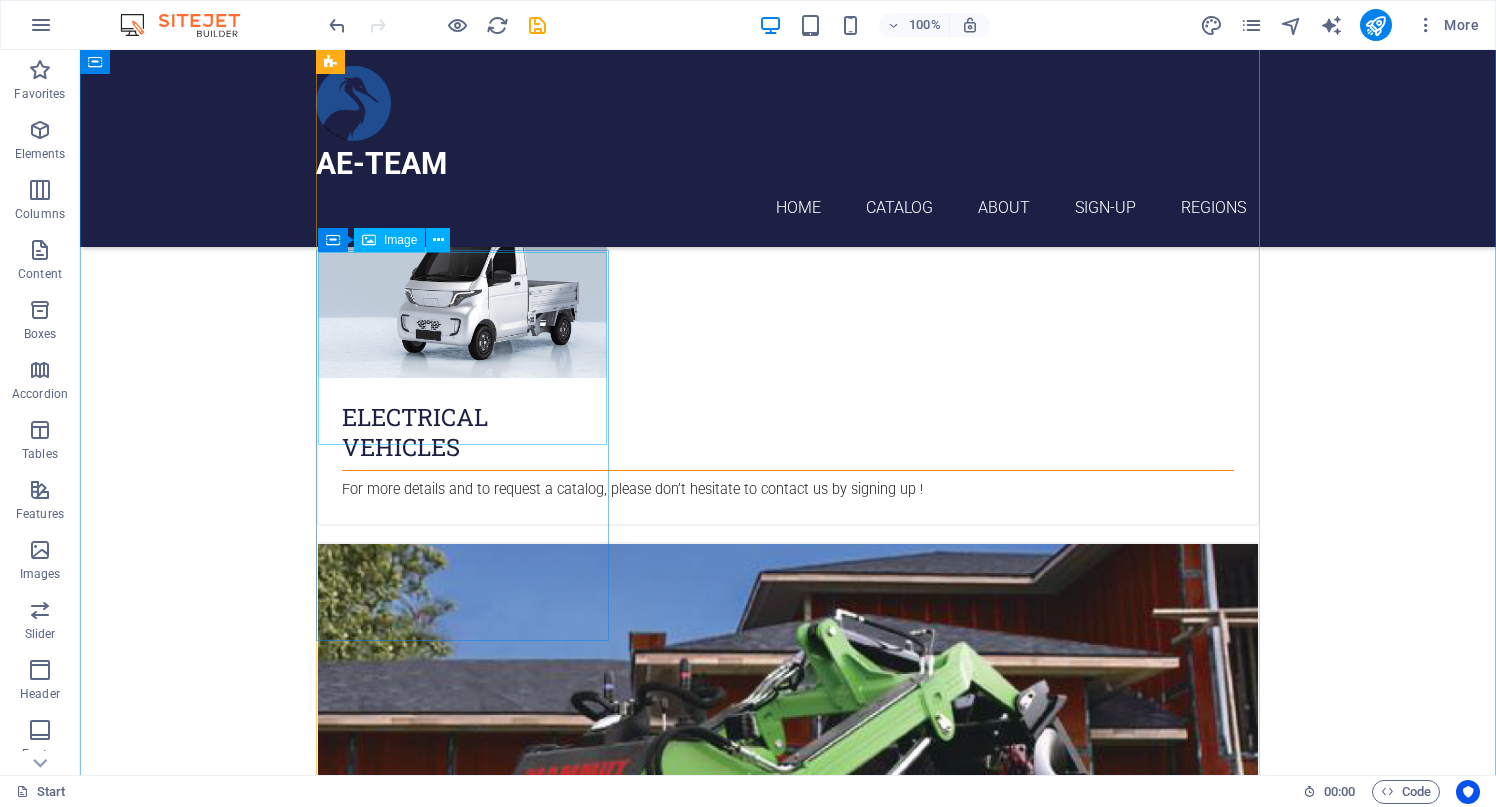 click at bounding box center [788, 4104] 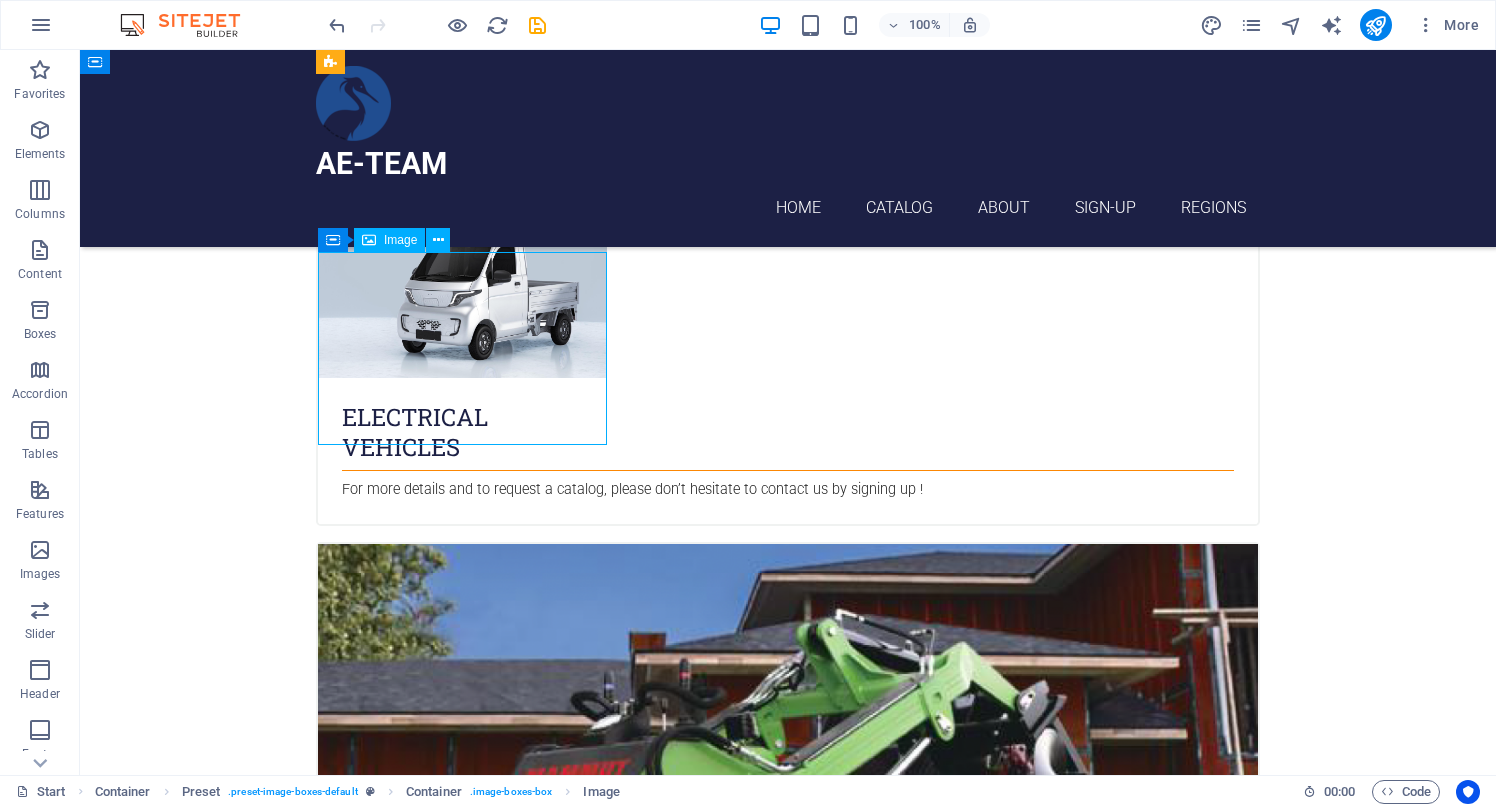 click at bounding box center (788, 4104) 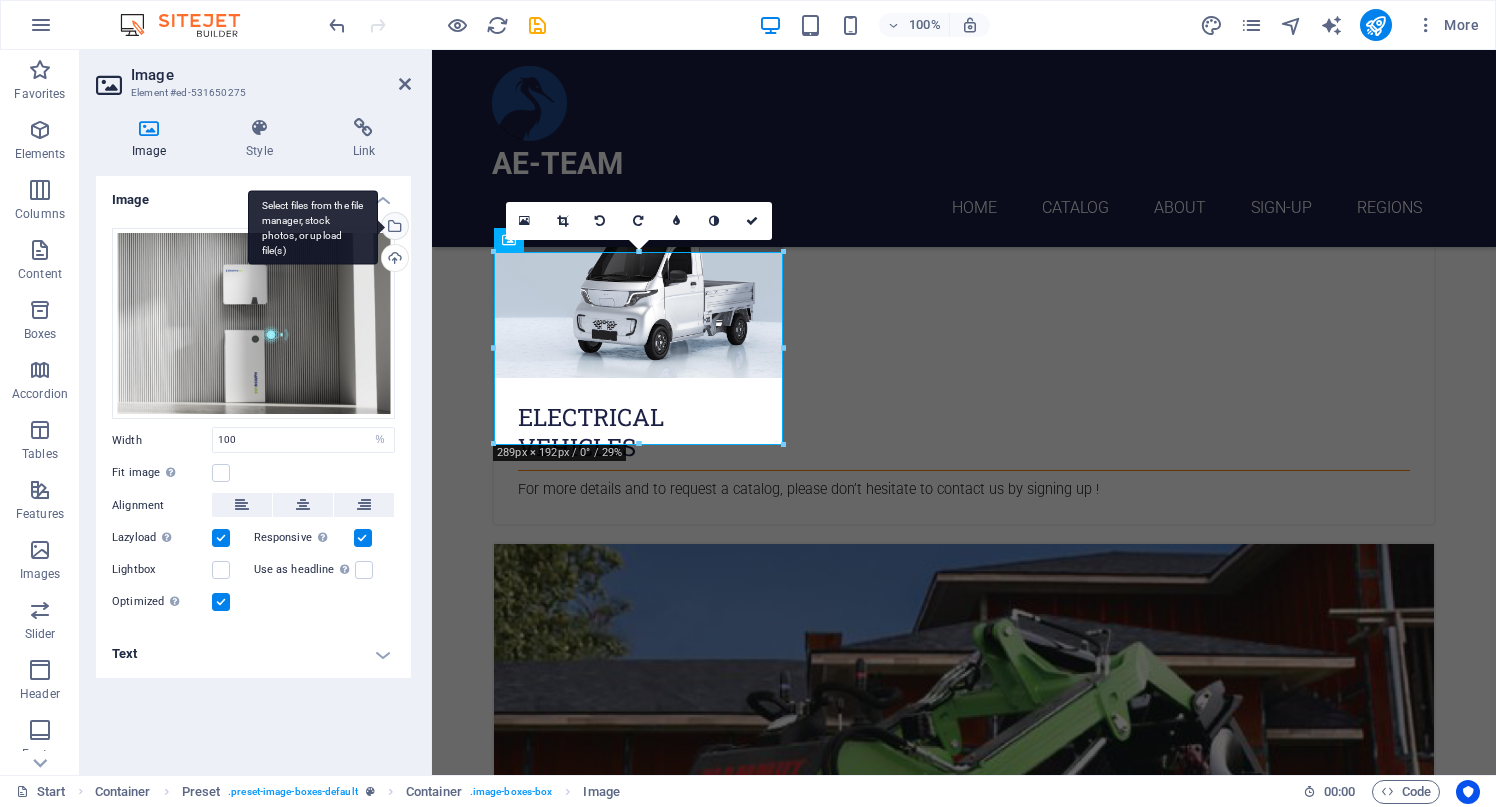 click on "Select files from the file manager, stock photos, or upload file(s)" at bounding box center (393, 228) 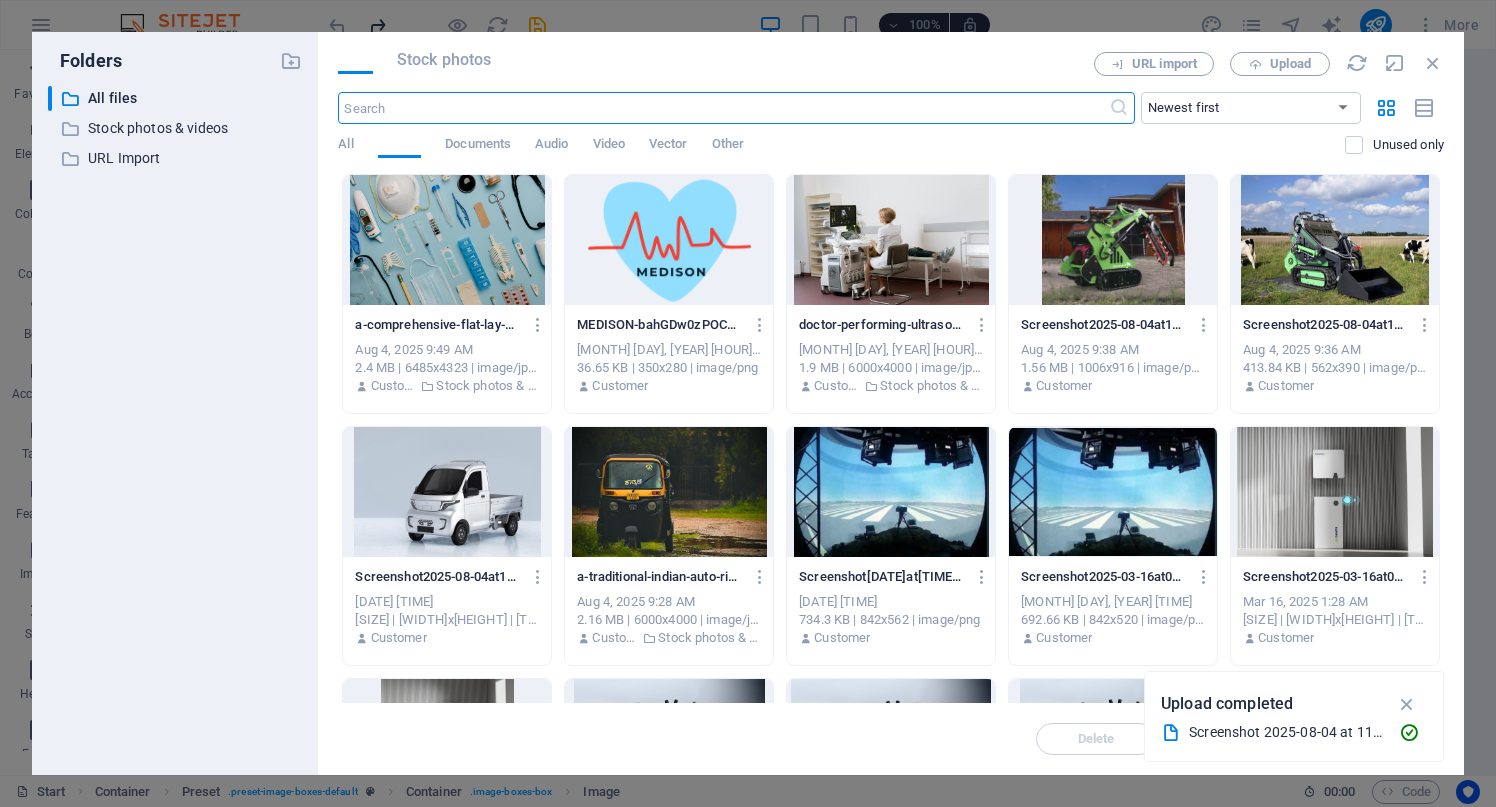 scroll, scrollTop: 2307, scrollLeft: 0, axis: vertical 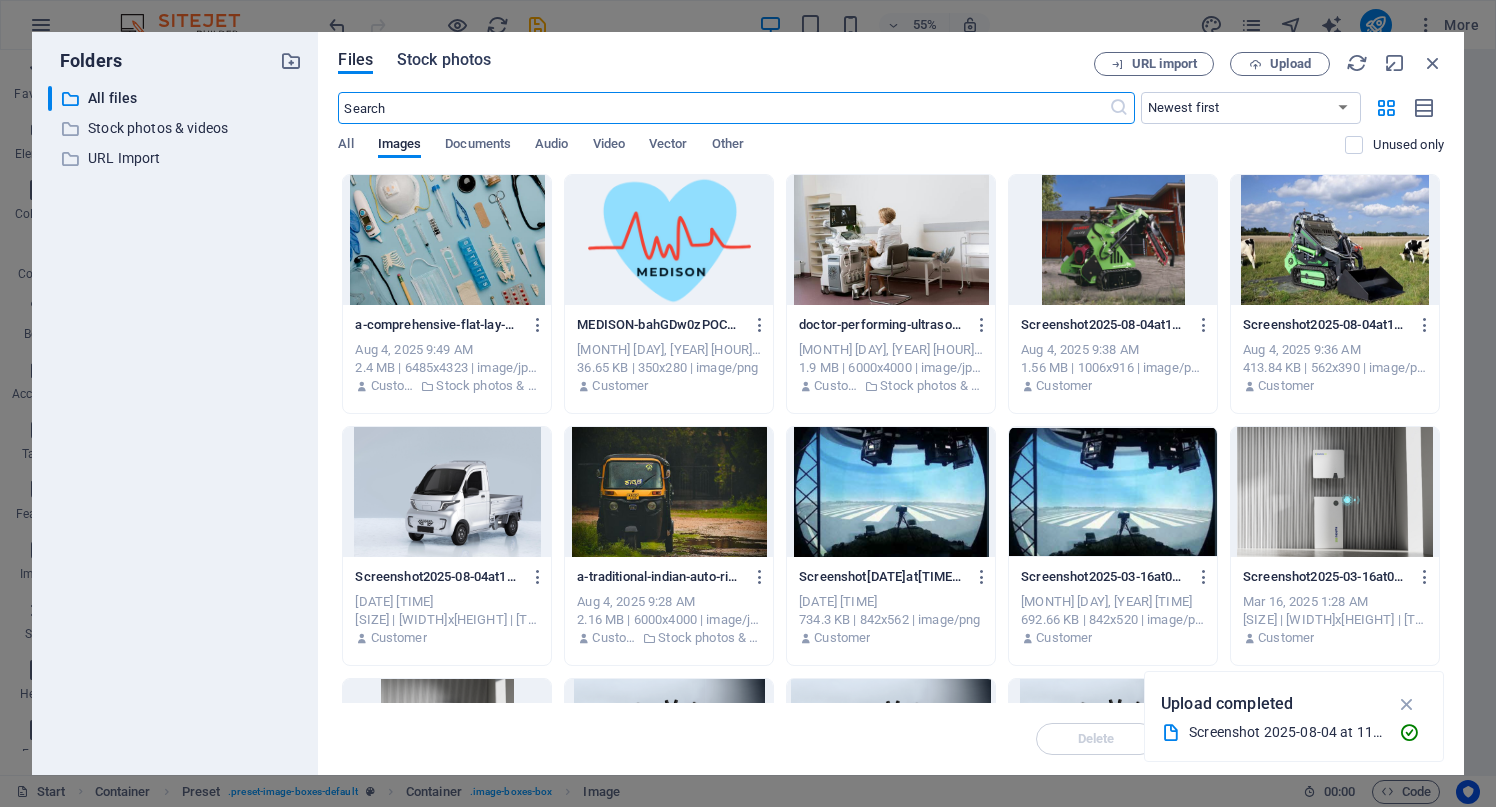 click on "Stock photos" at bounding box center (444, 60) 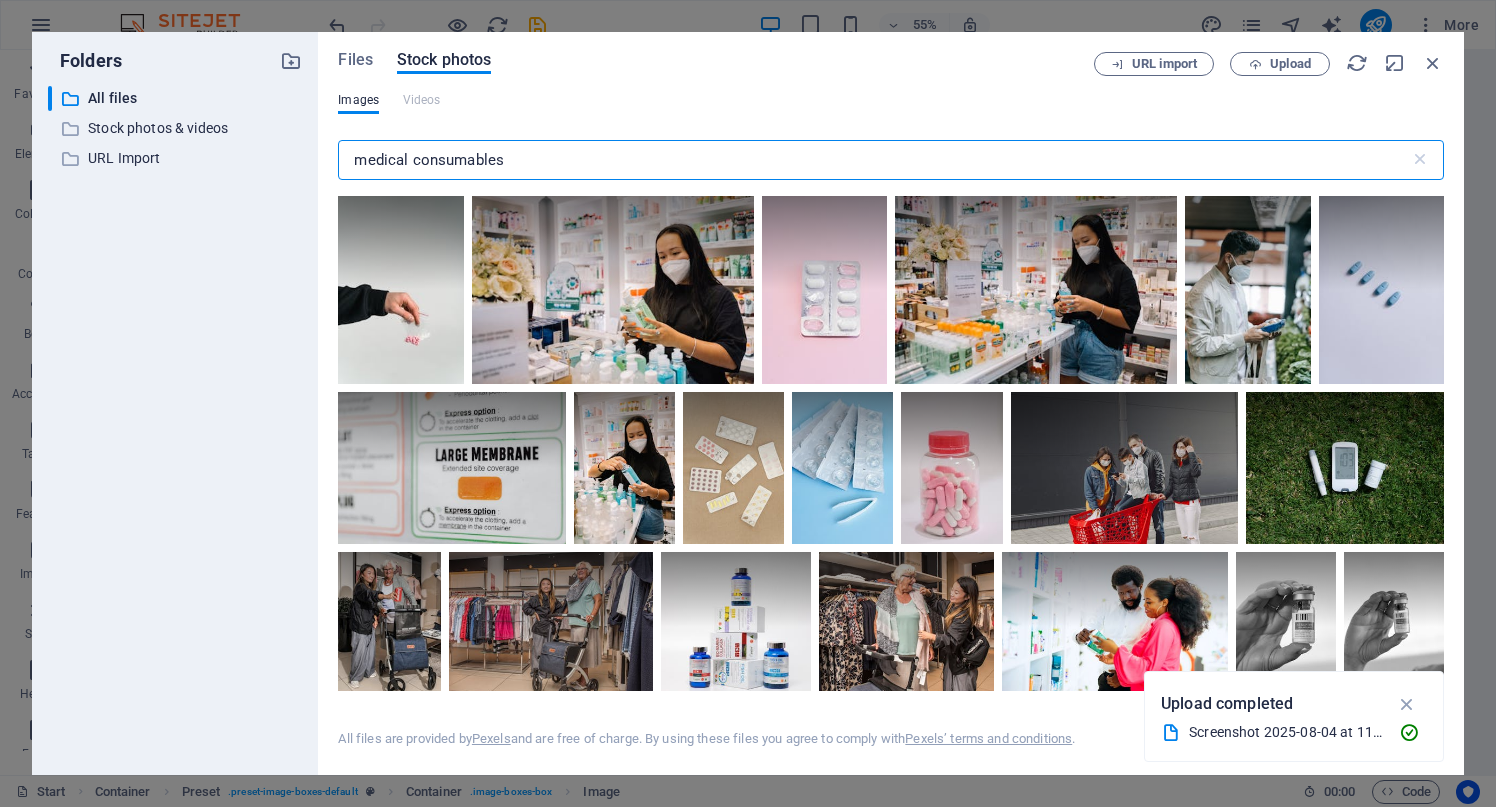 click on "medical consumables" at bounding box center [873, 160] 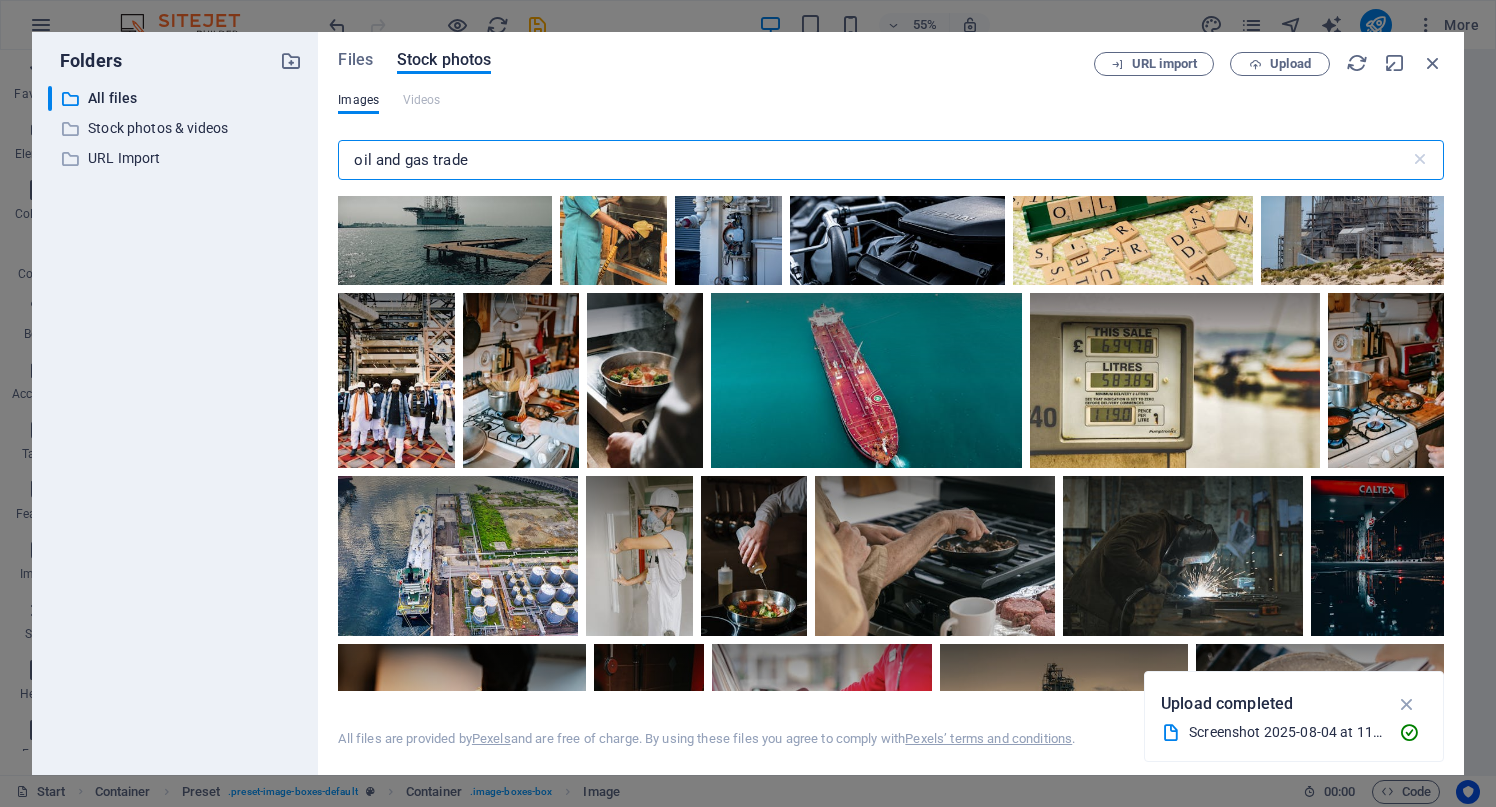 scroll, scrollTop: 2154, scrollLeft: 0, axis: vertical 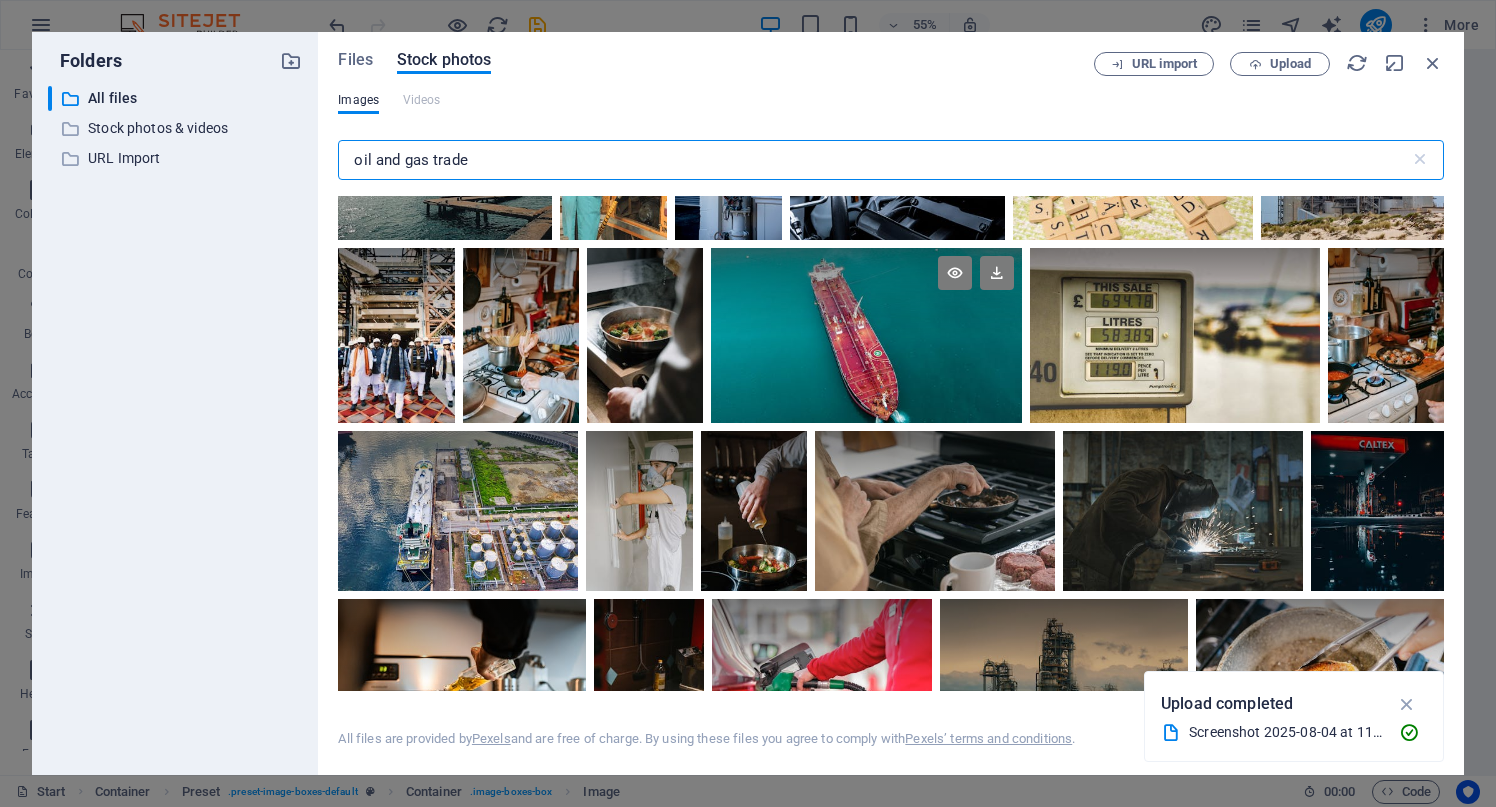type on "oil and gas trade" 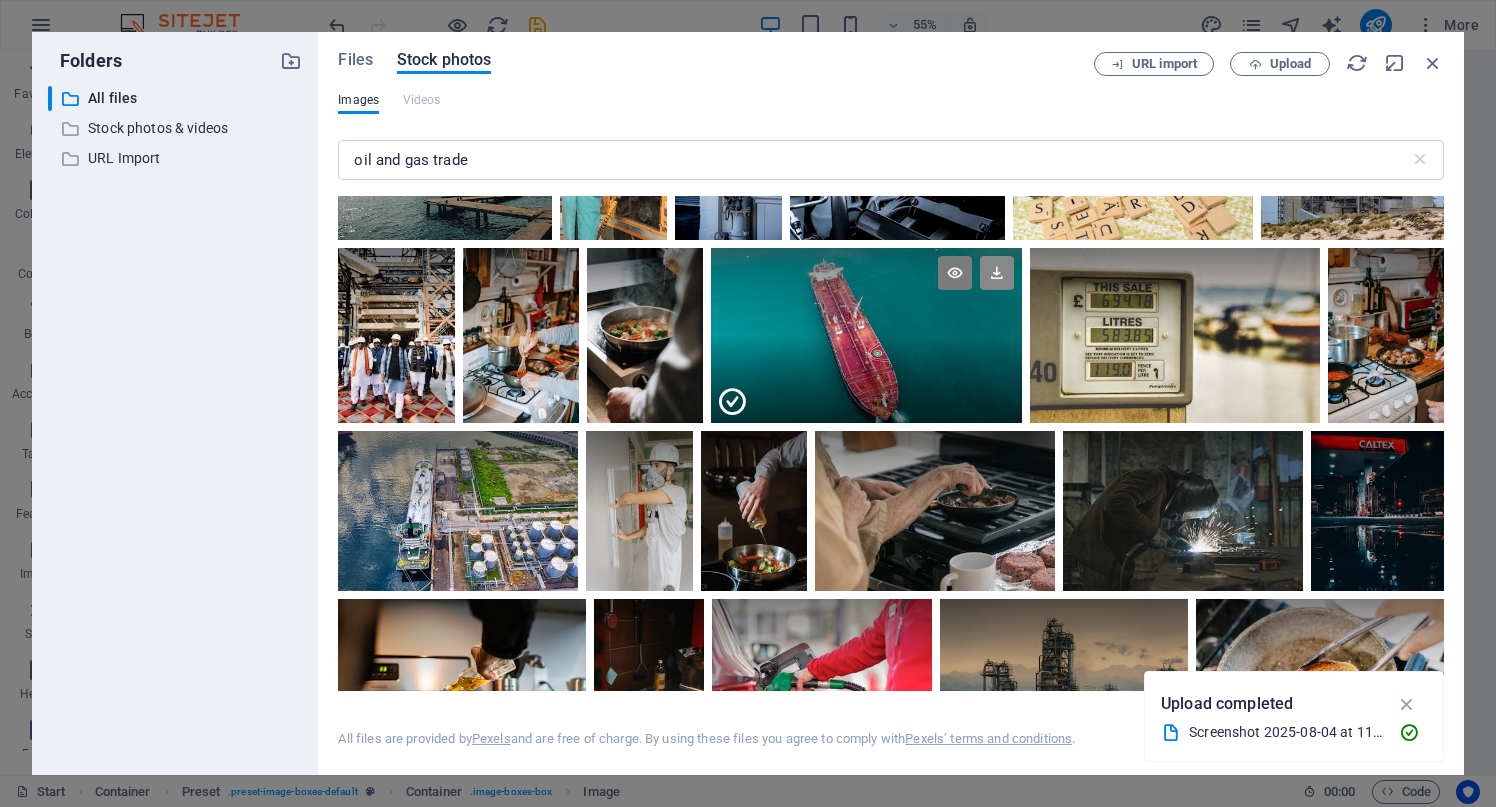 click at bounding box center [997, 273] 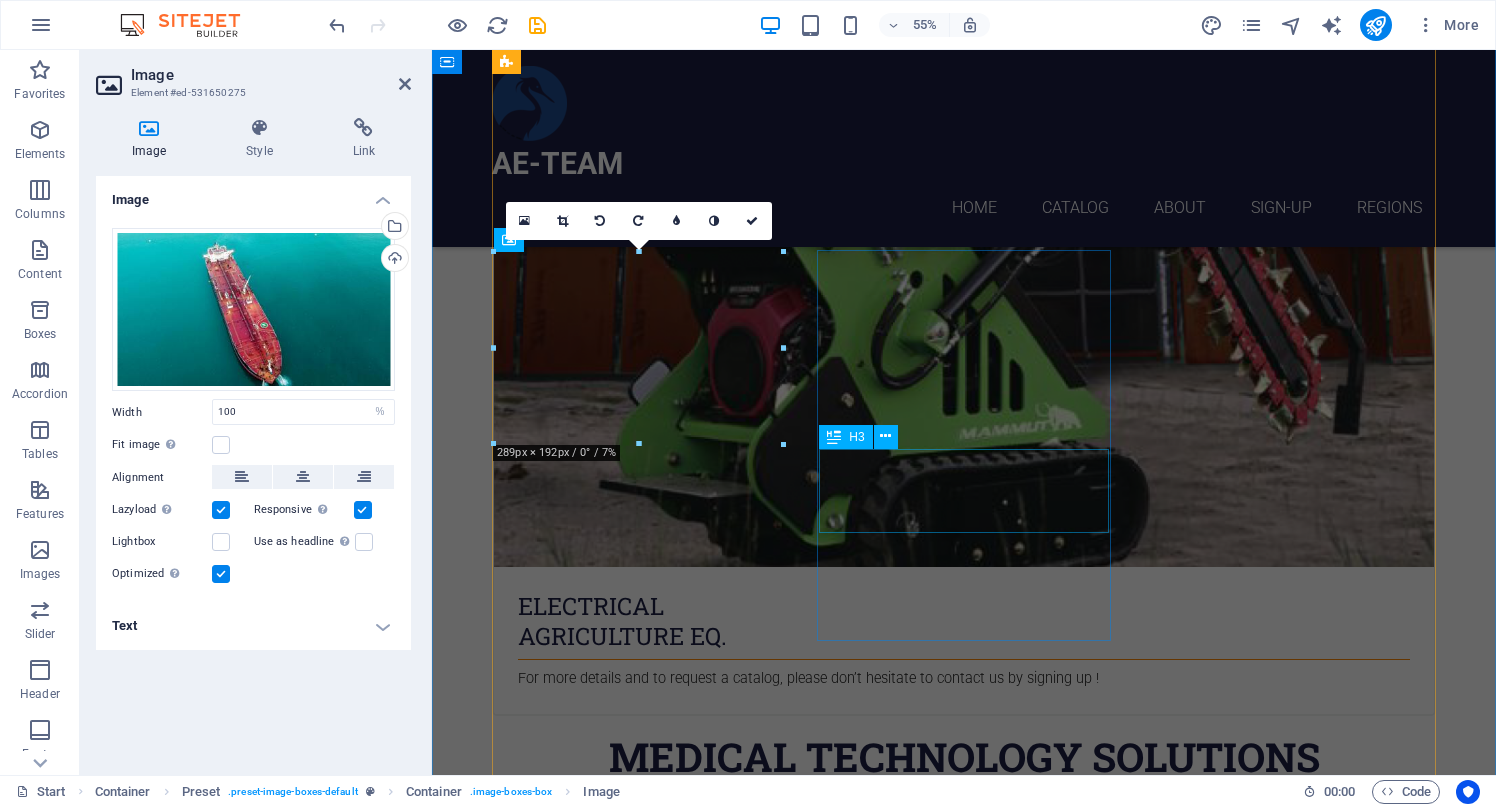 scroll, scrollTop: 1714, scrollLeft: 0, axis: vertical 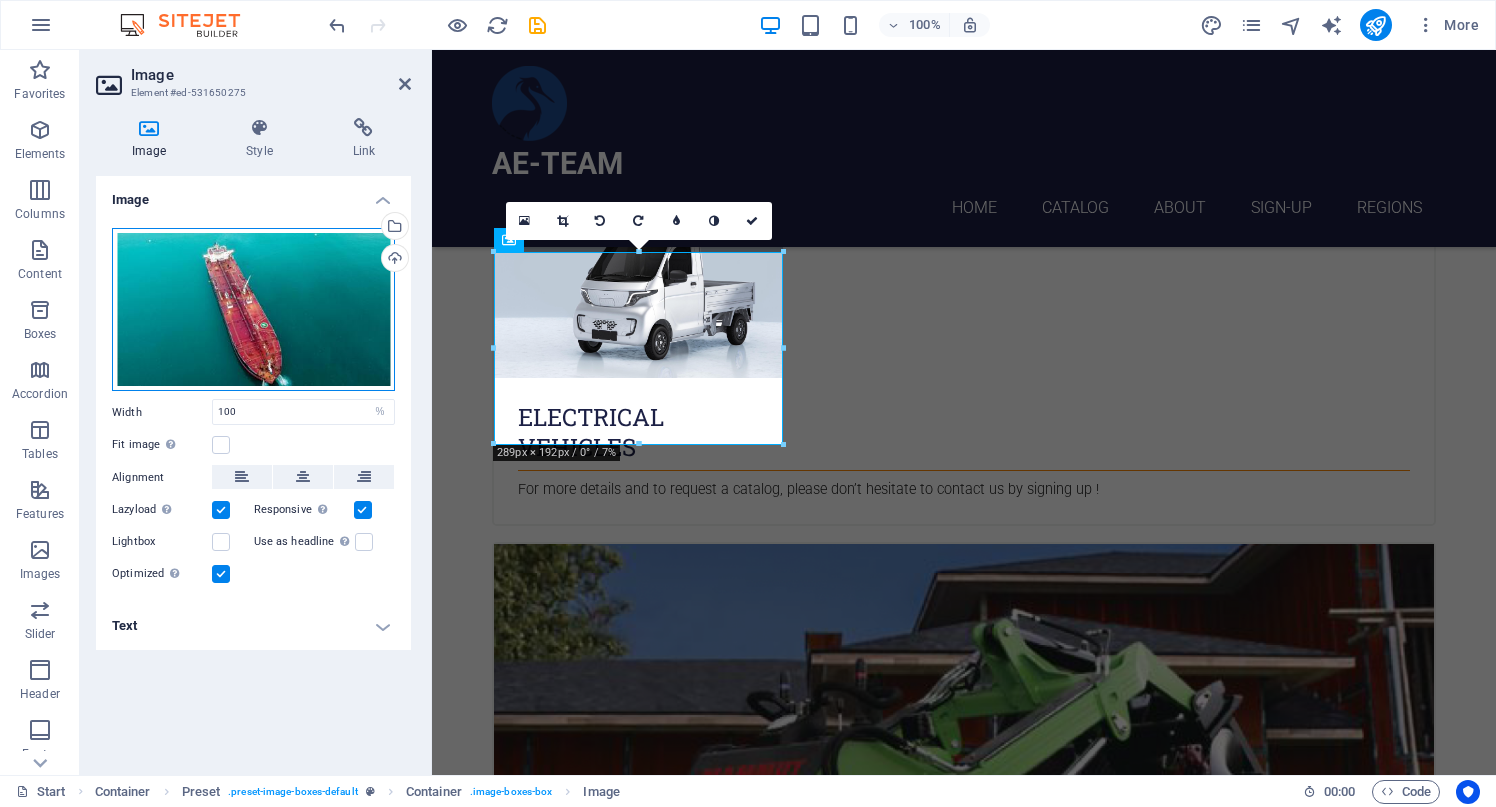 click on "Drag files here, click to choose files or select files from Files or our free stock photos & videos" at bounding box center (253, 310) 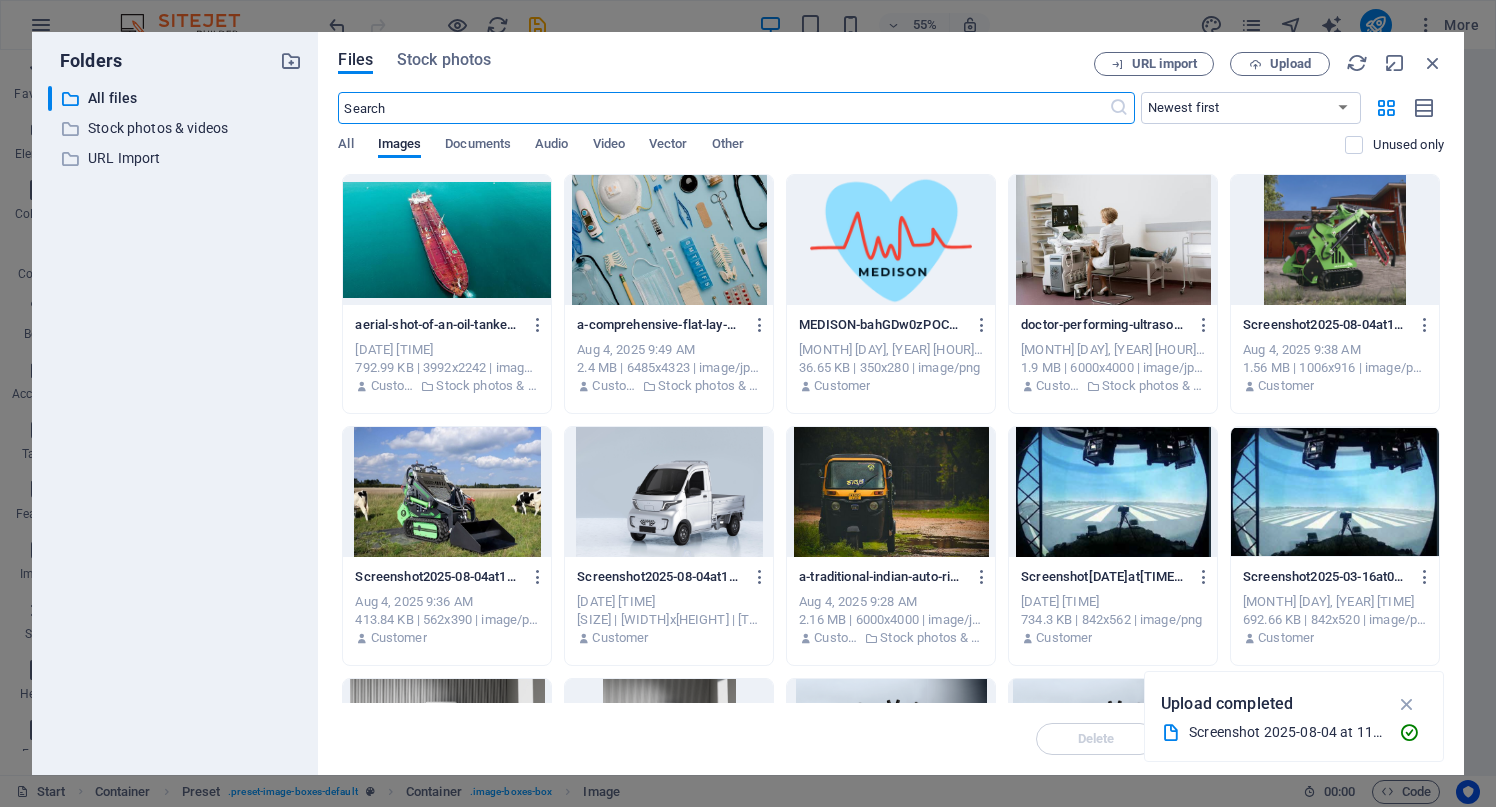scroll, scrollTop: 2307, scrollLeft: 0, axis: vertical 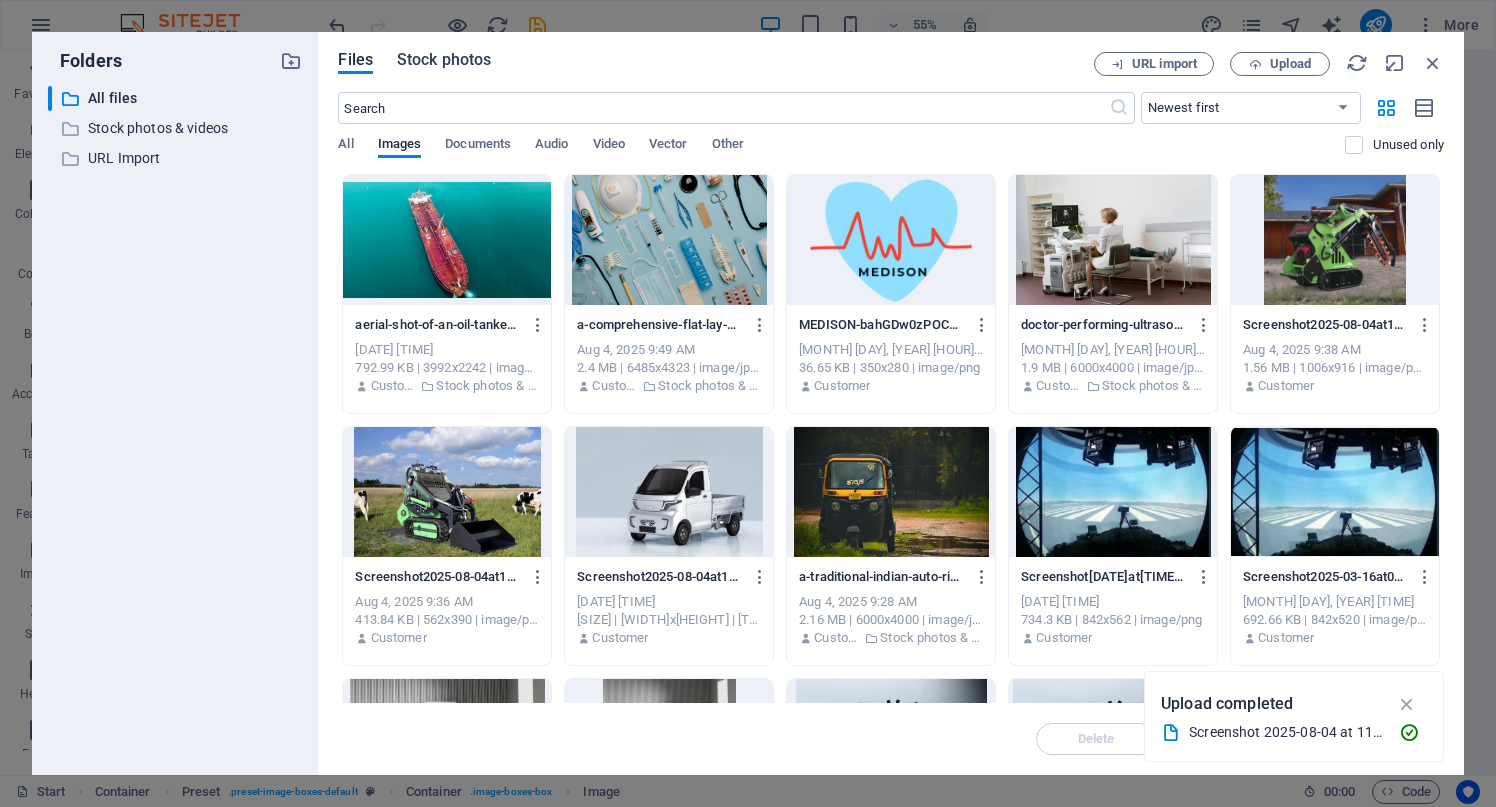 click on "Stock photos" at bounding box center [444, 60] 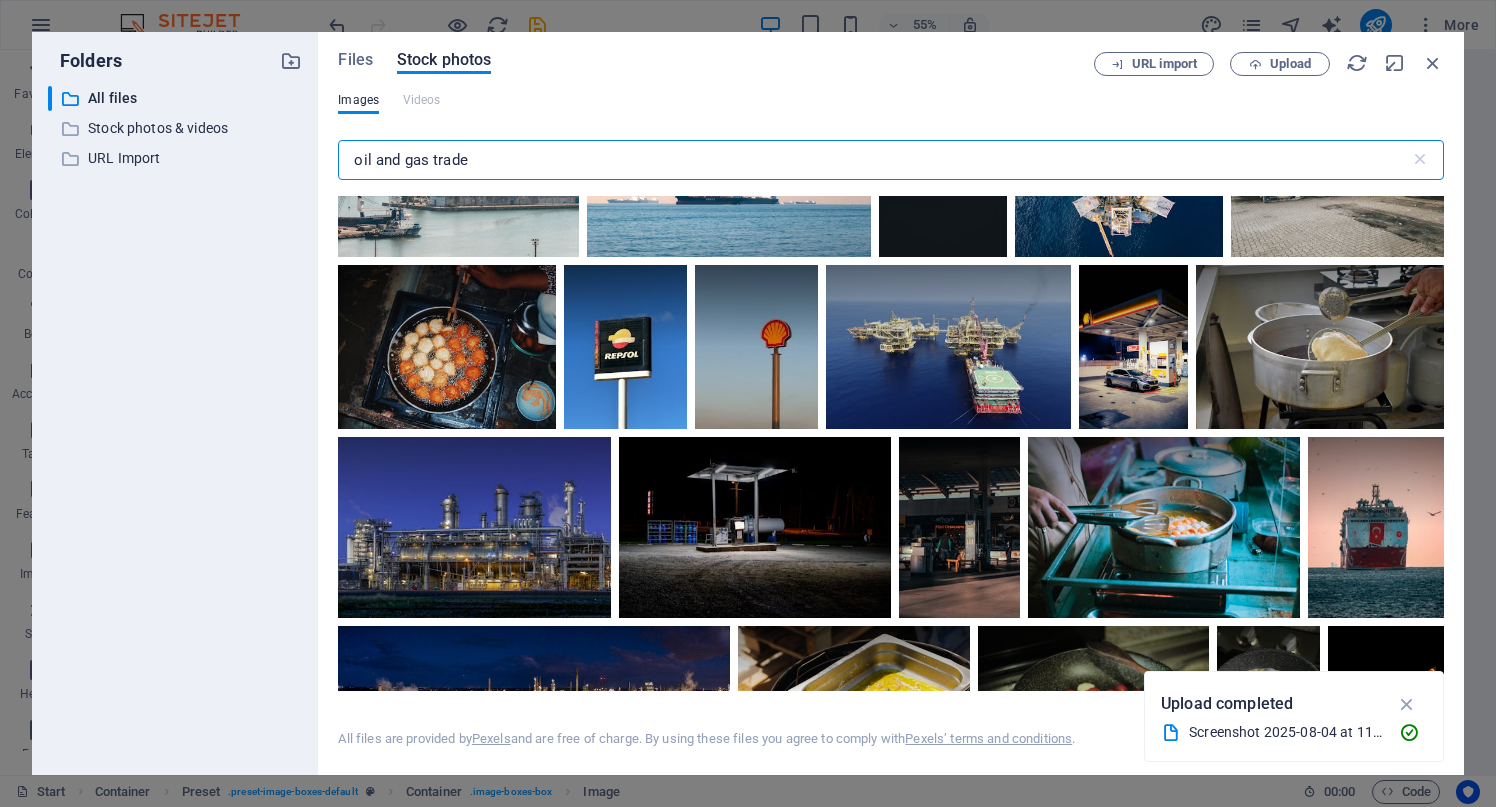 scroll, scrollTop: 3710, scrollLeft: 0, axis: vertical 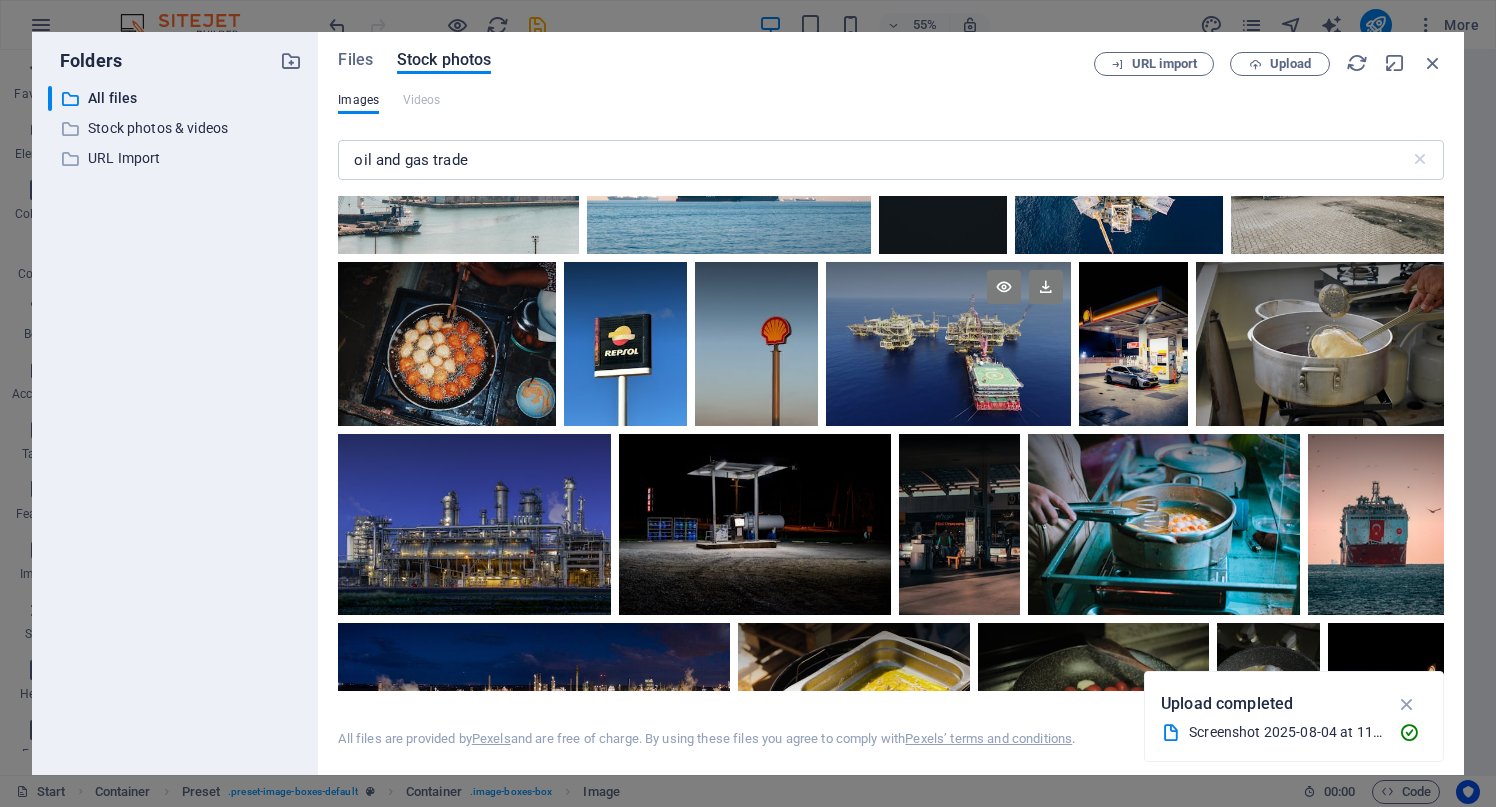 click at bounding box center [948, 344] 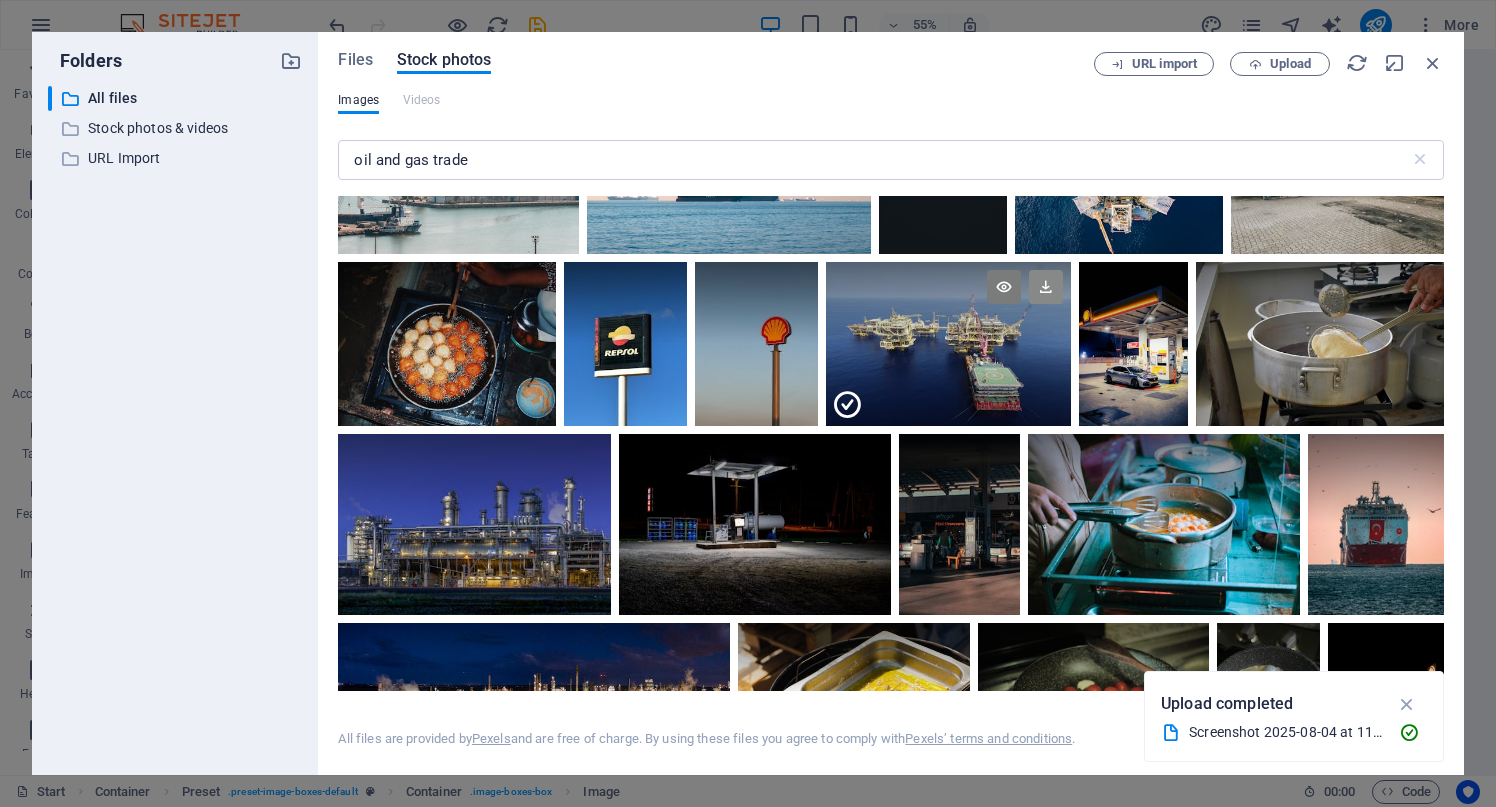 click at bounding box center [1046, 287] 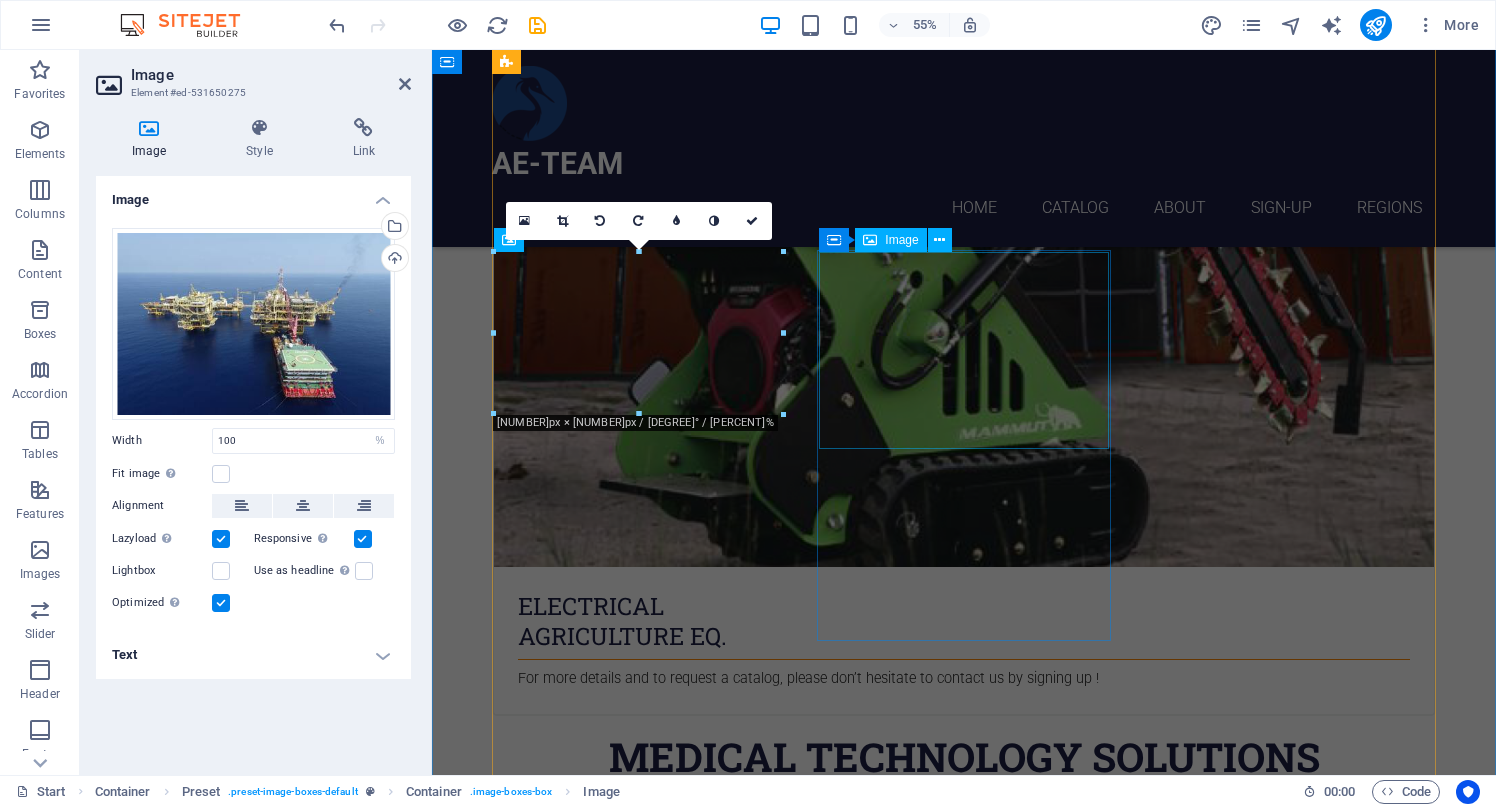 scroll, scrollTop: 1714, scrollLeft: 0, axis: vertical 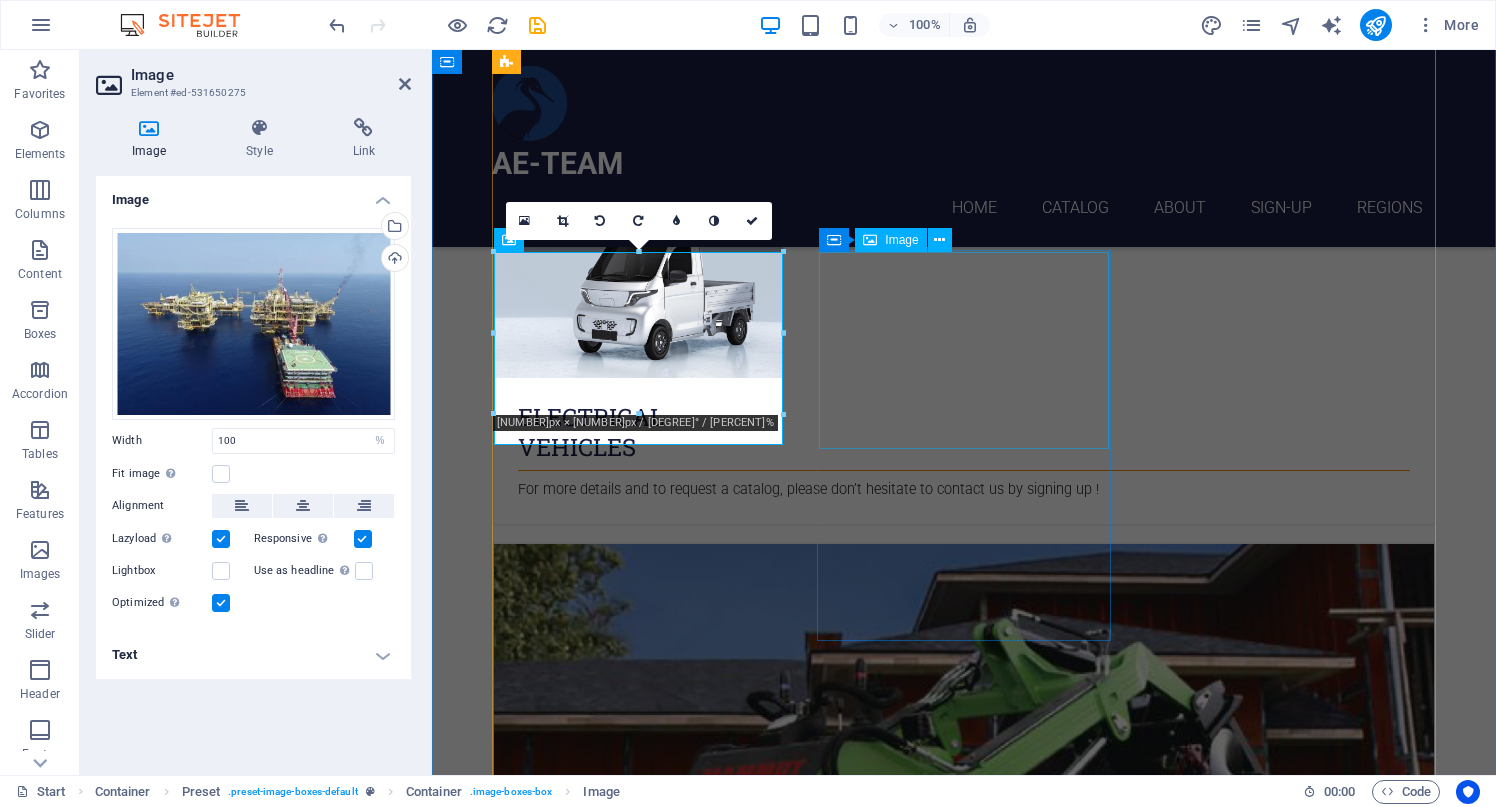 click at bounding box center (964, 4904) 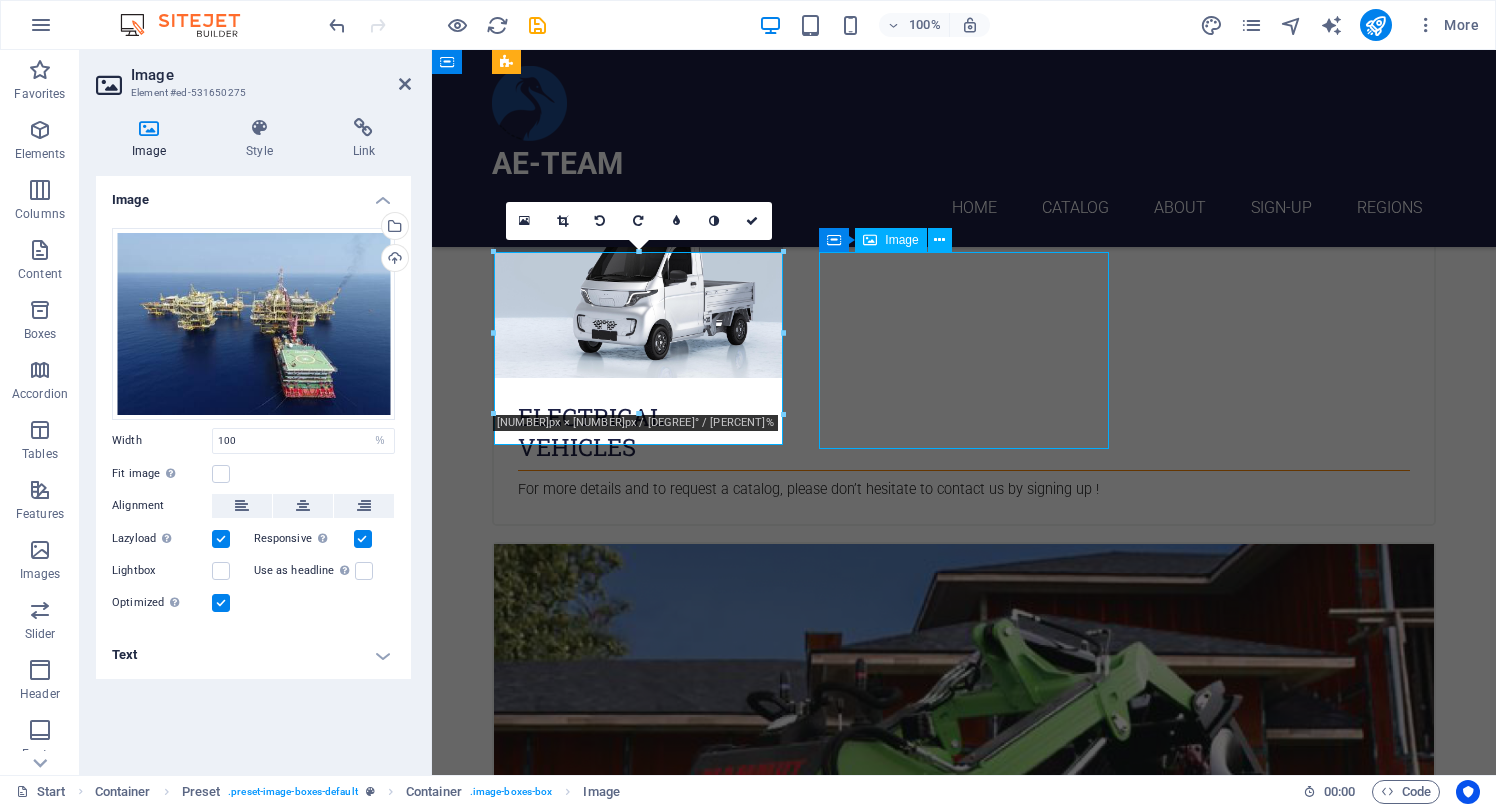 click at bounding box center [964, 4904] 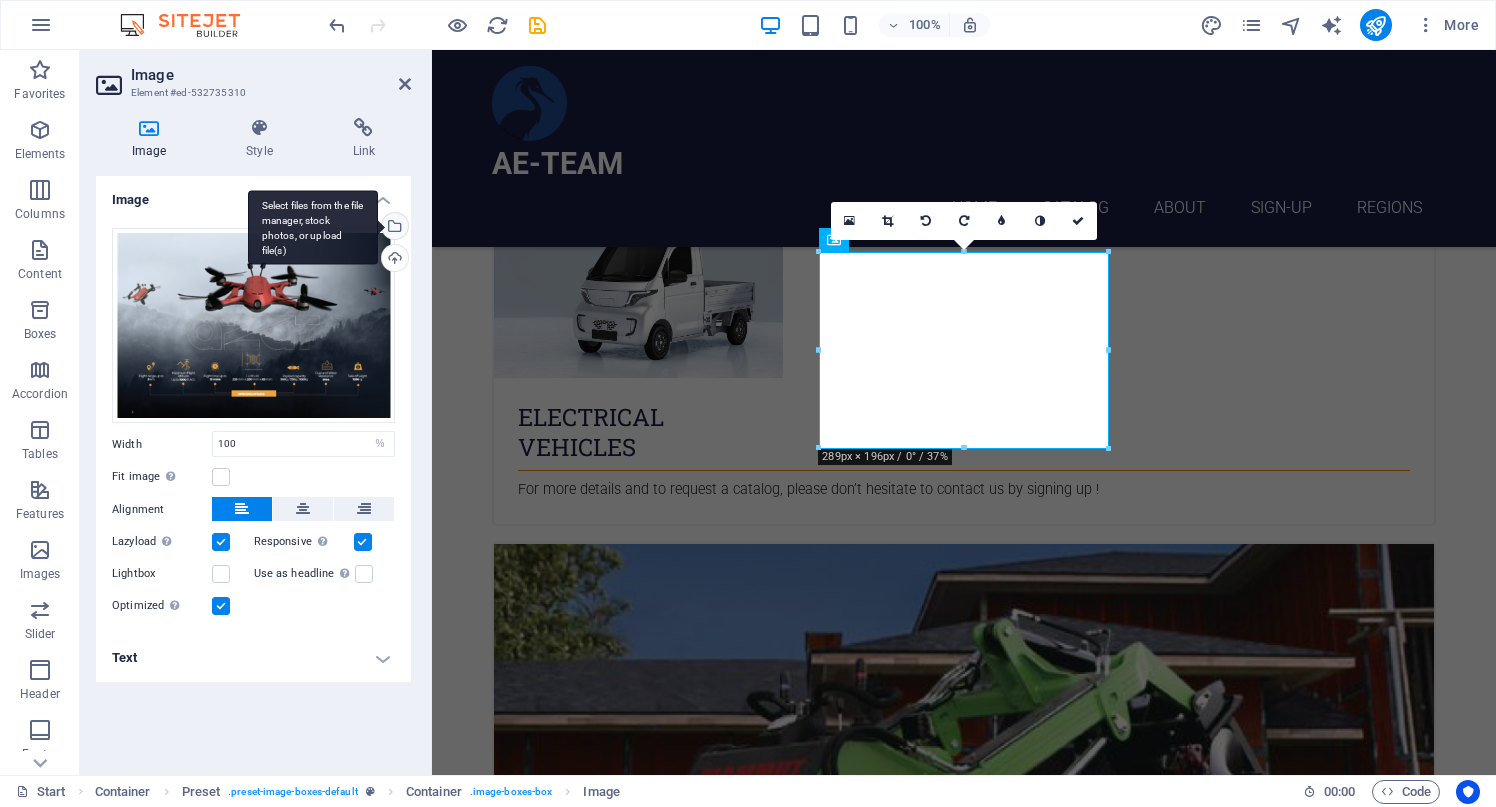 click on "Select files from the file manager, stock photos, or upload file(s)" at bounding box center [393, 228] 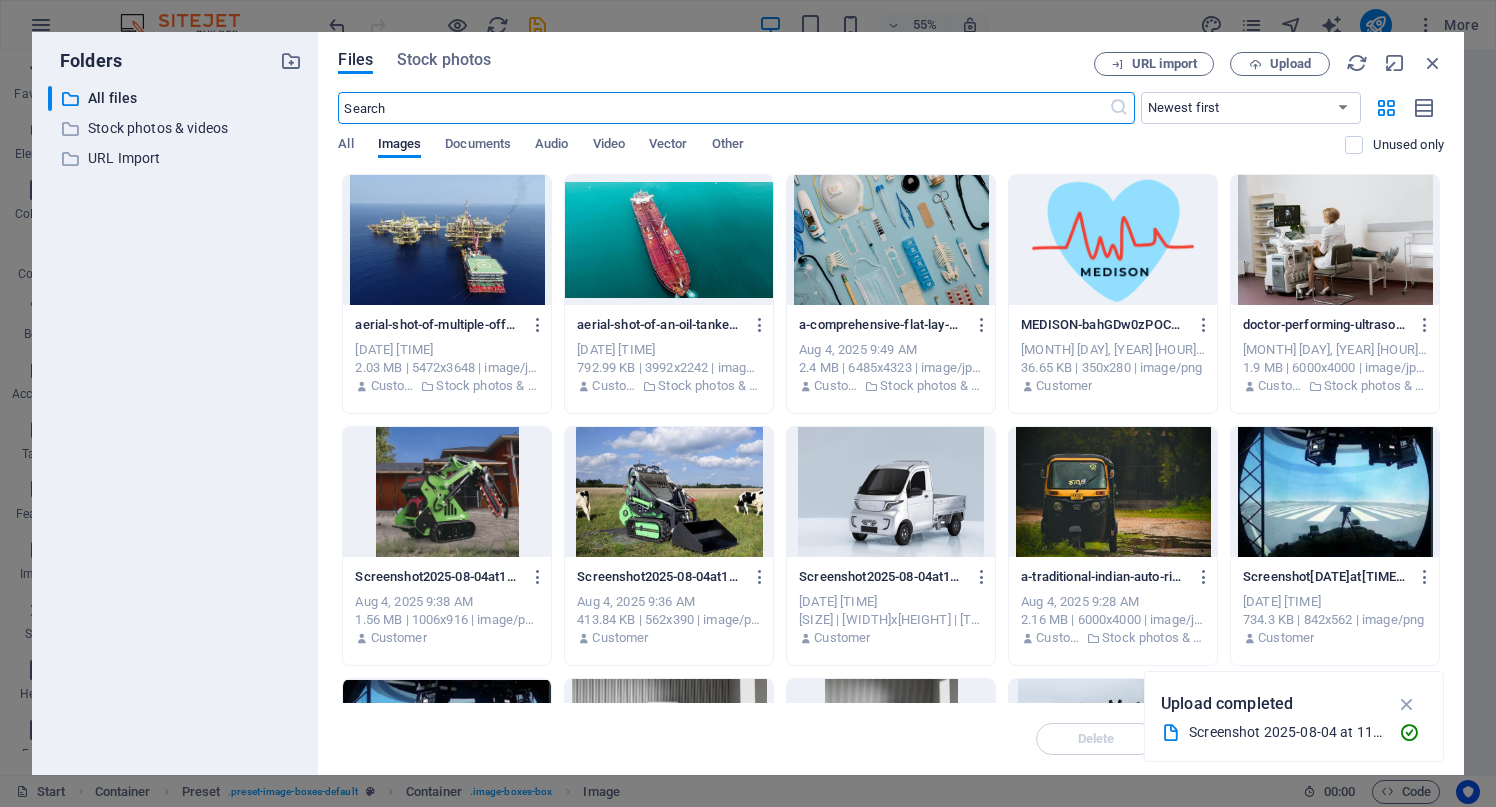 scroll, scrollTop: 2307, scrollLeft: 0, axis: vertical 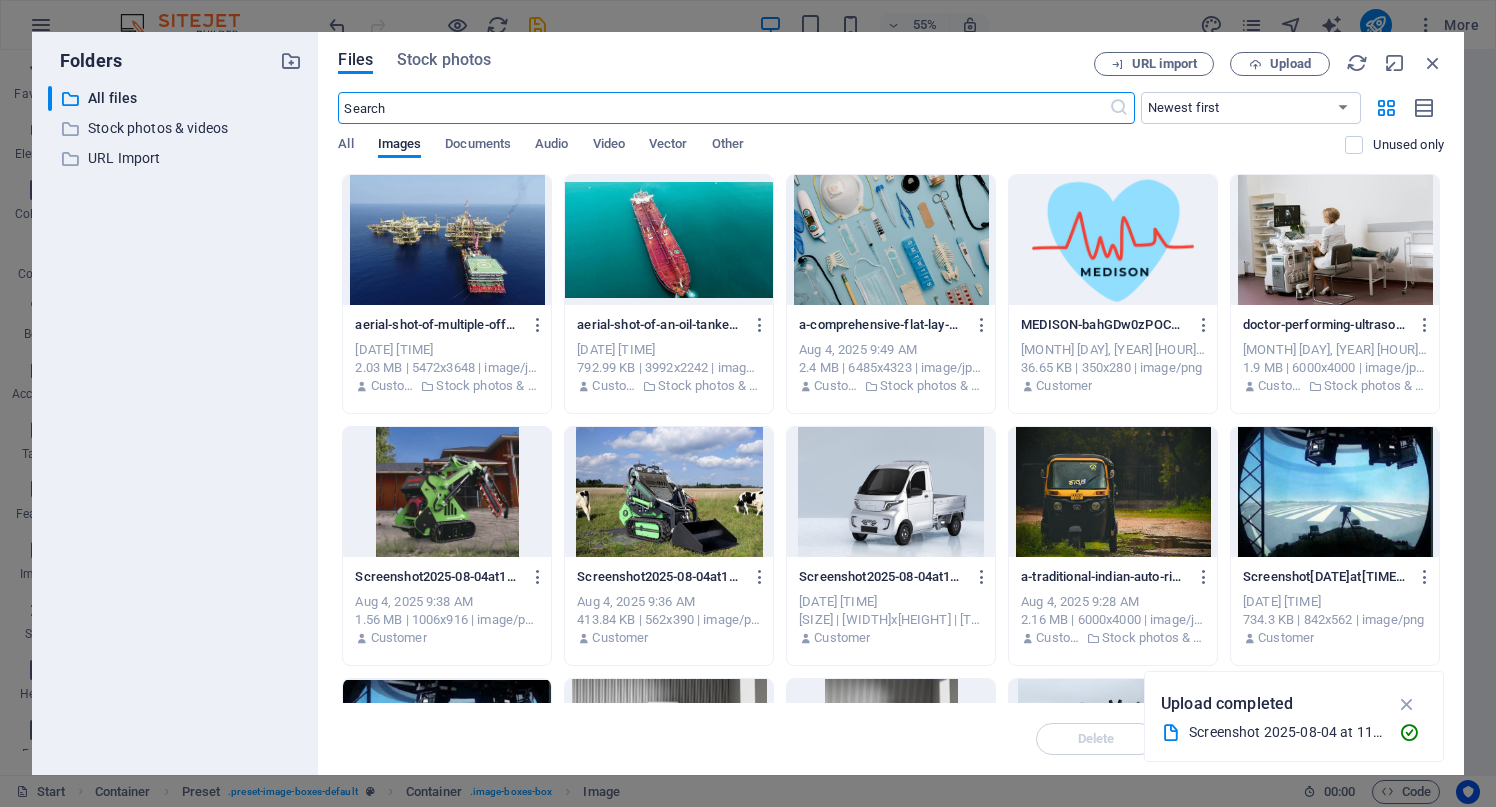 click on "aerial-shot-of-multiple-offshore-oil-platforms-in-a-serene-blue-sea-under-clear-skies-07gs9pdm_d7Foi4YaIS3-w.jpeg aerial-shot-of-multiple-offshore-oil-platforms-in-a-serene-blue-sea-under-clear-skies-07gs9pdm_d7Foi4YaIS3-w.jpeg [MONTH] [DAY], [YEAR] [HOUR]:[MINUTE] [AM/PM] [SIZE] | [WIDTH]x[HEIGHT] | [TYPE] aerial-shot-of-an-oil-tanker-cruising-through-the-ocean-emphasizing-maritime-transport-a78W5YhaIzaNX9y6RSzhGA.jpeg aerial-shot-of-an-oil-tanker-cruising-through-the-ocean-emphasizing-maritime-transport-a78W5YhaIzaNX9y6RSzhGA.jpeg [MONTH] [DAY], [YEAR] [HOUR]:[MINUTE] [AM/PM] [SIZE] | [WIDTH]x[HEIGHT] | [TYPE] a-comprehensive-flat-lay-of-diverse-medical-supplies-including-ppe-and-diagnostic-equipment-on-a-blue-surface-RWLuqmTEy3Nn6eC05P4_7g.jpeg" at bounding box center (891, 403) 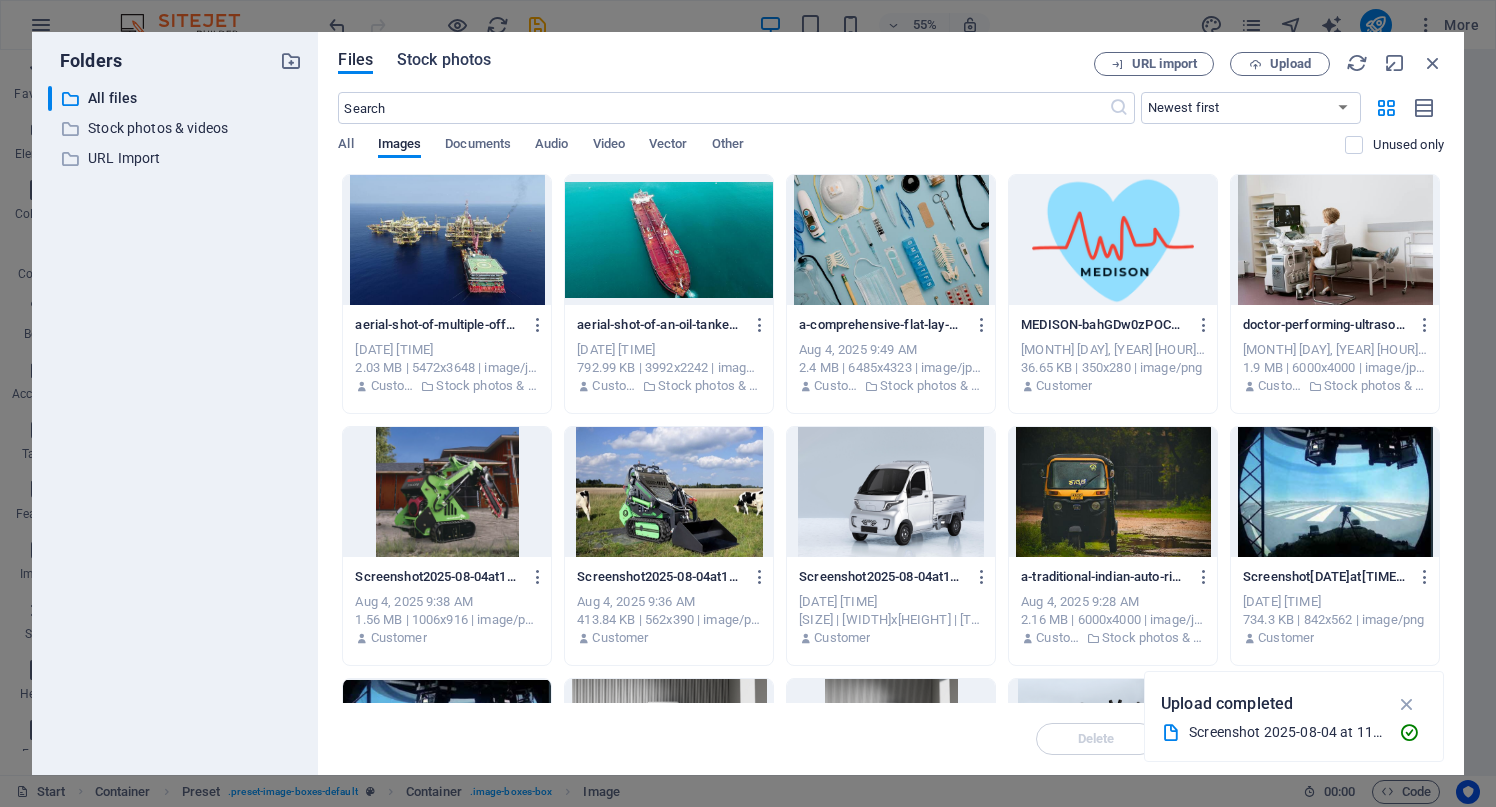 click on "Stock photos" at bounding box center (444, 60) 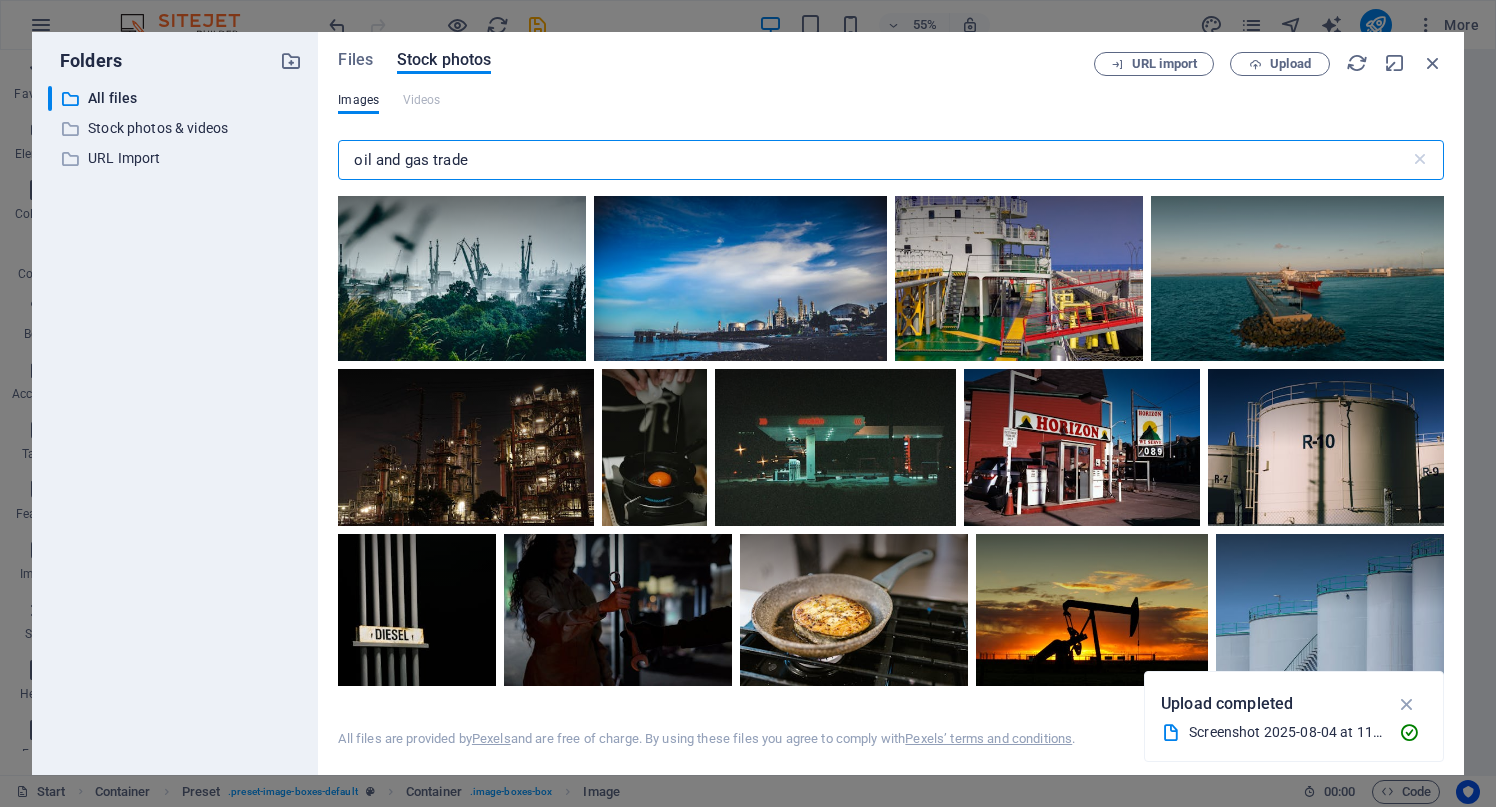 click on "oil and gas trade" at bounding box center [873, 160] 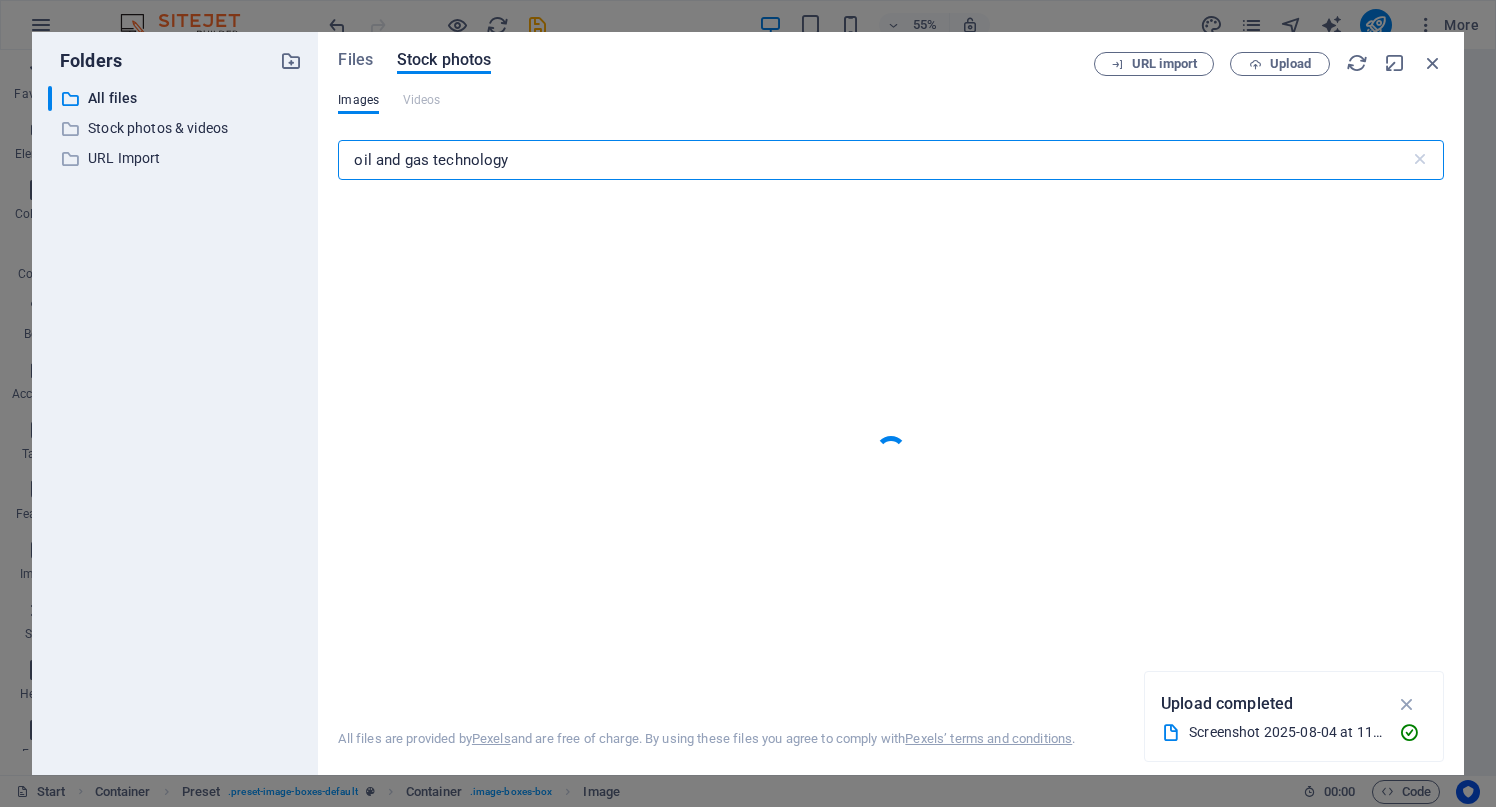 type on "oil and gas technology" 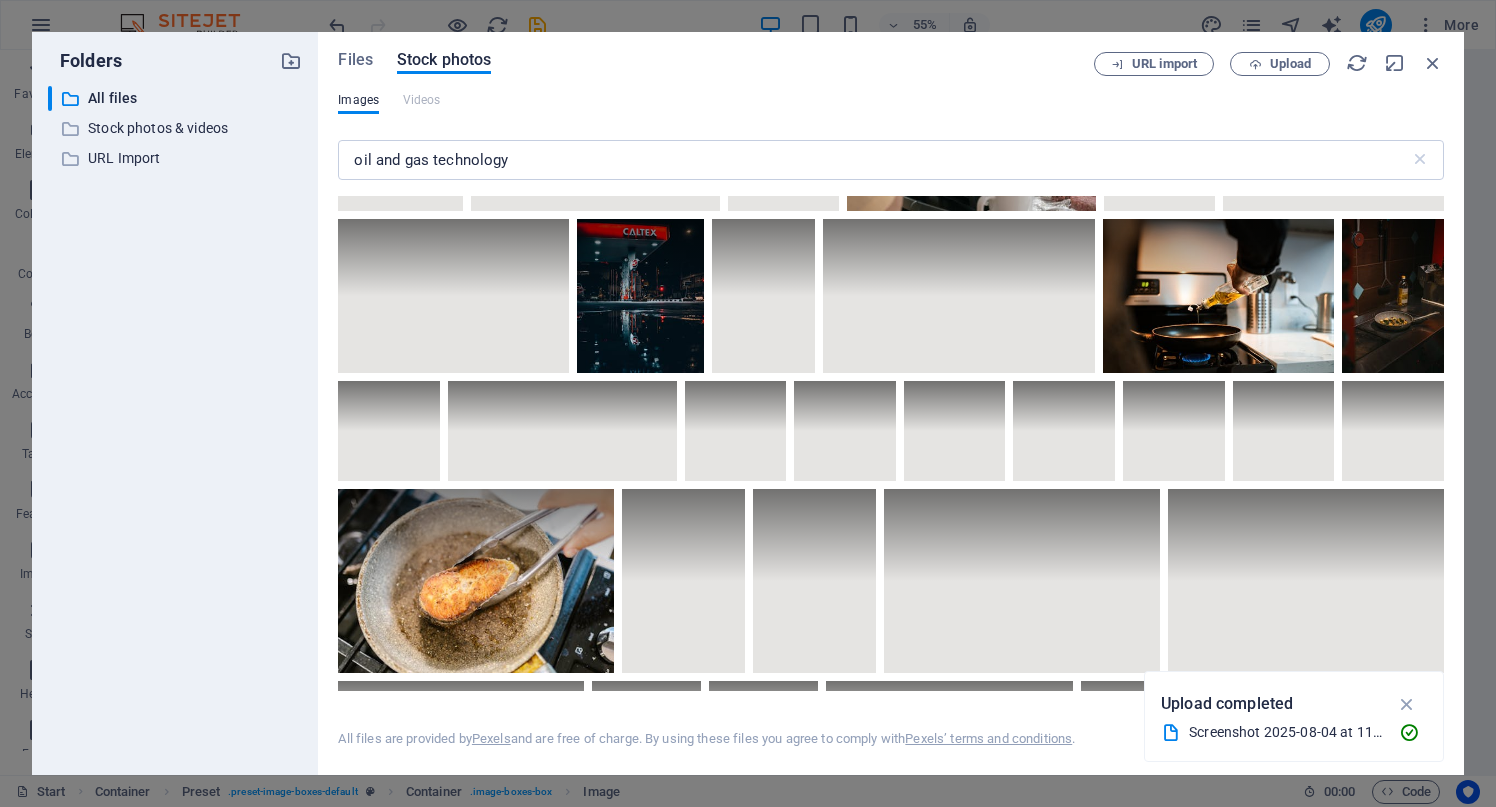 scroll, scrollTop: 6025, scrollLeft: 0, axis: vertical 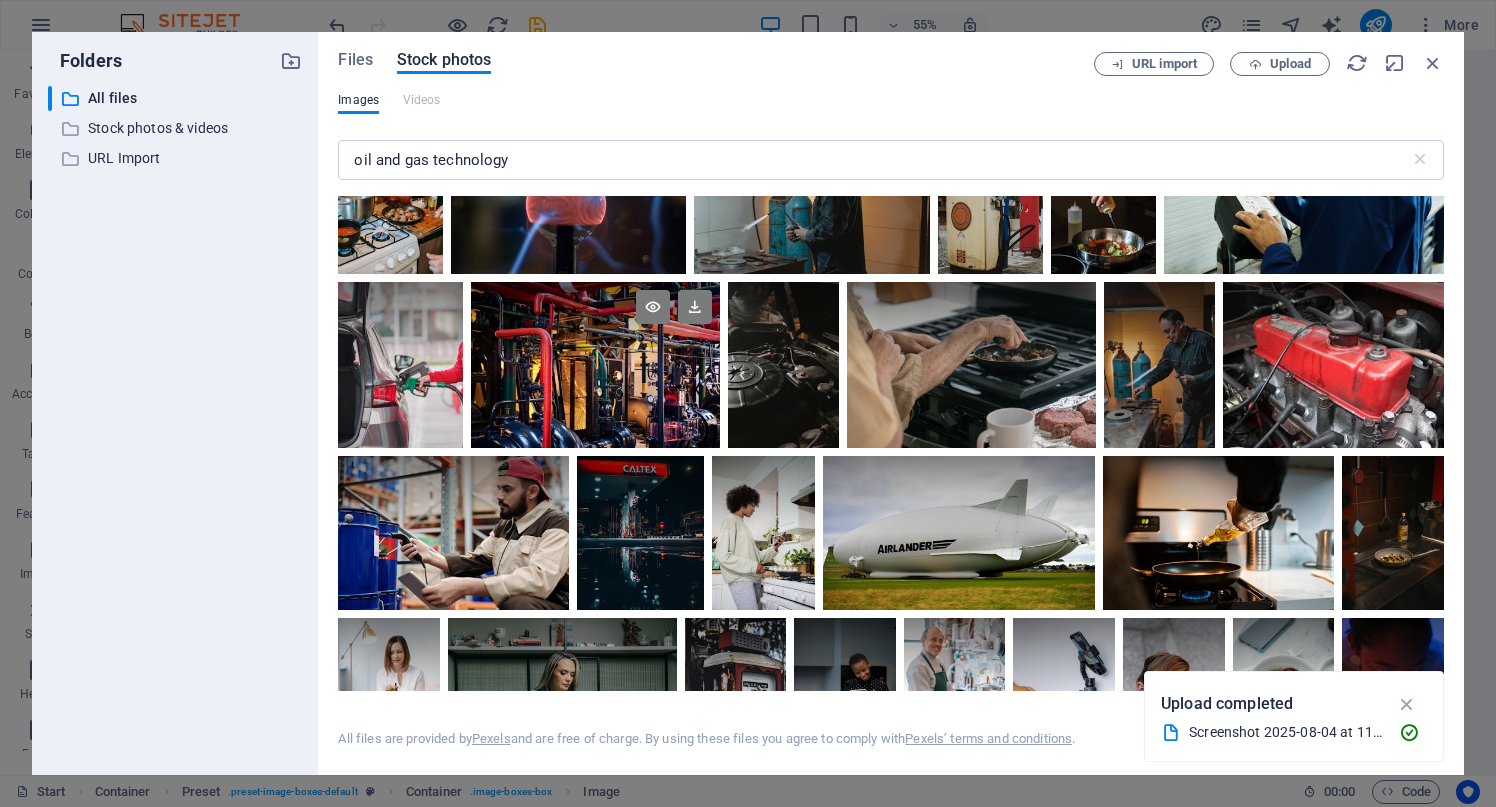 click at bounding box center [595, 365] 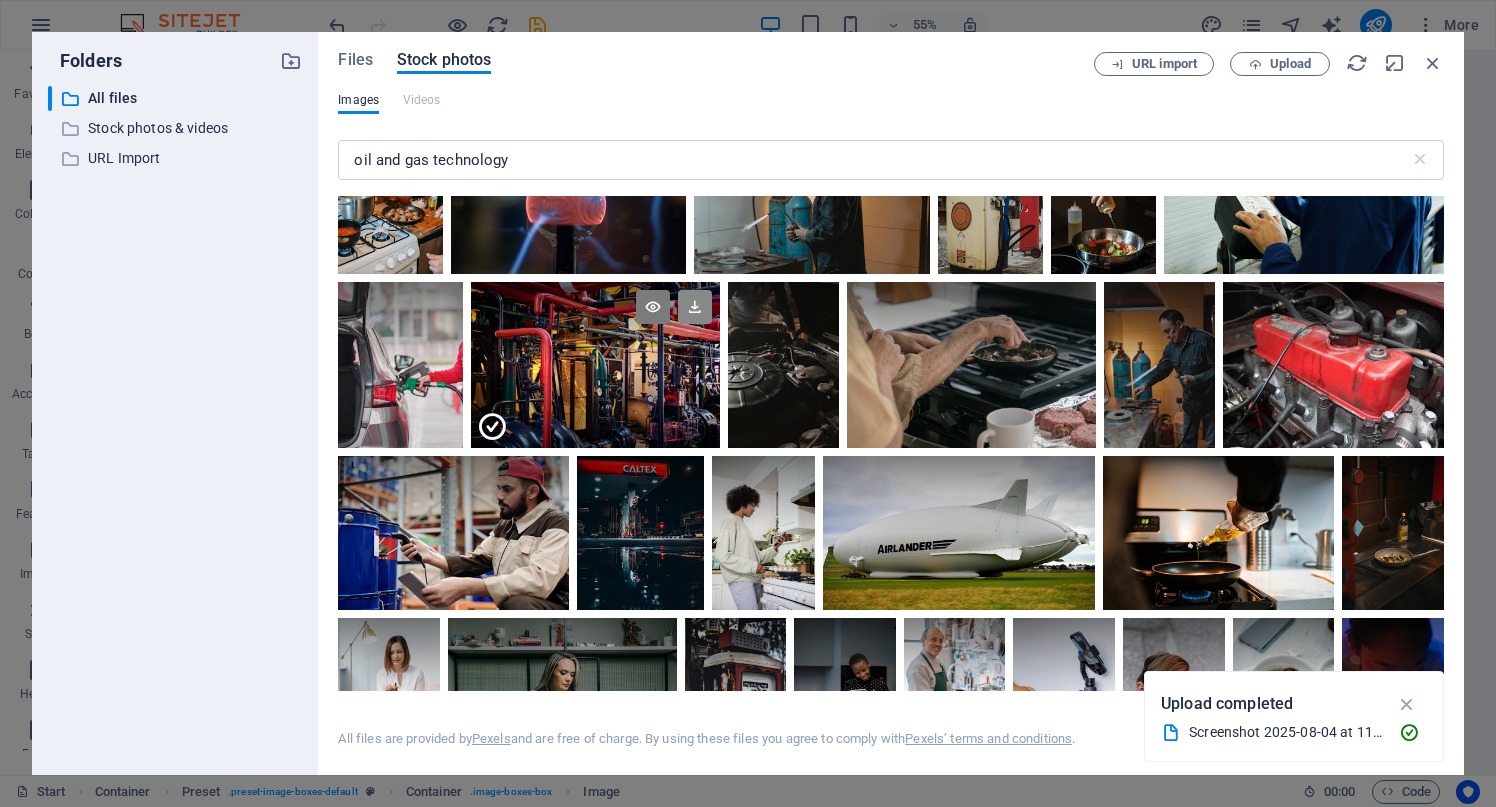 click at bounding box center [695, 307] 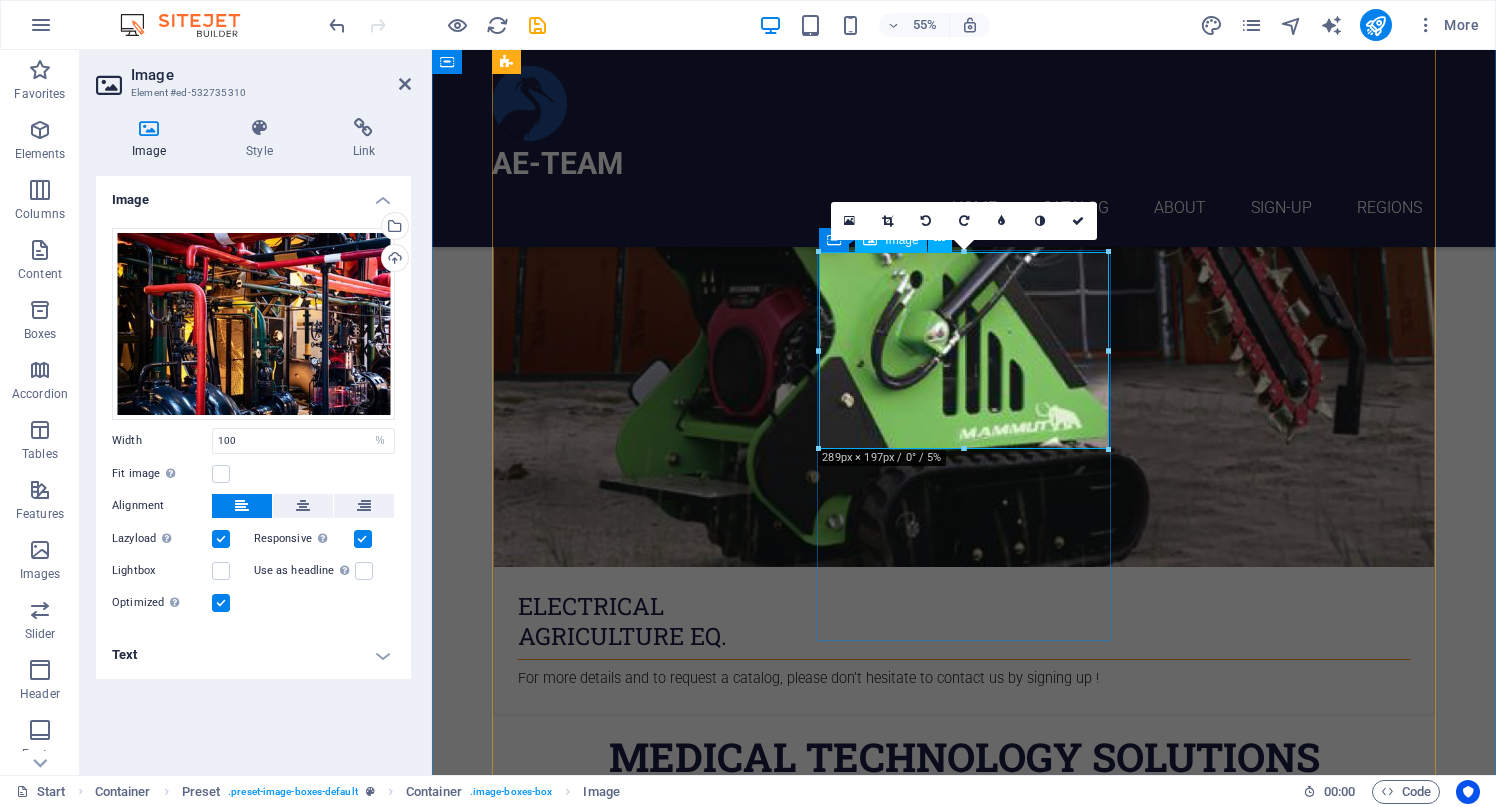 scroll, scrollTop: 1714, scrollLeft: 0, axis: vertical 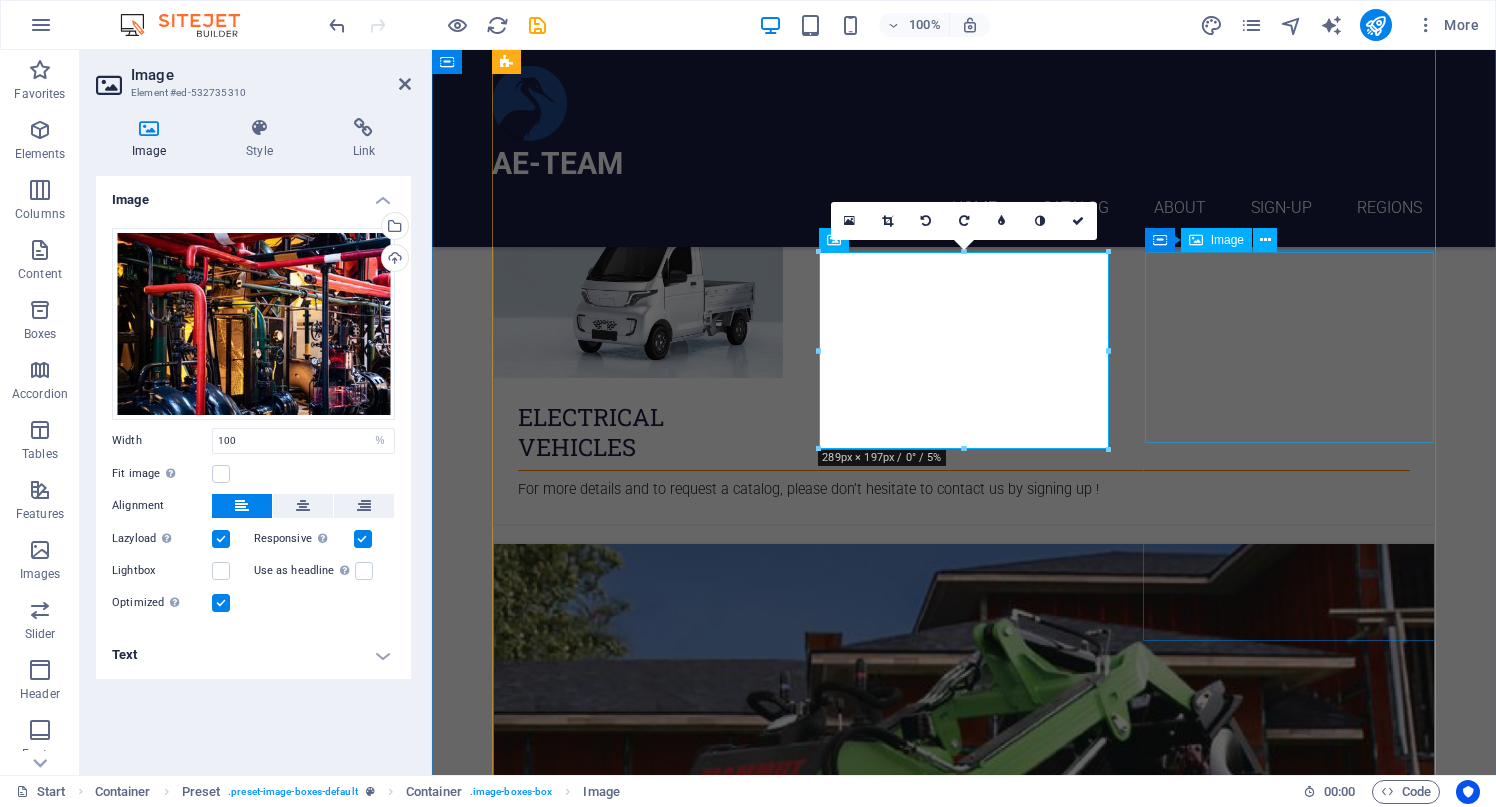 click at bounding box center (964, 5688) 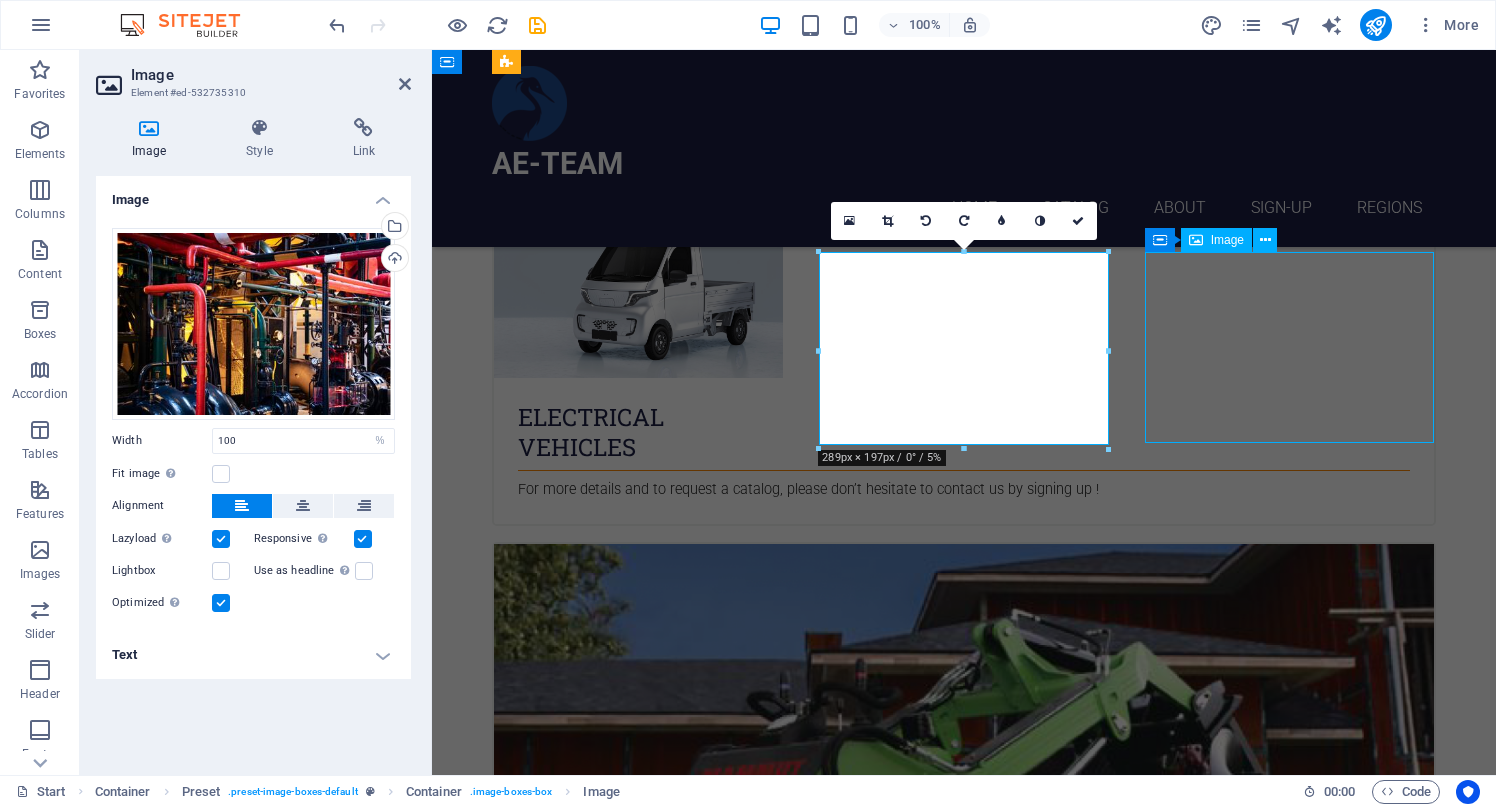 click at bounding box center (964, 5688) 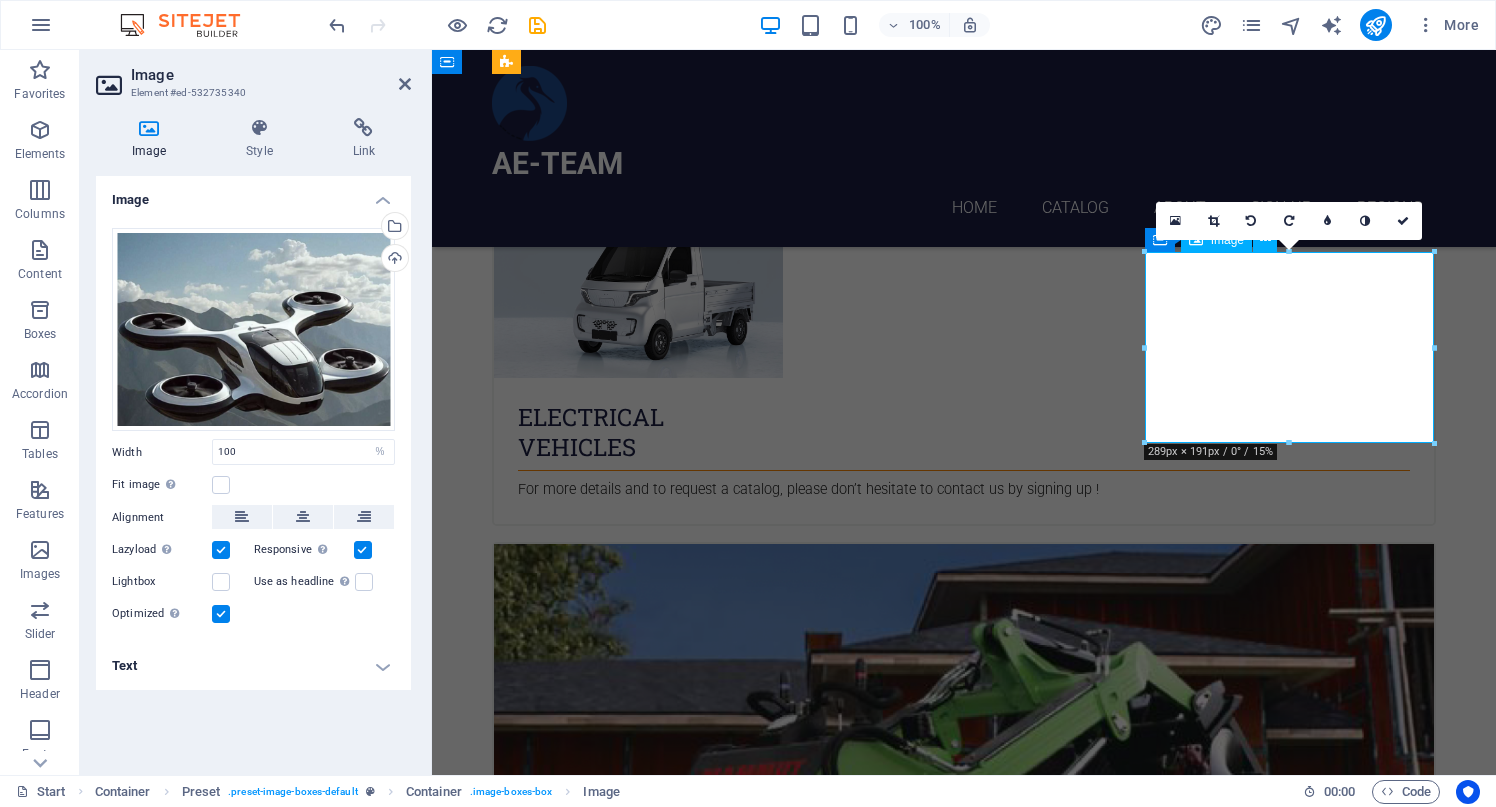 click at bounding box center (964, 5688) 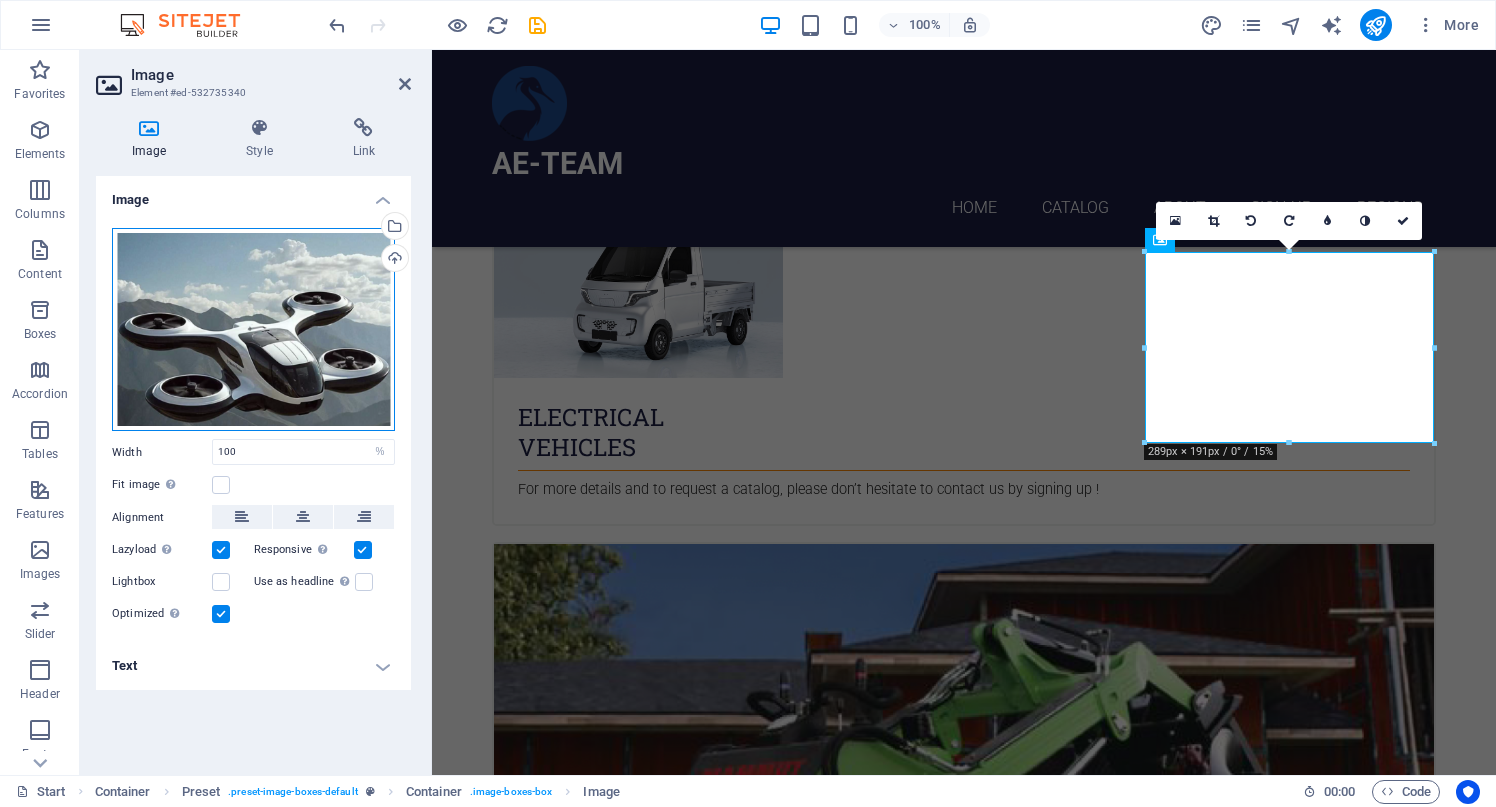 click on "Drag files here, click to choose files or select files from Files or our free stock photos & videos" at bounding box center (253, 330) 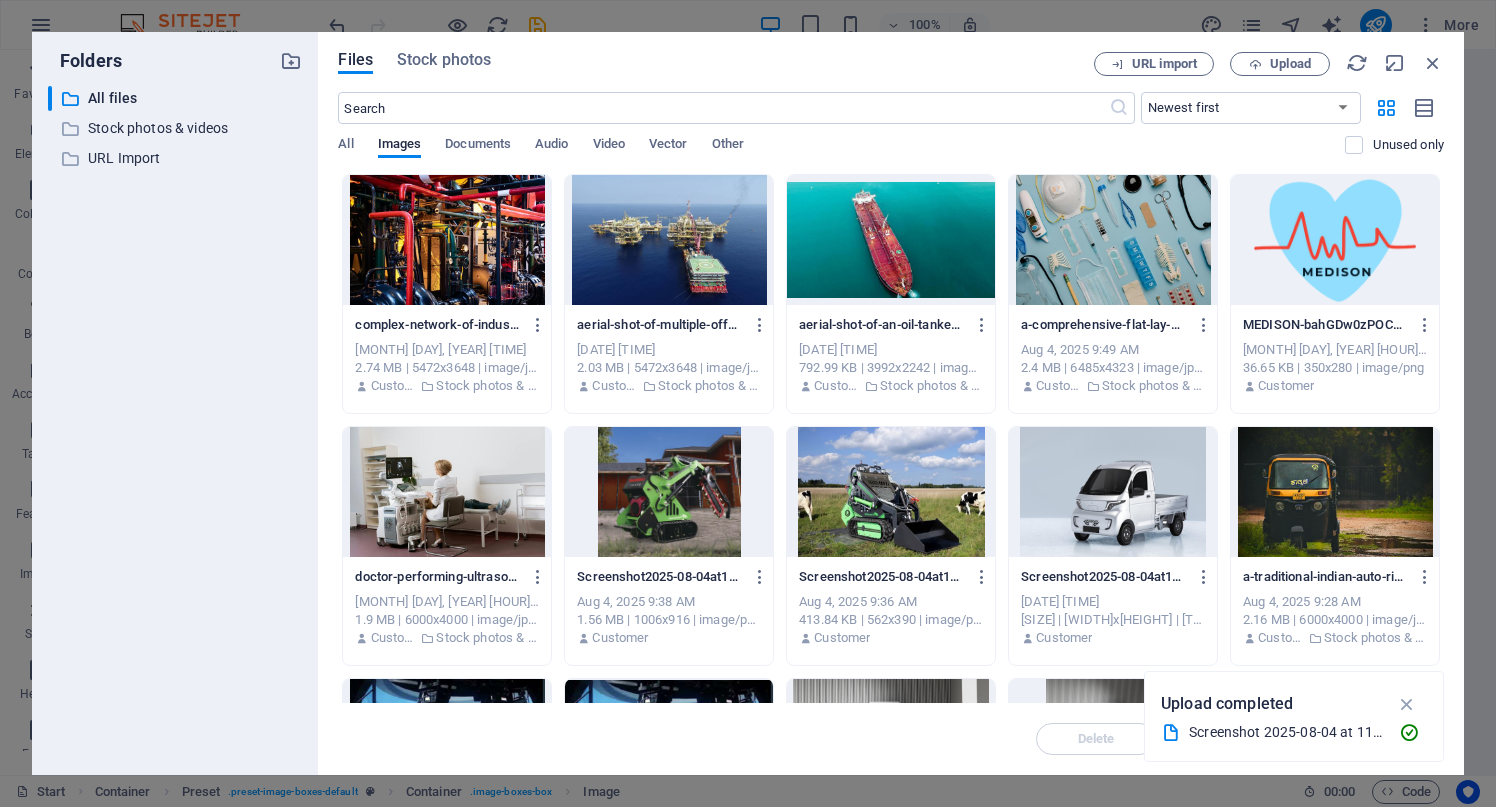 scroll, scrollTop: 2307, scrollLeft: 0, axis: vertical 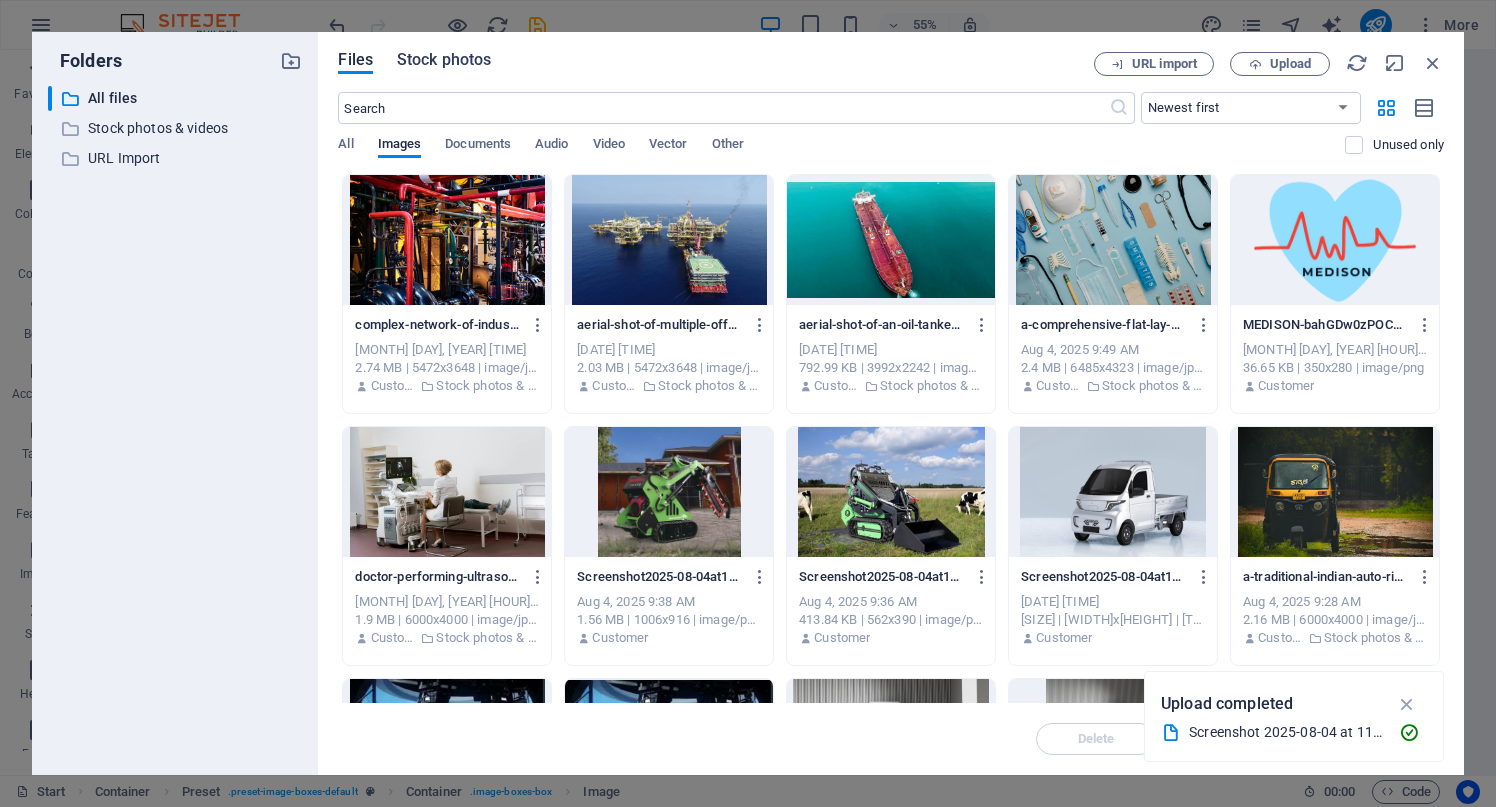 click on "Stock photos" at bounding box center [444, 60] 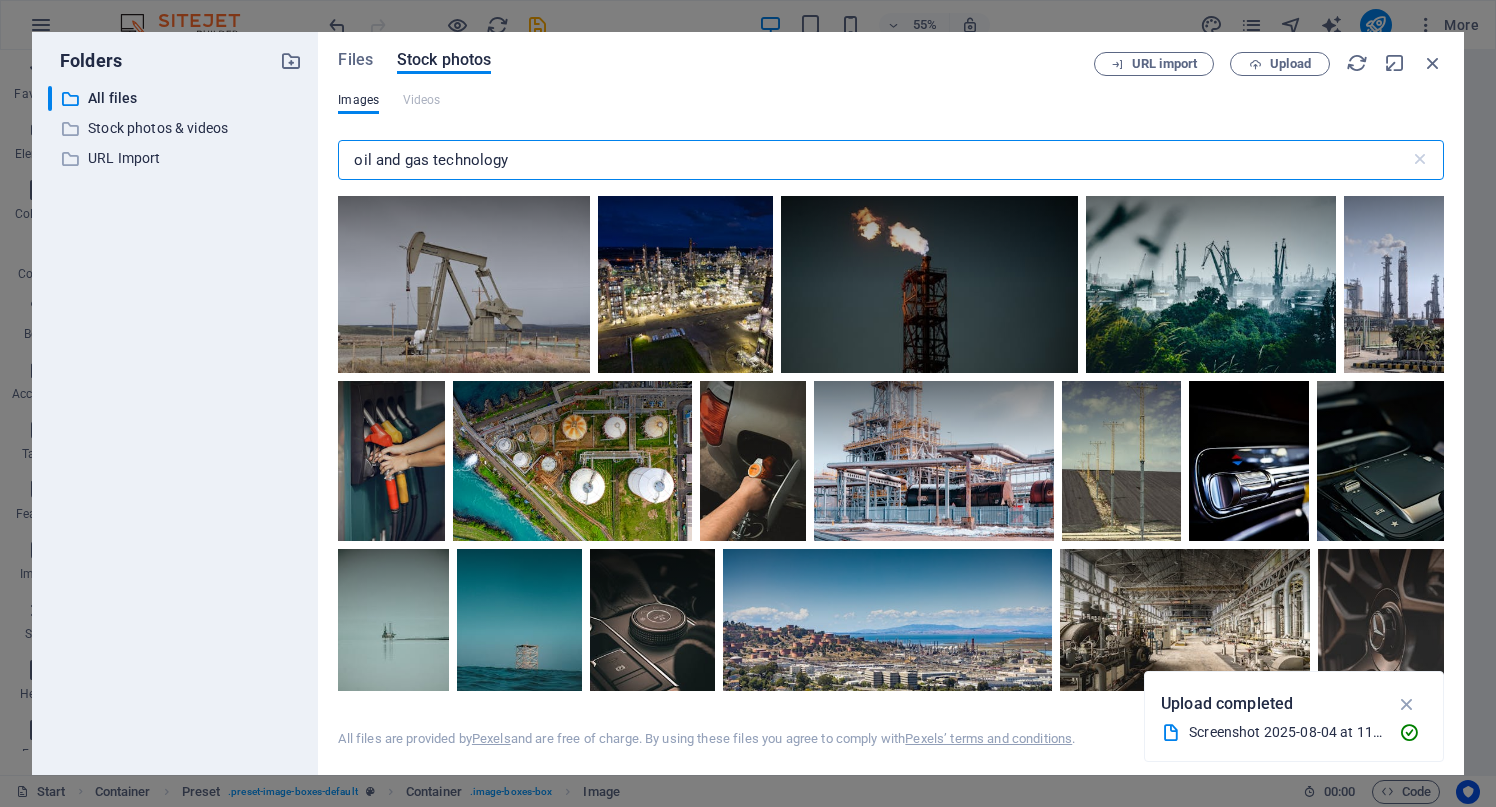 click on "oil and gas technology" at bounding box center (873, 160) 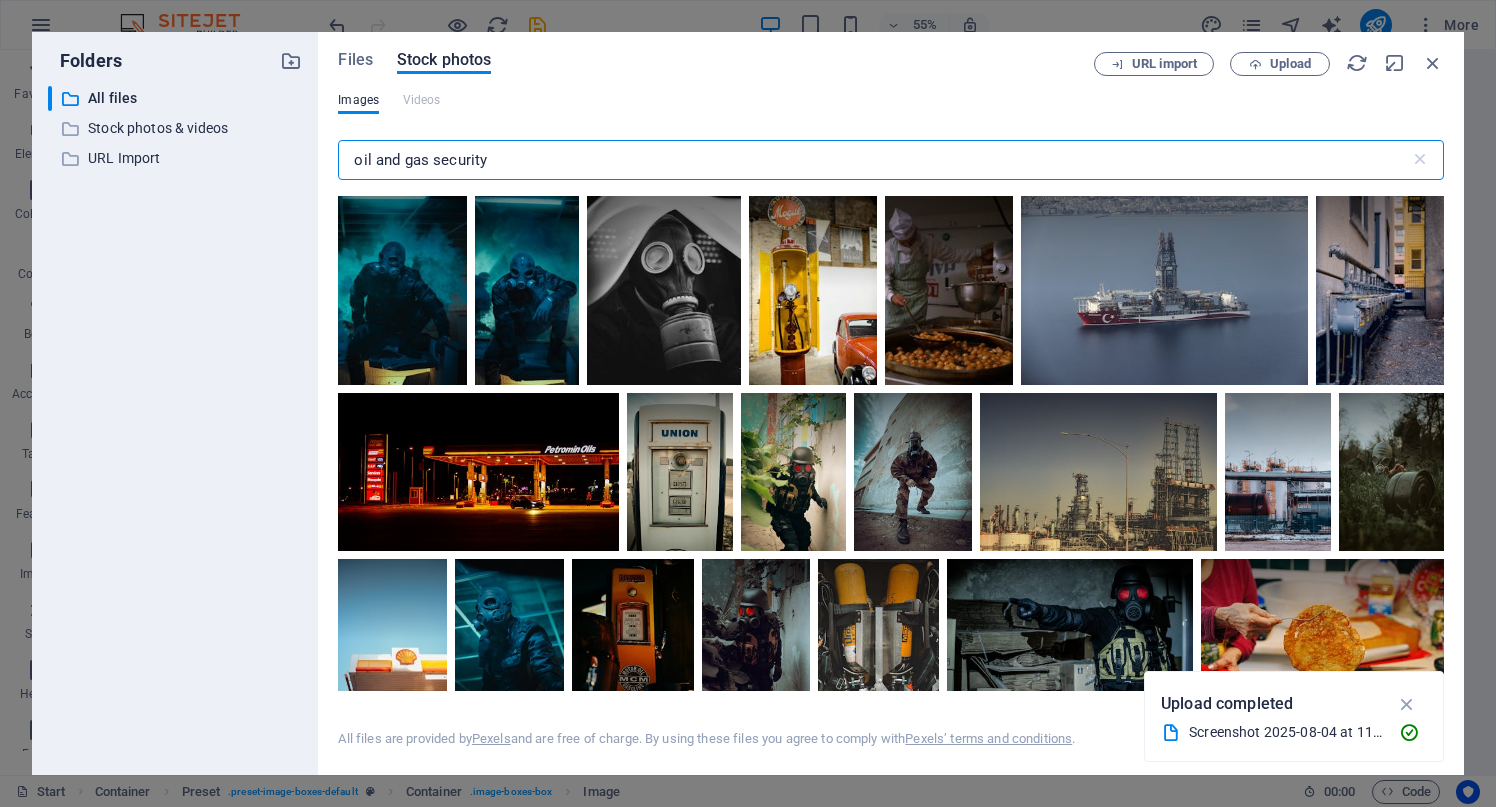 scroll, scrollTop: 4730, scrollLeft: 0, axis: vertical 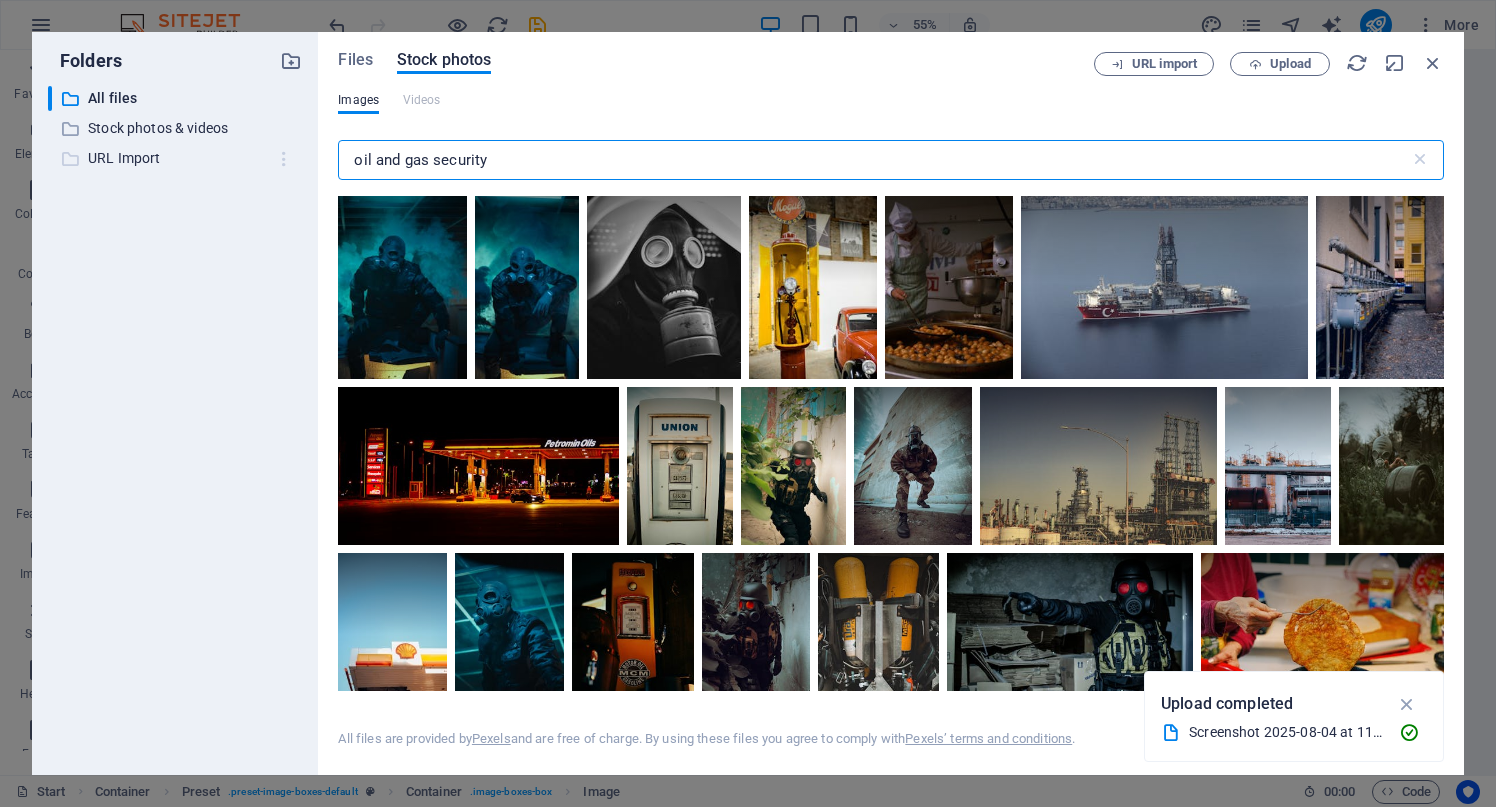 drag, startPoint x: 544, startPoint y: 159, endPoint x: 271, endPoint y: 147, distance: 273.2636 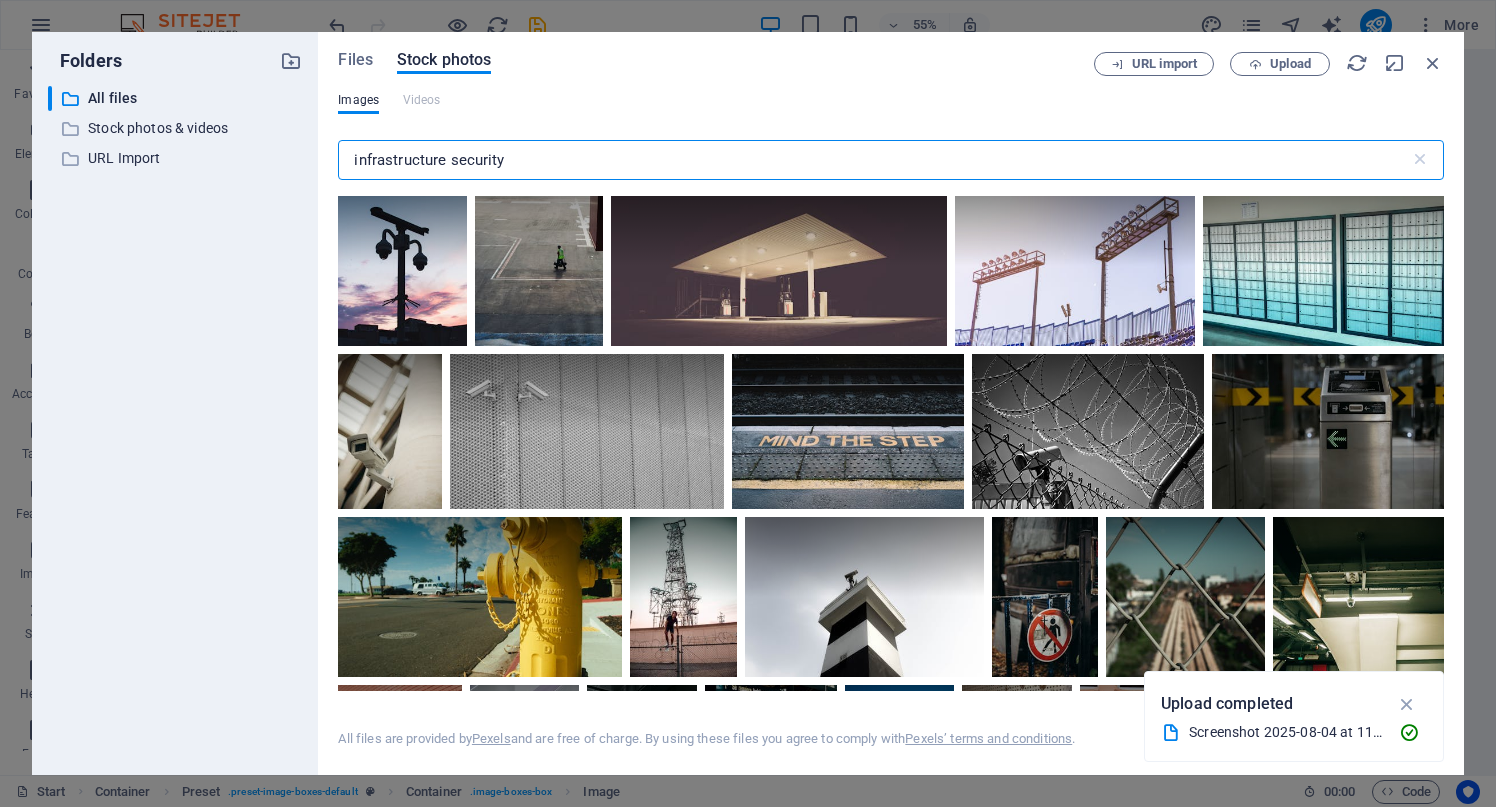 scroll, scrollTop: 373, scrollLeft: 0, axis: vertical 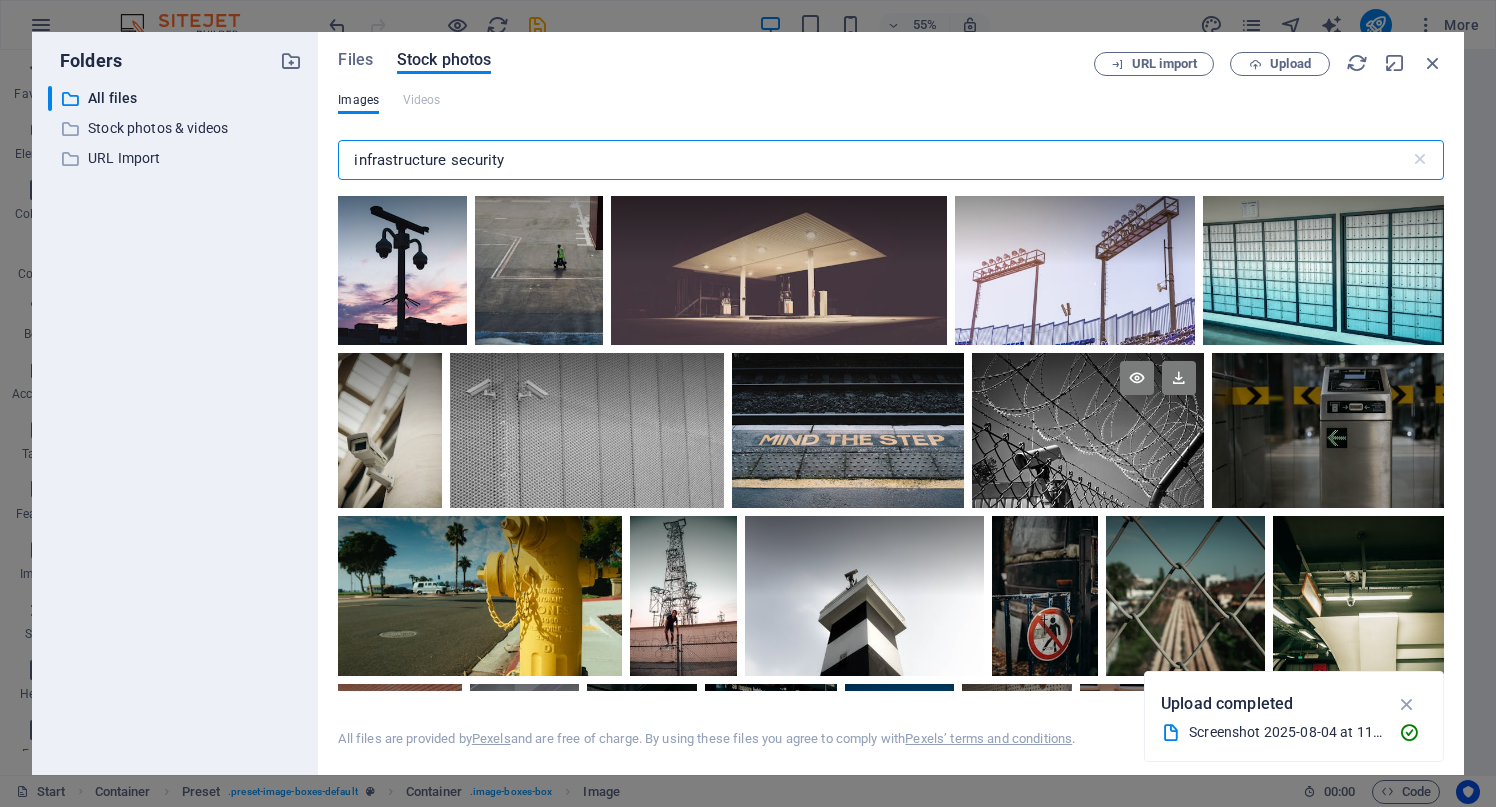 type on "infrastructure security" 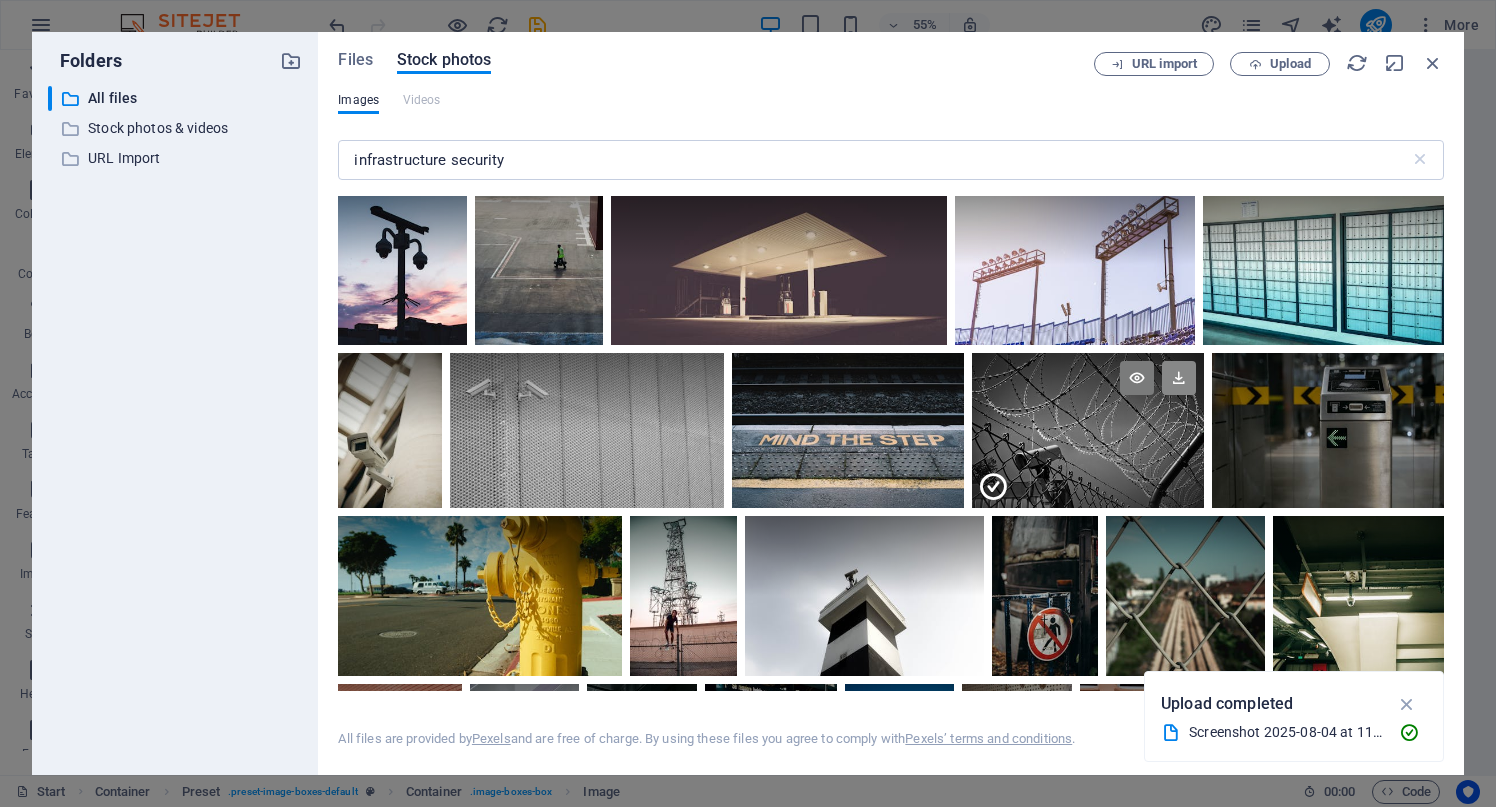 click at bounding box center [1179, 378] 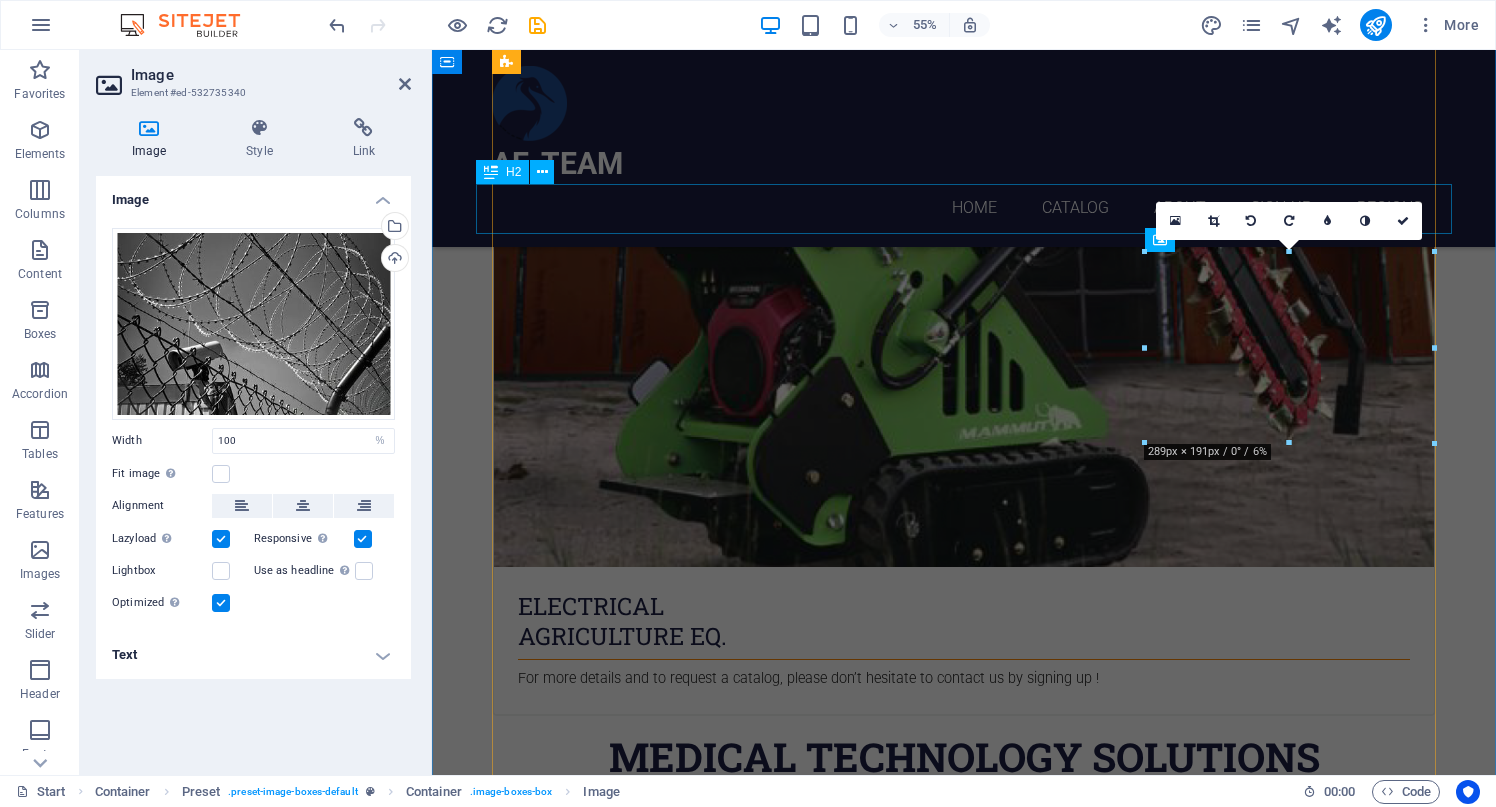 scroll, scrollTop: 1714, scrollLeft: 0, axis: vertical 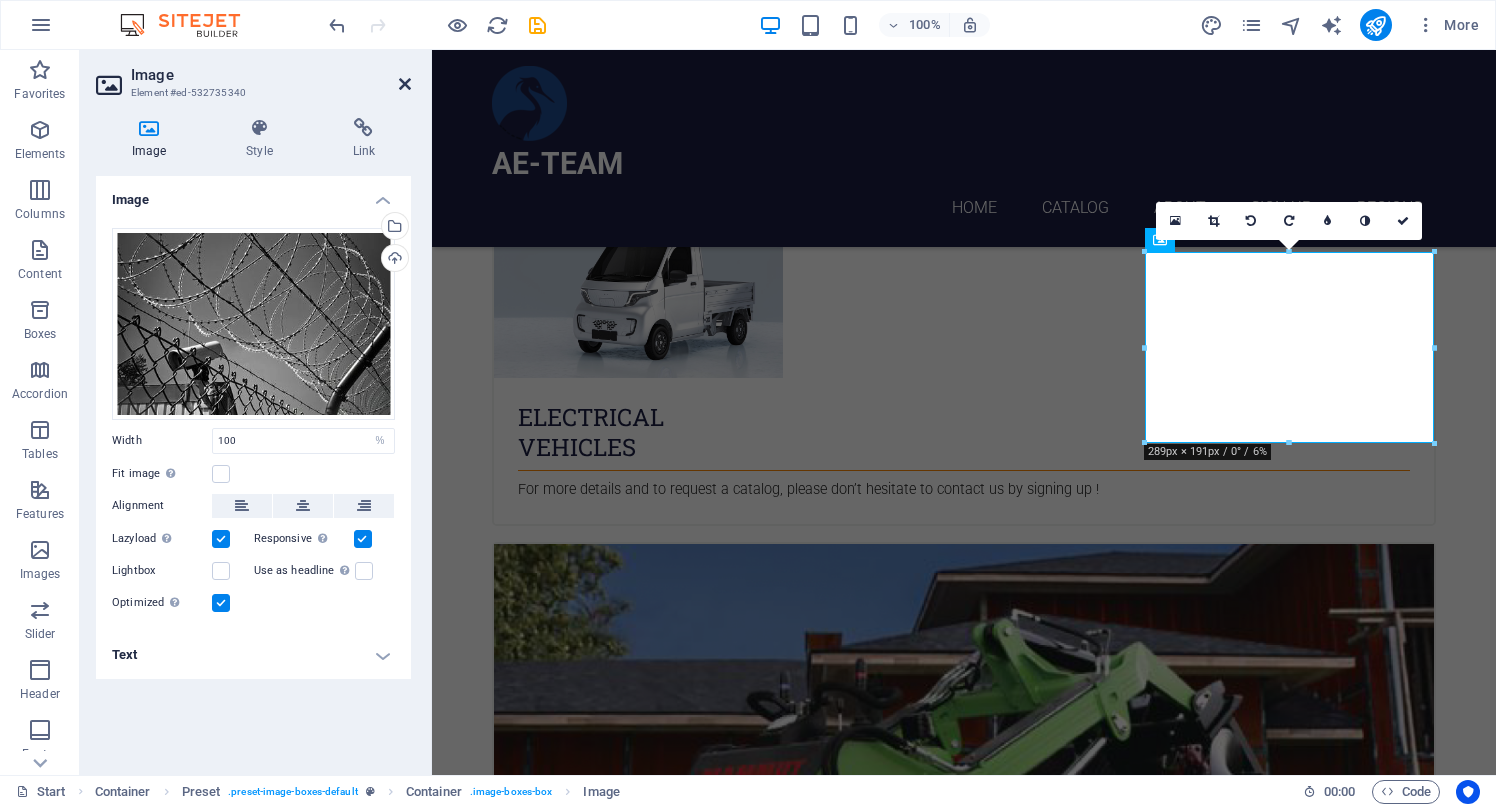 click at bounding box center (405, 84) 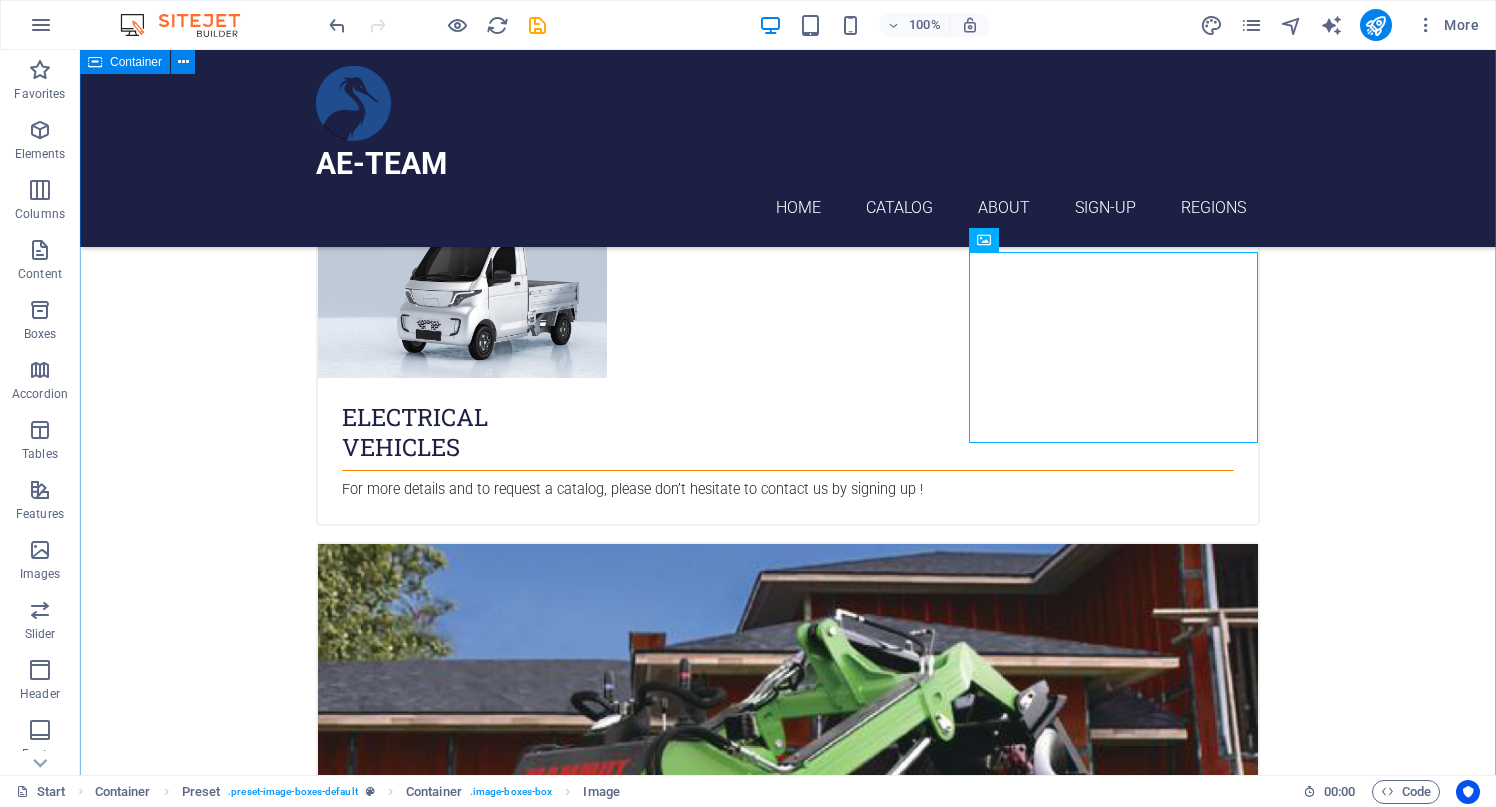 click on "END-TO-END PROJECT DELIVERY CATALOG ELECTRICAL VEHICLEs & CYCLES ELECTRICAL 3CYCLES / CYCLES For more details and to request a catalog, please don’t hesitate to contact us by signing up ! ELECTRICAL VEHICLES For more details and to request a catalog, please don’t hesitate to contact us by signing up ! ELECTRICAL AGRICULTURE EQ. For more details and to request a catalog, please don’t hesitate to contact us by signing up ! MEDICAL TECHNOLOGY SOLUTIONS PORTABLE HEALTH MONITORES For more details and to request a catalog, please don’t hesitate to contact us by signing up ! MEDISON LLC to WORLD For more details and to request a catalog, please don’t hesitate to contact us by signing up ! MEDICAL CONSUMABLES For more details and to request a catalog, please don’t hesitate to contact us by signing up ! OIL & GAS TECHNOLOGIES and TRADE OIL & GAS TRADE For more details and to request a catalog, please don’t hesitate to contact us by signing up ! OIL & GAS TECHNOLOGIES For more details and to request a catalog, please don’t hesitate to contact us by signing up !" at bounding box center [788, 4051] 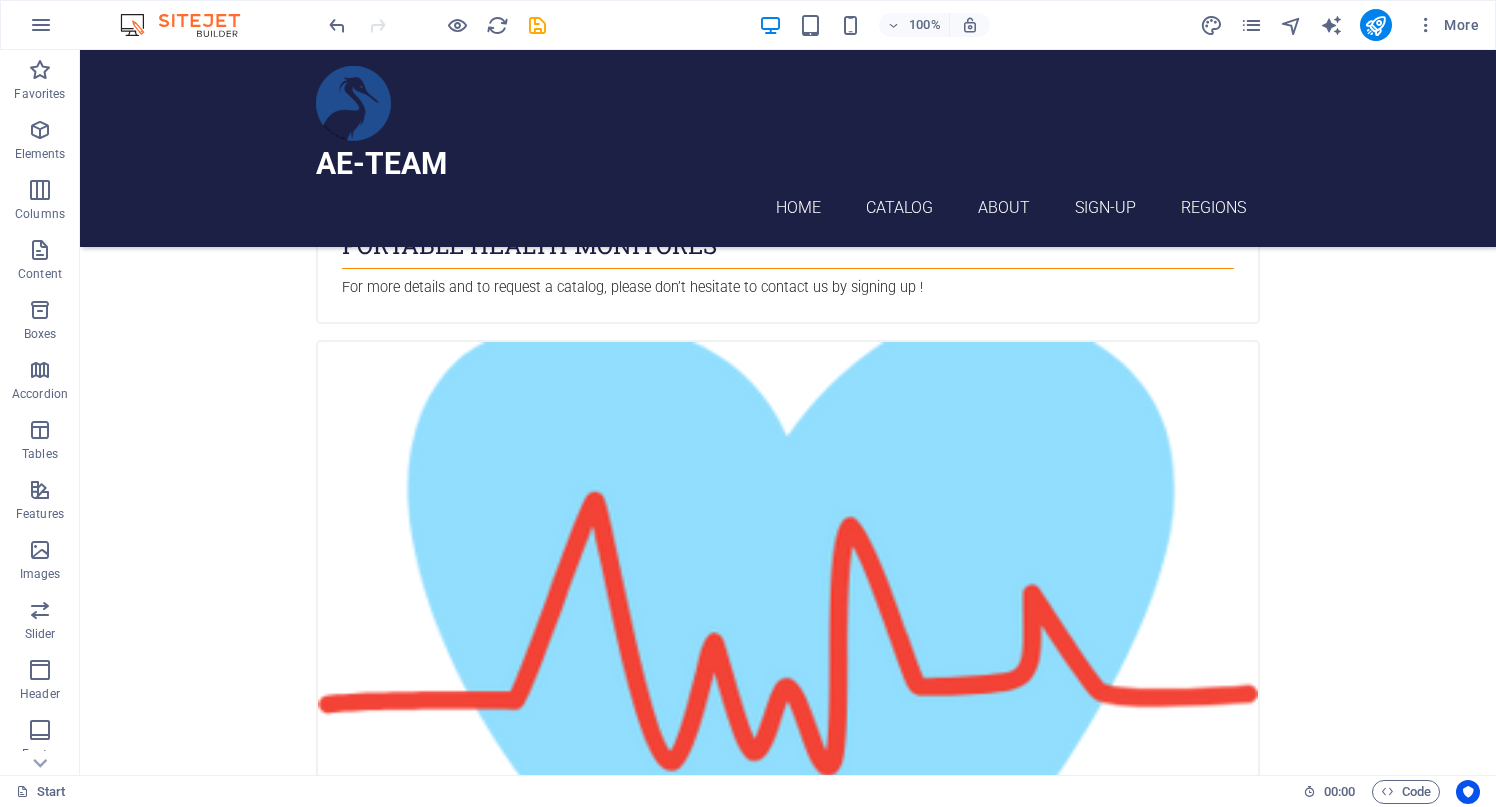 scroll, scrollTop: 3537, scrollLeft: 0, axis: vertical 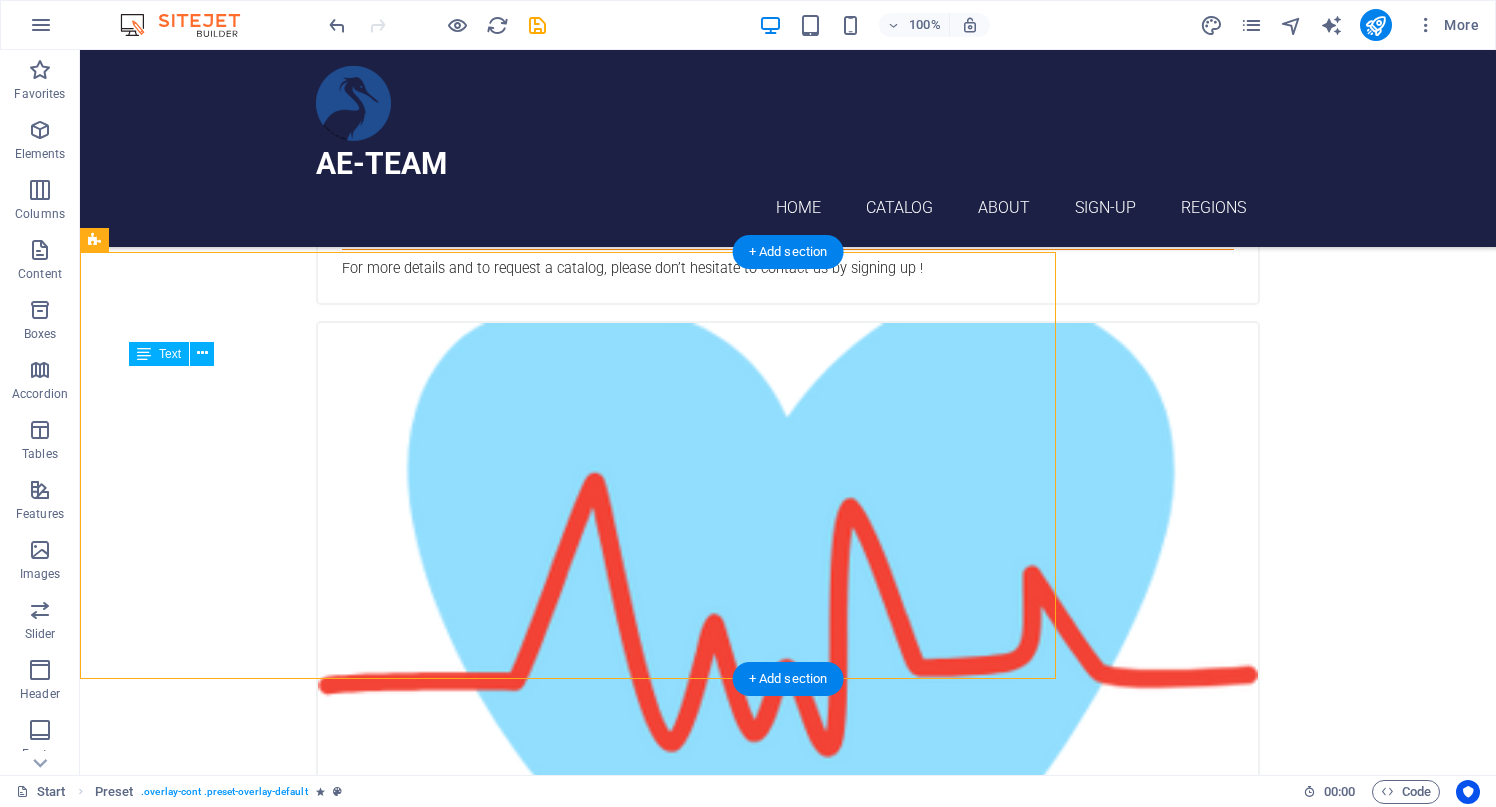 drag, startPoint x: 415, startPoint y: 619, endPoint x: 165, endPoint y: 429, distance: 314.00638 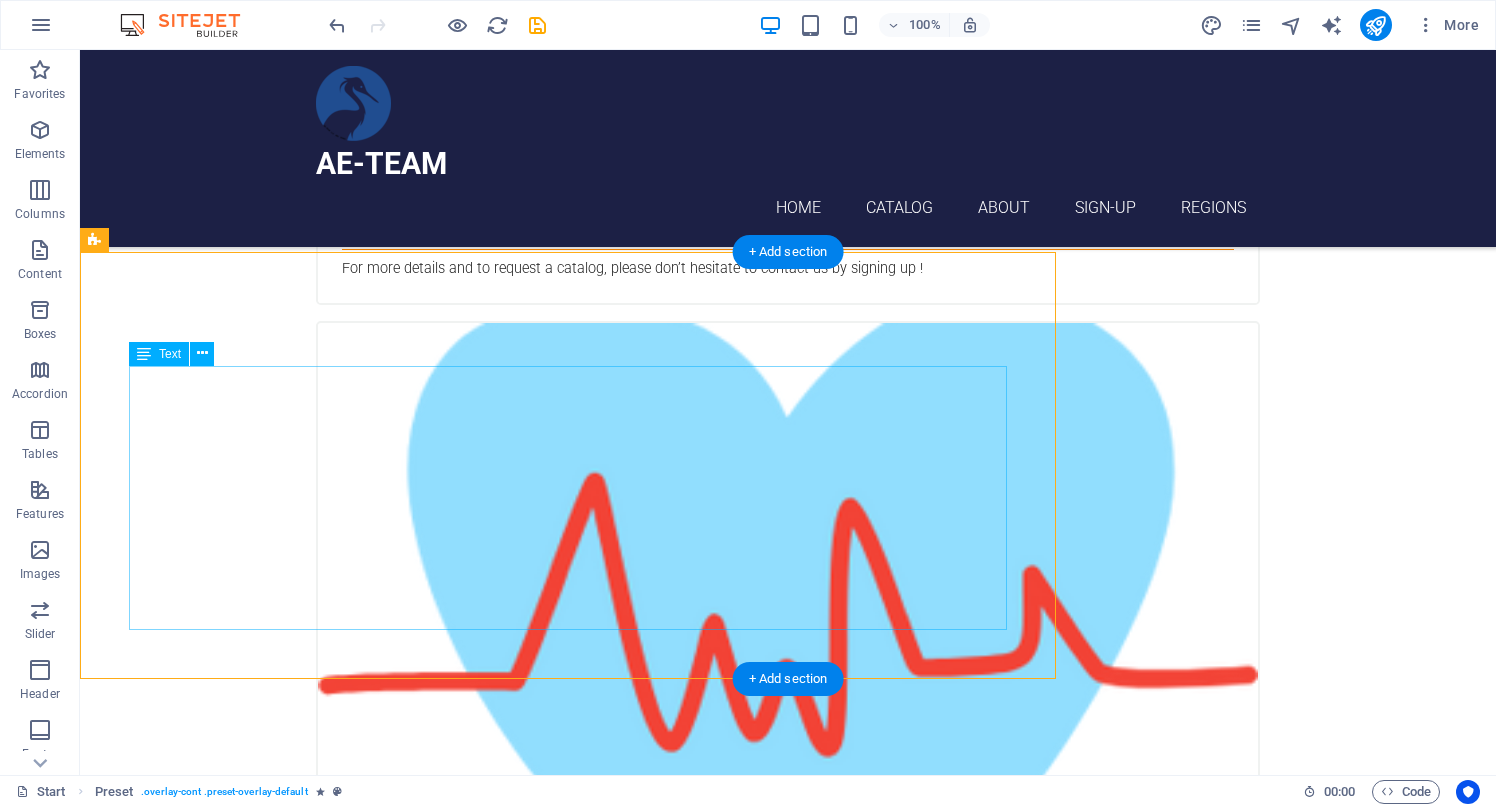 click on "With a well-established network of international partners and extensive experience in global trade, we provide cutting-edge, high-tech system solutions tailored to meet the evolving needs of businesses worldwide. Our expertise spans multiple industries, allowing us to deliver innovative, scalable, and efficient solutions that drive growth and operational excellence. Whether it's integrating advanced technologies, optimizing processes, or facilitating seamless cross-border collaborations, we are committed to empowering our clients with reliable and future-proof systems. With a strong presence in Türkiye, the Balkans, Azerbaijan, the Central Asia, Uganda, Ethiopia, the UK, the USA, Indonesia, and China , we leverage our deep market knowledge and strategic connections to offer localized solutions with a global perspective. Our reach and expertise position us as the ideal partner for businesses seeking top-tier technological advancements and sustainable success." at bounding box center (568, 8036) 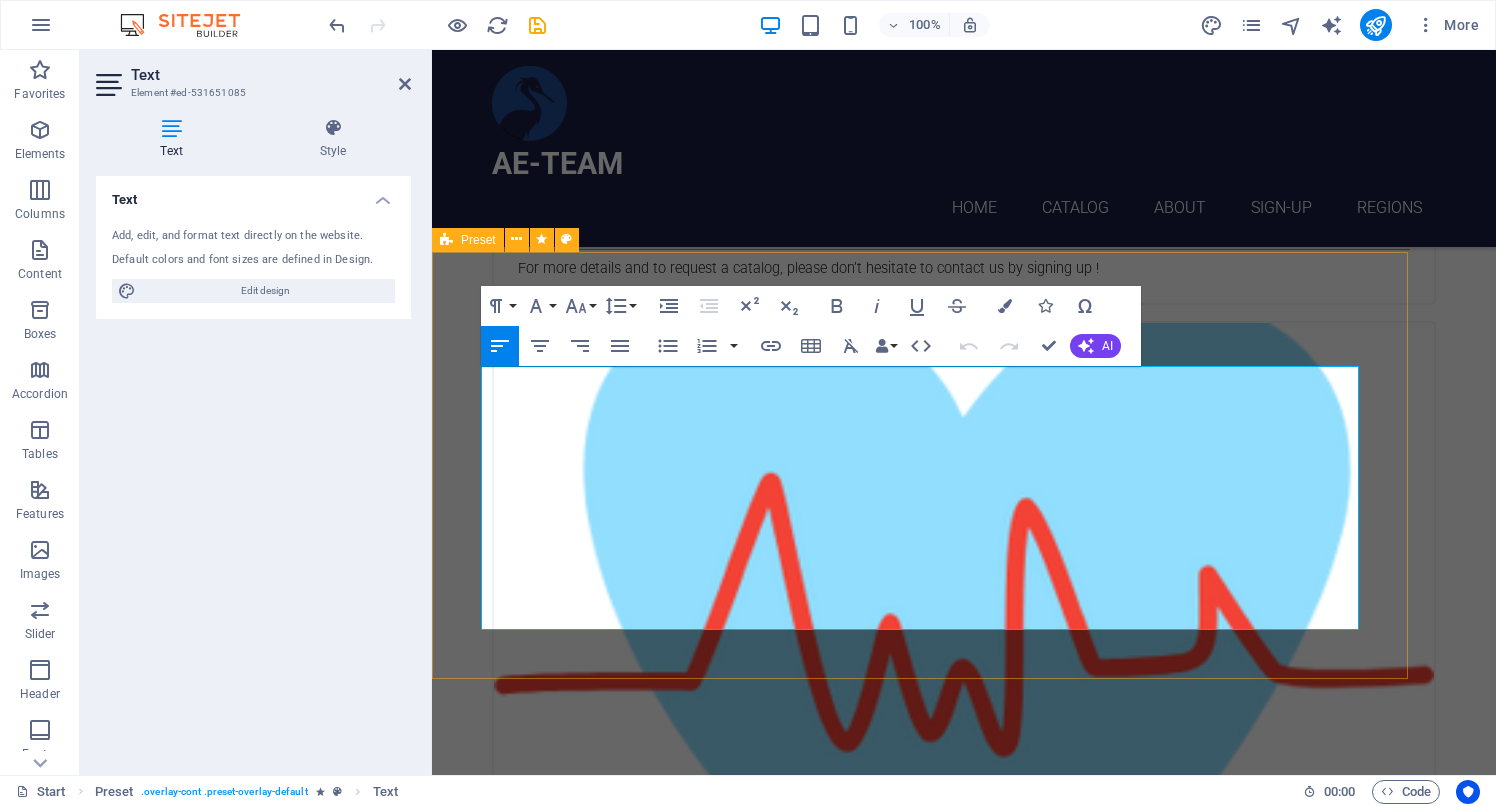 drag, startPoint x: 777, startPoint y: 619, endPoint x: 470, endPoint y: 386, distance: 385.40628 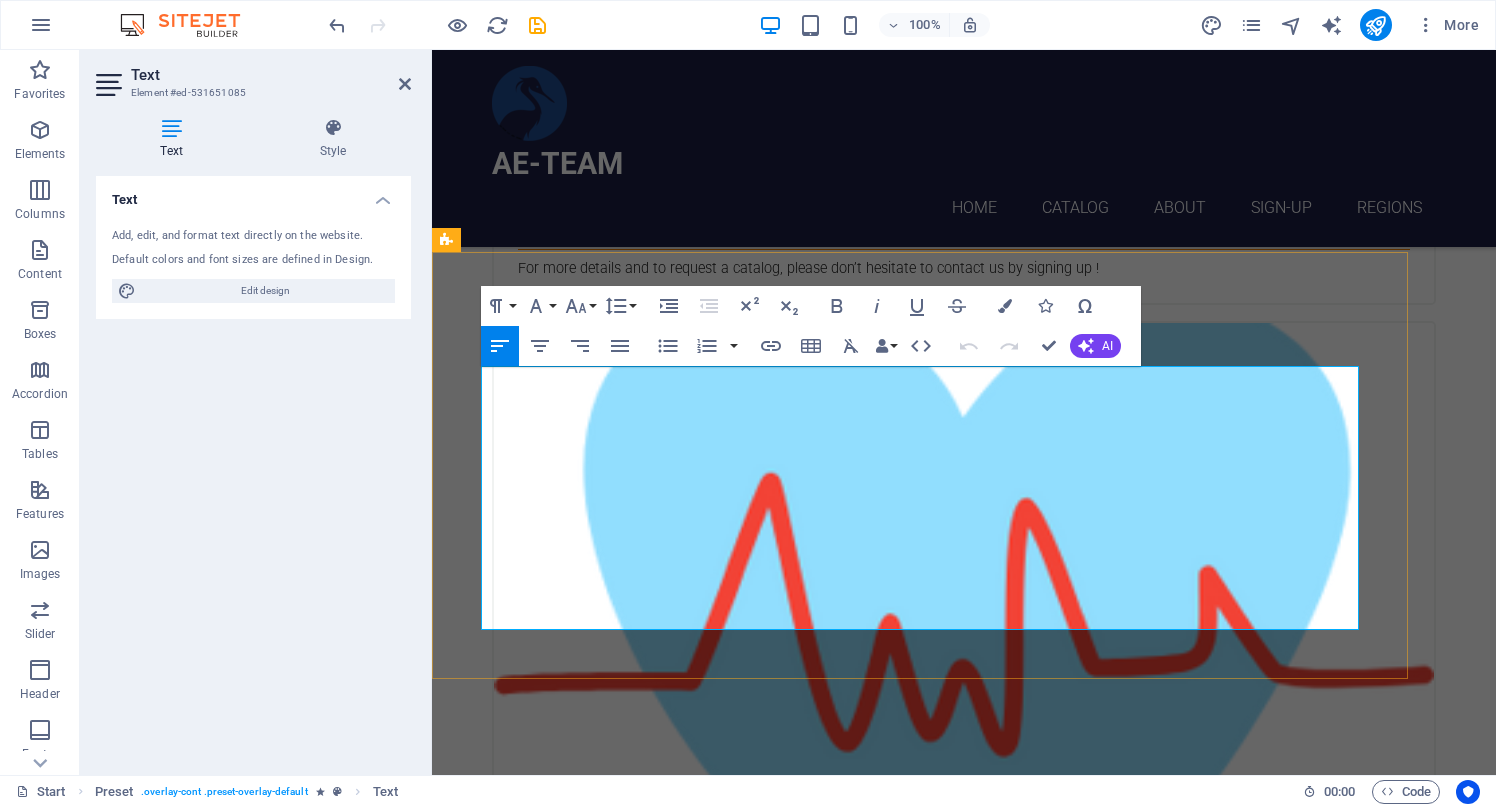 click on "With a strong presence in Türkiye, the Balkans, Azerbaijan, the Central Asia, Uganda, Ethiopia, the UK, the USA, Indonesia, and China , we leverage our deep market knowledge and strategic connections to offer localized solutions with a global perspective. Our reach and expertise position us as the ideal partner for businesses seeking top-tier technological advancements and sustainable success." at bounding box center [920, 7887] 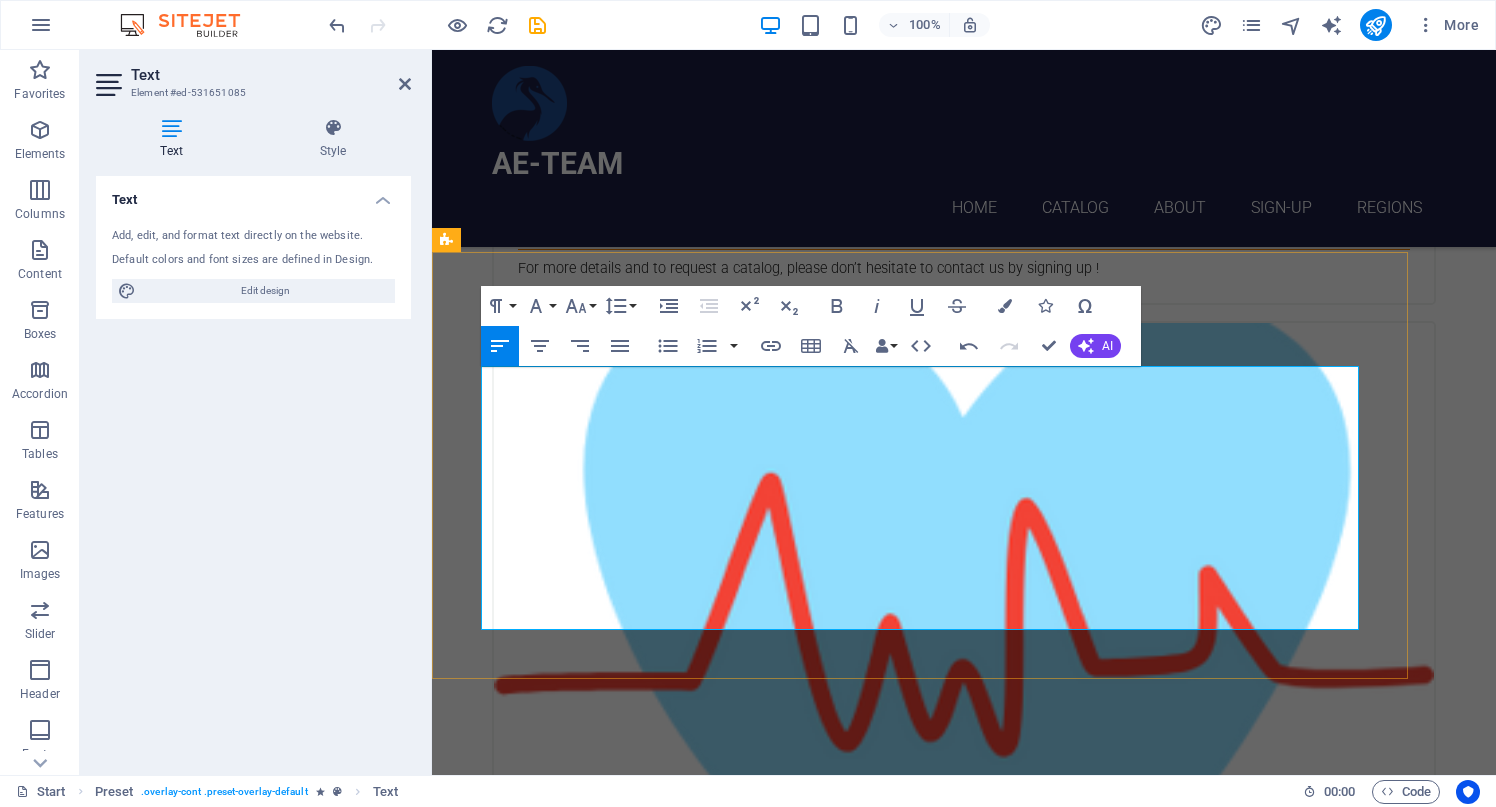 scroll, scrollTop: 6777, scrollLeft: 2, axis: both 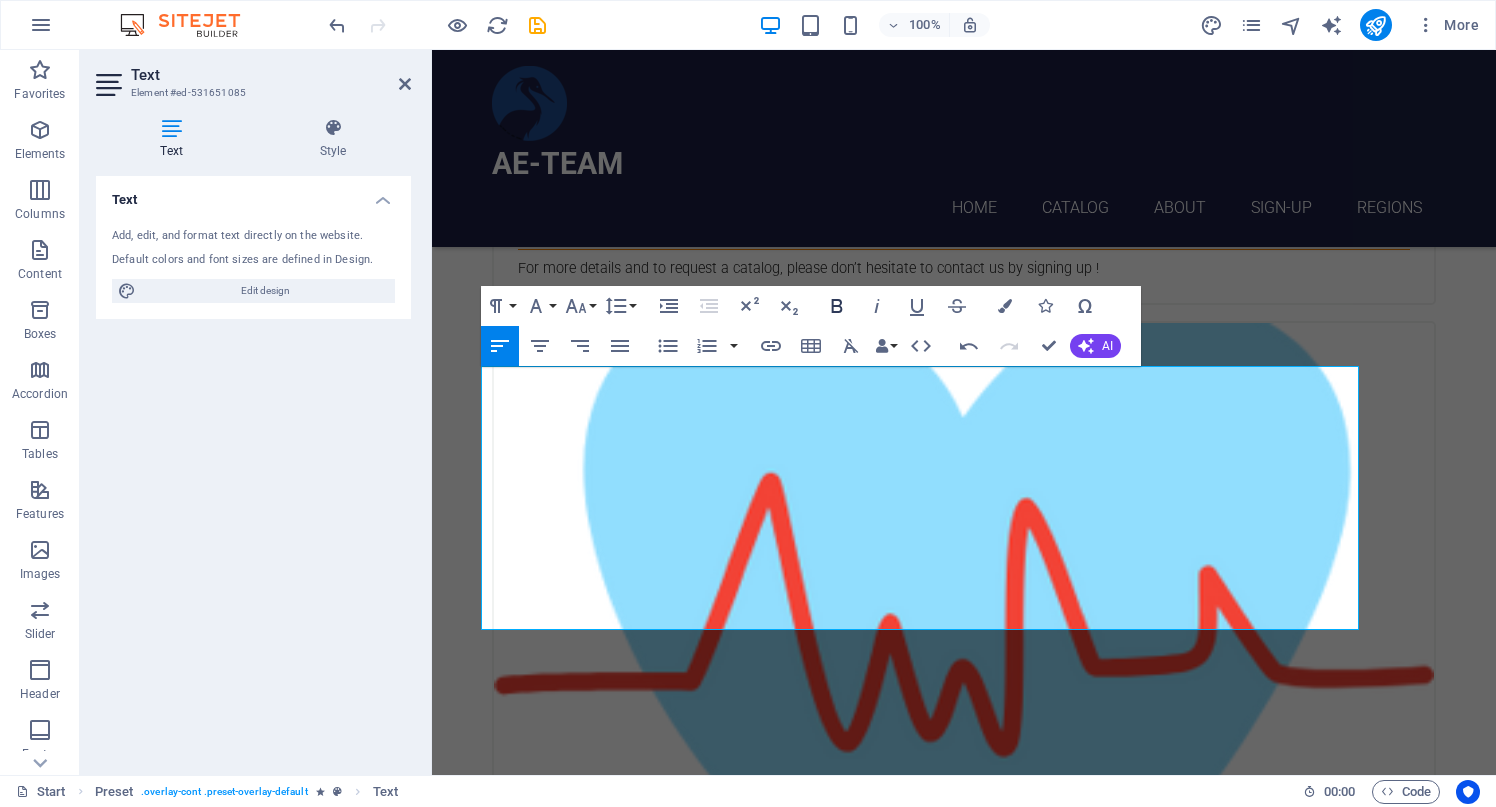 click 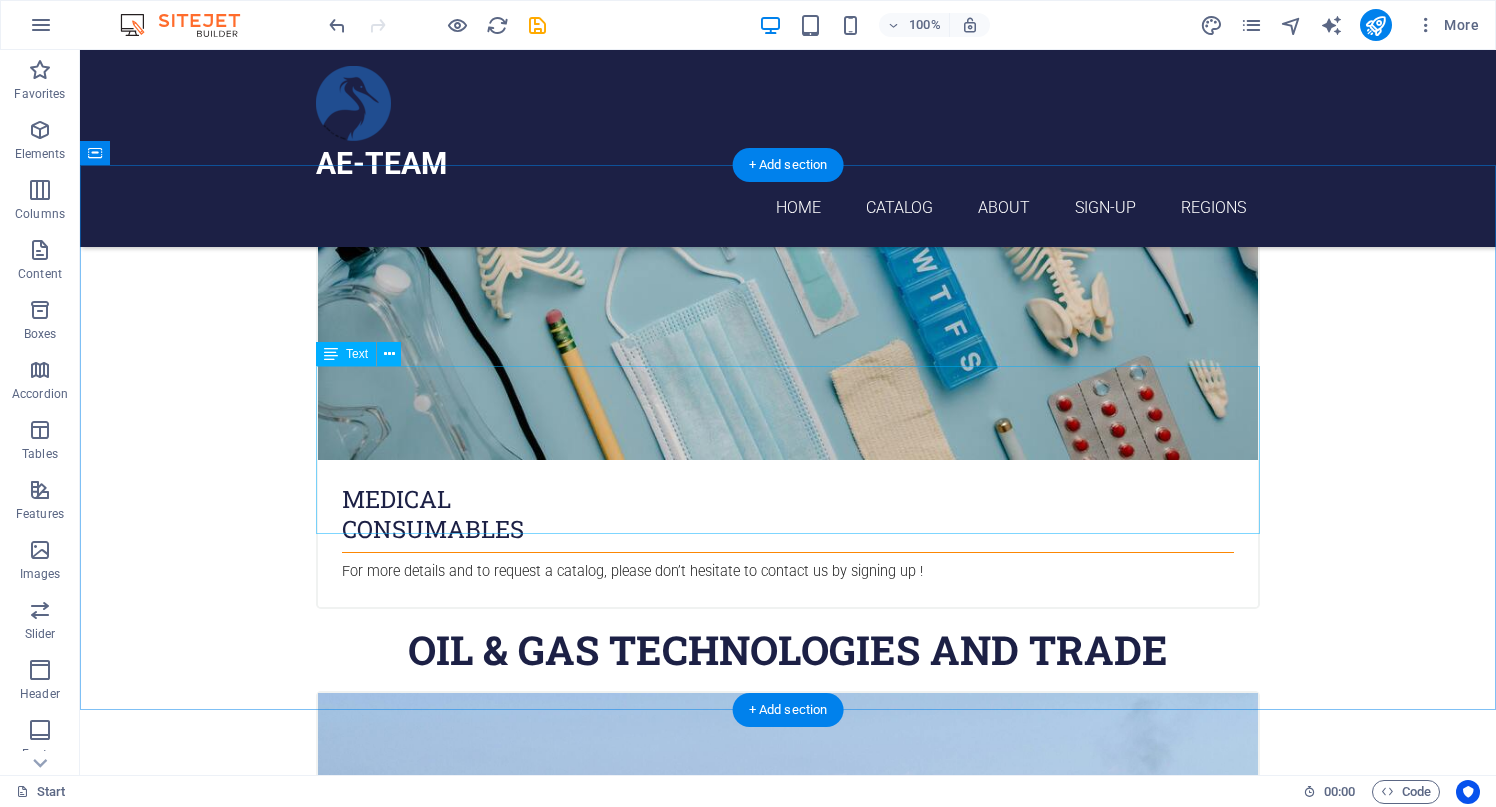 scroll, scrollTop: 4815, scrollLeft: 0, axis: vertical 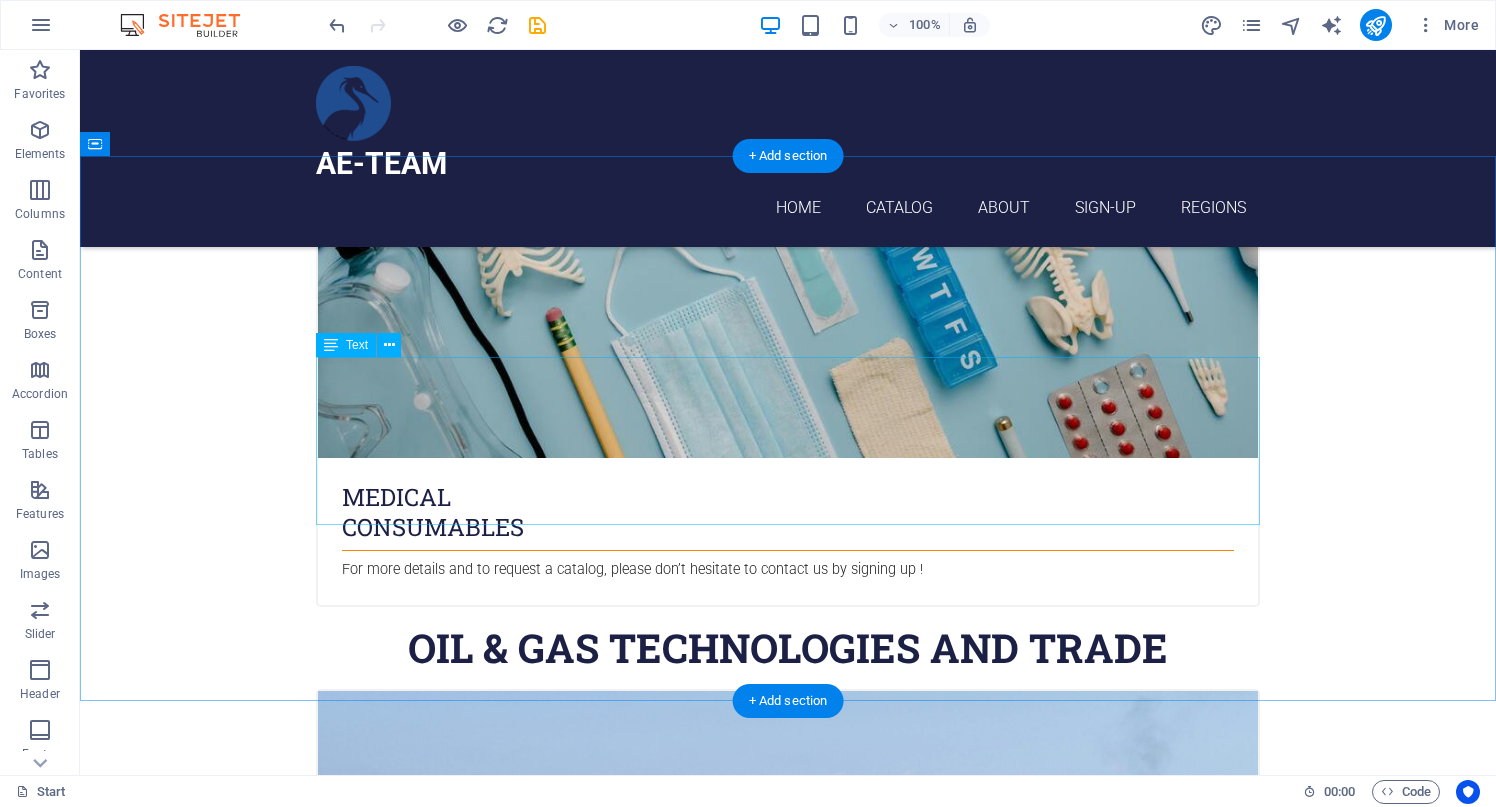 click on "AETEAM is a premier provider of systems design, high-tech security solutions and training, turnkey building and service programmes to meet the needs of modern industries and professionals in law enforcement agencies in [CITY], [COUNTRY]. With a focus on innovation, quality and relevance, the company is poised to serve both local, Middle East and African markets. The [COUNTRY]'s reputation as a knowledge-driven economy and its supportive regulatory environment make it an ideal location for a specialised security programmes solutions provider. AETEAM will take advantage of these advantages to deliver cutting-edge programmes in advanced engineering, energy systems, cyber security, intelligence techniques and smart building management." at bounding box center (788, 8530) 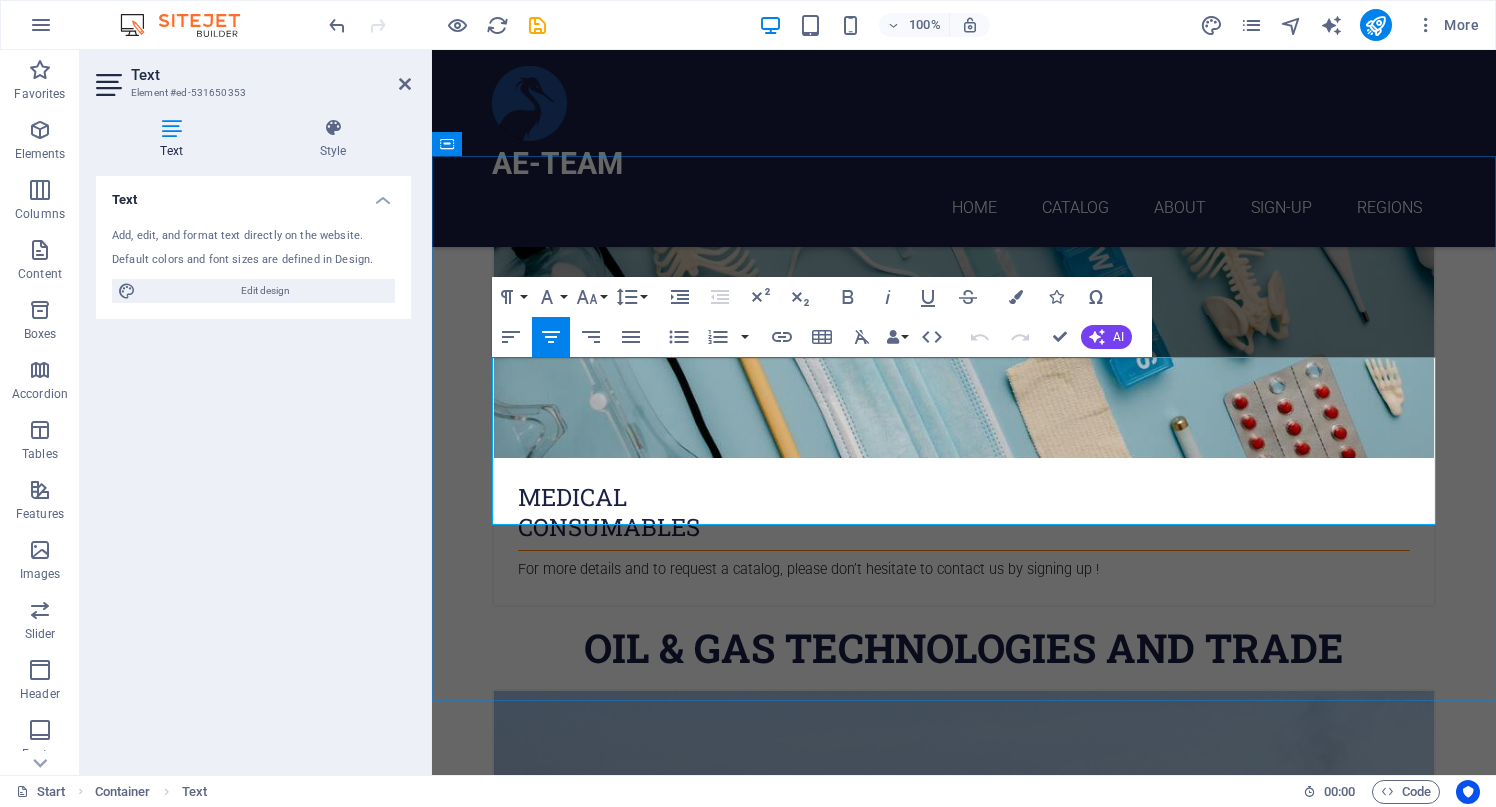 drag, startPoint x: 498, startPoint y: 371, endPoint x: 1421, endPoint y: 516, distance: 934.32007 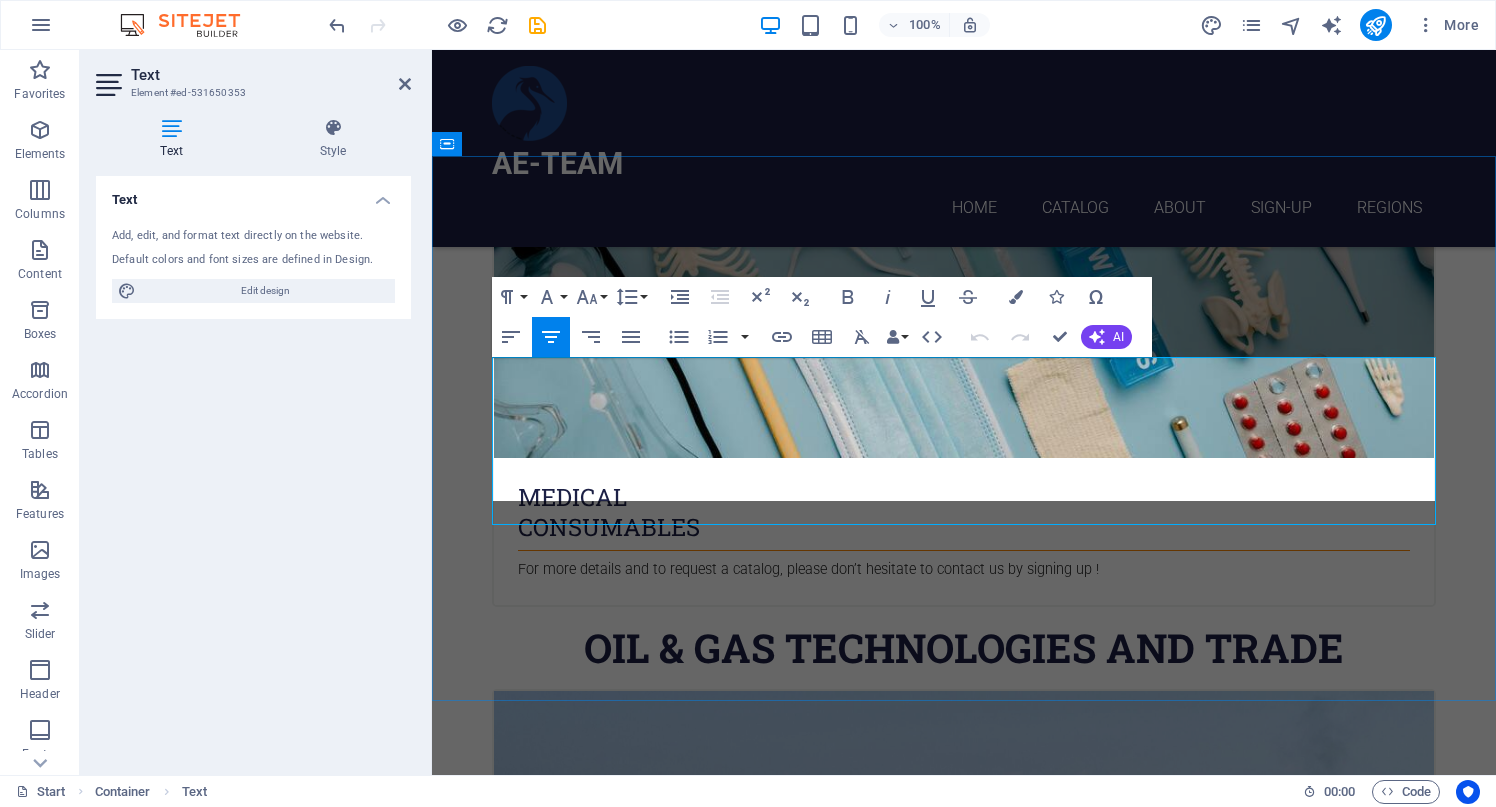 scroll, scrollTop: 11749, scrollLeft: 2, axis: both 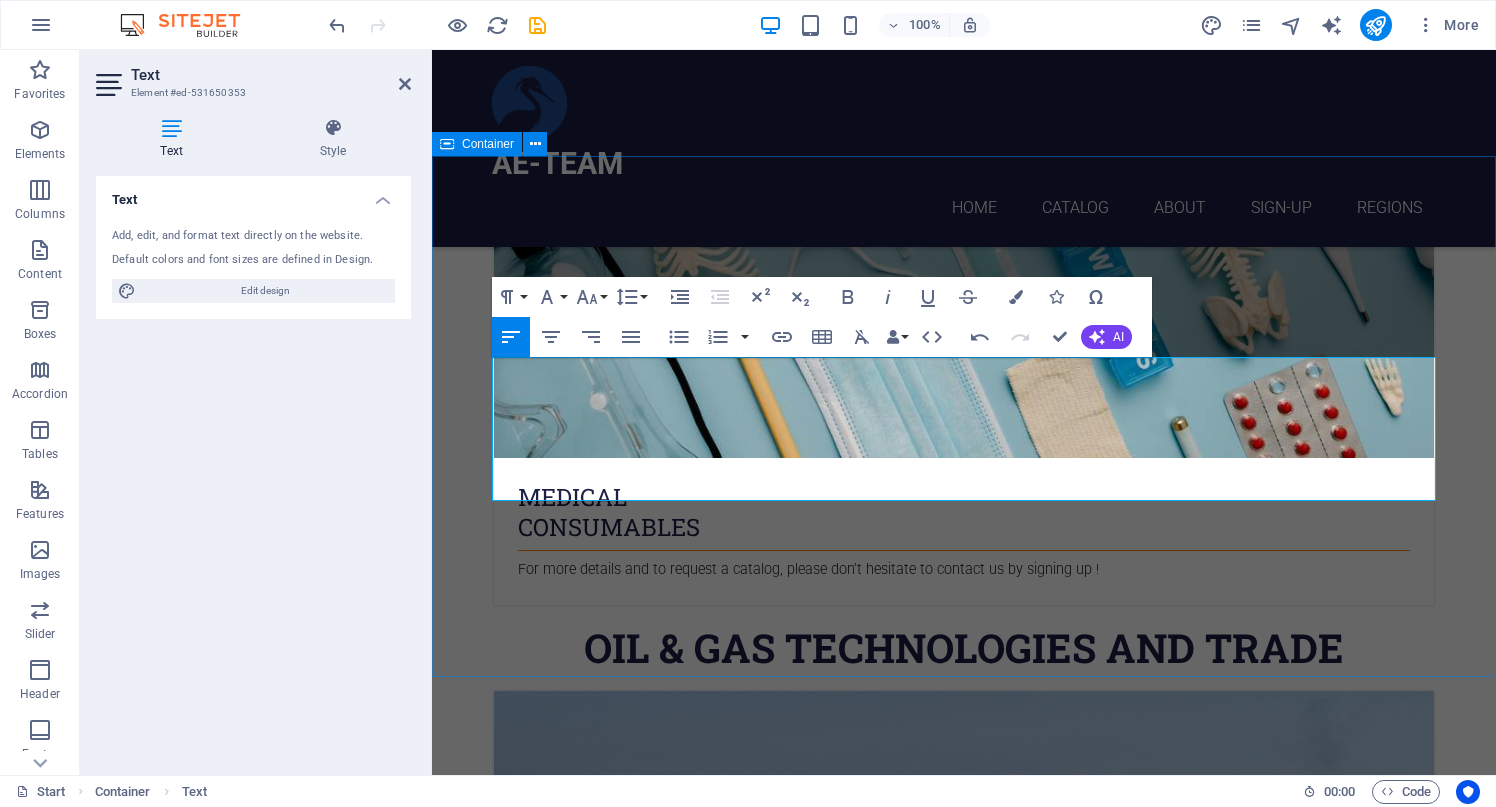 drag, startPoint x: 554, startPoint y: 370, endPoint x: 488, endPoint y: 370, distance: 66 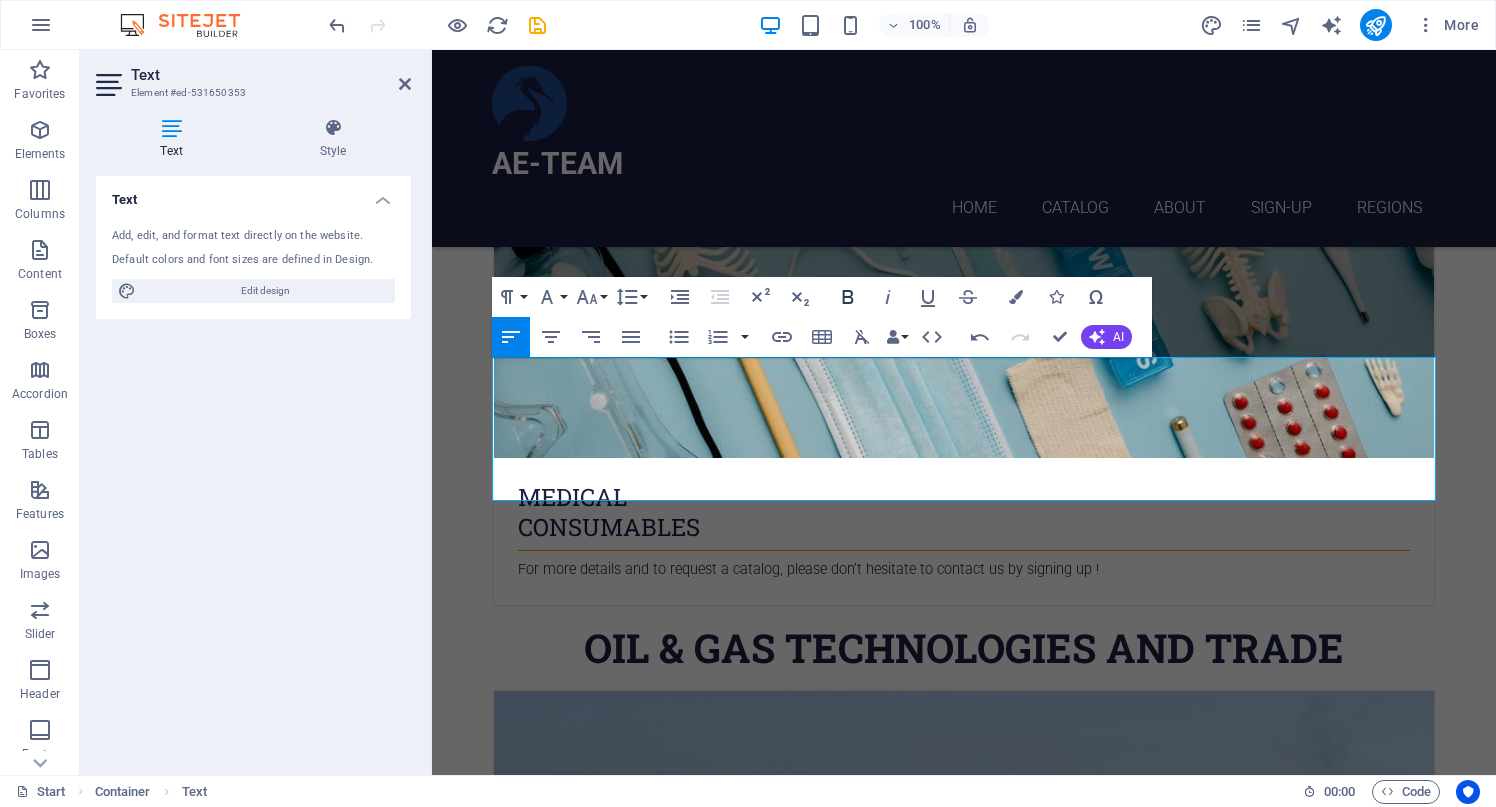 click 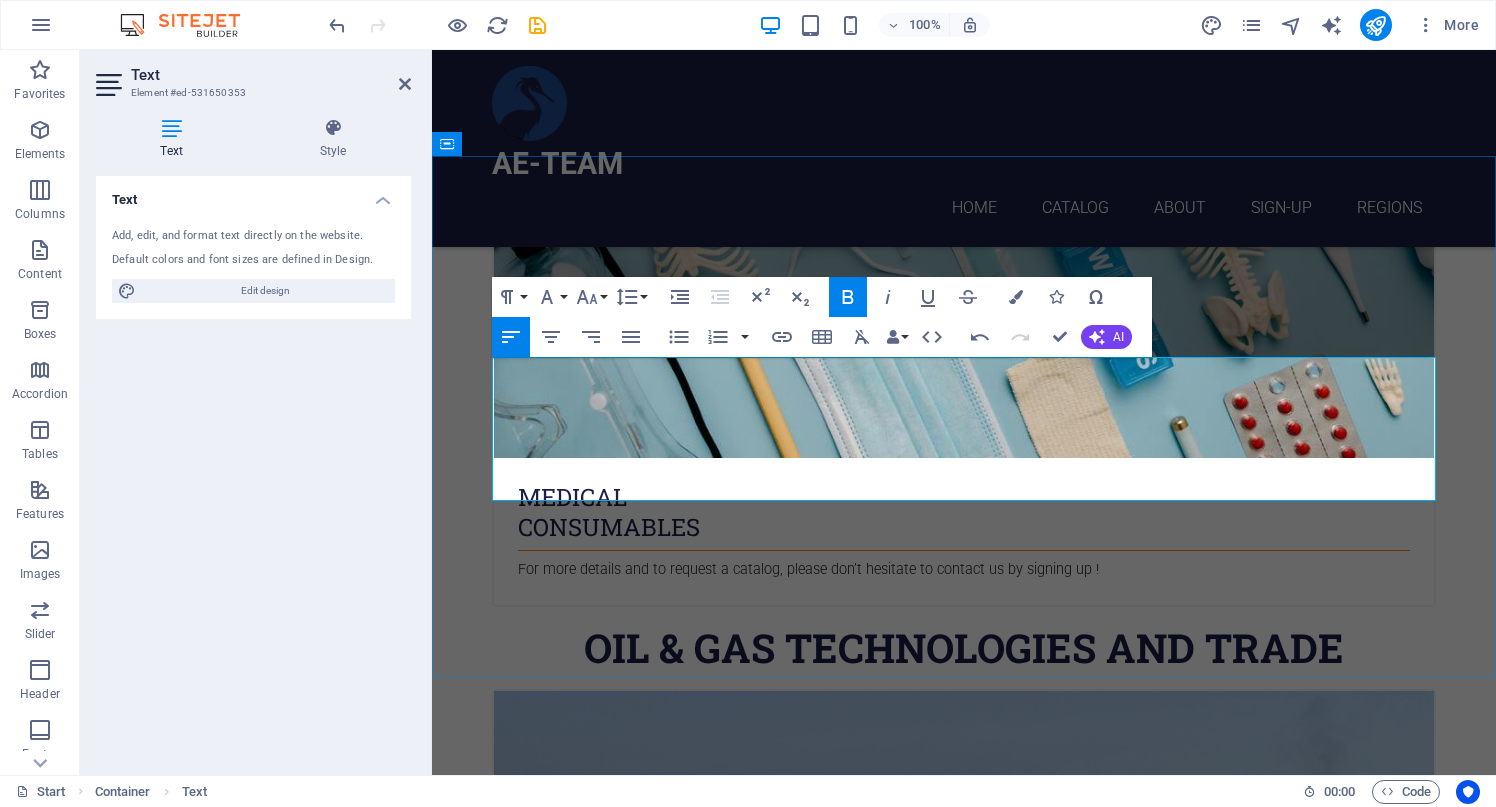 drag, startPoint x: 853, startPoint y: 466, endPoint x: 795, endPoint y: 468, distance: 58.034473 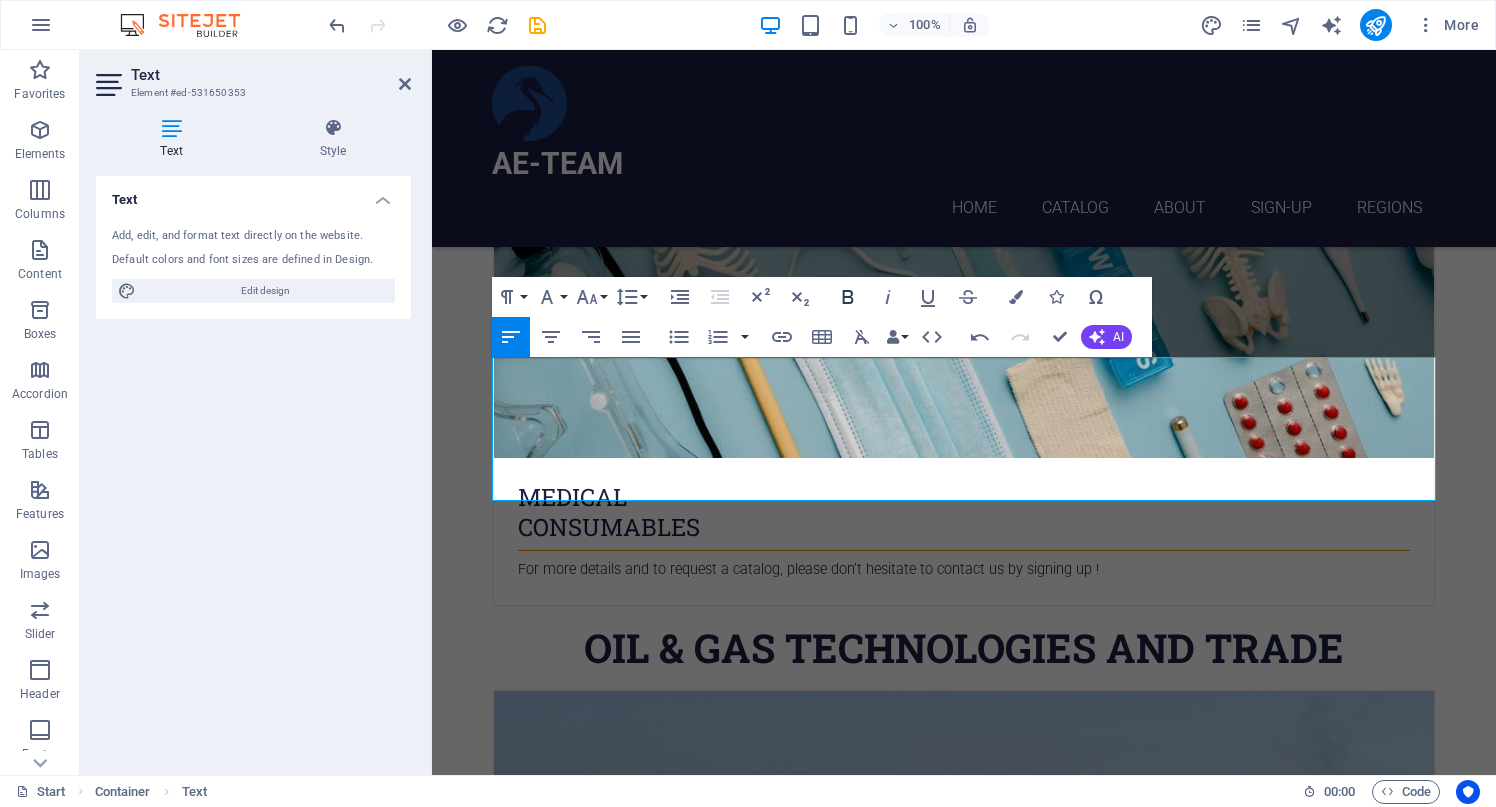 click 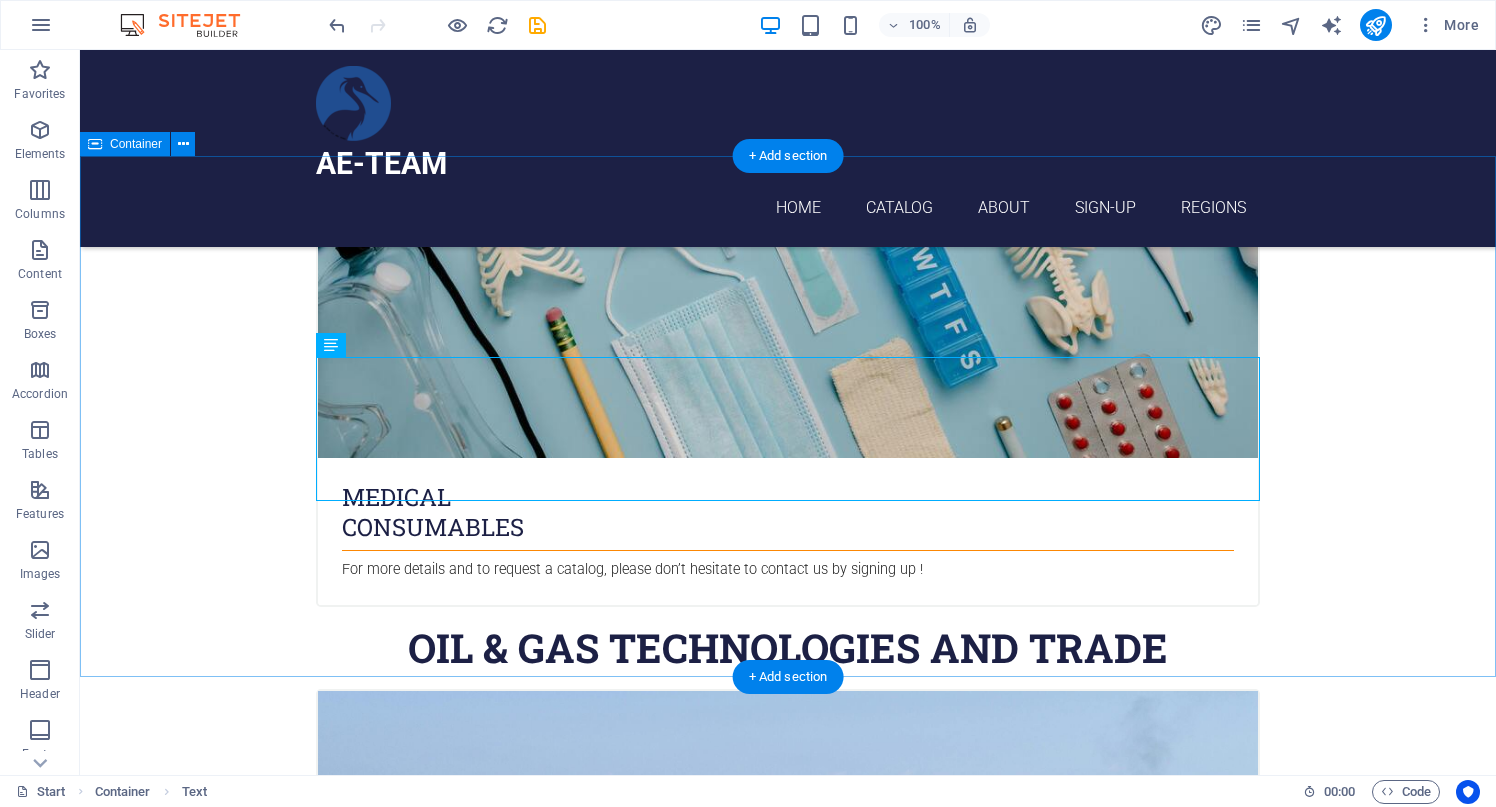 click on "YOUR CUTTING-EDGE TECHNOLOGY DRIVER About AE-TEAM TECHNOLOGY LLC AETEAM is headquartered in the United Arab Emirates and draws its strength from Chinese and Turkish technologies, partnerships, and strategic flexibility. Focused on innovation, quality, and suitability, the company is ready to serve the Middle East and African markets. The UAE's reputation as a knowledge-driven economy and its supportive regulatory environment make it an ideal location for providing specialised security programme solutions. AETEAM will continue to leverage these advantages to deliver advanced engineering, electric vehicle systems, medical equipment, project and integration management, and oil and gas sector solutions. get in touch" at bounding box center (788, 8505) 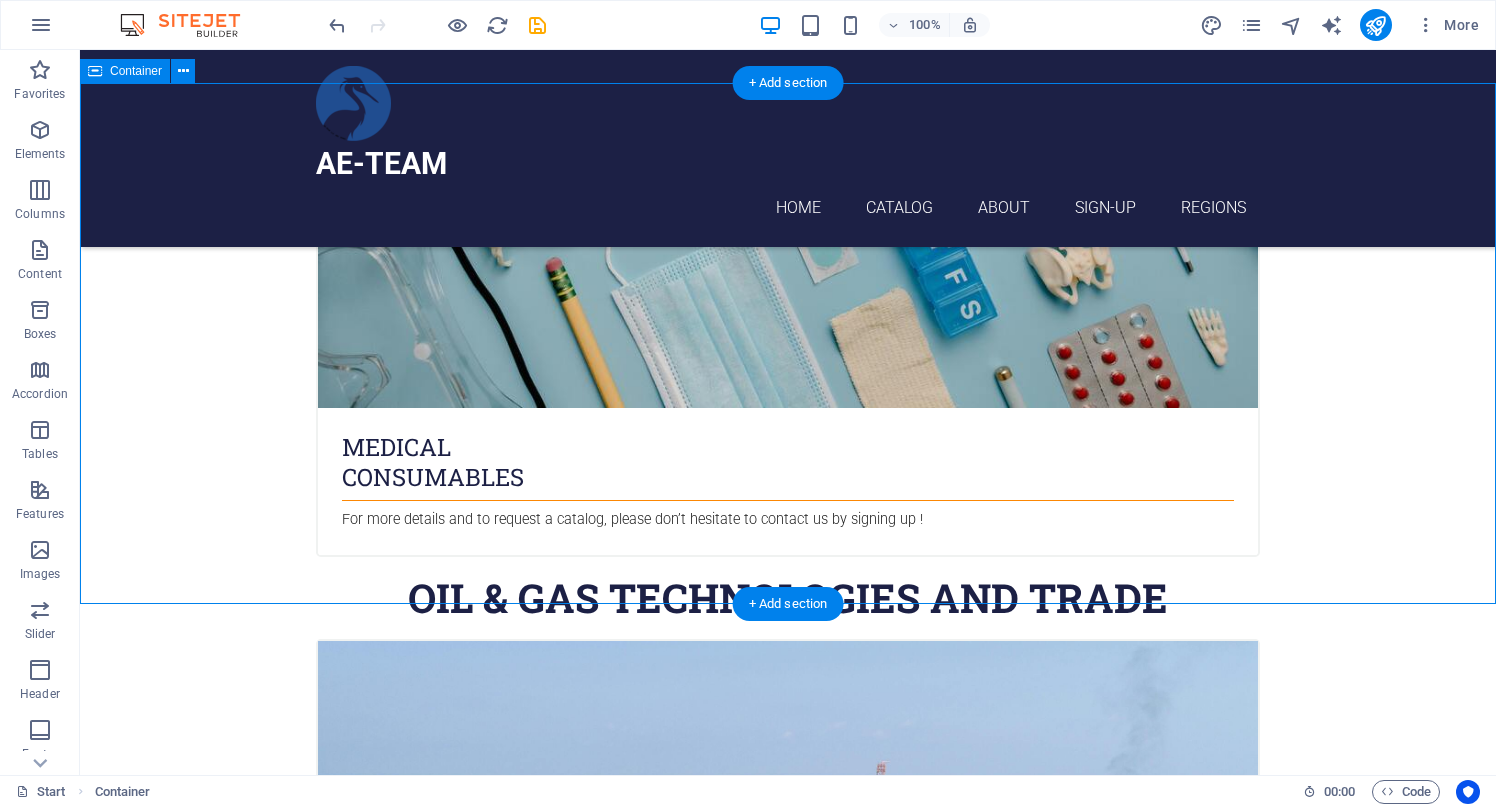 scroll, scrollTop: 4847, scrollLeft: 0, axis: vertical 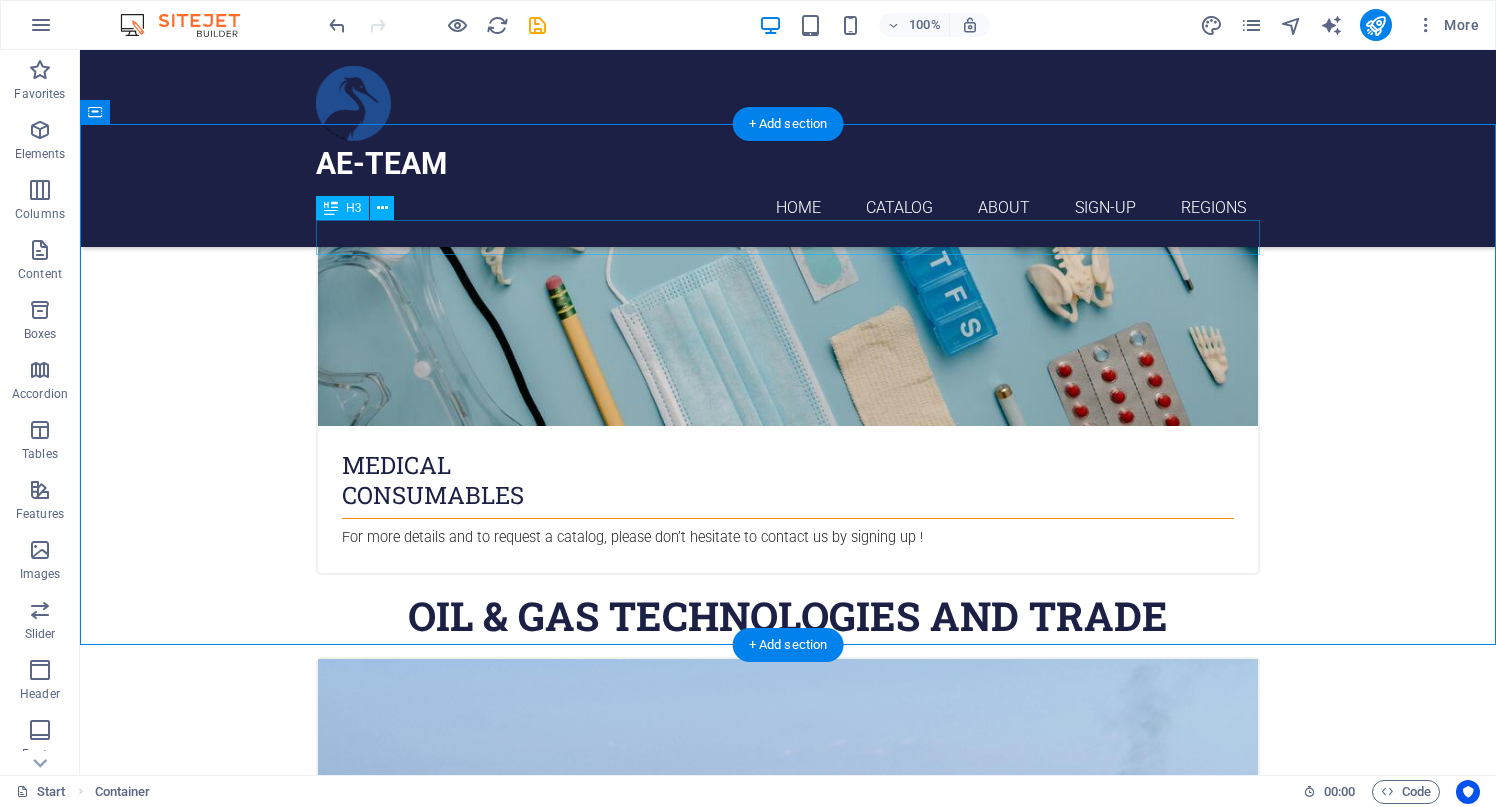 click on "YOUR CUTTING-EDGE TECHNOLOGY DRIVER" at bounding box center [788, 8326] 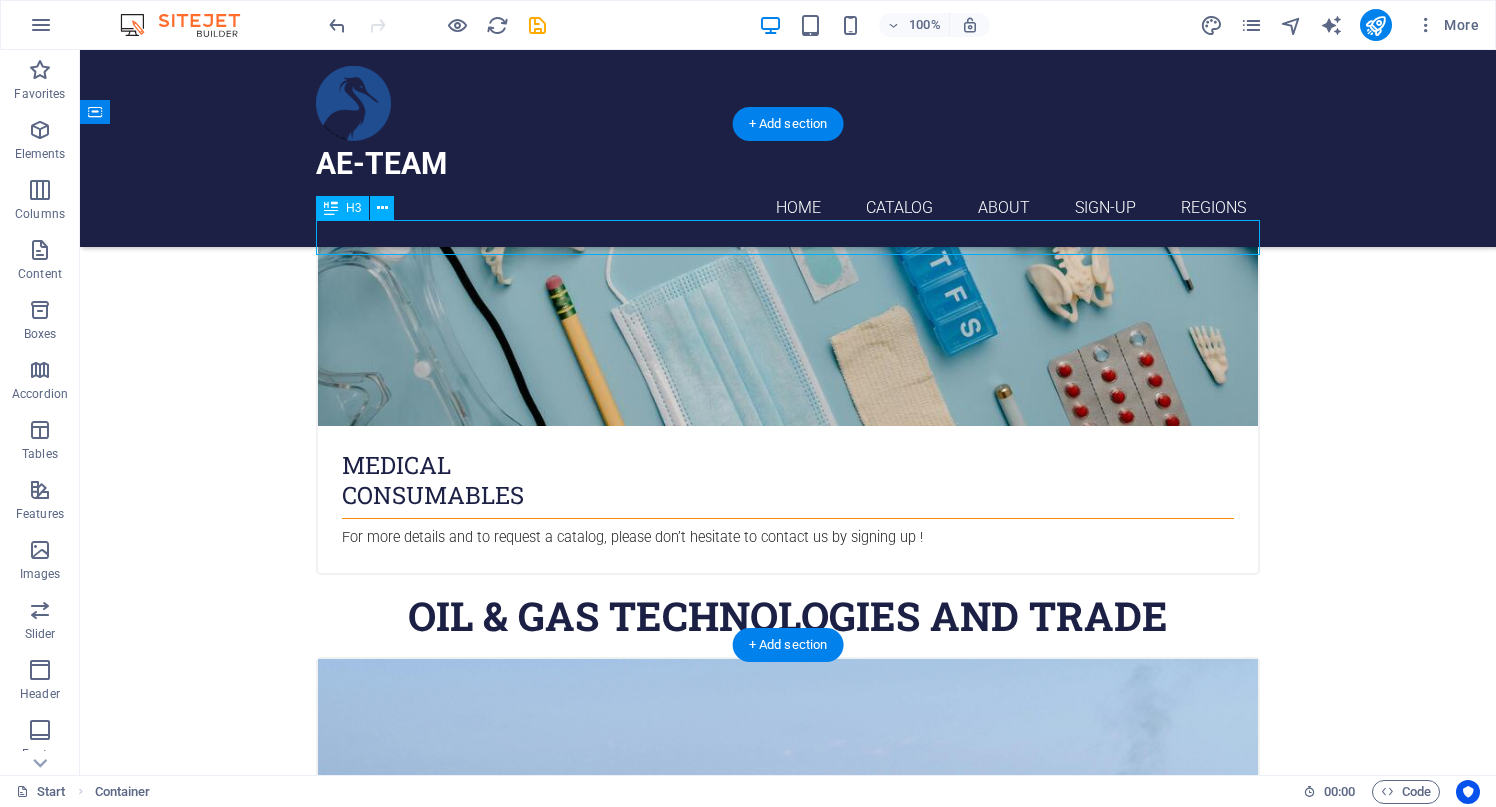 click on "YOUR CUTTING-EDGE TECHNOLOGY DRIVER" at bounding box center [788, 8326] 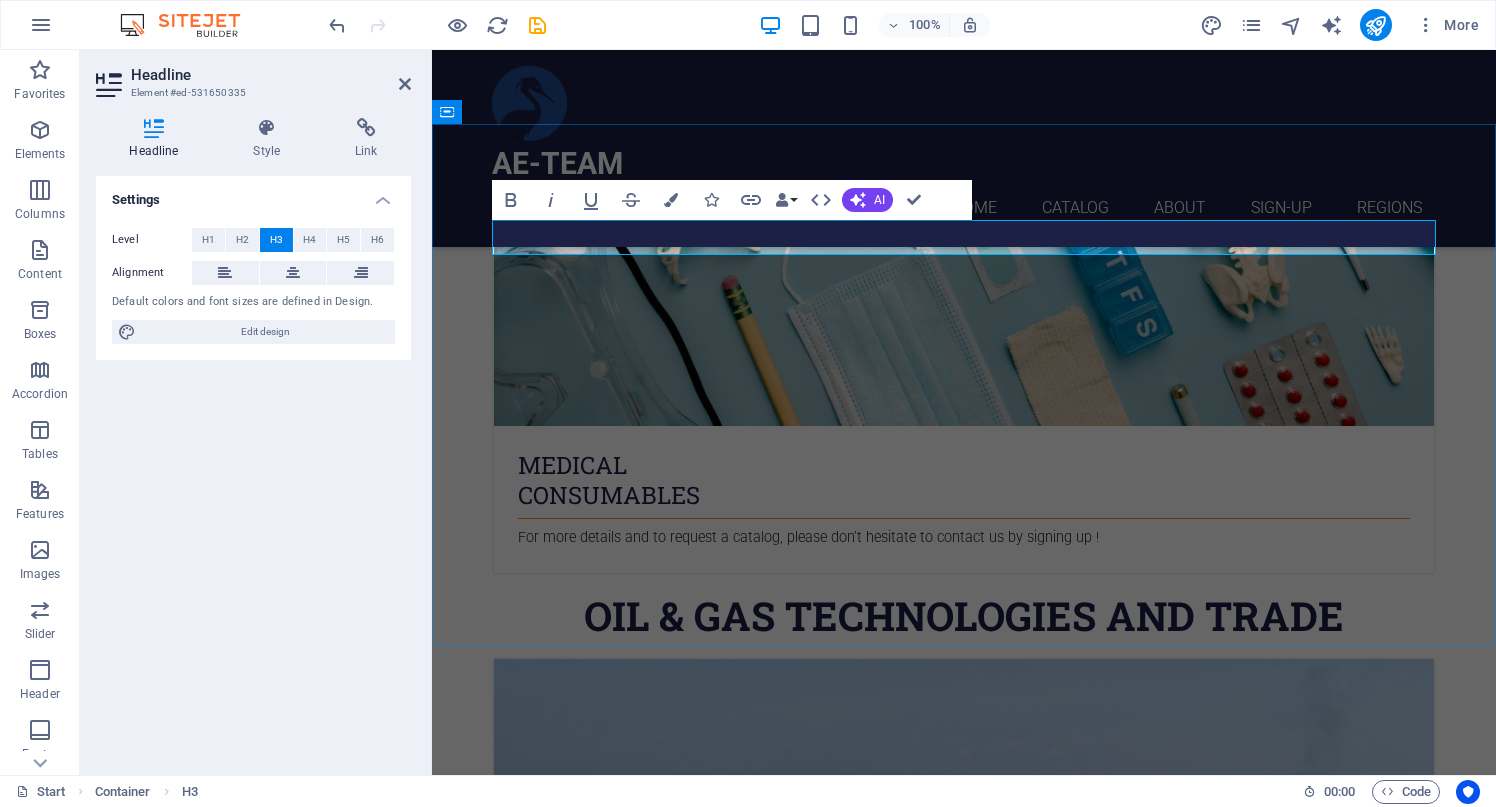 click on "YOUR CUTTING-EDGE TECHNOLOGY DRIVER" at bounding box center [964, 8093] 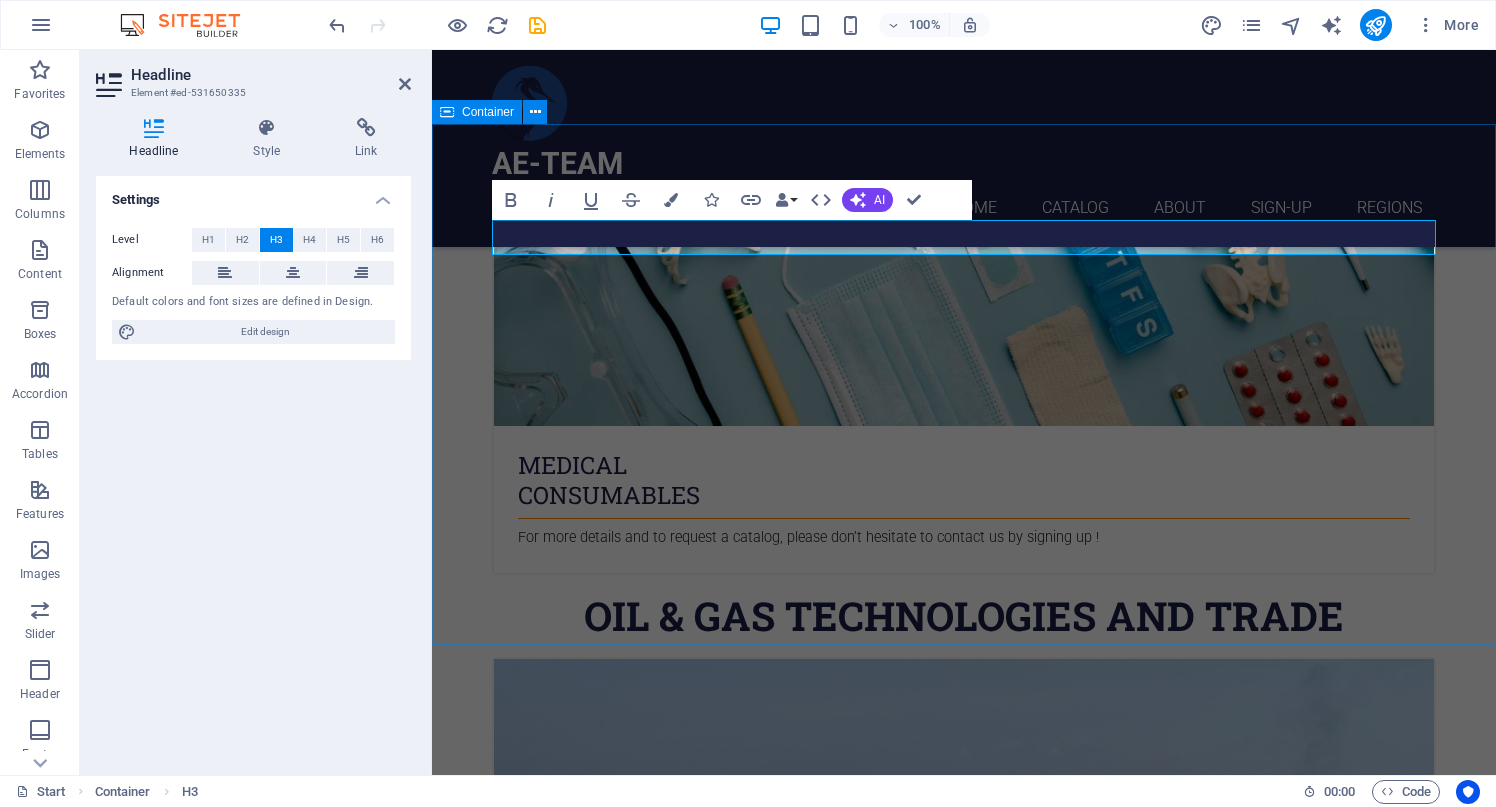 click on "YOUR CUTTING-EDGE TECHNOLOGY SUPPLIER About AE-TEAM TECHNOLOGY LLC AETEAM is headquartered in the United Arab Emirates and draws its strength from Chinese and Turkish technologies, partnerships, and strategic flexibility. Focused on innovation, quality, and suitability, the company is ready to serve the Middle East and African markets. The UAE's reputation as a knowledge-driven economy and its supportive regulatory environment make it an ideal location for providing specialised security programme solutions. AETEAM will continue to leverage these advantages to deliver advanced engineering, electric vehicle systems, medical equipment, project and integration management, and oil and gas sector solutions. get in touch" at bounding box center (964, 8240) 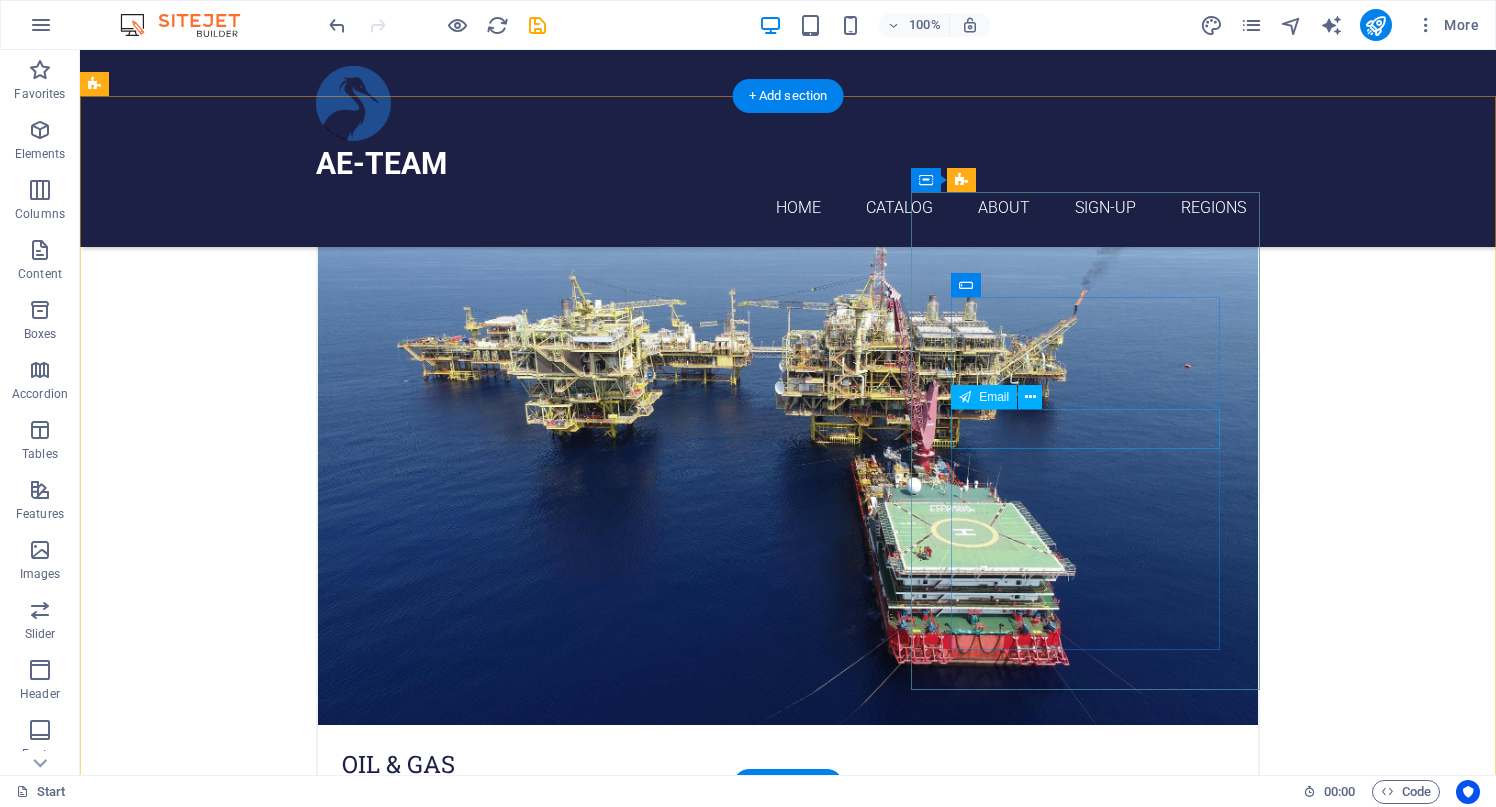 scroll, scrollTop: 5387, scrollLeft: 0, axis: vertical 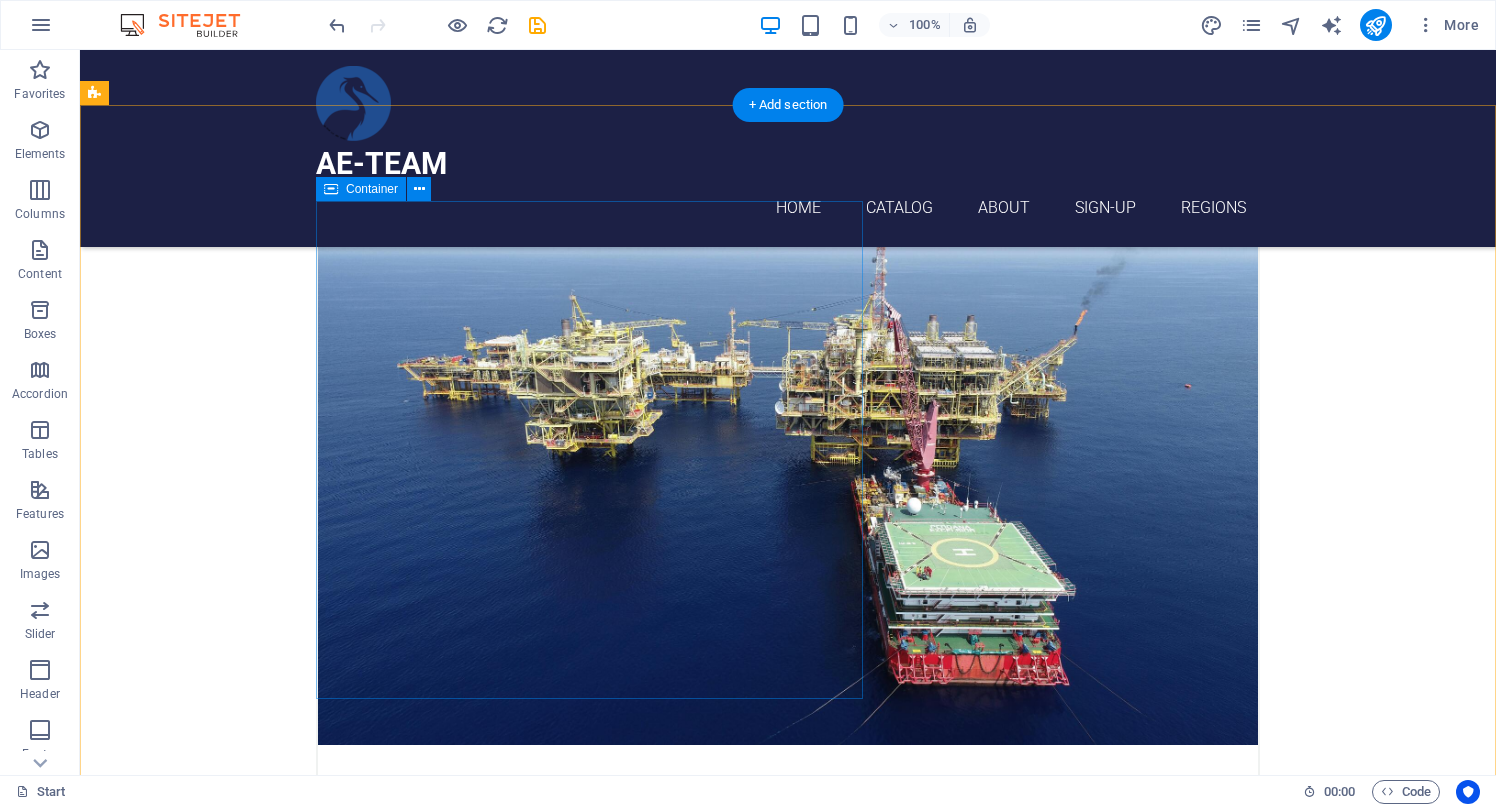click on "LAUNCH SOON ! 0 DAYS 0 HOURS 0 MINUTES 0 SECONDS" at bounding box center [568, 9307] 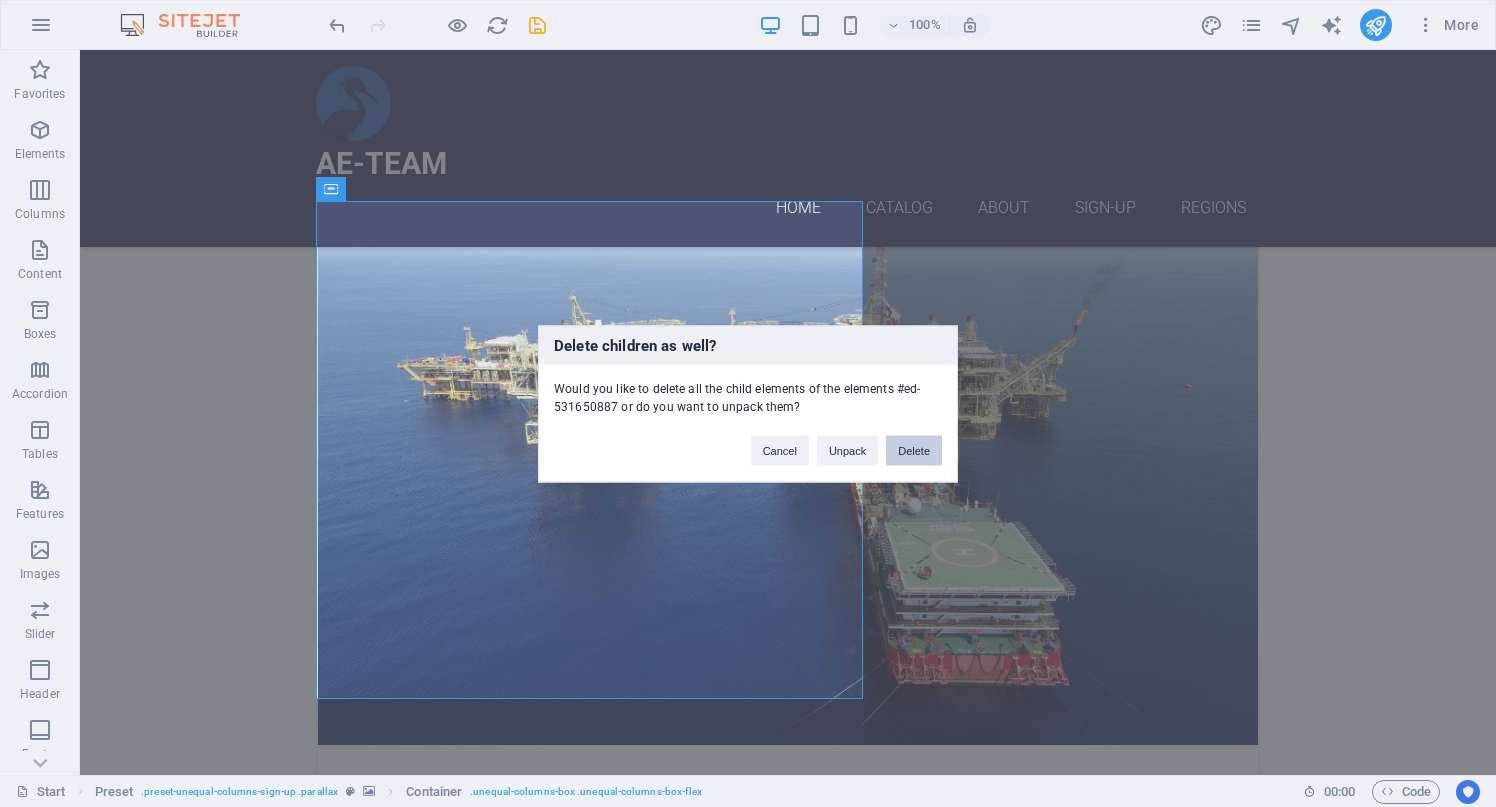 click on "Delete" at bounding box center [914, 450] 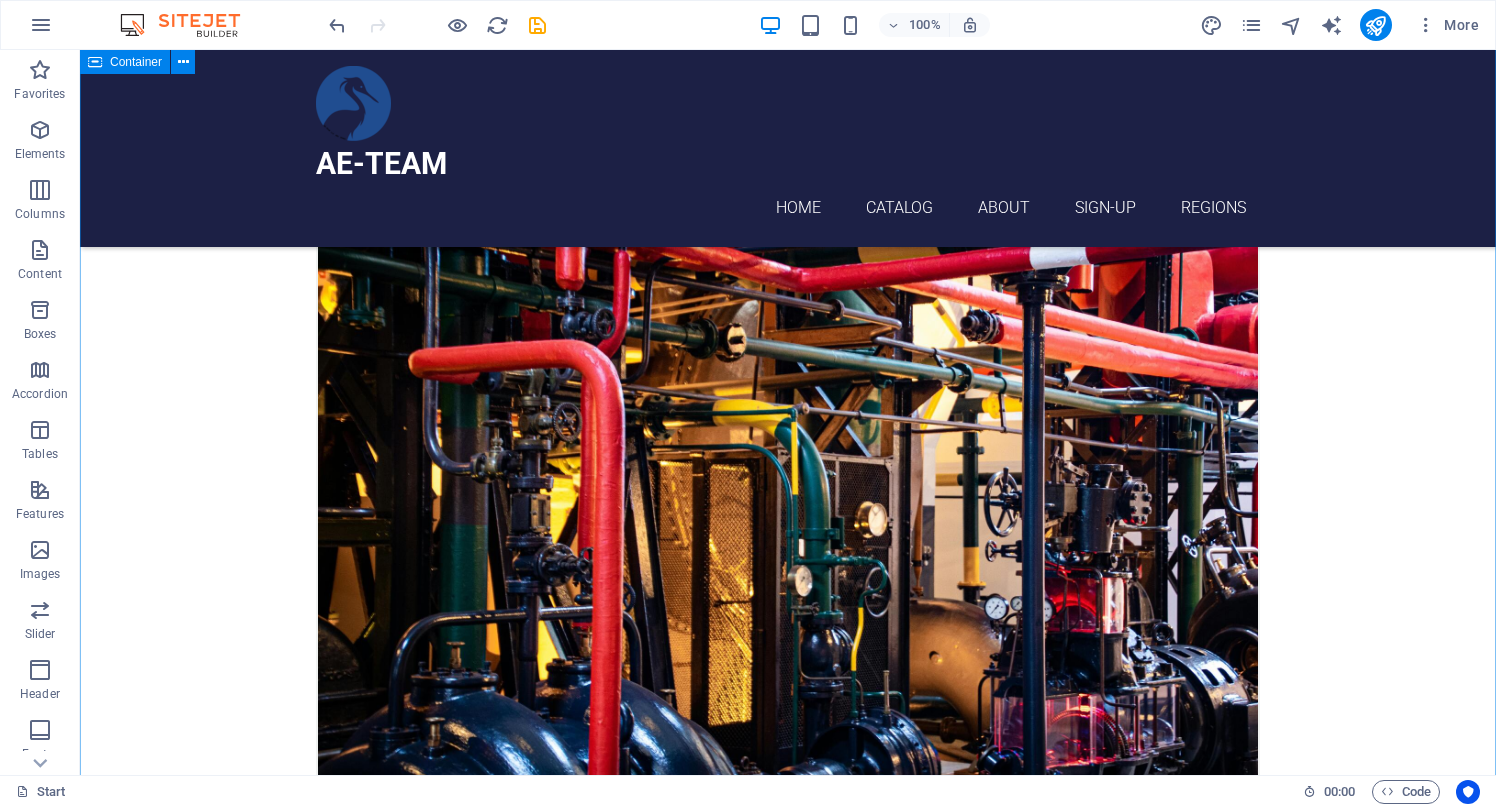 scroll, scrollTop: 6130, scrollLeft: 0, axis: vertical 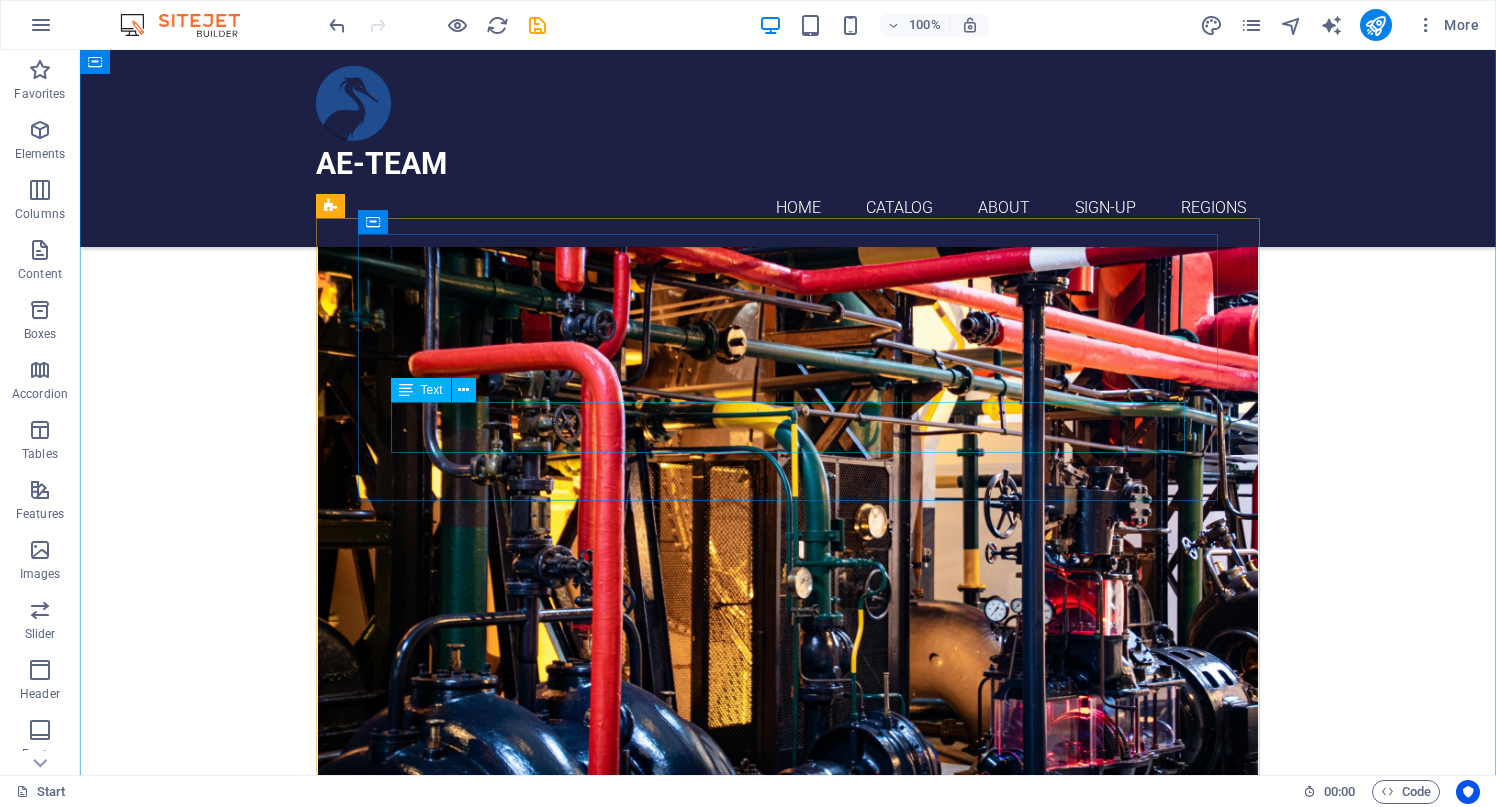 click on "GCC: [STATE] - [STATE] - [STATE] - [STATE] - [STATE] [CITY], [STATE]" at bounding box center (788, 9252) 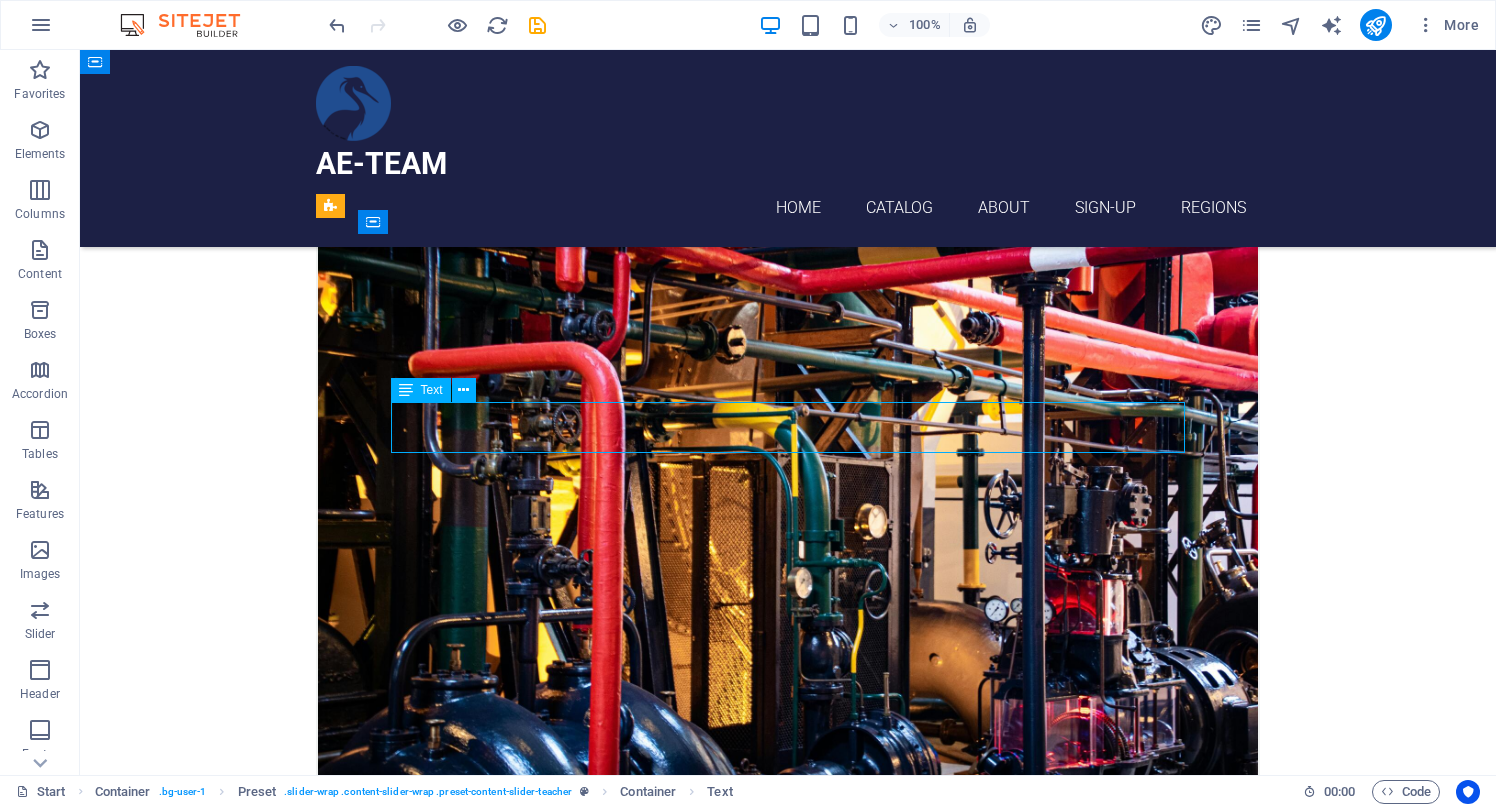 click on "GCC: [STATE] - [STATE] - [STATE] - [STATE] - [STATE] [CITY], [STATE]" at bounding box center (788, 9252) 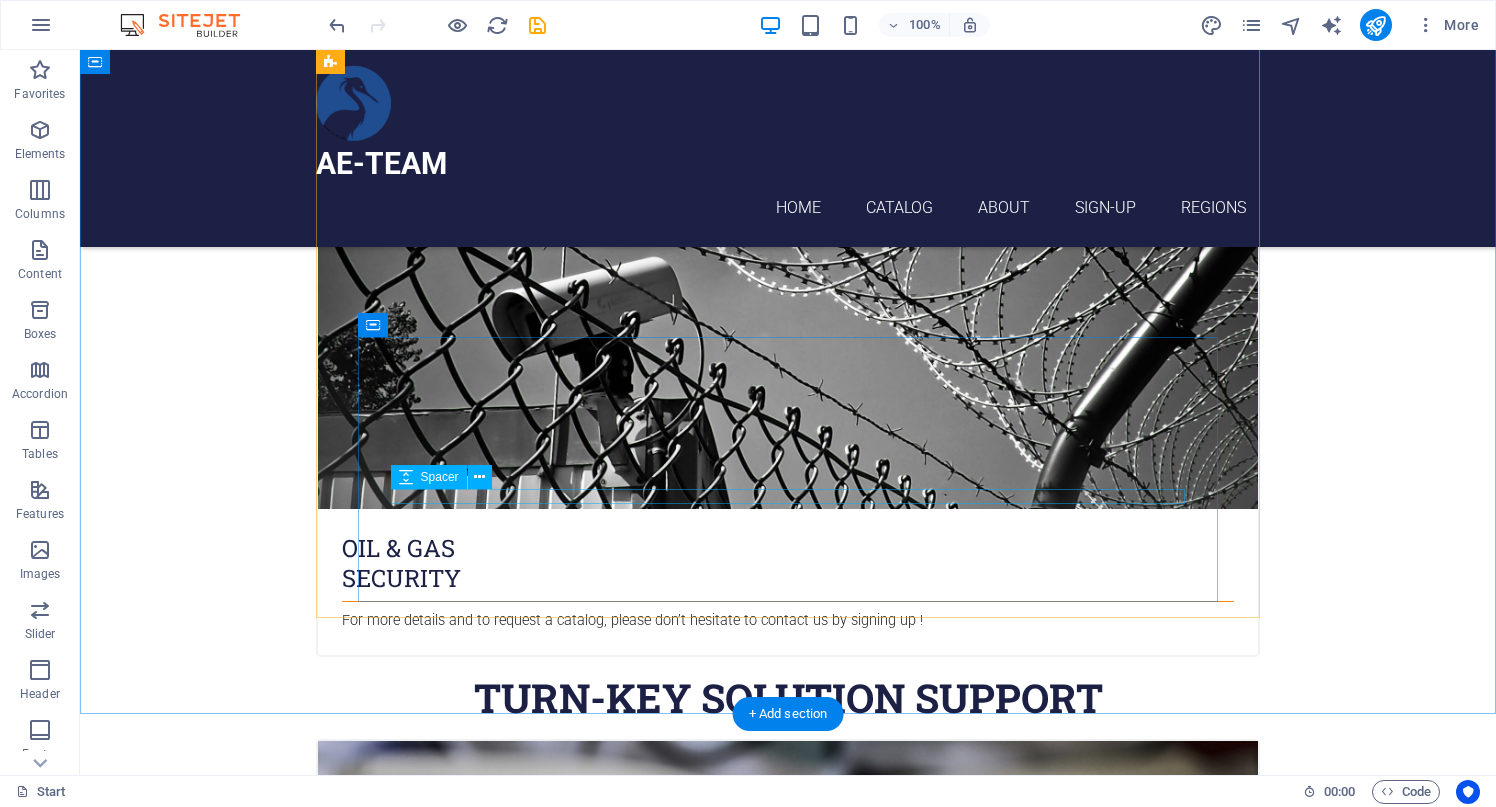 scroll, scrollTop: 7225, scrollLeft: 0, axis: vertical 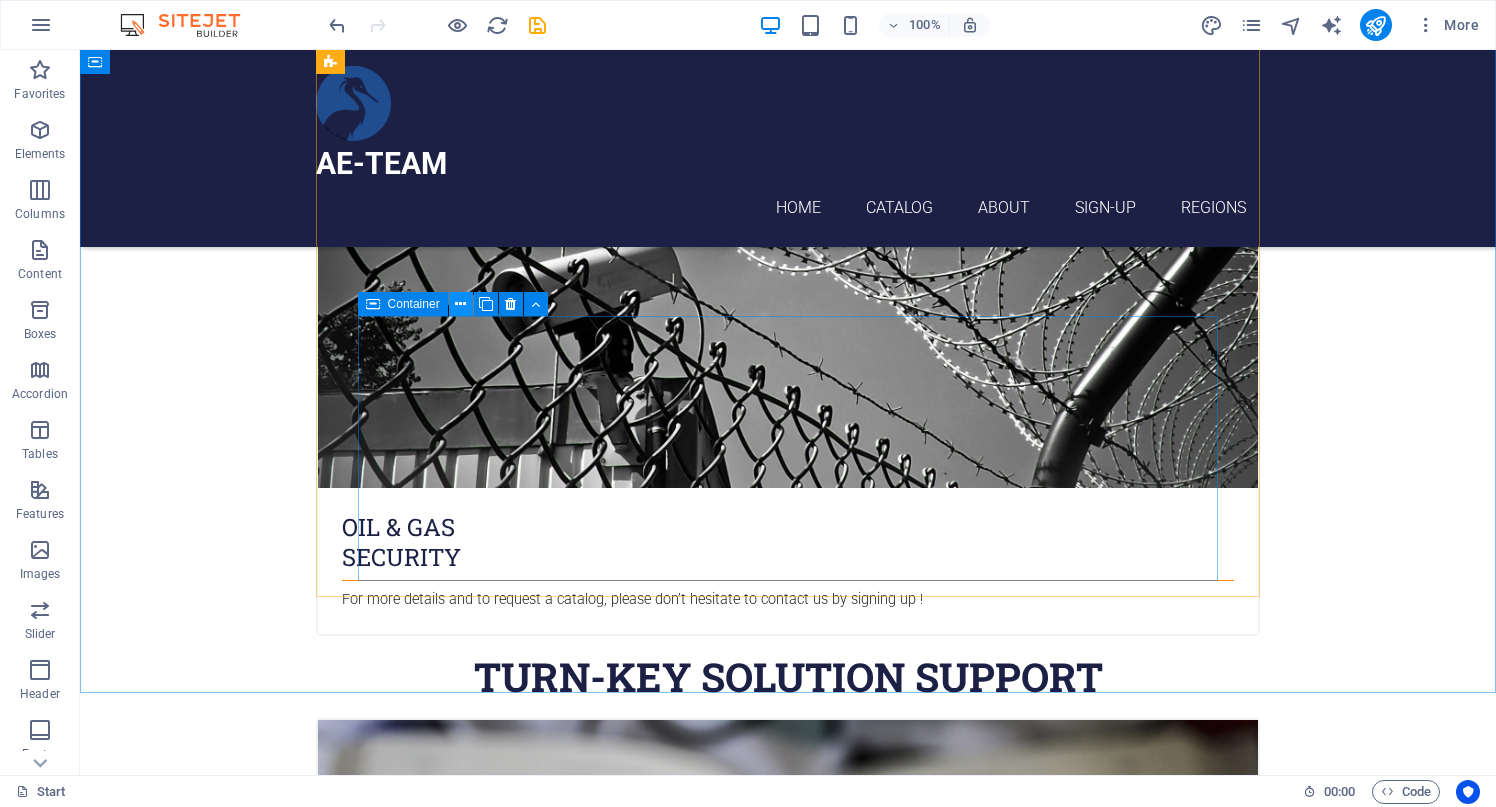 click at bounding box center [460, 304] 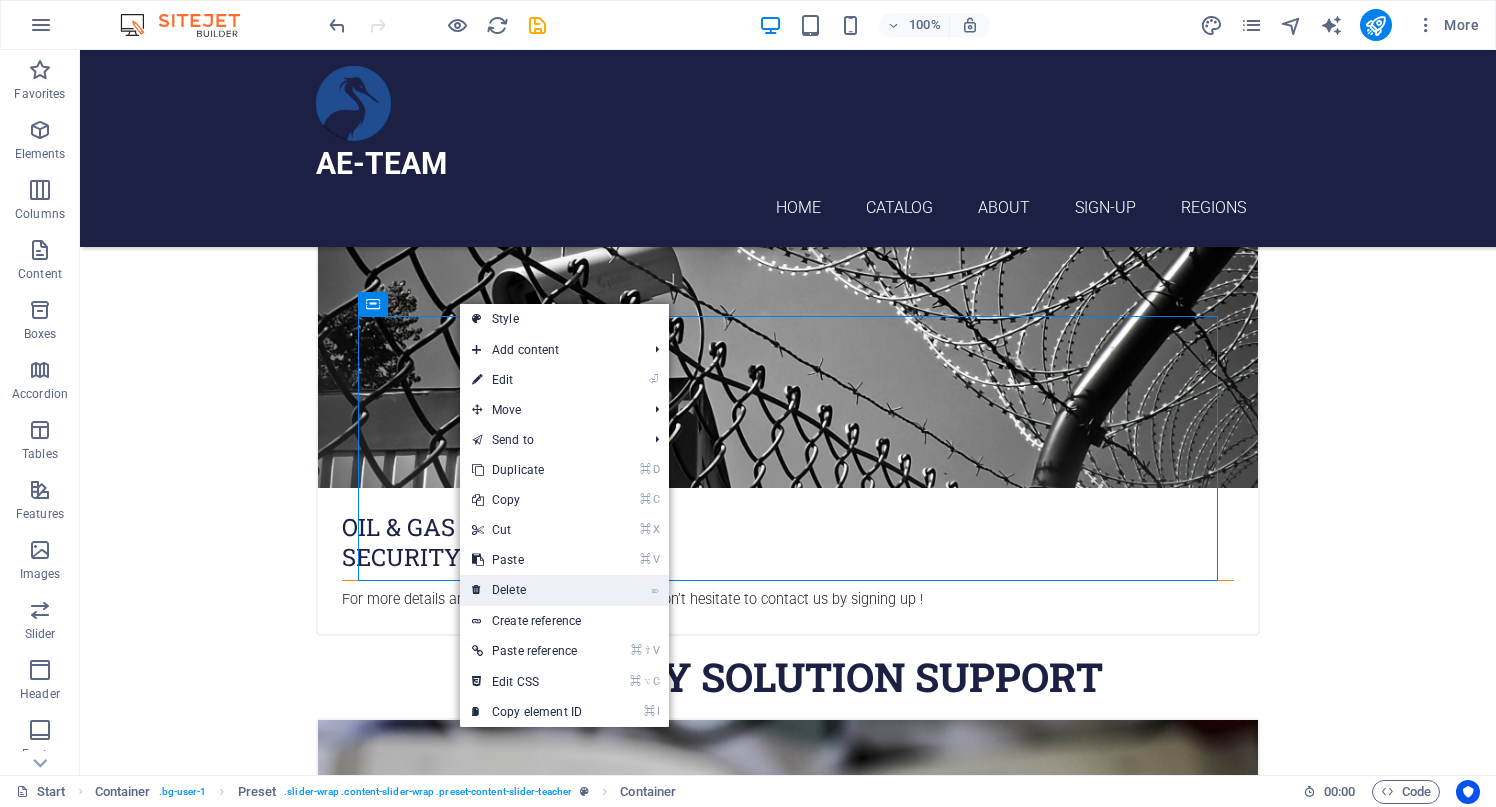 click on "⌦  Delete" at bounding box center (527, 590) 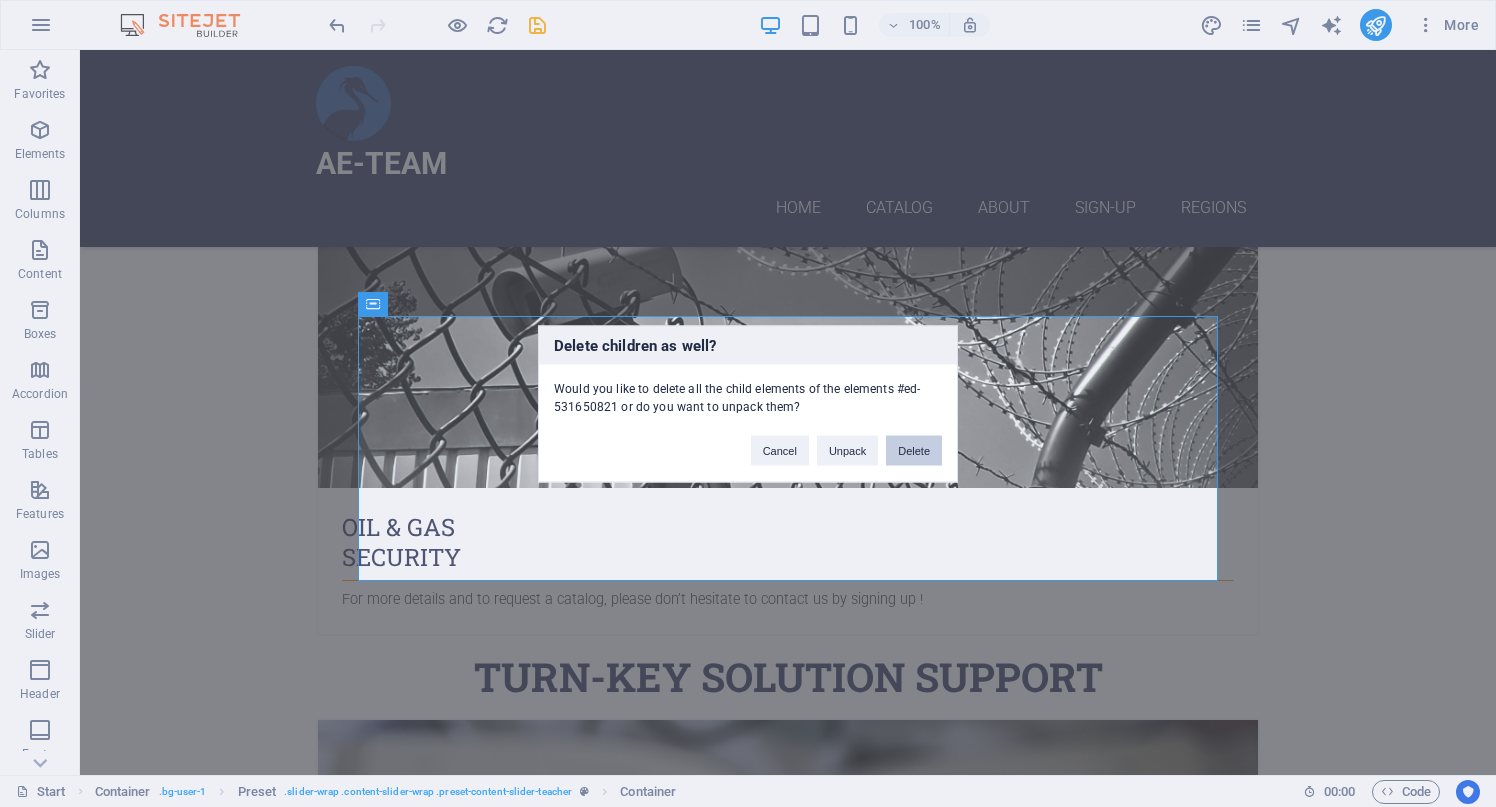 click on "Delete" at bounding box center [914, 450] 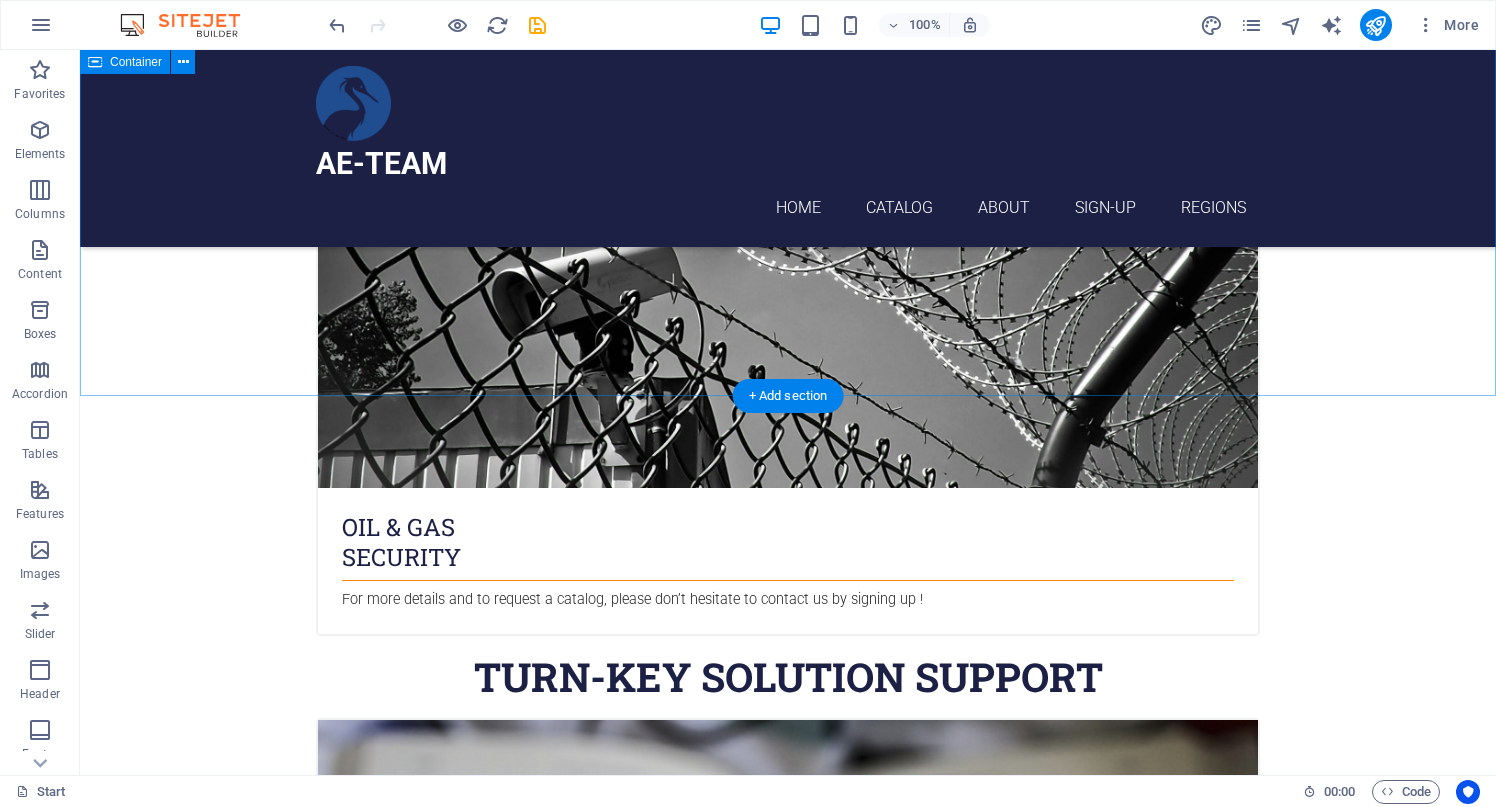 scroll, scrollTop: 7252, scrollLeft: 0, axis: vertical 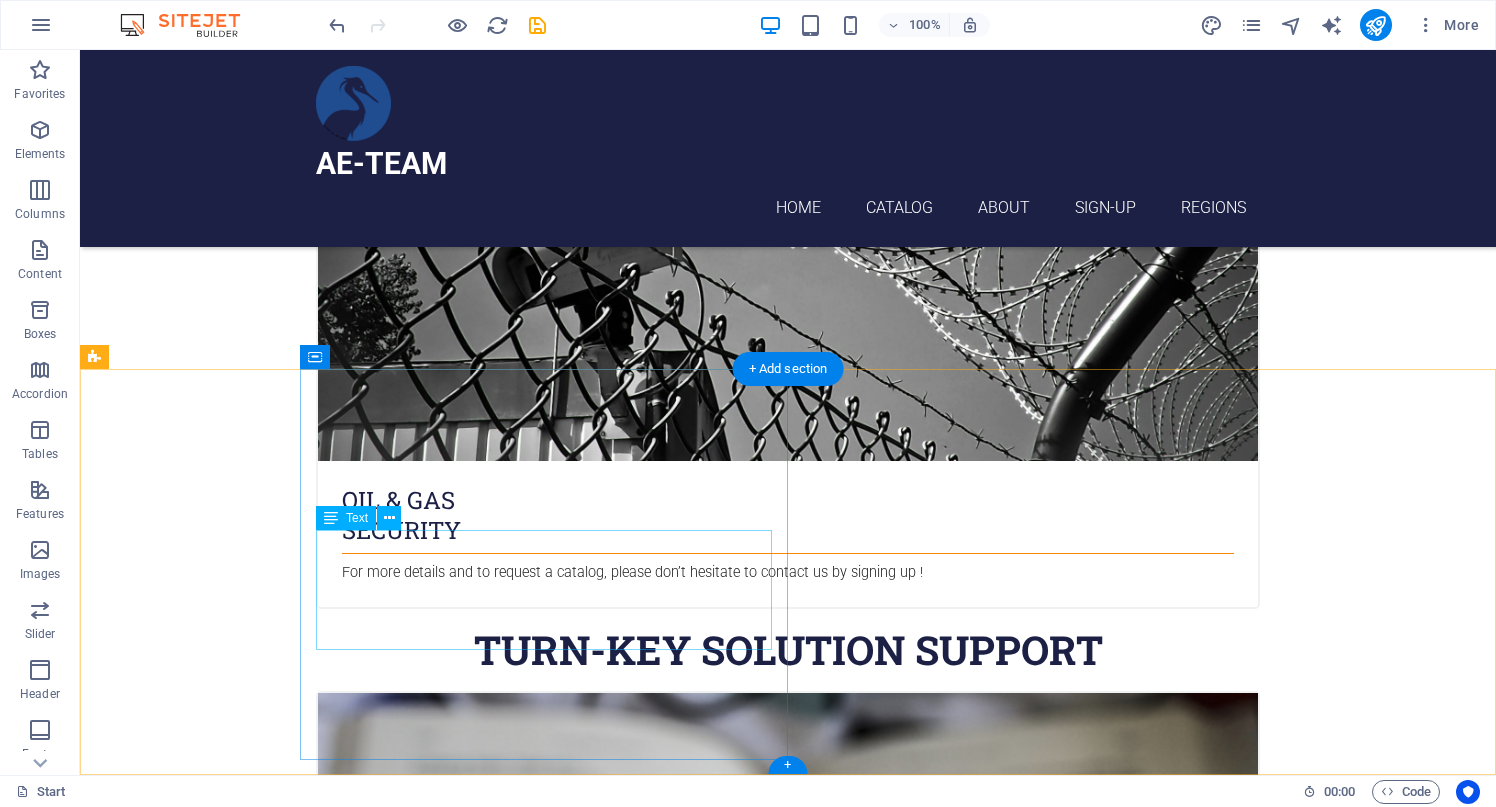 click on "AE-TEAM LLC [CITY], [AREA], , [CITY] [POSTAL_CODE] + [PHONE] info training@[DOMAIN] Legal Notice | Privacy" at bounding box center (544, 9366) 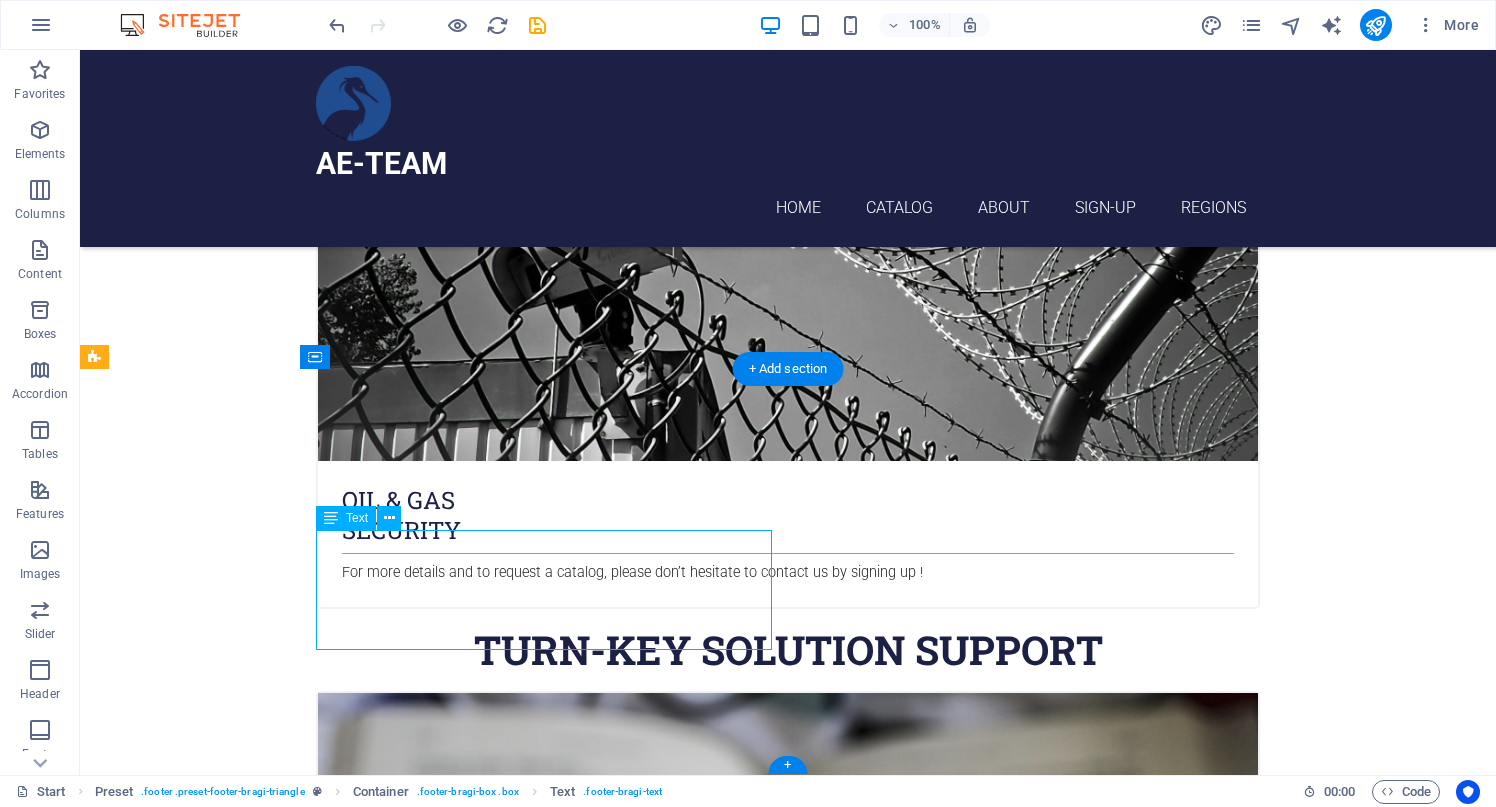 click on "AE-TEAM LLC [CITY], [AREA], , [CITY] [POSTAL_CODE] + [PHONE] info training@[DOMAIN] Legal Notice | Privacy" at bounding box center (544, 9366) 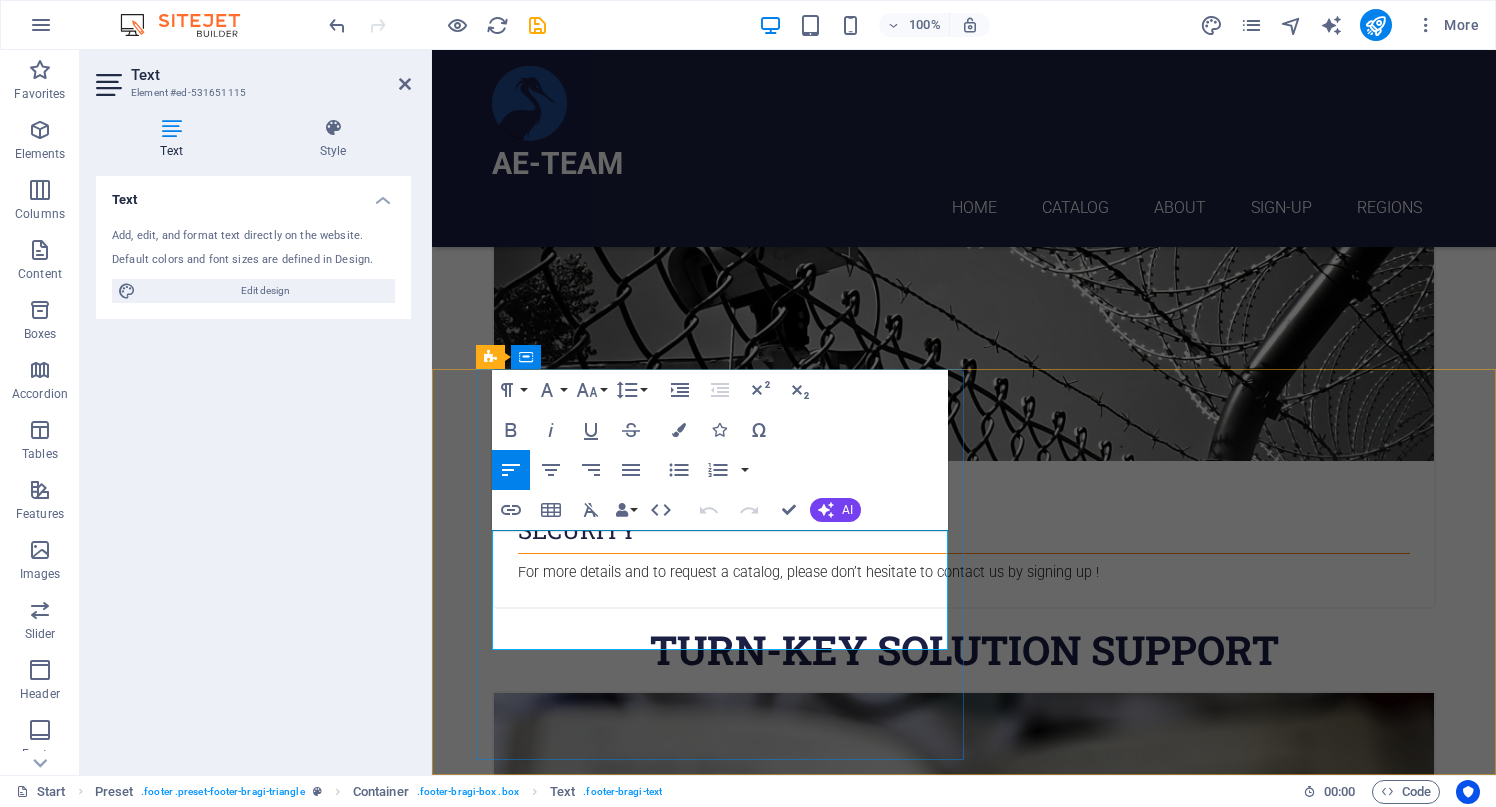 click on "[CITY] [AREA], [VILLAGES]," at bounding box center (582, 9109) 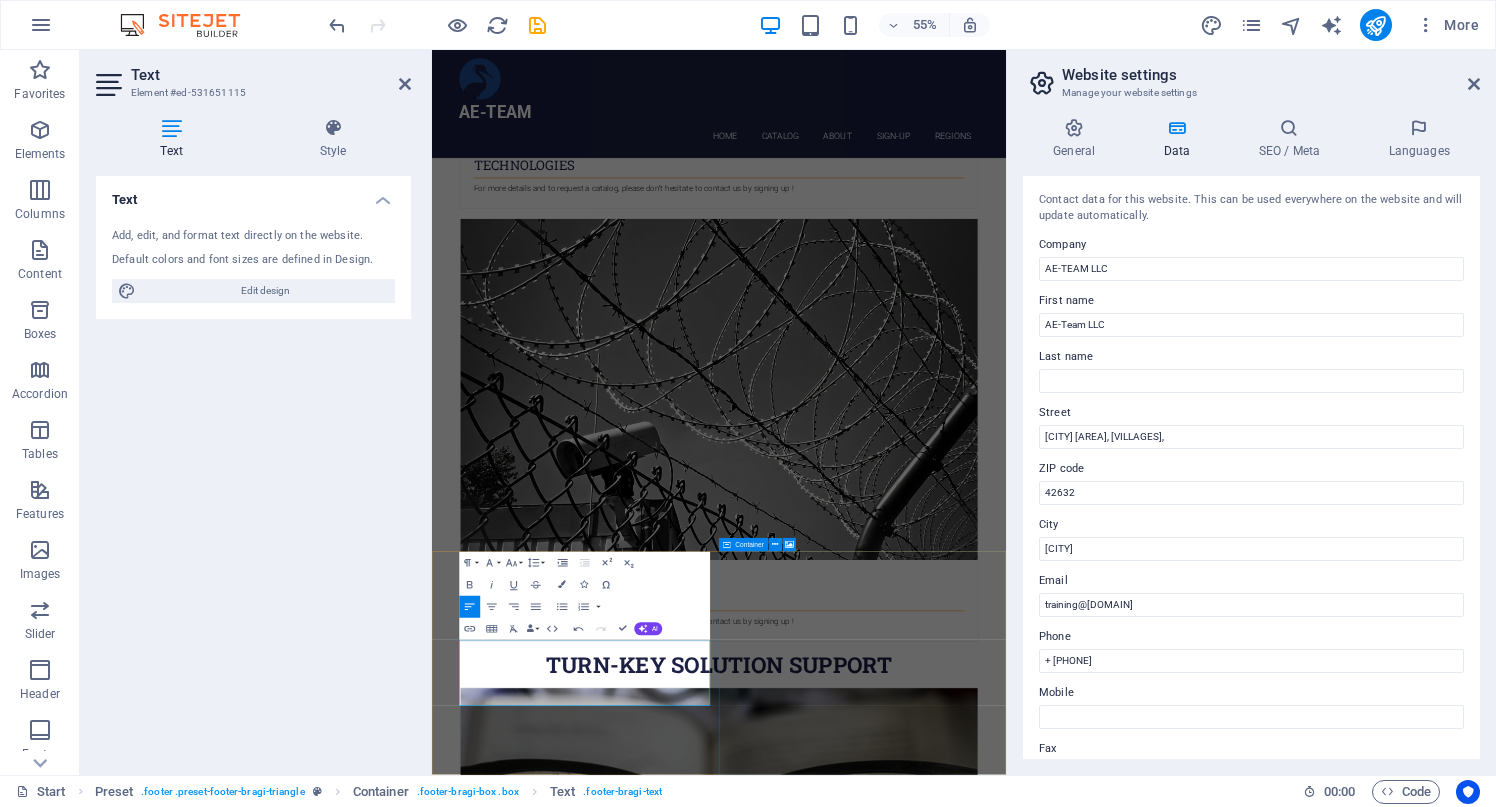 type 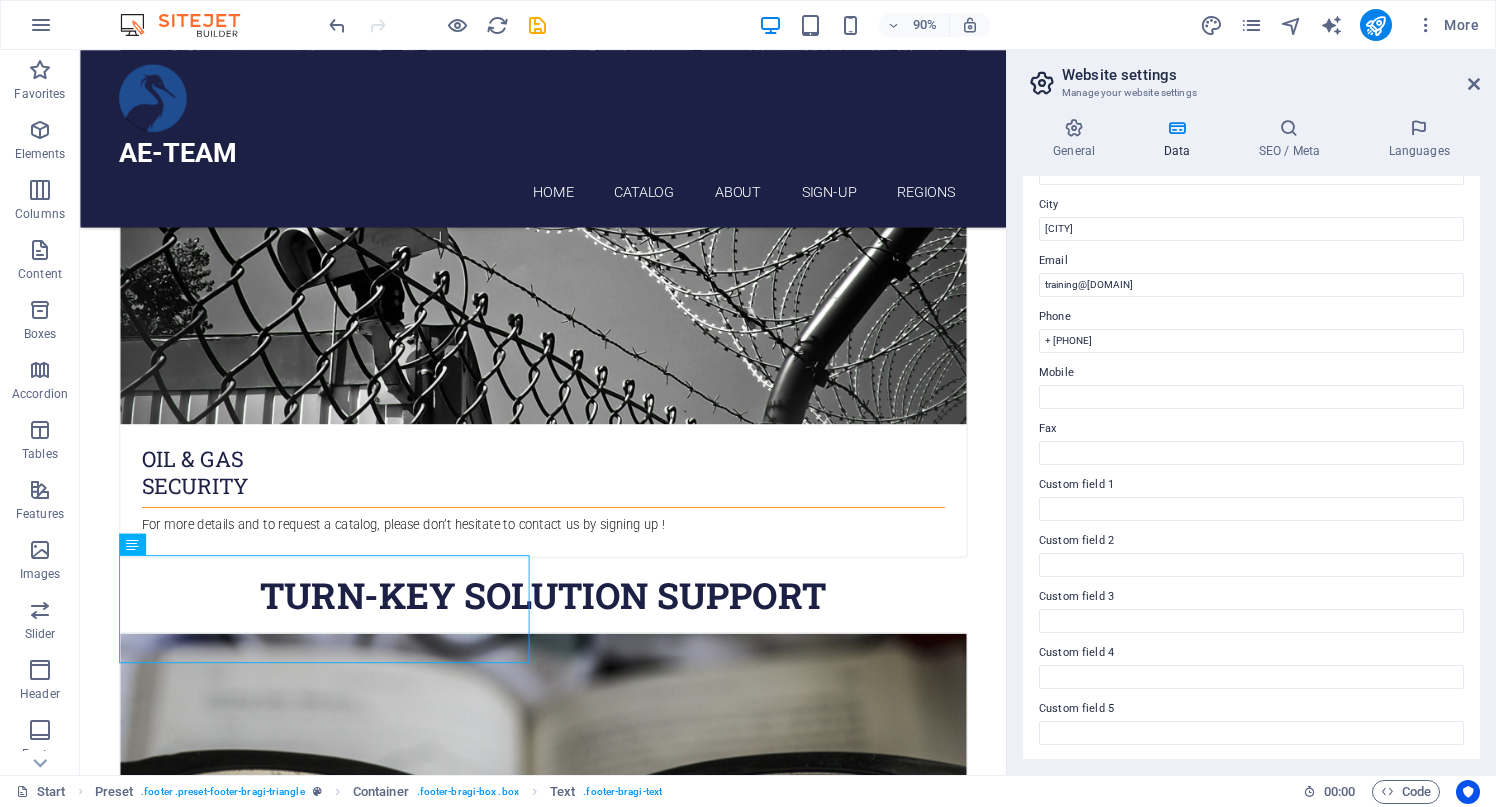 scroll, scrollTop: 377, scrollLeft: 0, axis: vertical 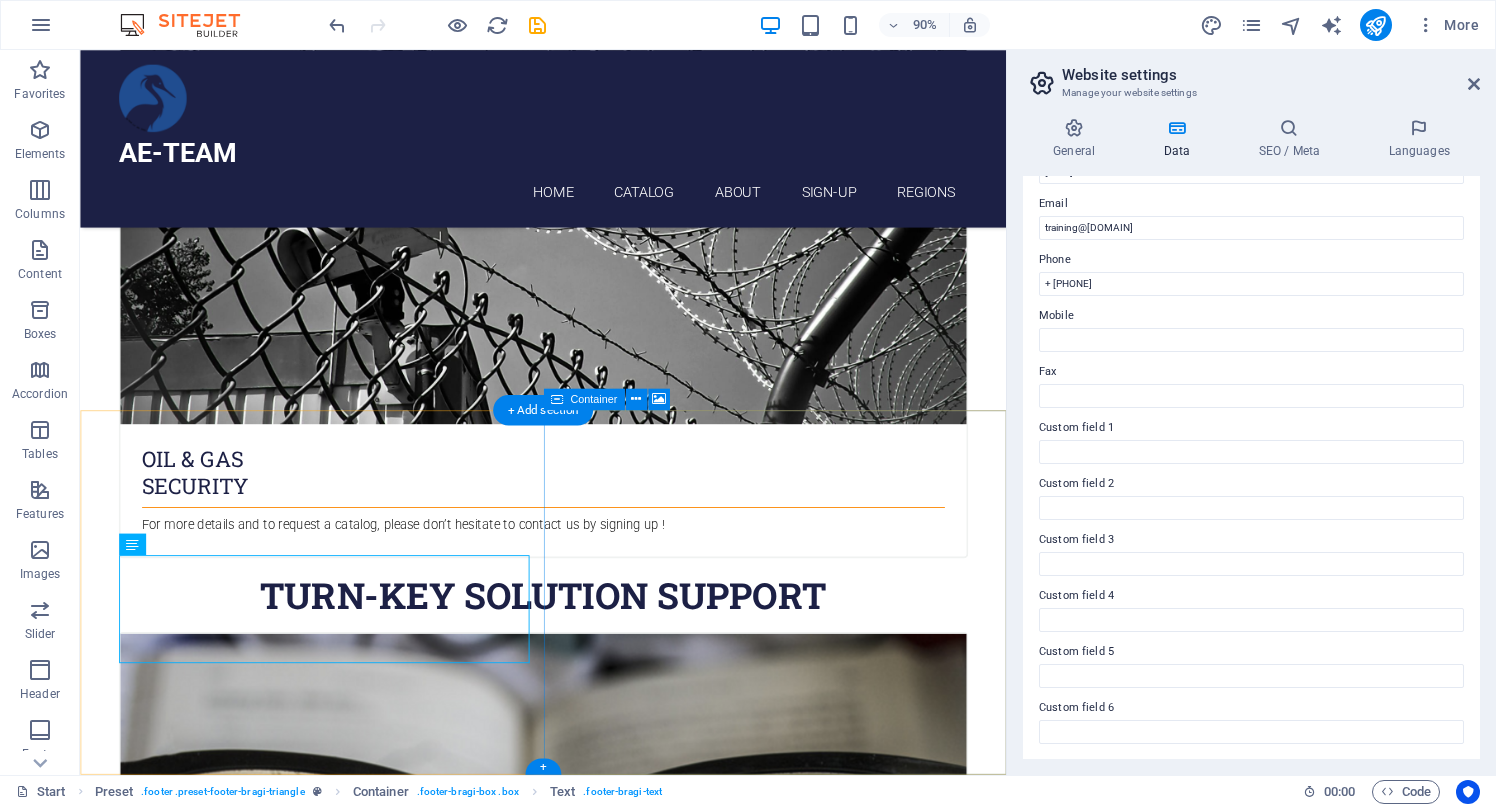 click on "Drop content here or  Add elements  Paste clipboard" at bounding box center (852, -6725) 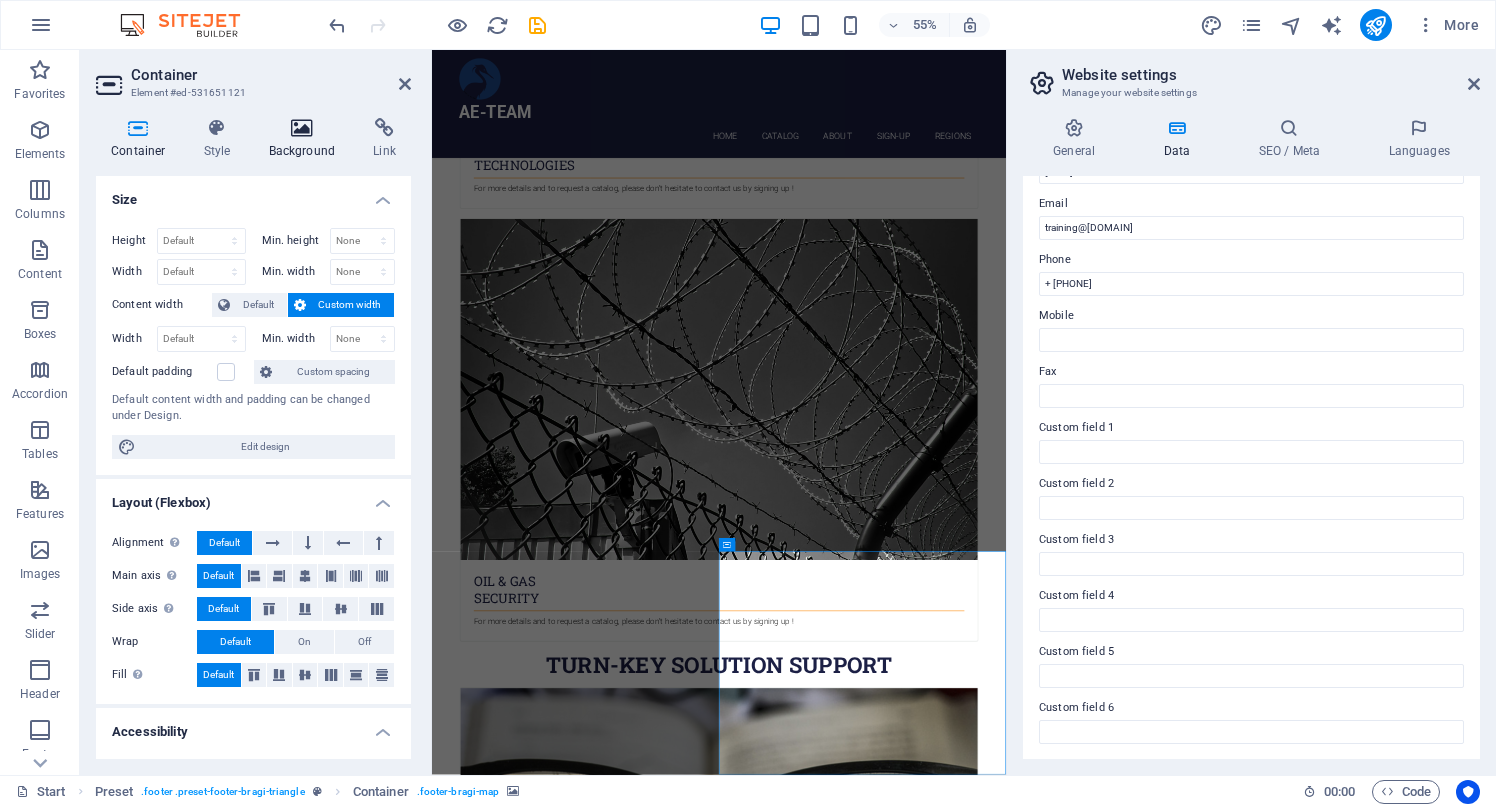click at bounding box center [302, 128] 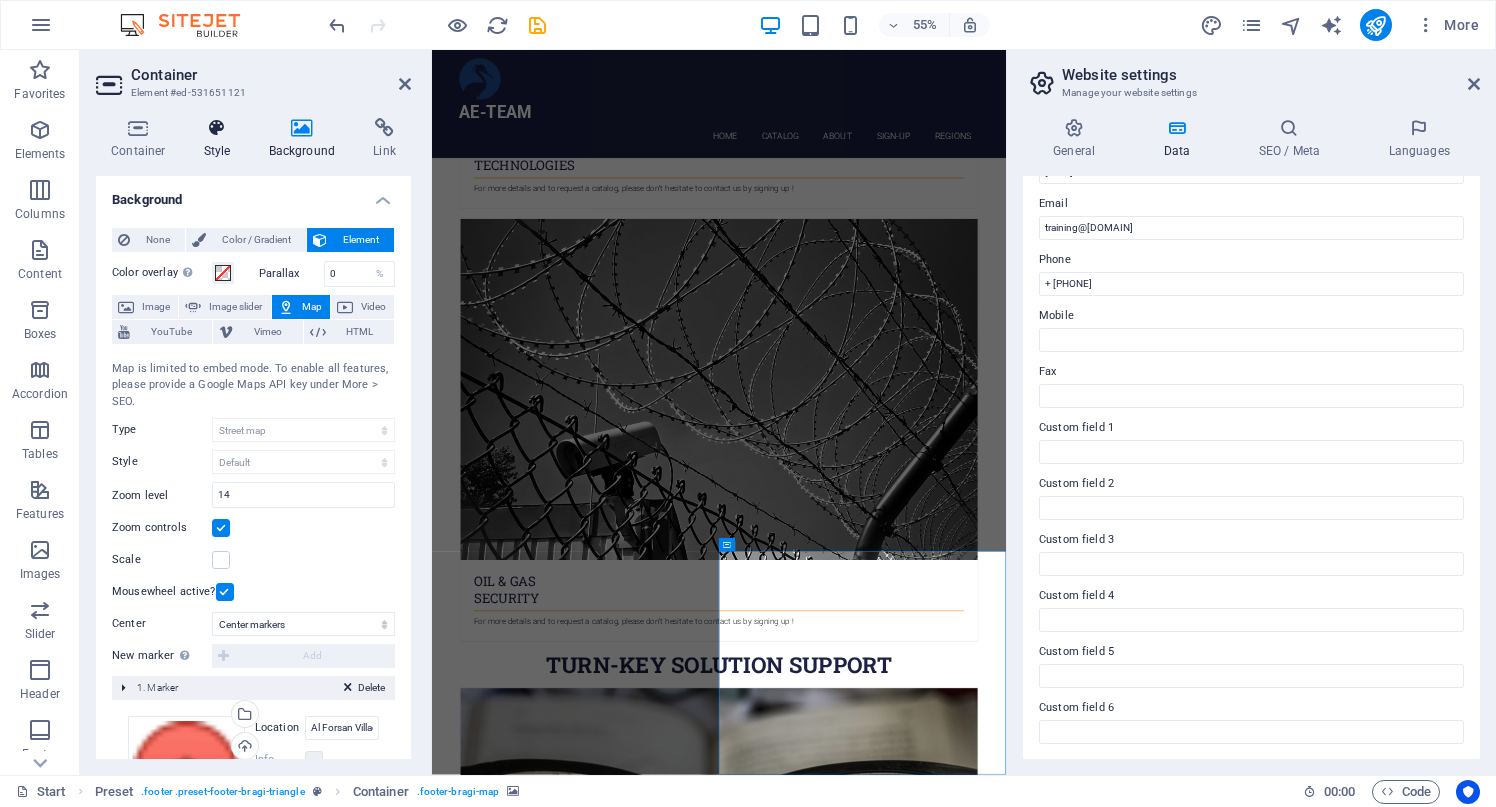 click at bounding box center [217, 128] 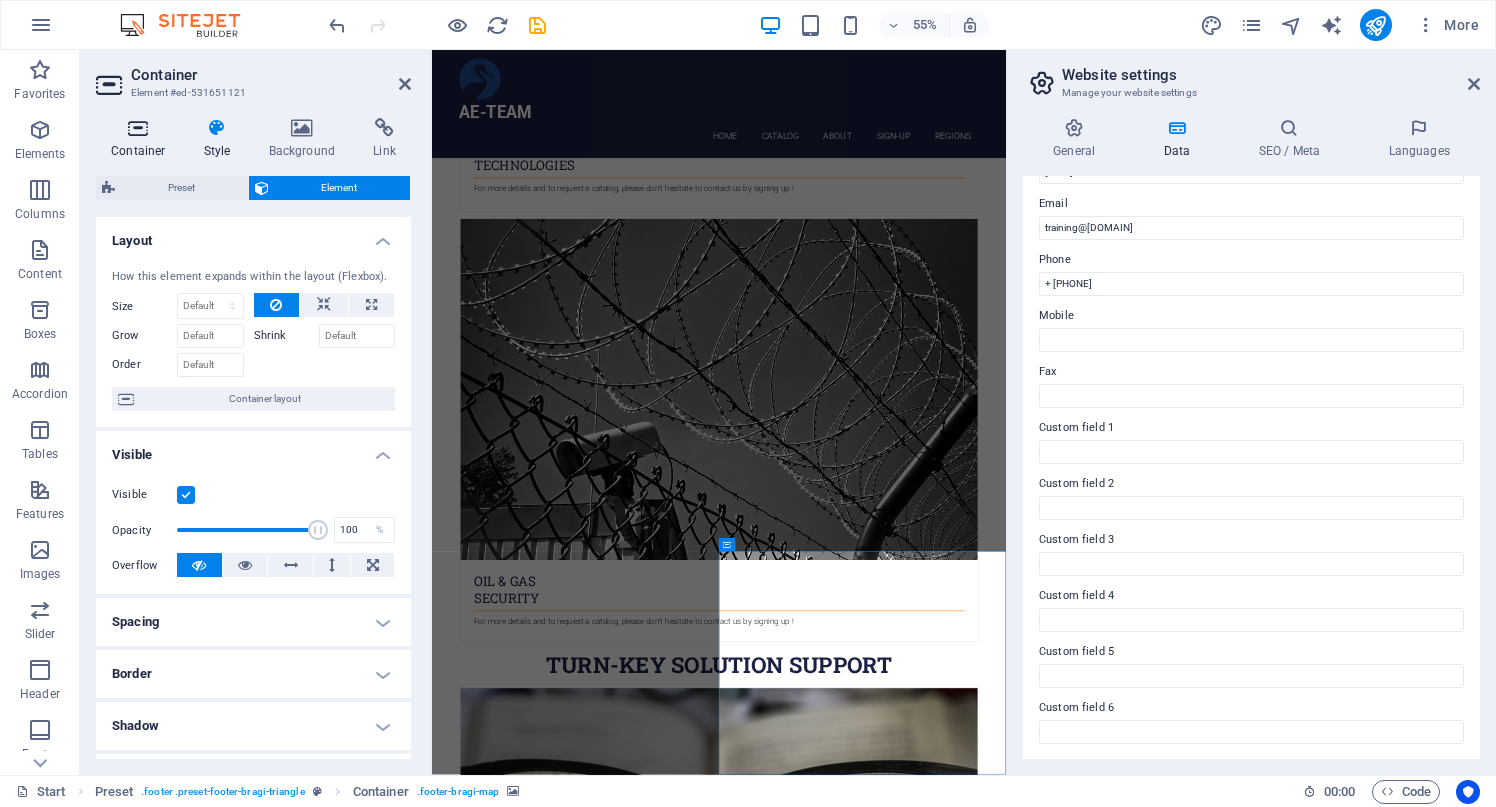 click at bounding box center (138, 128) 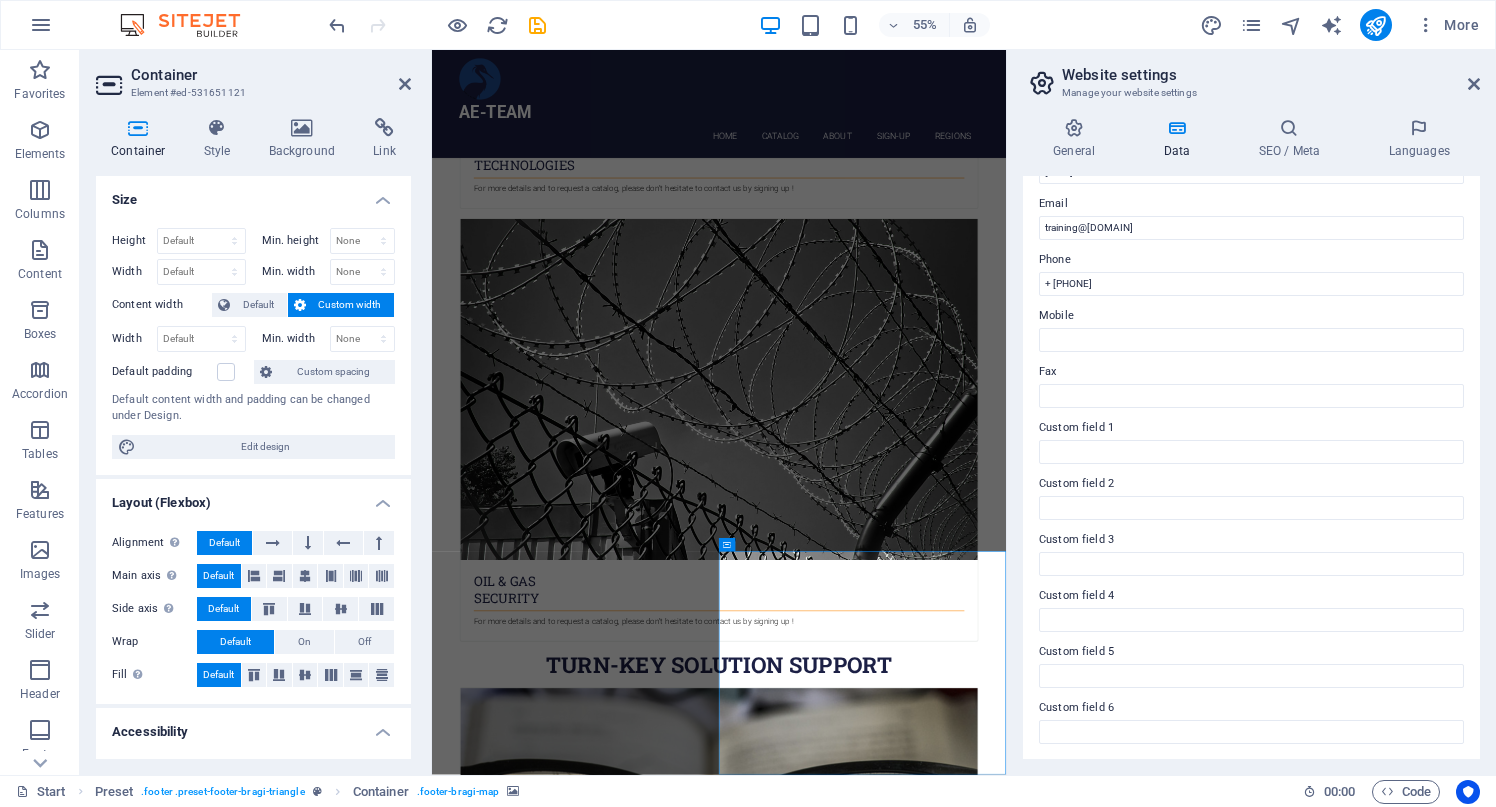 click at bounding box center (1215, -6999) 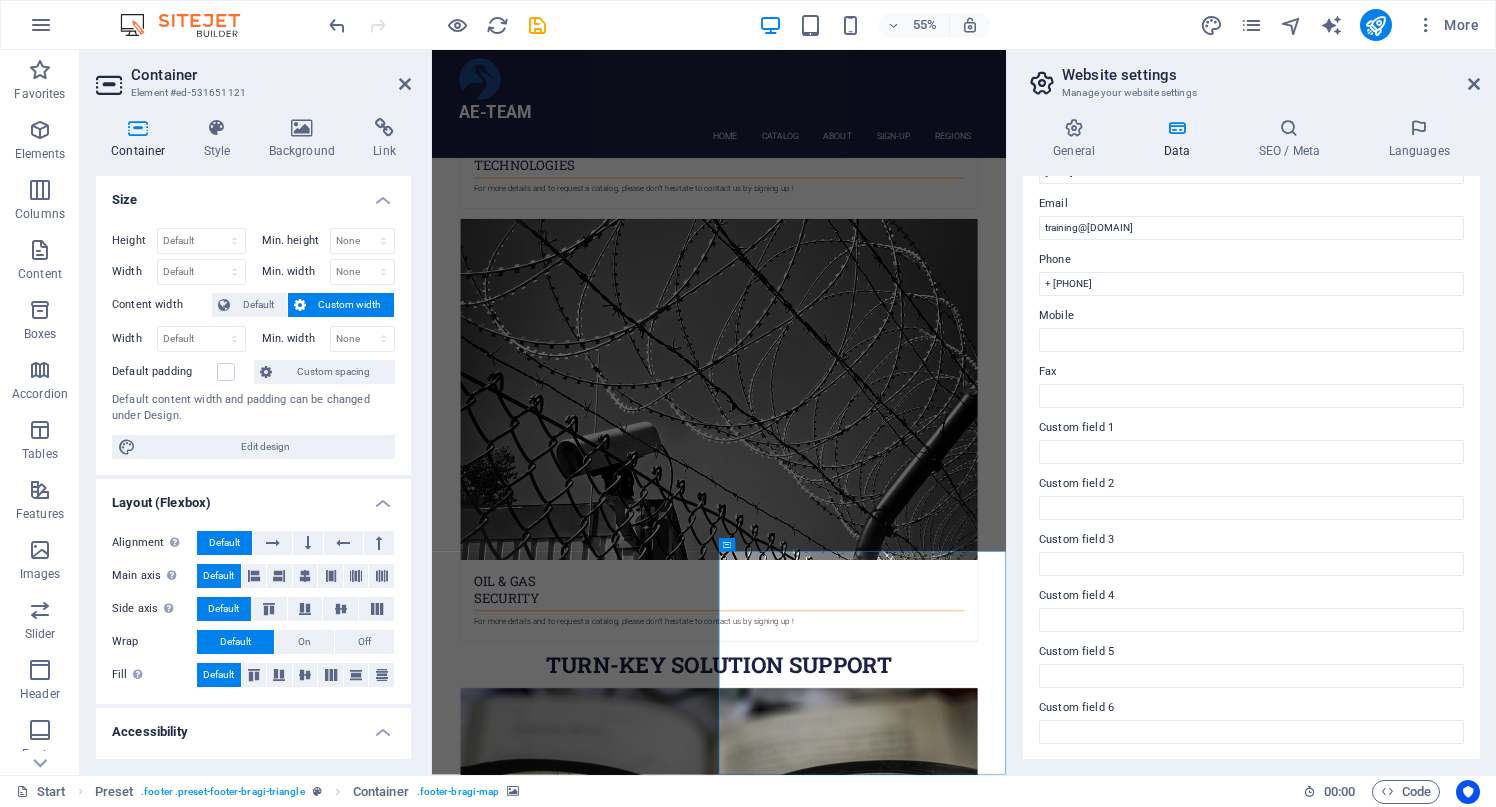 click on "Website settings Manage your website settings  General  Data  SEO / Meta  Languages Website name AE-TEAM Enterpreunership Logo Drag files here, click to choose files or select files from Files or our free stock photos & videos Select files from the file manager, stock photos, or upload file(s) Upload Favicon Set the favicon of your website here. A favicon is a small icon shown in the browser tab next to your website title. It helps visitors identify your website. Drag files here, click to choose files or select files from Files or our free stock photos & videos Select files from the file manager, stock photos, or upload file(s) Upload Preview Image (Open Graph) This image will be shown when the website is shared on social networks Drag files here, click to choose files or select files from Files or our free stock photos & videos Select files from the file manager, stock photos, or upload file(s) Upload Contact data for this website. This can be used everywhere on the website and will update automatically. Fax" at bounding box center [1251, 412] 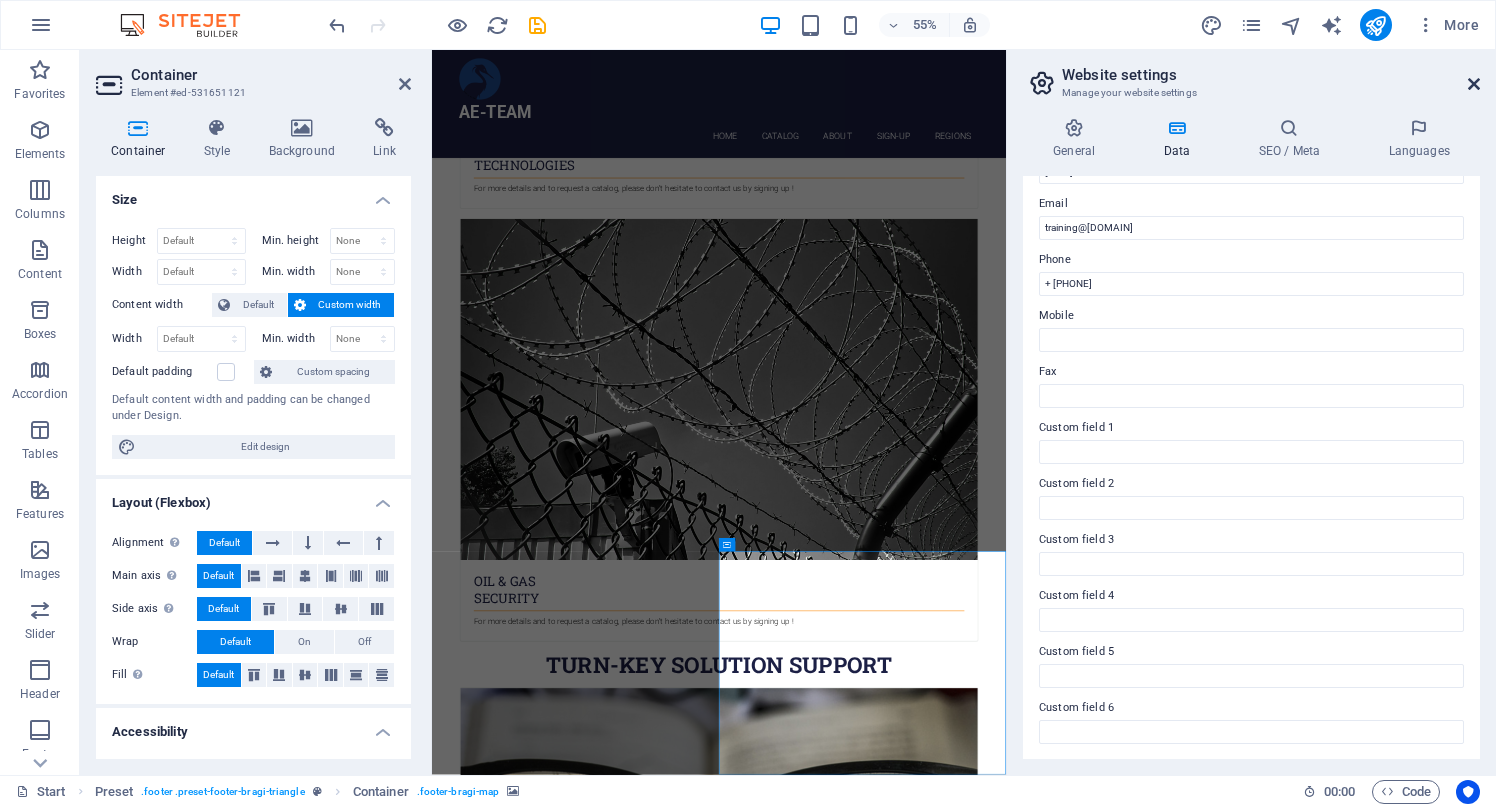 click at bounding box center (1474, 84) 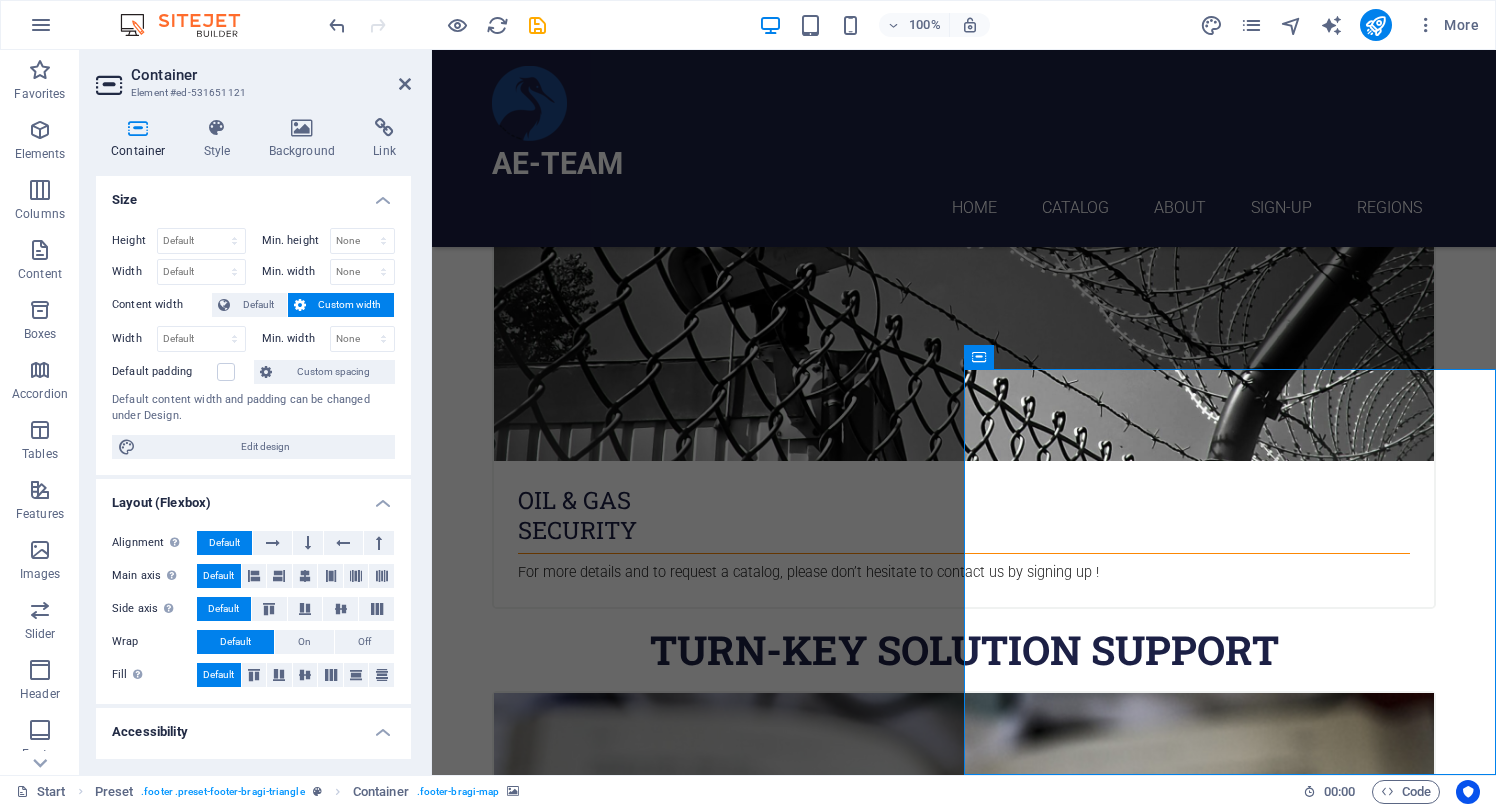 click at bounding box center [1230, -6999] 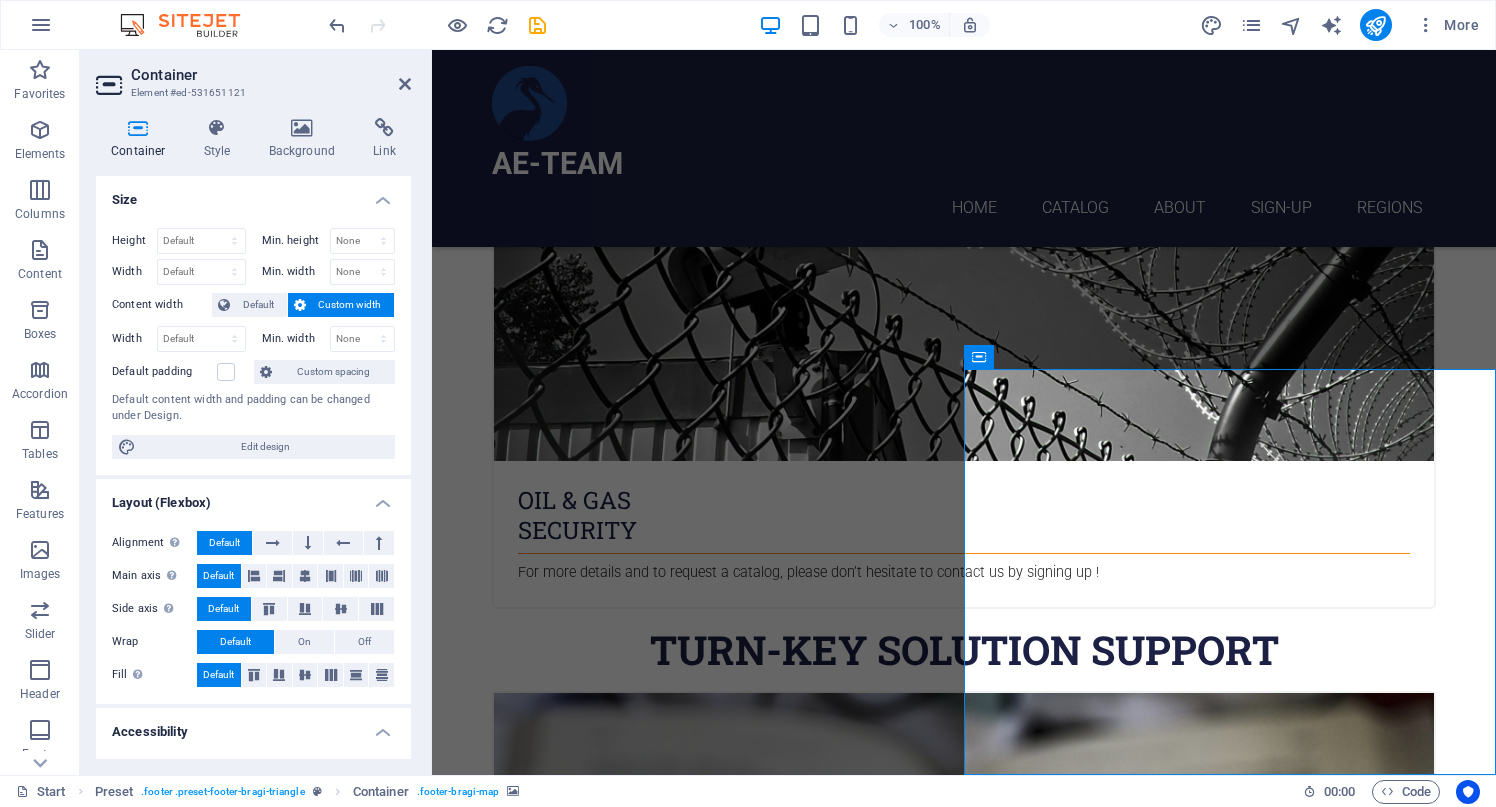 click at bounding box center (1230, -6999) 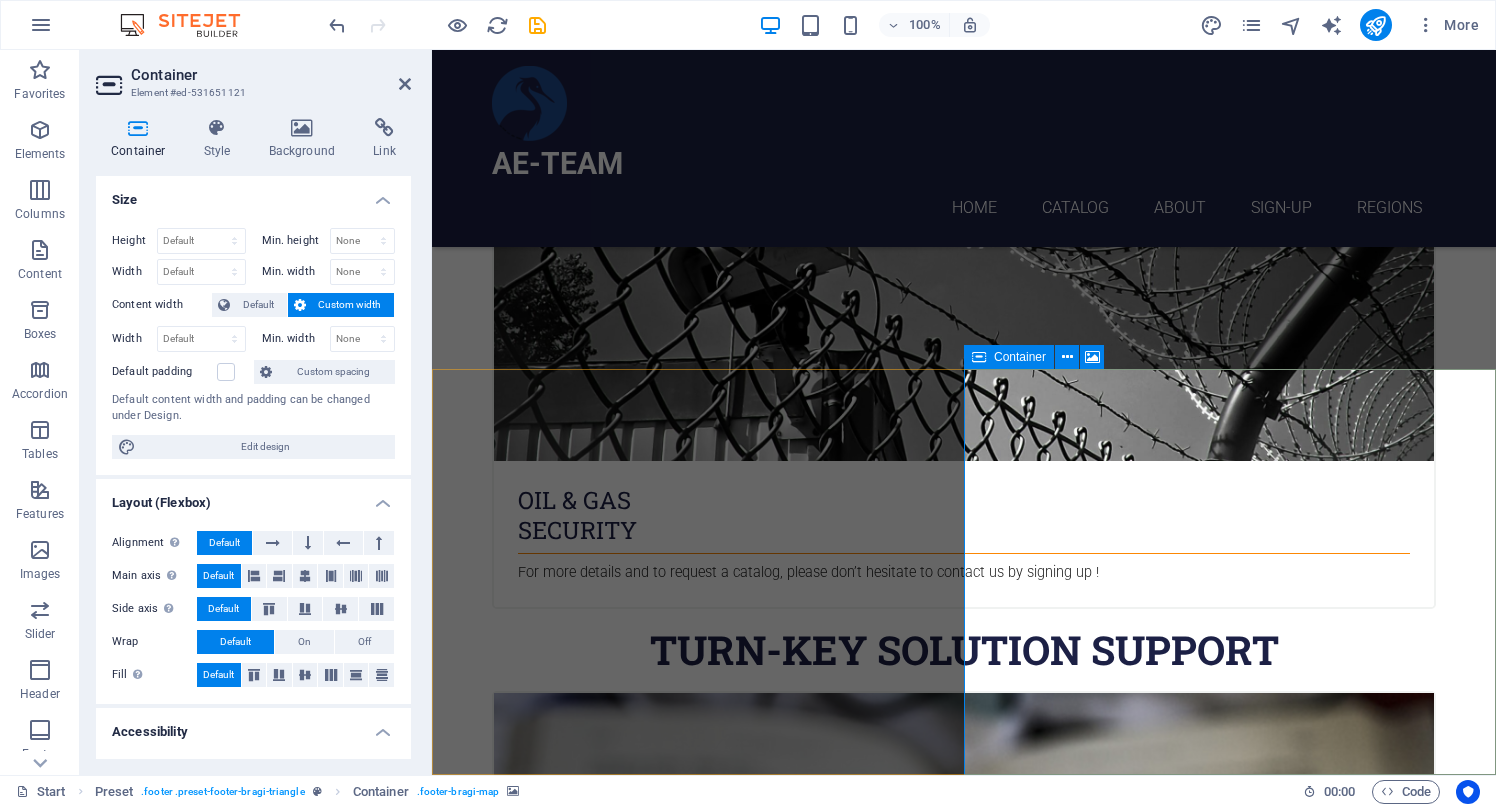 click on "Drop content here or  Add elements  Paste clipboard" at bounding box center [1230, -6725] 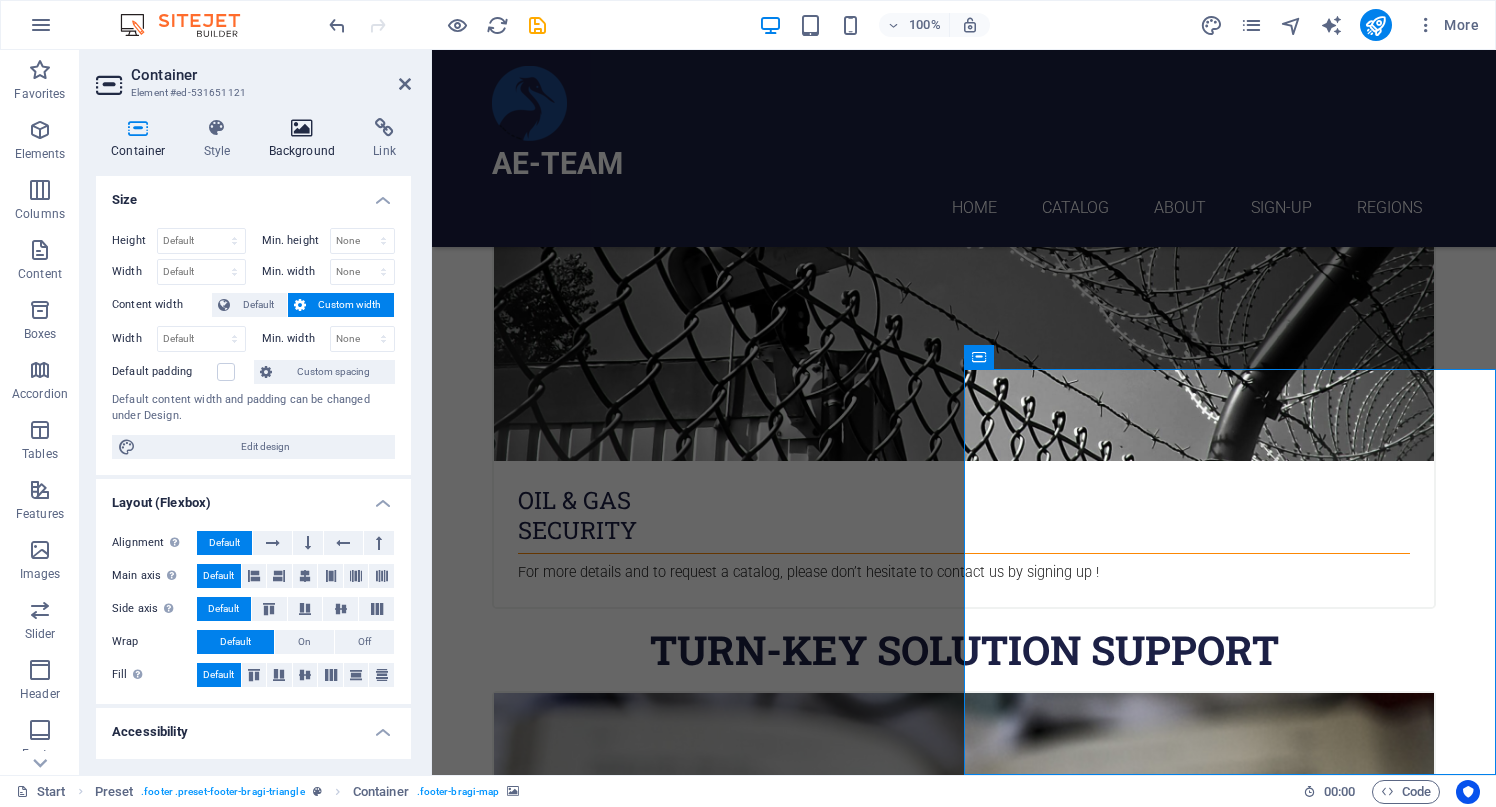 click at bounding box center (302, 128) 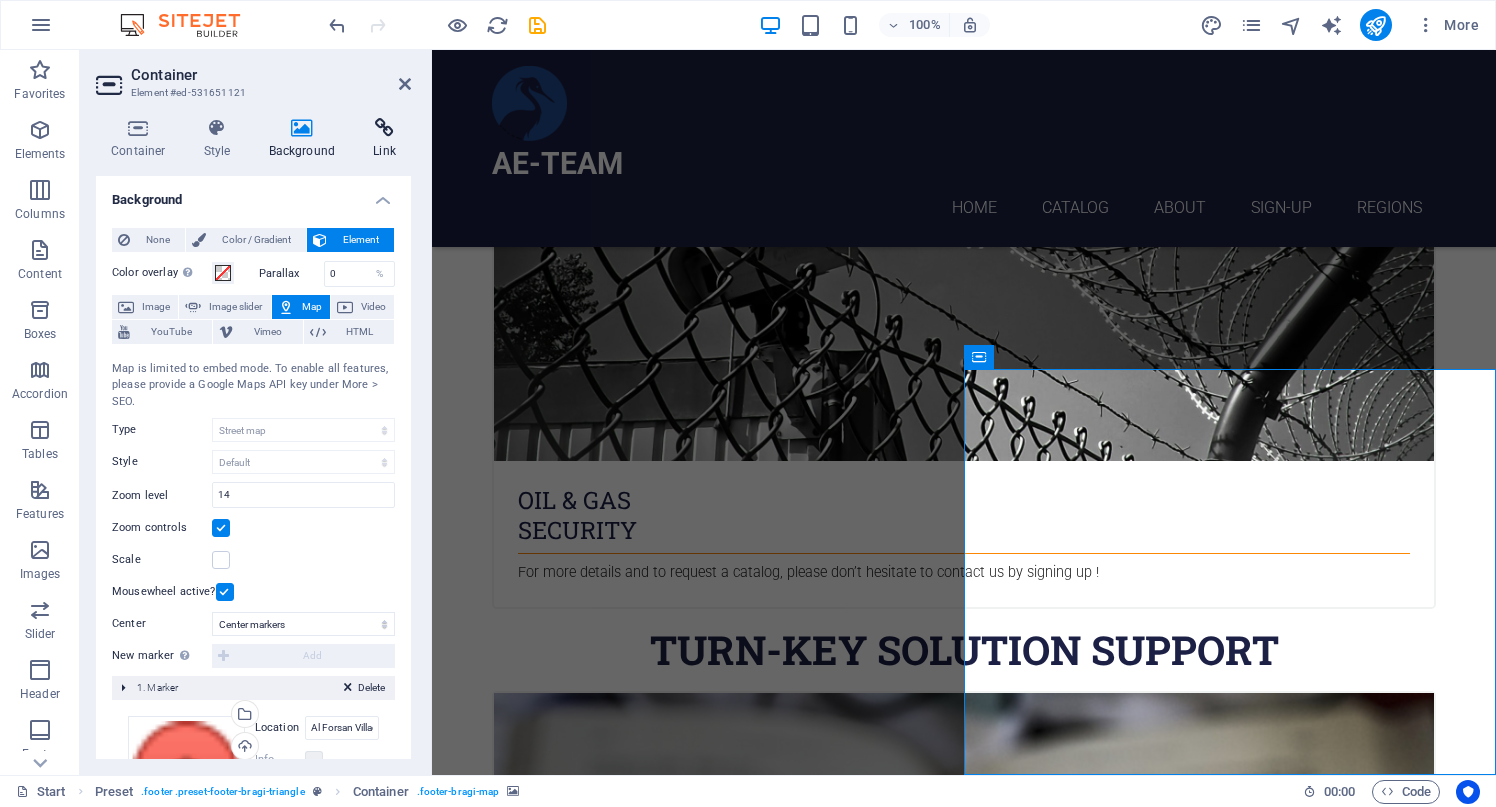 click at bounding box center (384, 128) 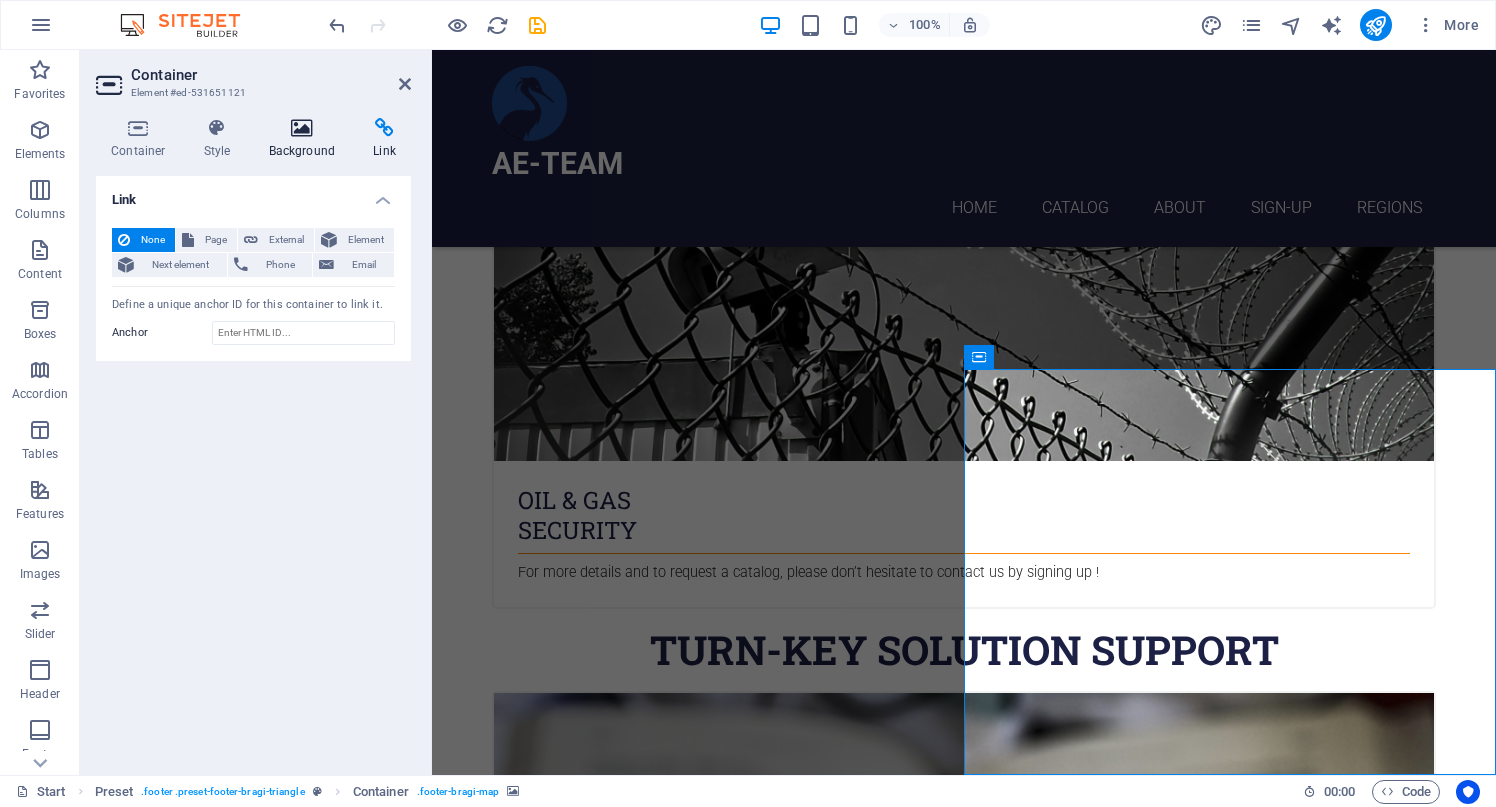 click on "Background" at bounding box center [306, 139] 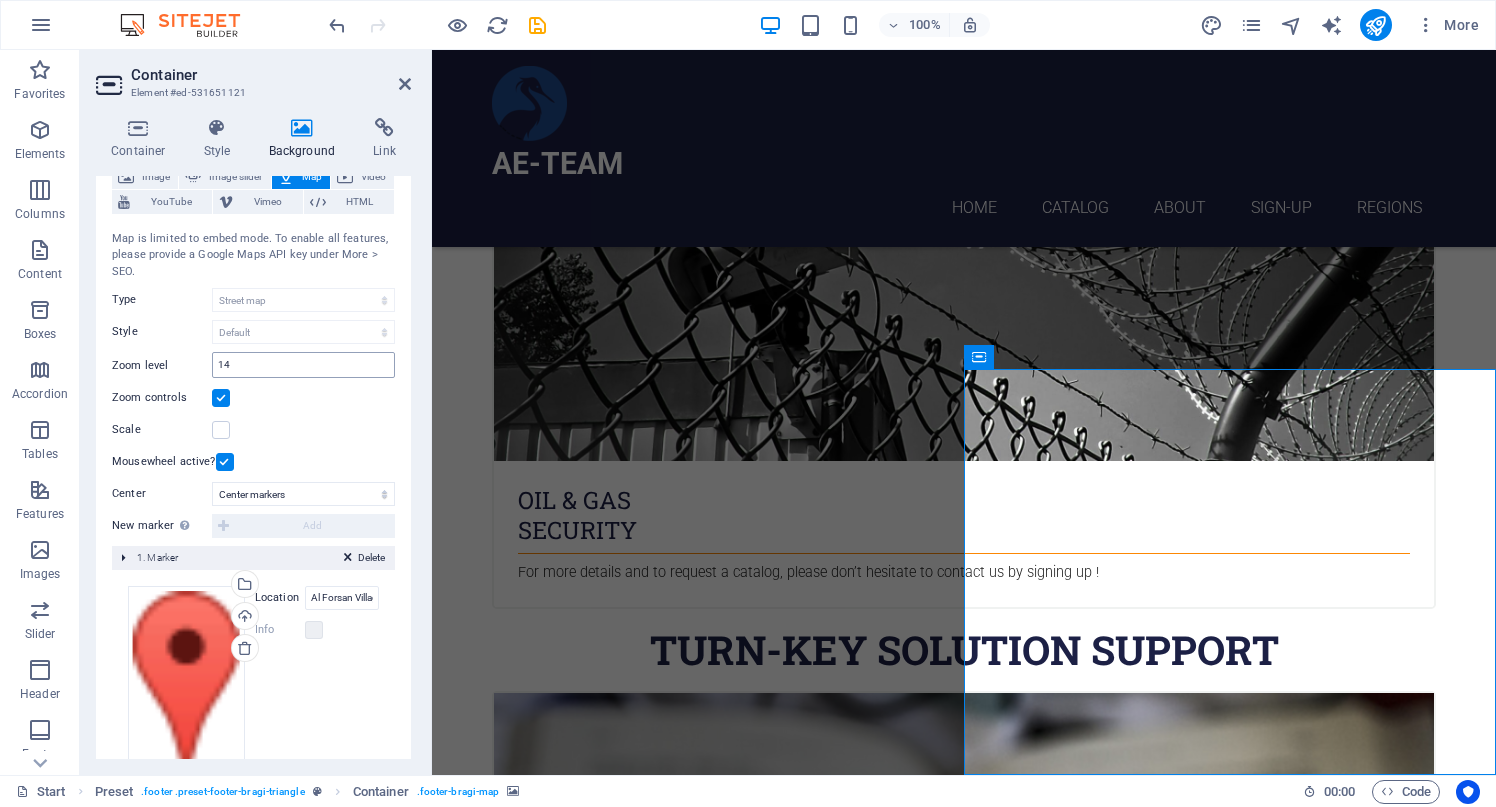 scroll, scrollTop: 192, scrollLeft: 0, axis: vertical 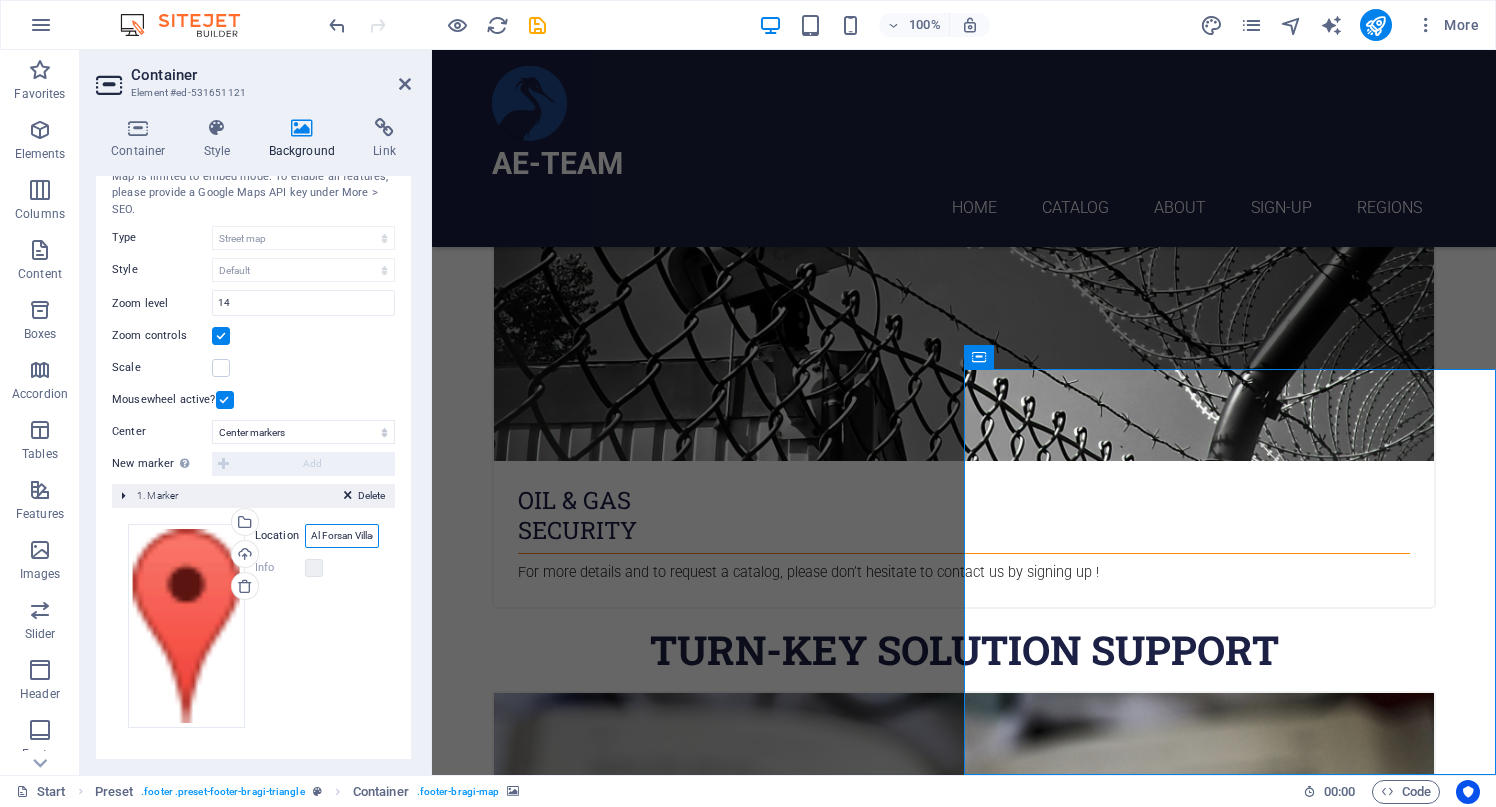 click on "Al Forsan Village, [POSTAL_CODE]" at bounding box center (342, 536) 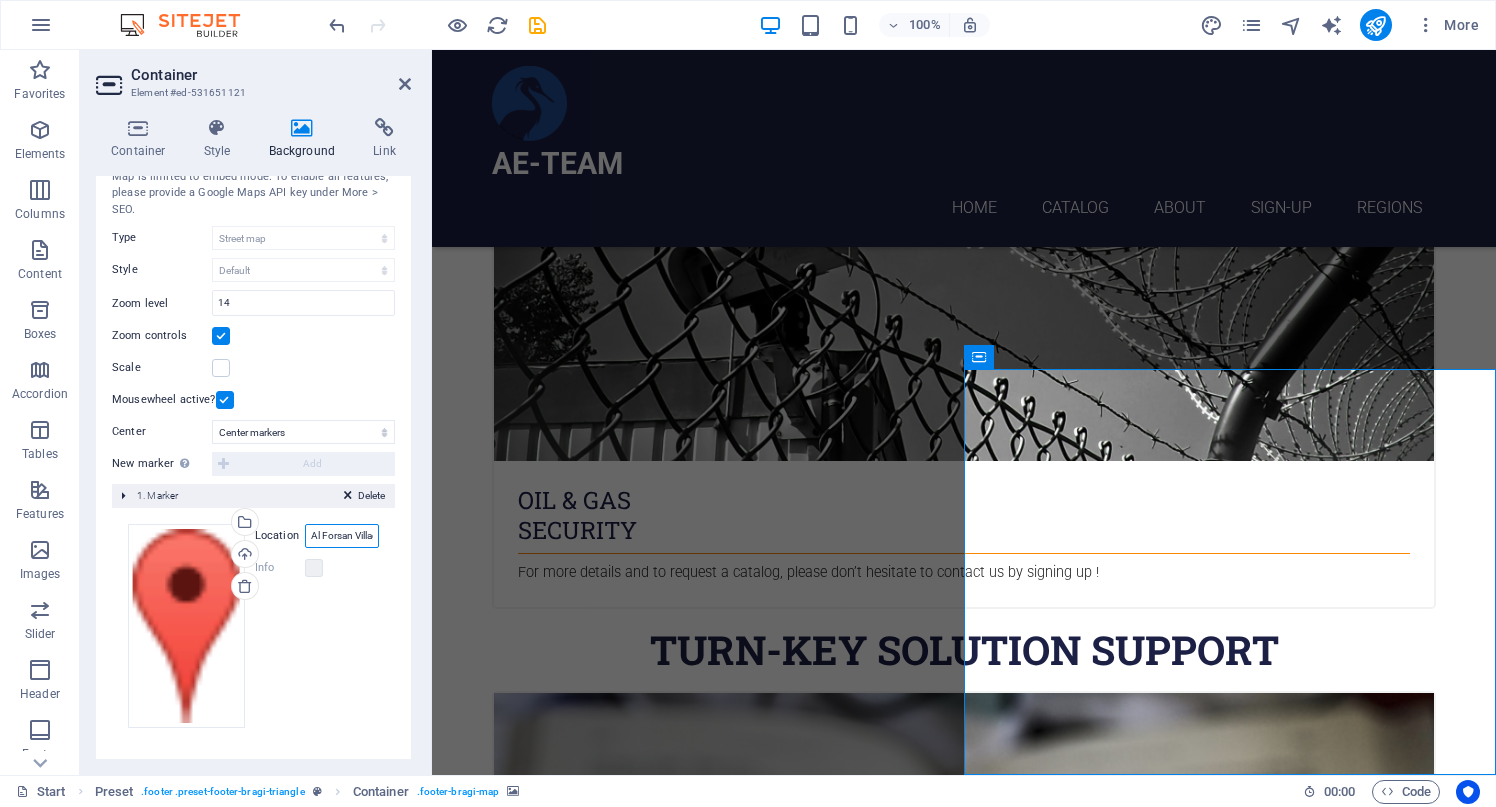 scroll, scrollTop: 0, scrollLeft: 48, axis: horizontal 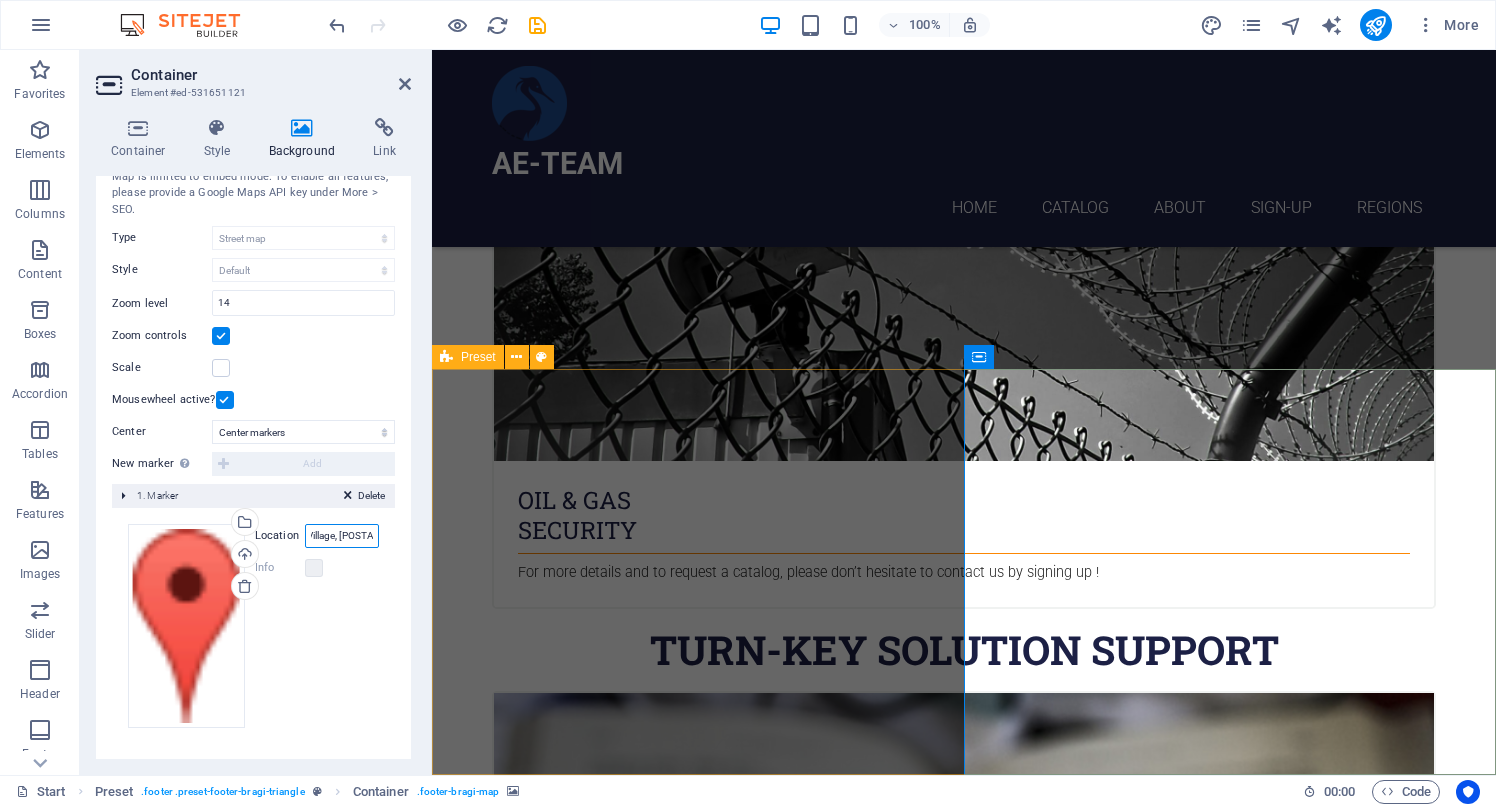 drag, startPoint x: 744, startPoint y: 582, endPoint x: 463, endPoint y: 529, distance: 285.95453 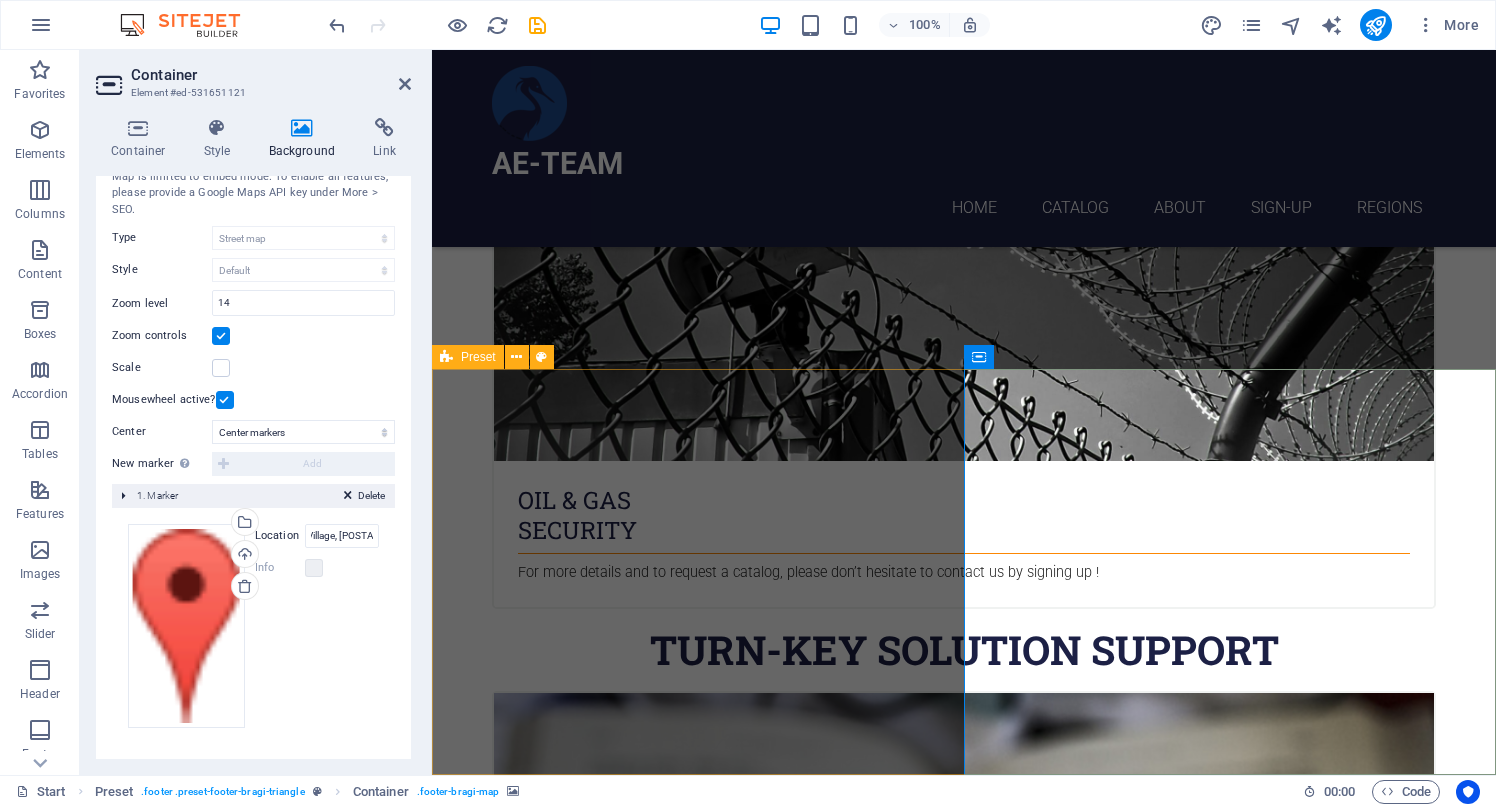 scroll, scrollTop: 0, scrollLeft: 0, axis: both 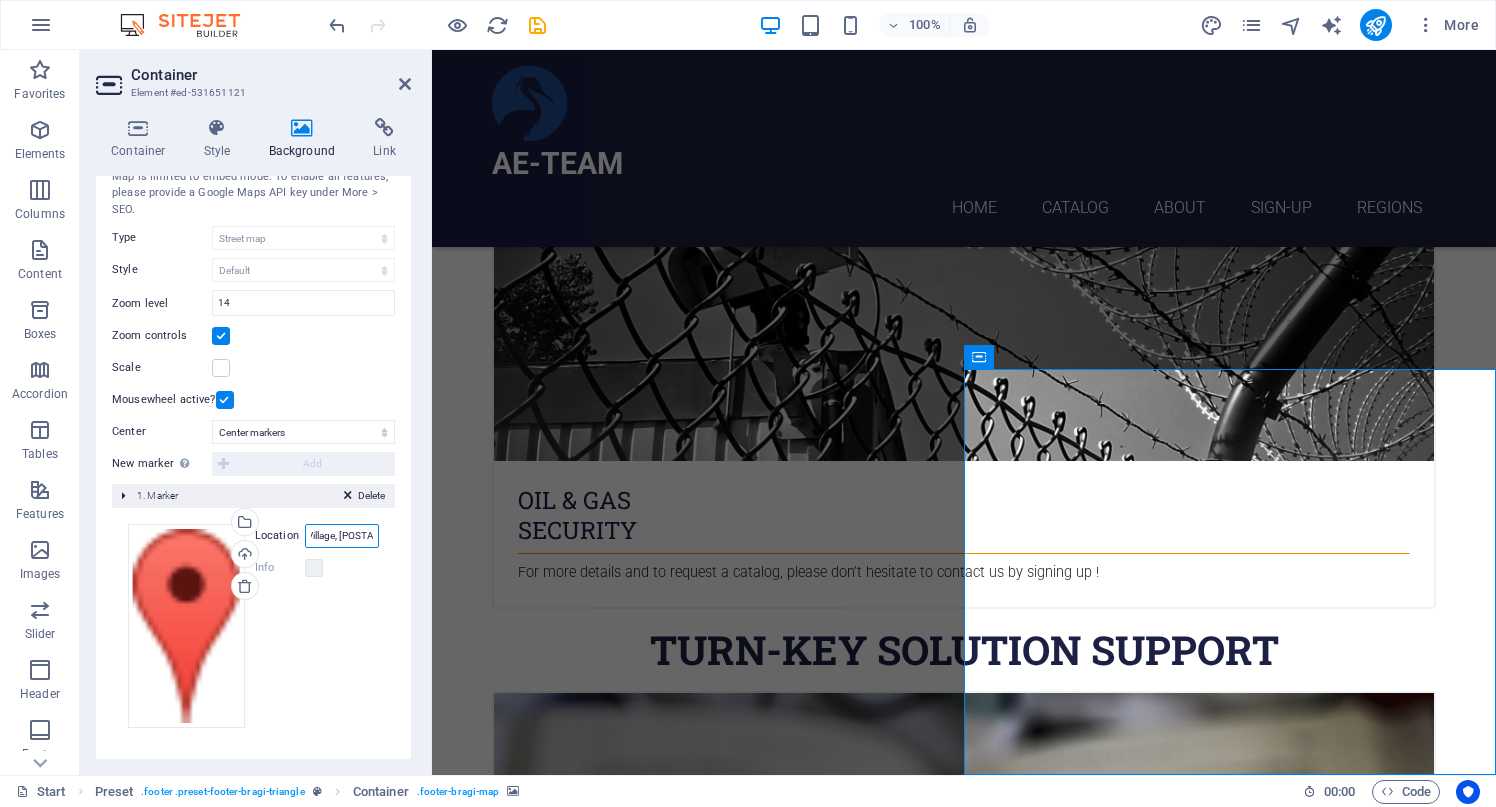 drag, startPoint x: 310, startPoint y: 534, endPoint x: 379, endPoint y: 536, distance: 69.02898 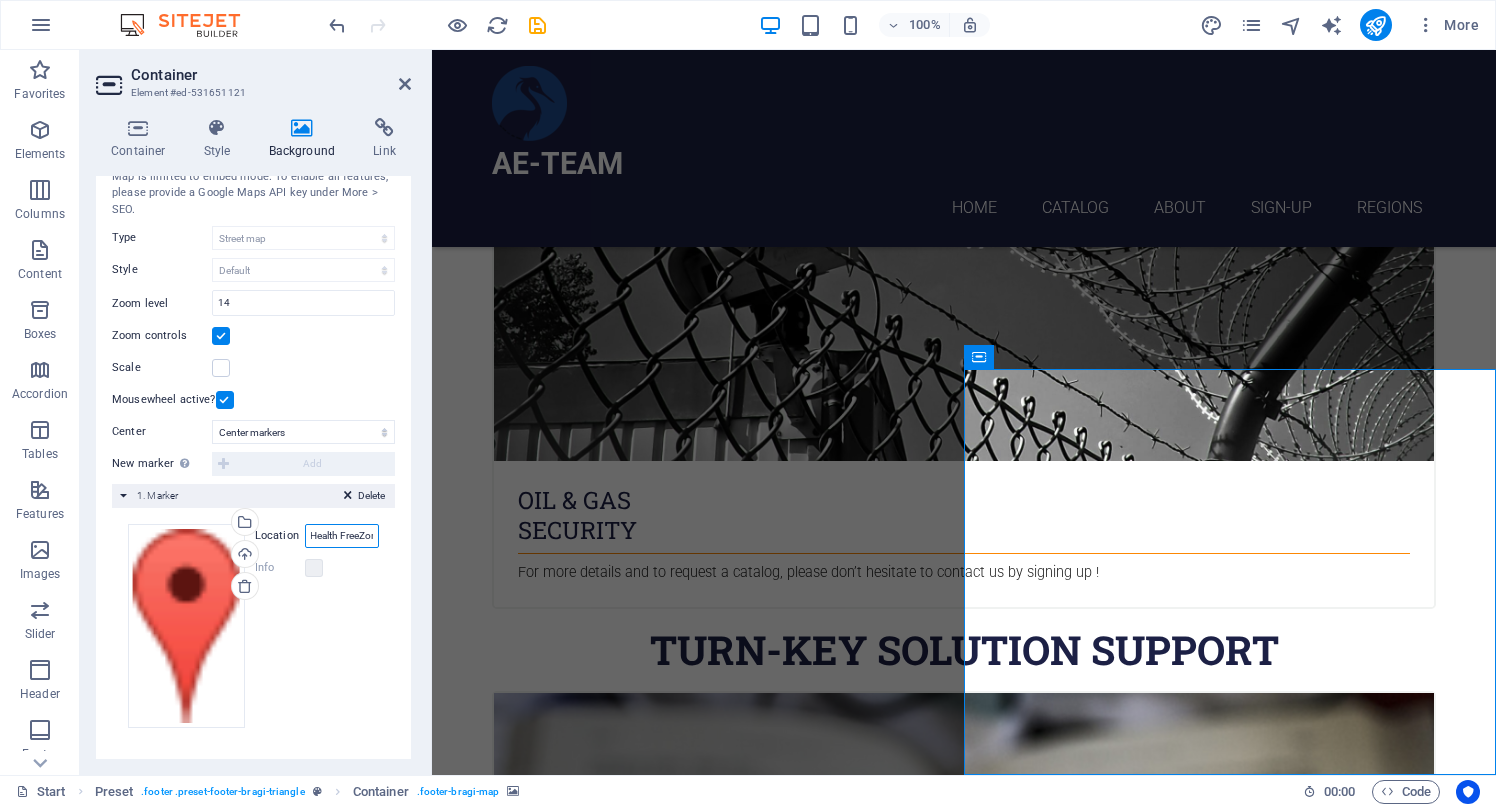 scroll, scrollTop: 0, scrollLeft: 42, axis: horizontal 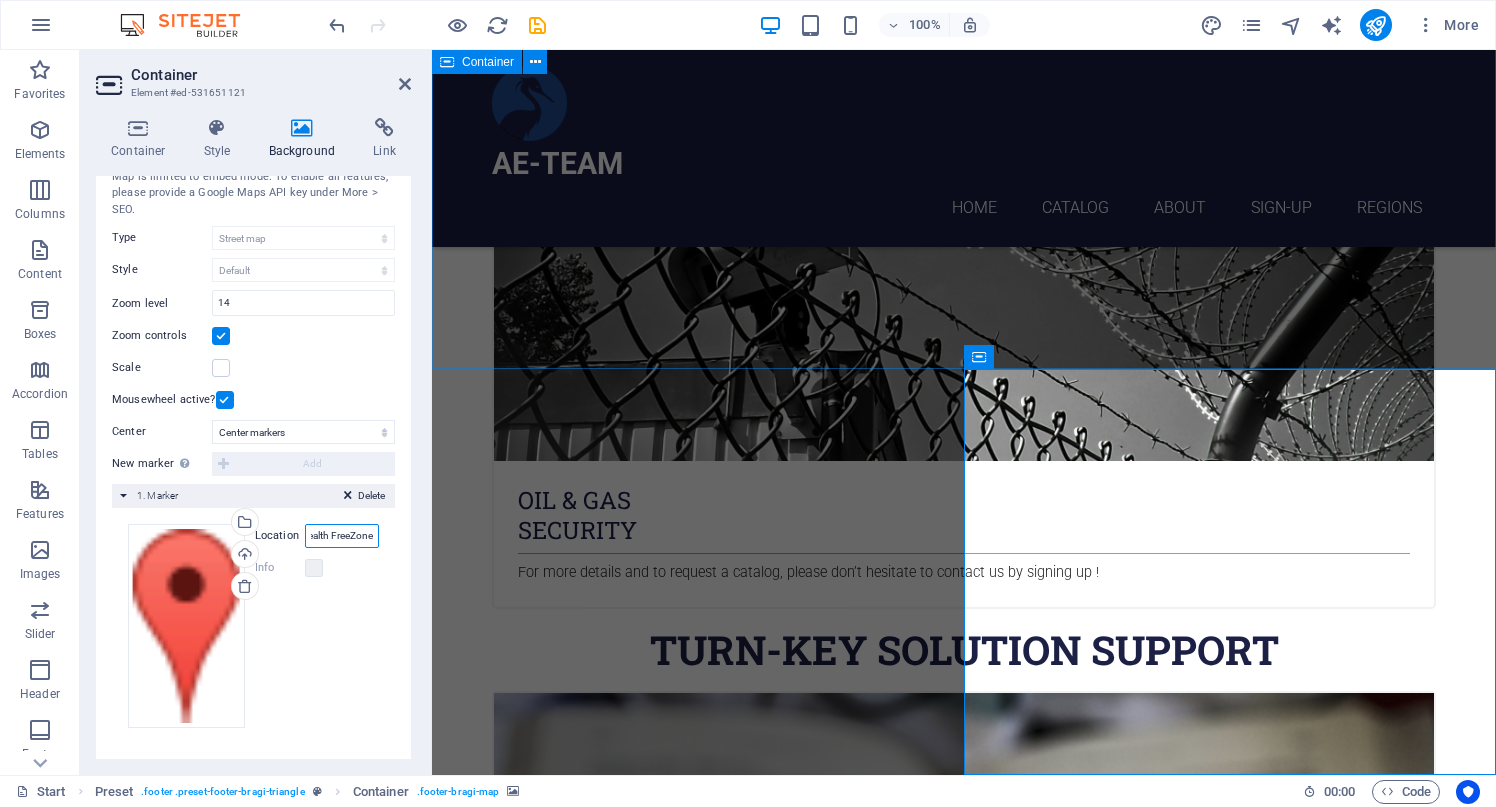 type on "[CITY] Health FreeZone" 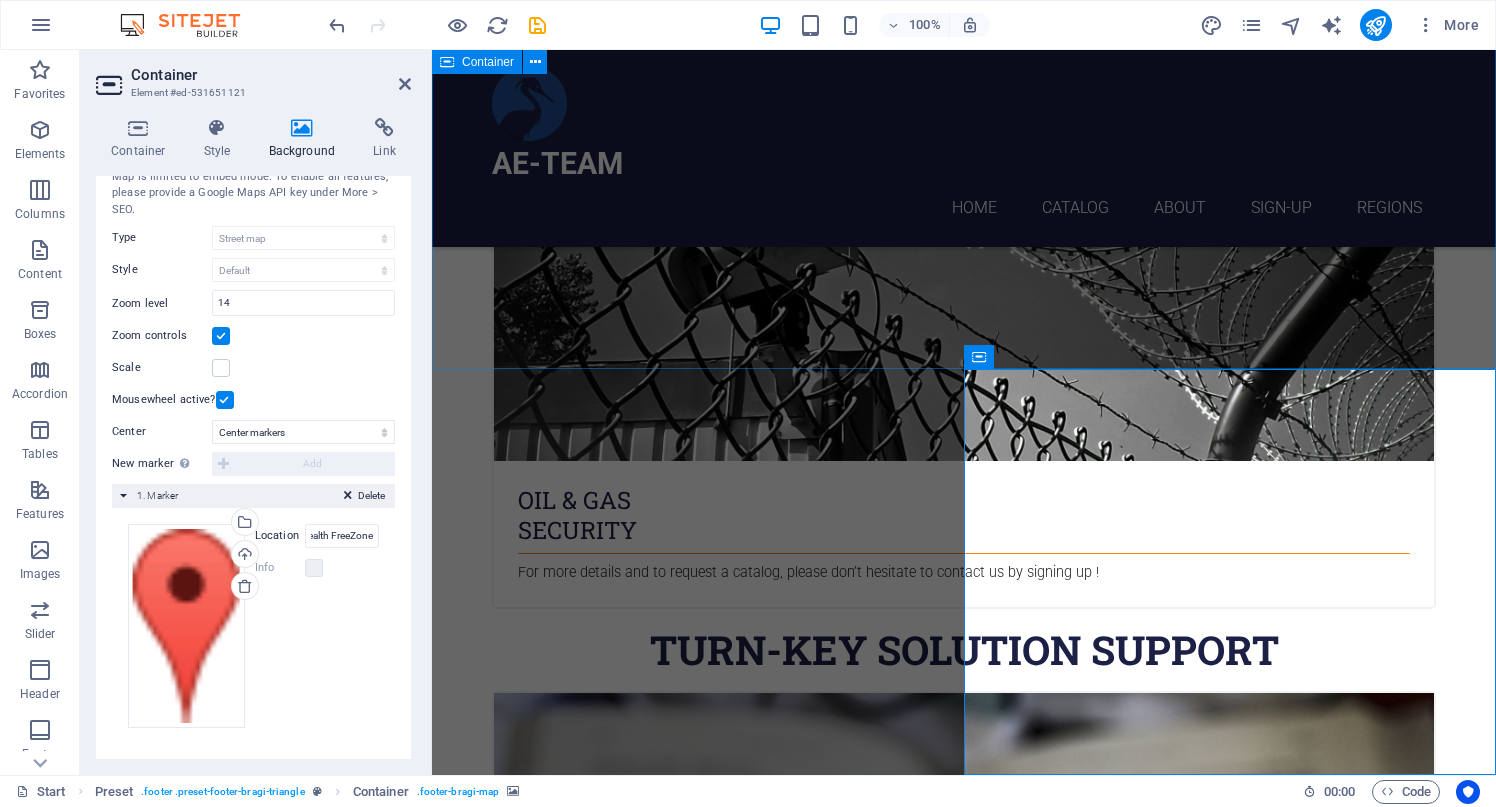 scroll, scrollTop: 0, scrollLeft: 0, axis: both 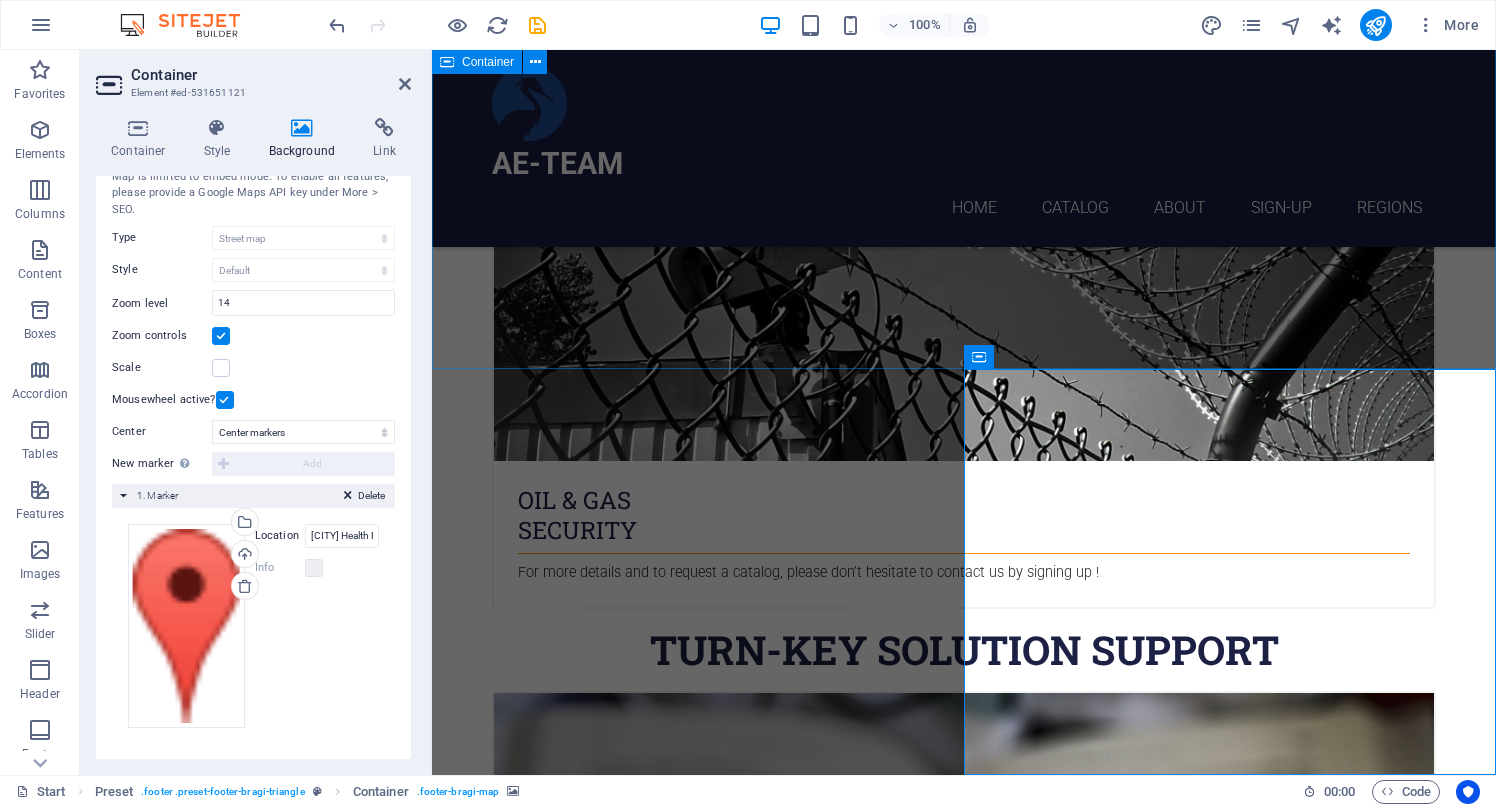 click on "making a GLOBAL BRAND regions GCC: [COUNTRY] - [COUNTRY] - [COUNTRY] - [COUNTRY] - [COUNTRY] [CITY], [COUNTRY] N&WA: [COUNTRY] - [COUNTRY]- [COUNTRY] - [COUNTRY] - [COUNTRY] - [COUNTRY] [CITY], [COUNTRY] BAST: [COUNTRY], [COUNTRY], [COUNTRY], [COUNTRY] [CITY], [COUNTRY] CAAS: [COUNTRY], [COUNTRY], [COUNTRY], [COUNTRY], [COUNTRY] [CITY], [COUNTRY]" at bounding box center (964, 8170) 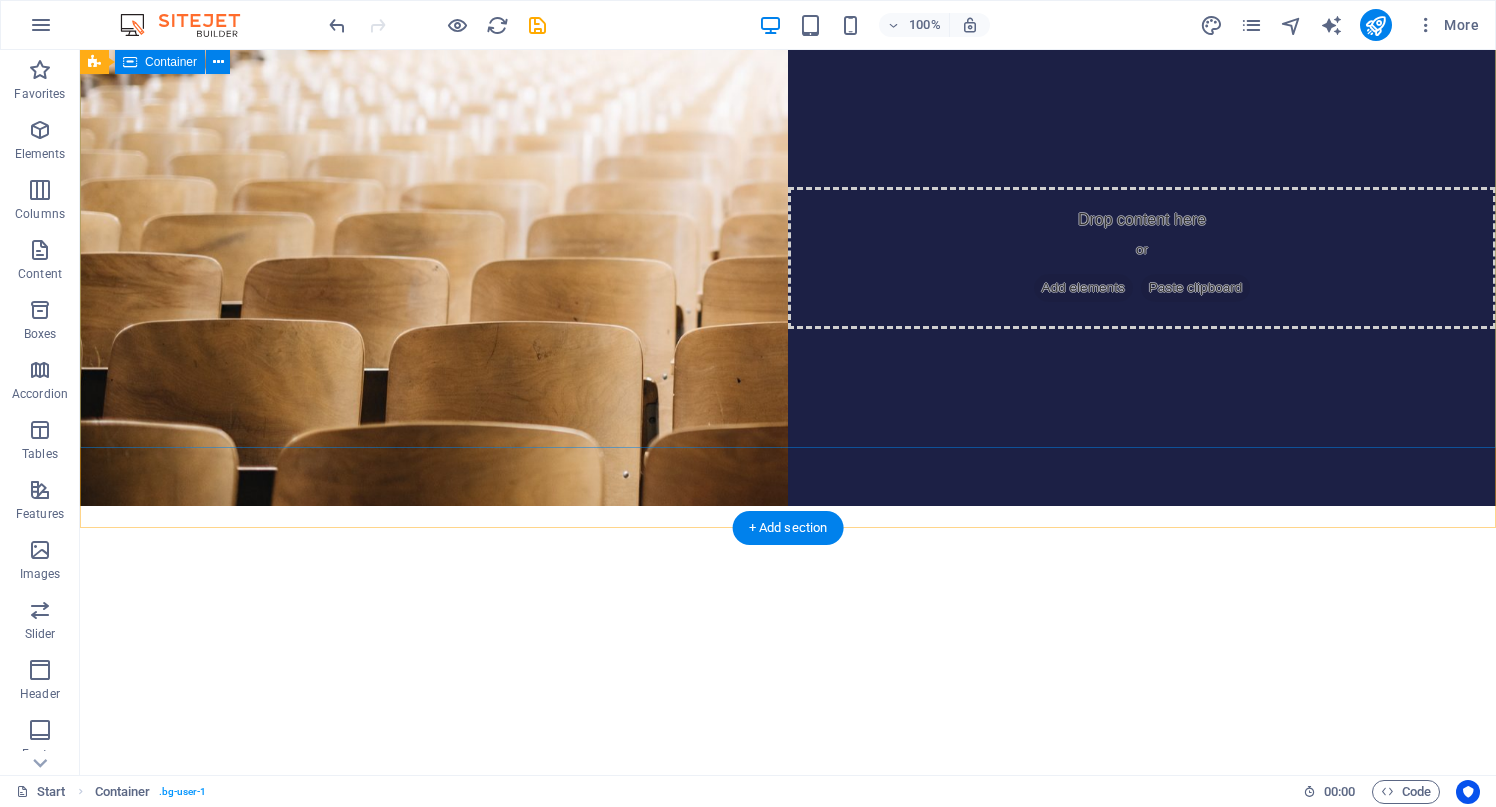 scroll, scrollTop: 0, scrollLeft: 0, axis: both 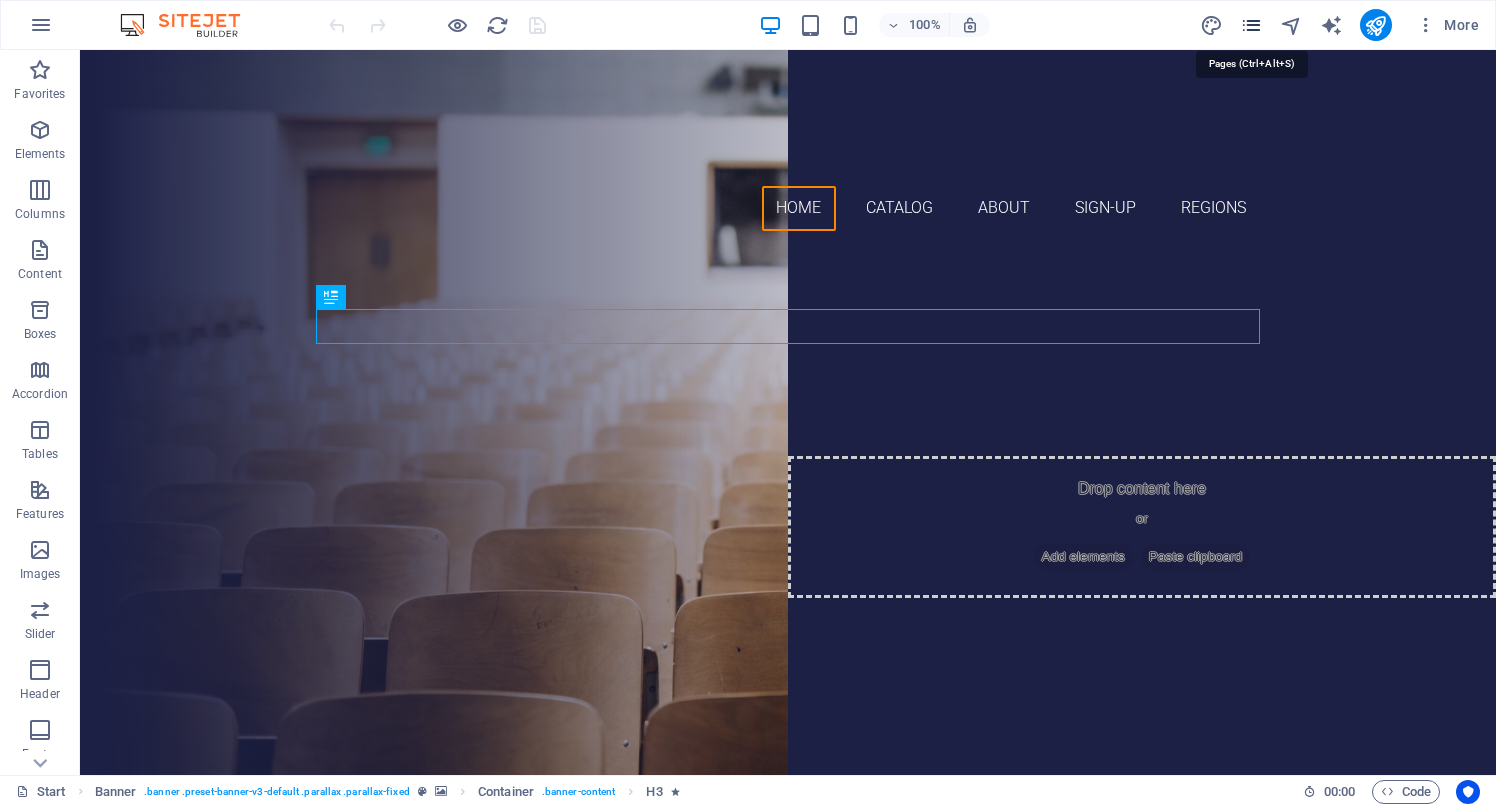 click at bounding box center [1251, 25] 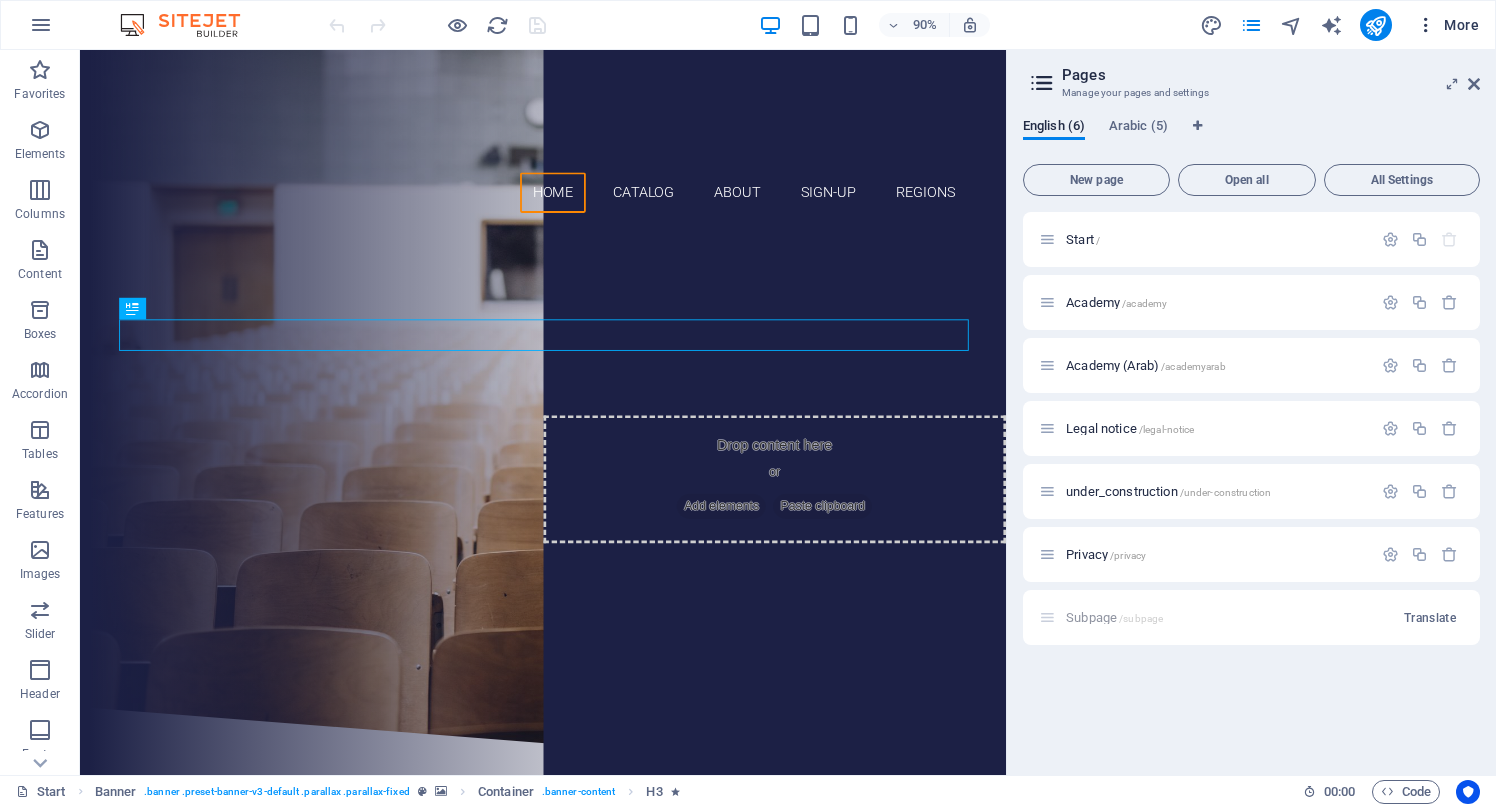 click on "More" at bounding box center [1447, 25] 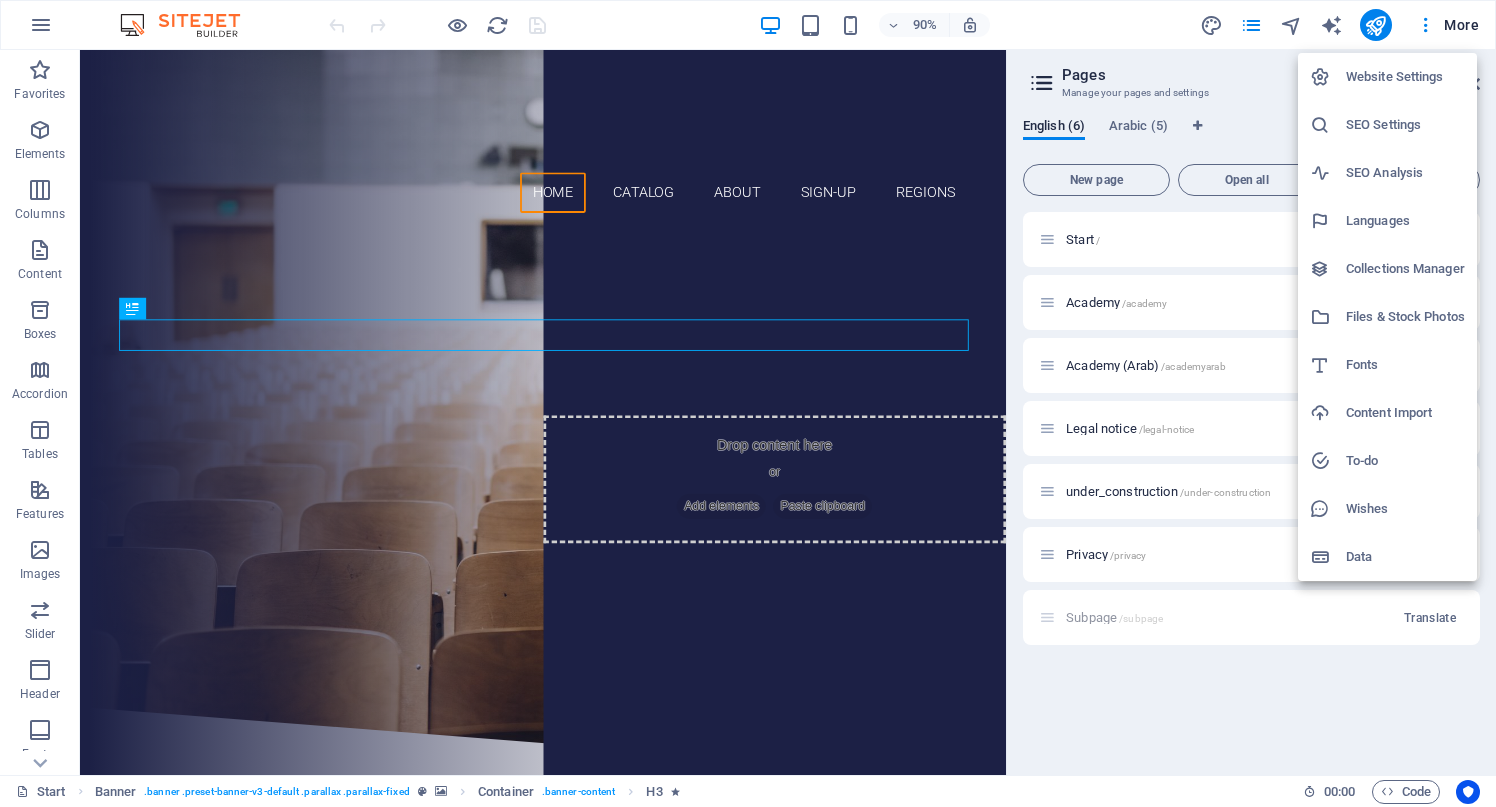 click on "Website Settings" at bounding box center (1405, 77) 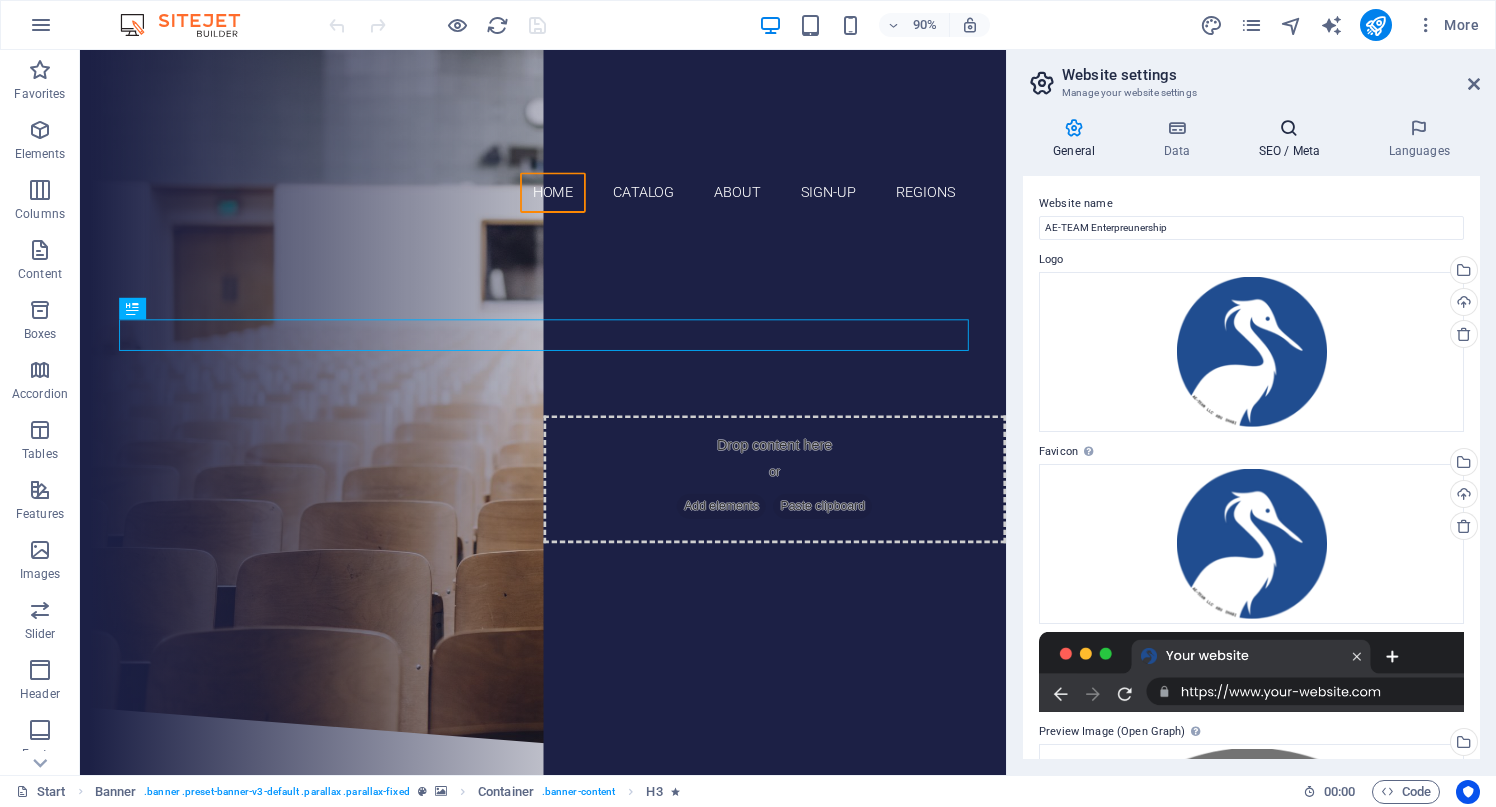 click at bounding box center [1289, 128] 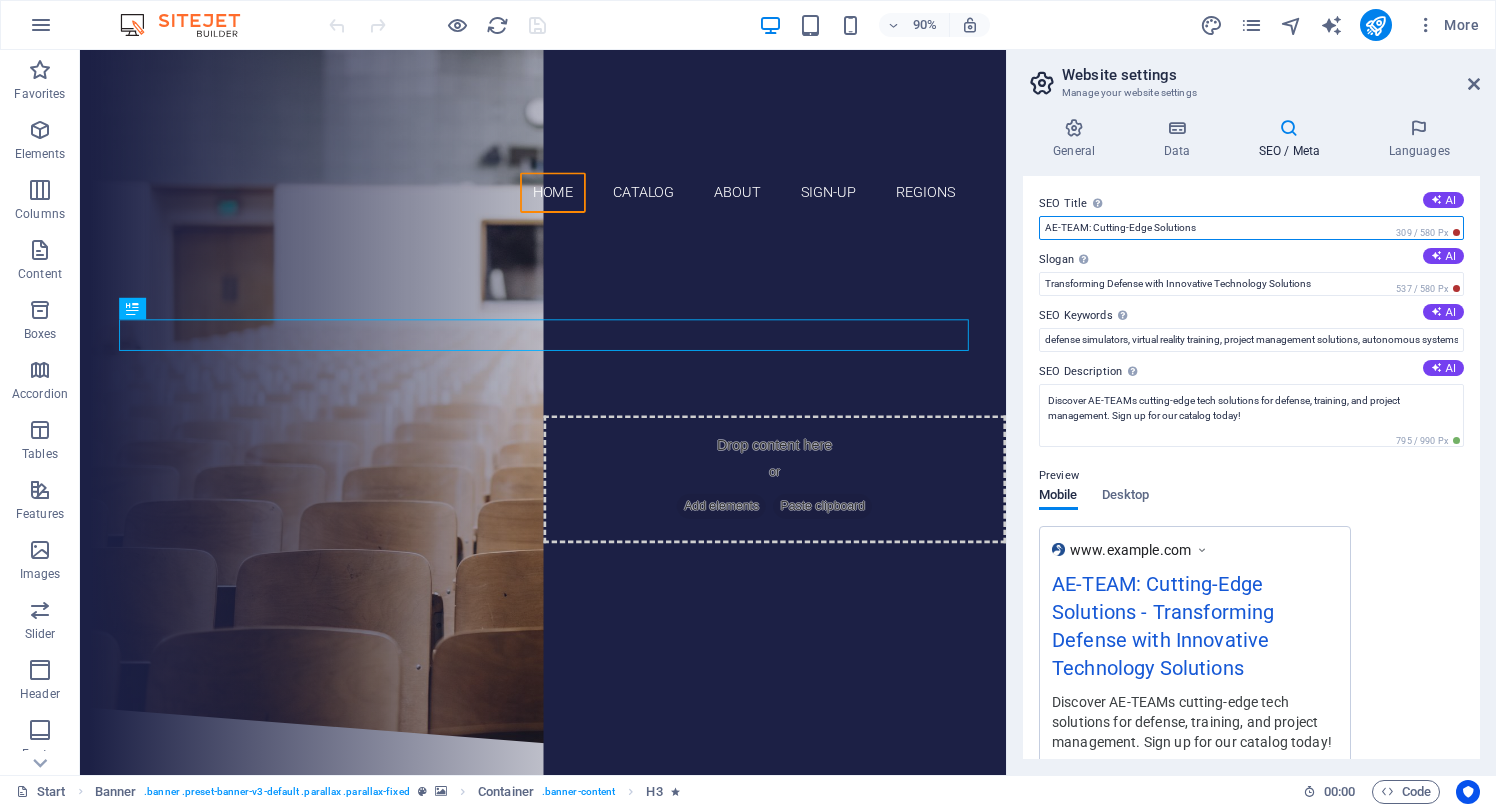 click on "AE-TEAM: Cutting-Edge Solutions" at bounding box center [1251, 228] 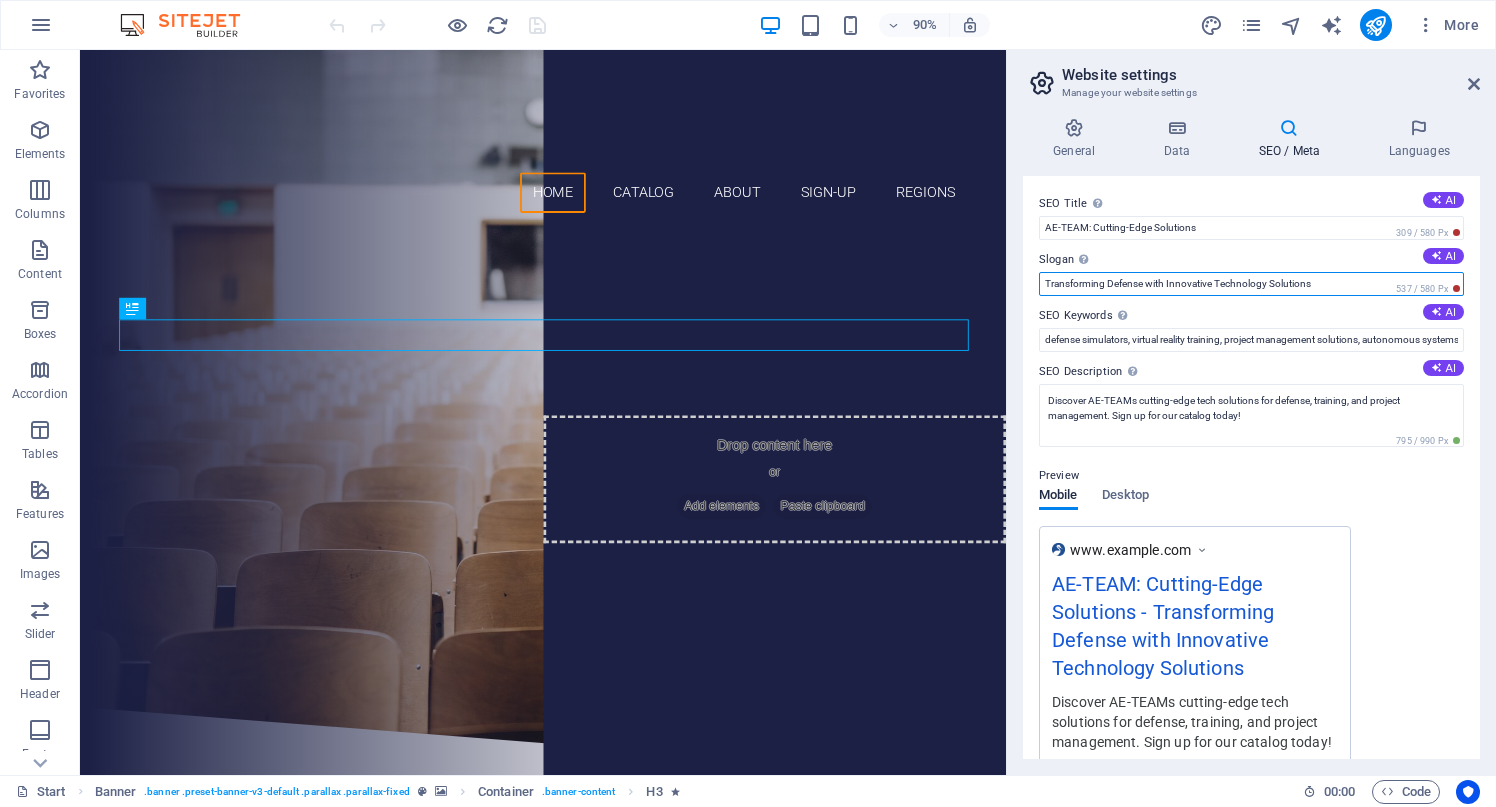 drag, startPoint x: 1166, startPoint y: 284, endPoint x: 1107, endPoint y: 285, distance: 59.008472 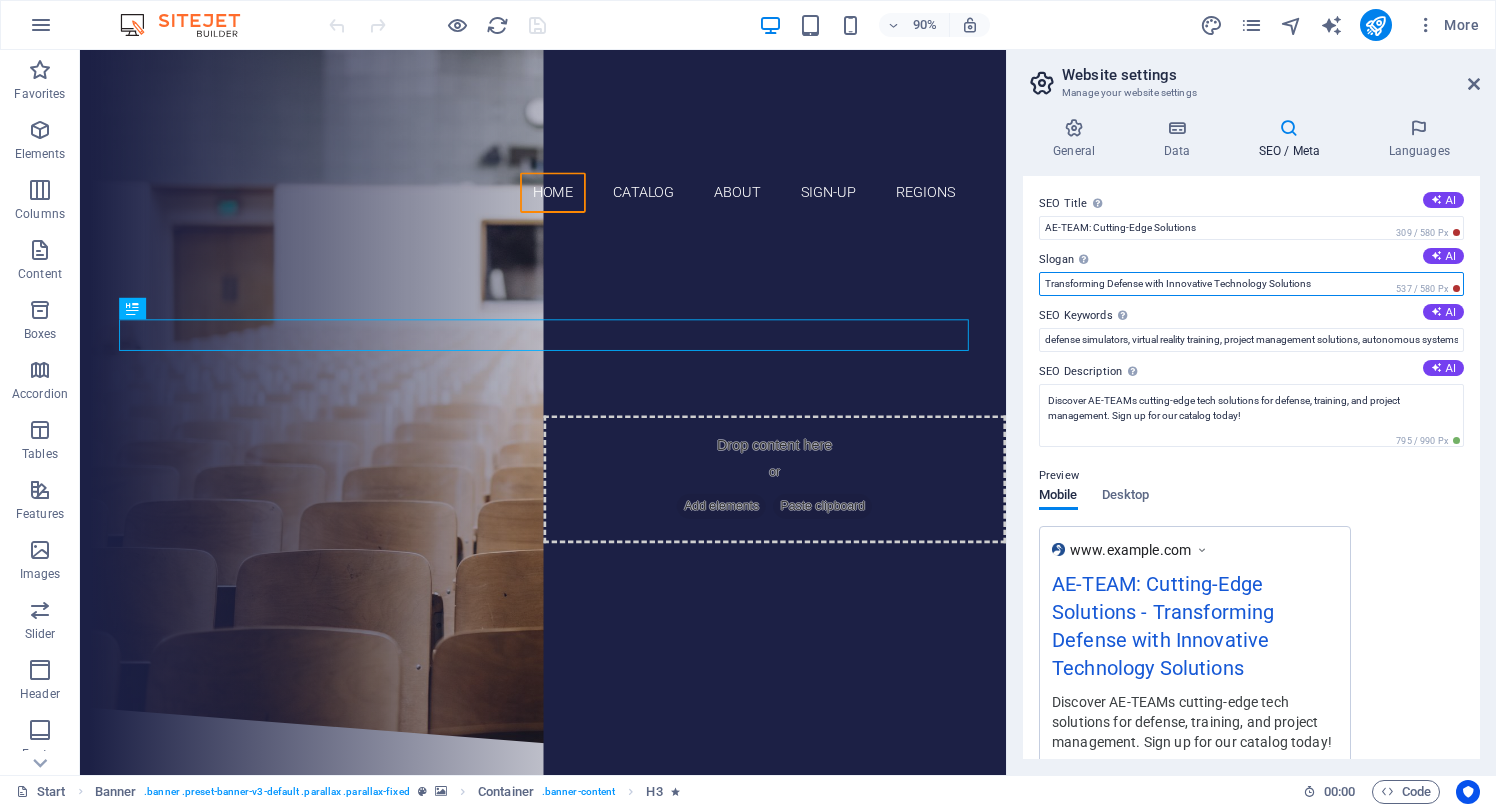 click on "Transforming Defense with Innovative Technology Solutions" at bounding box center (1251, 284) 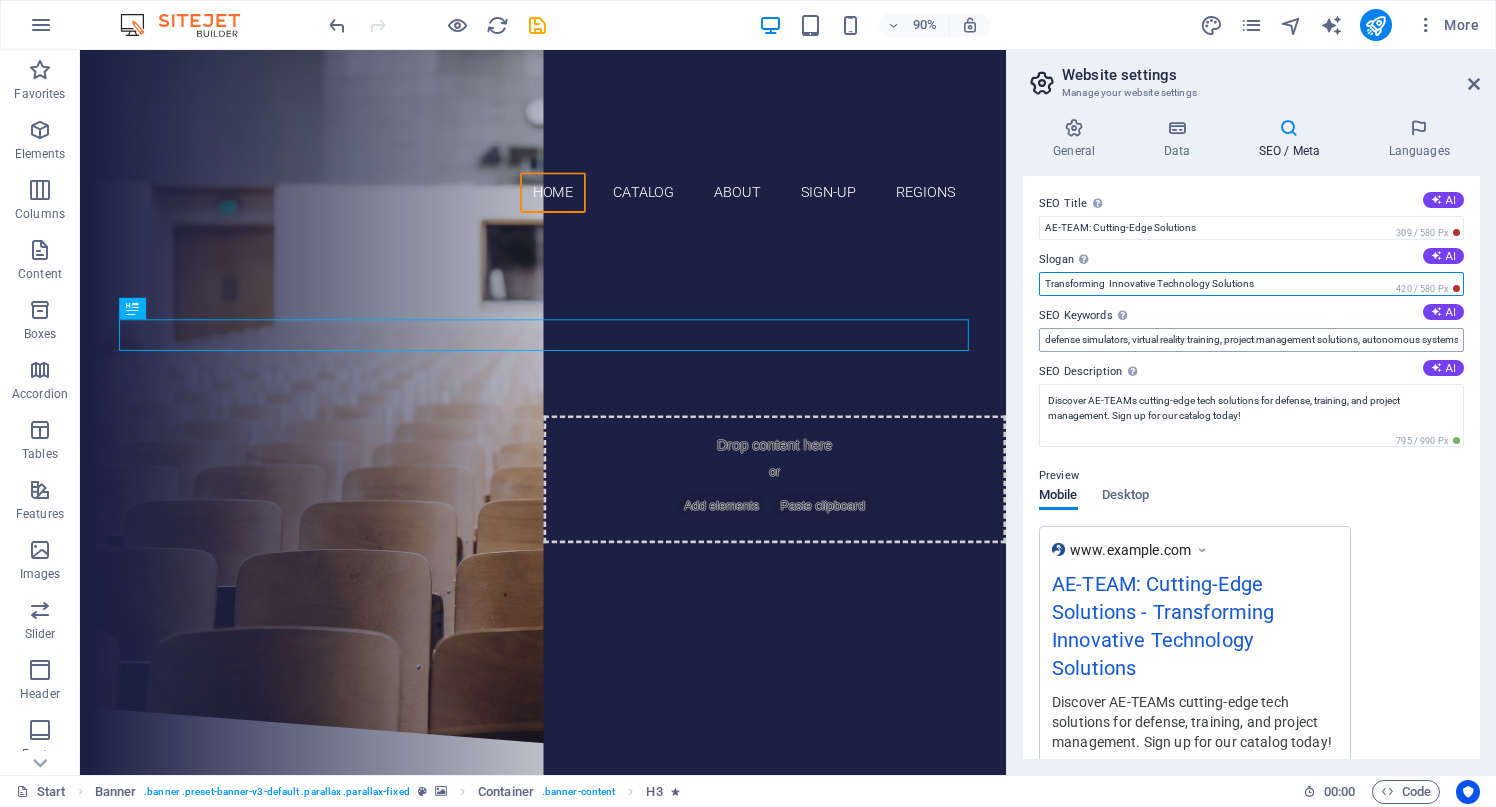 type on "Transforming  Innovative Technology Solutions" 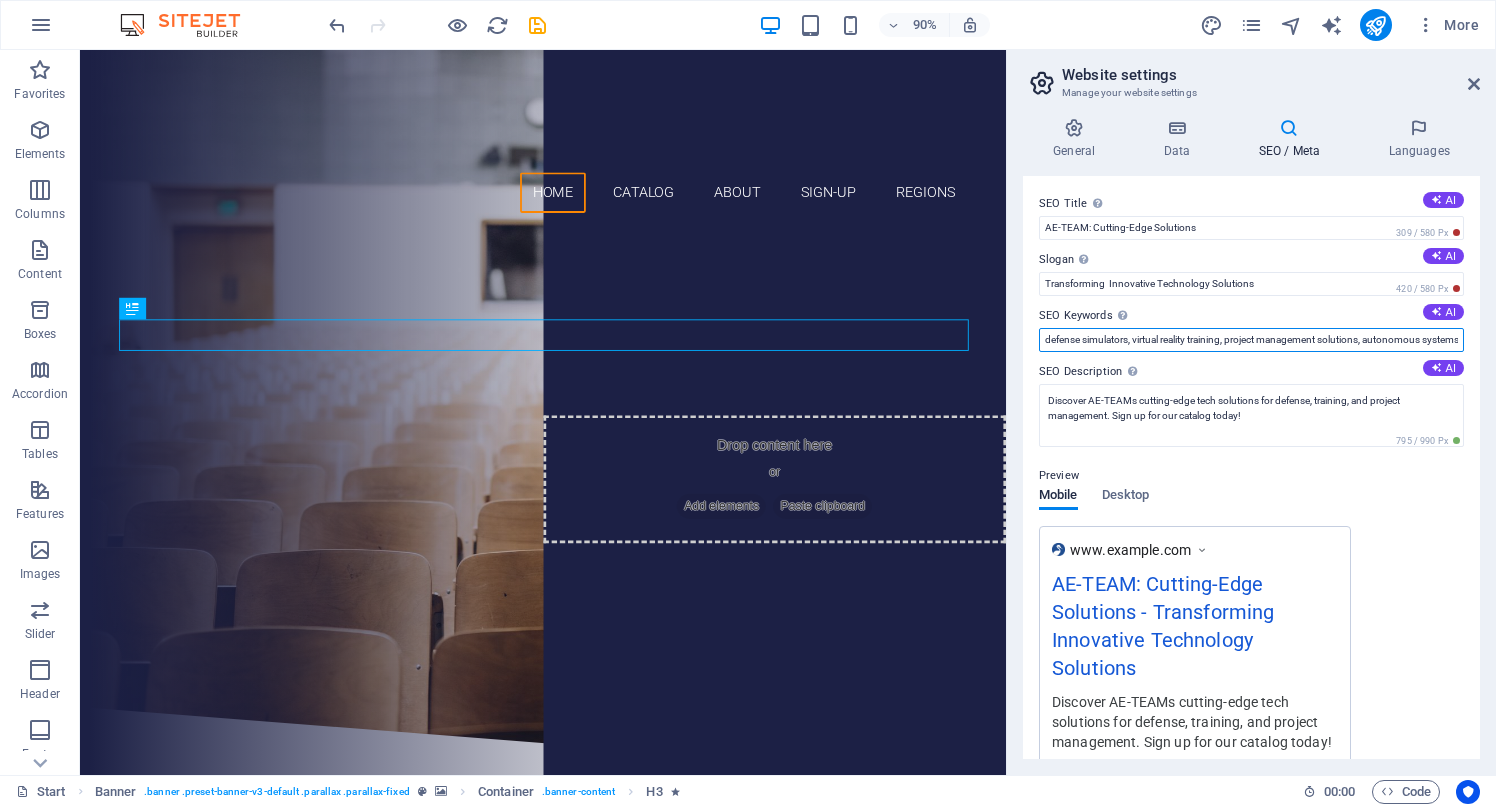 scroll, scrollTop: 0, scrollLeft: 300, axis: horizontal 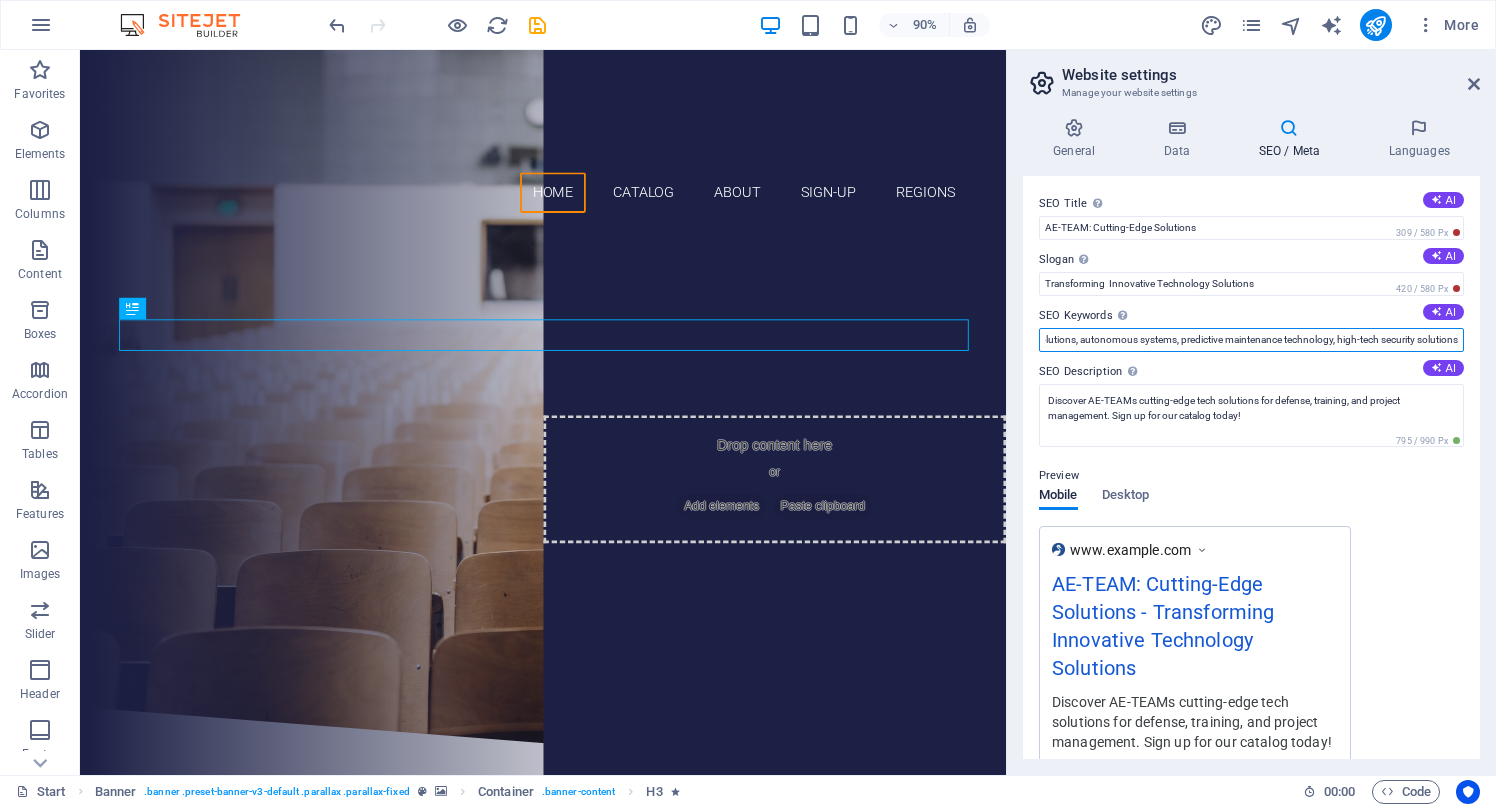 drag, startPoint x: 1046, startPoint y: 338, endPoint x: 1509, endPoint y: 336, distance: 463.00433 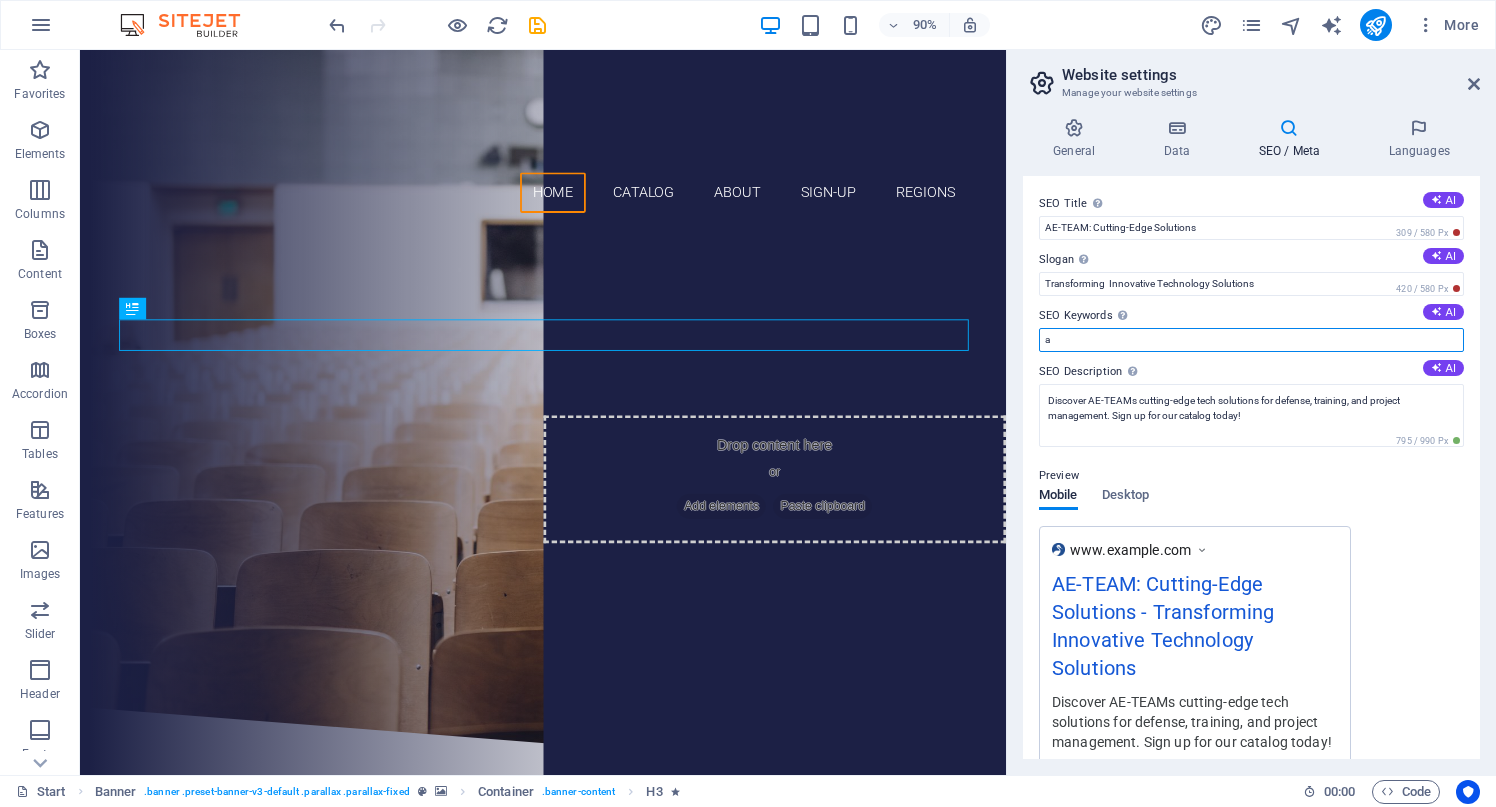 scroll, scrollTop: 0, scrollLeft: 0, axis: both 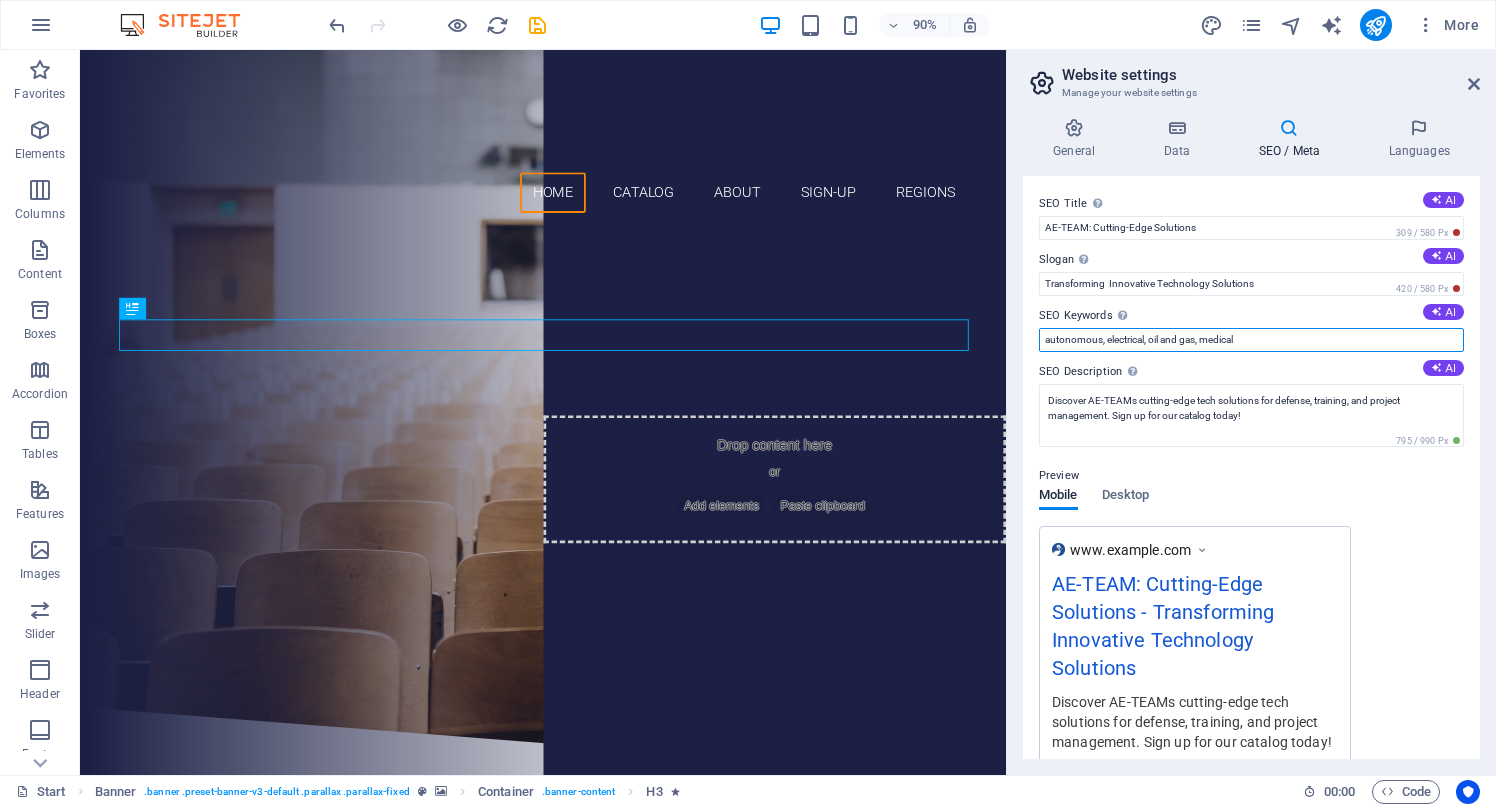 type on "autonomous, electrical, oil and gas, medical" 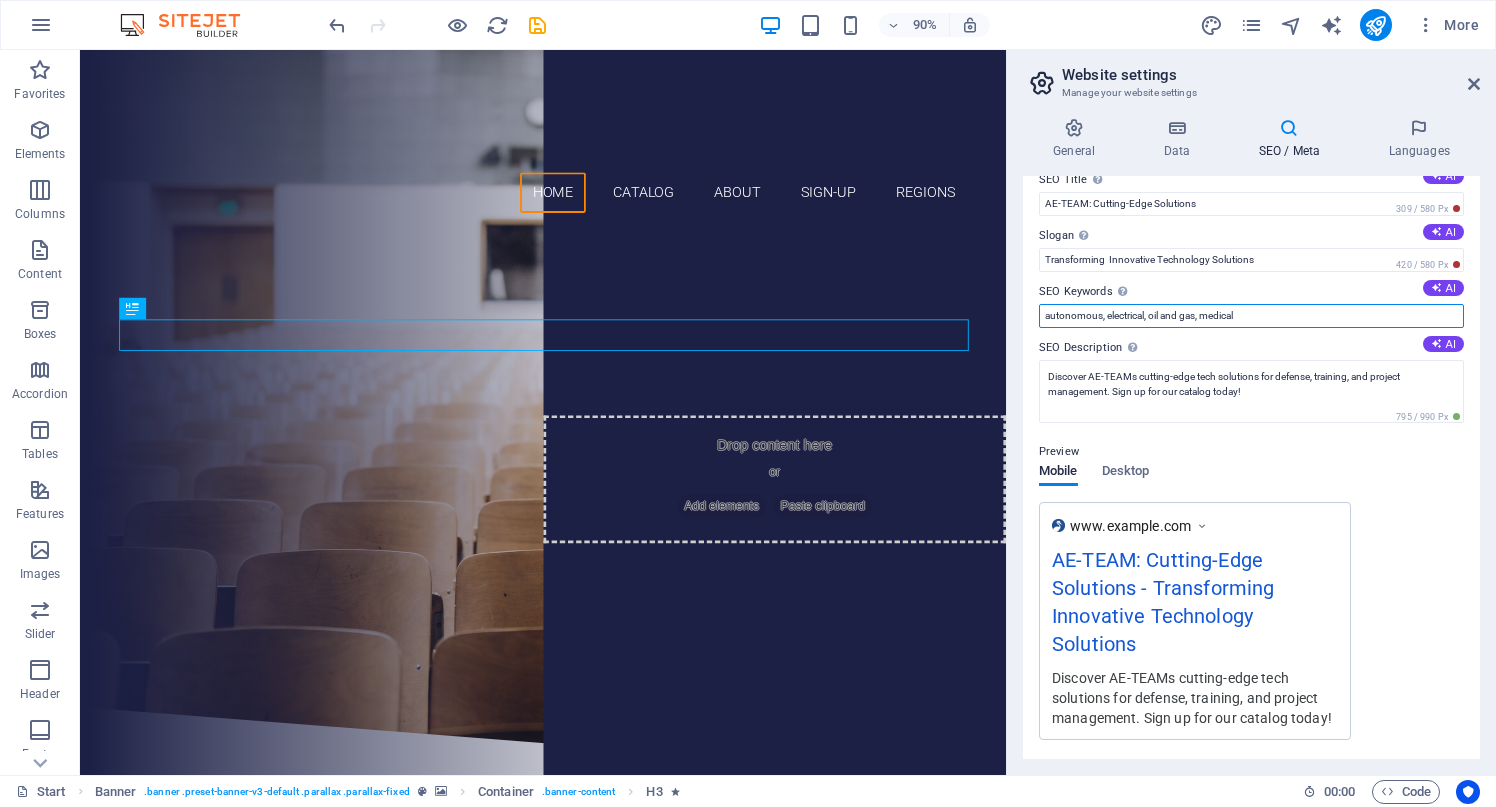 scroll, scrollTop: 28, scrollLeft: 0, axis: vertical 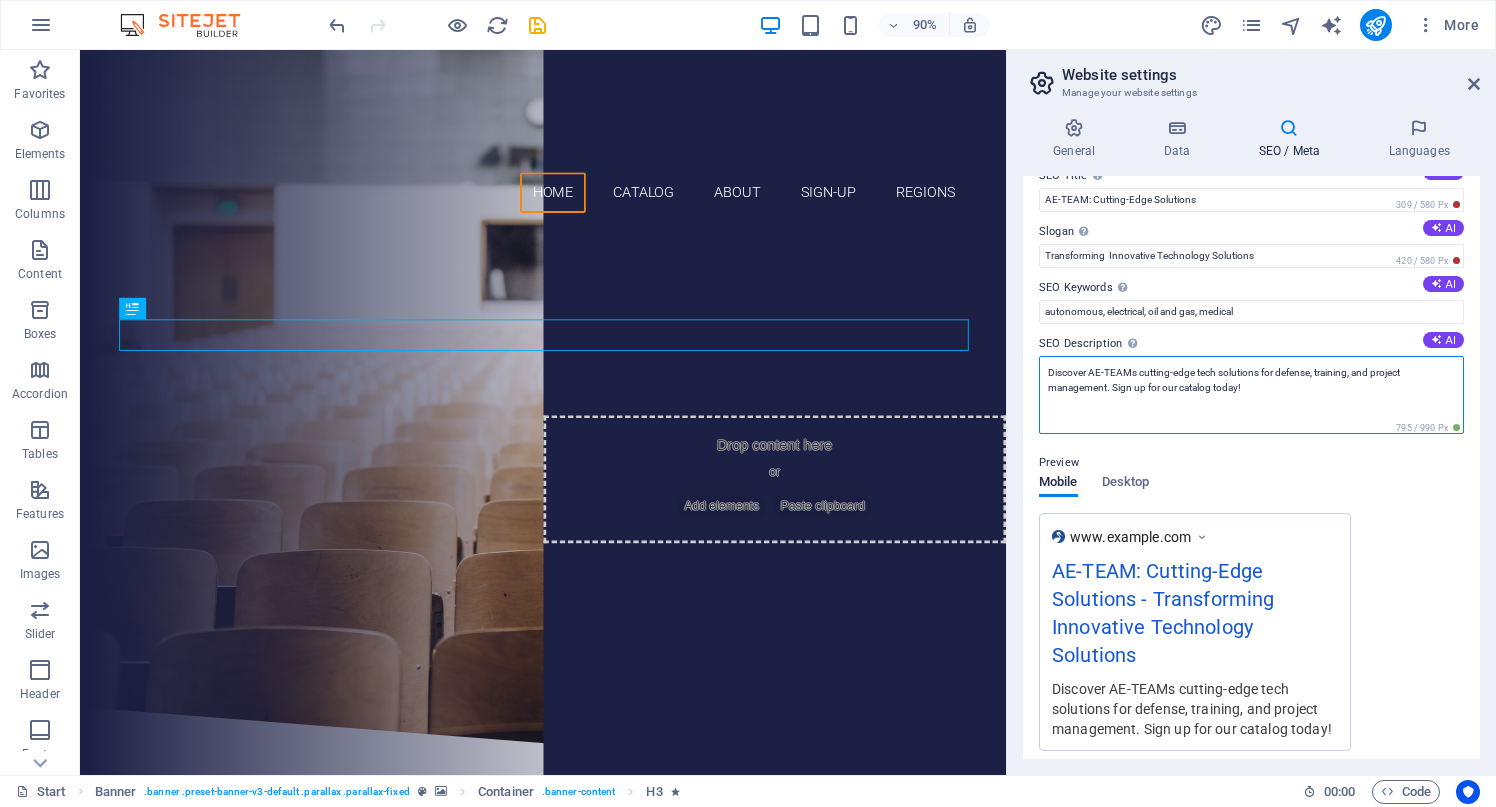 drag, startPoint x: 1306, startPoint y: 398, endPoint x: 1261, endPoint y: 376, distance: 50.08992 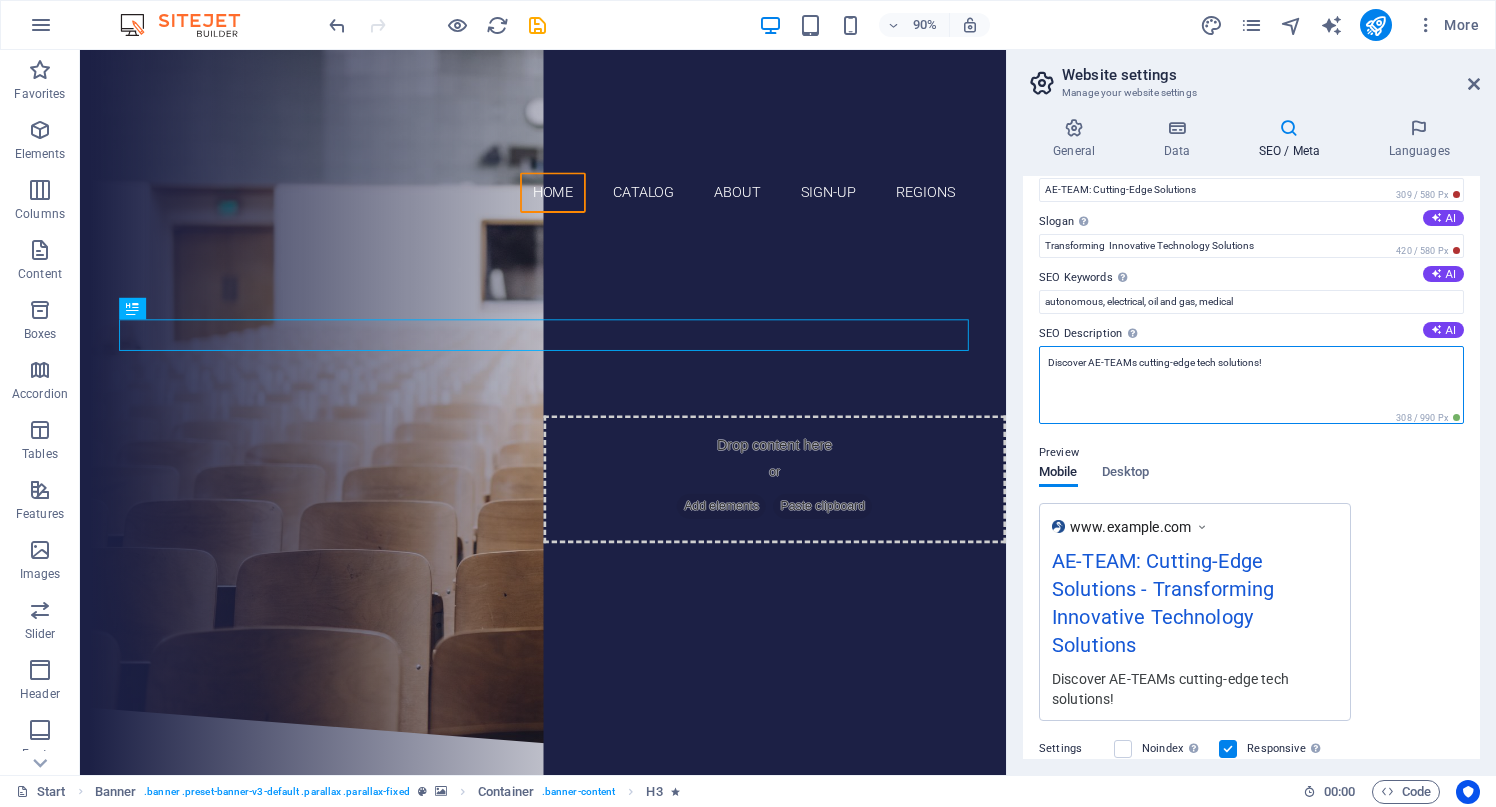 scroll, scrollTop: 0, scrollLeft: 0, axis: both 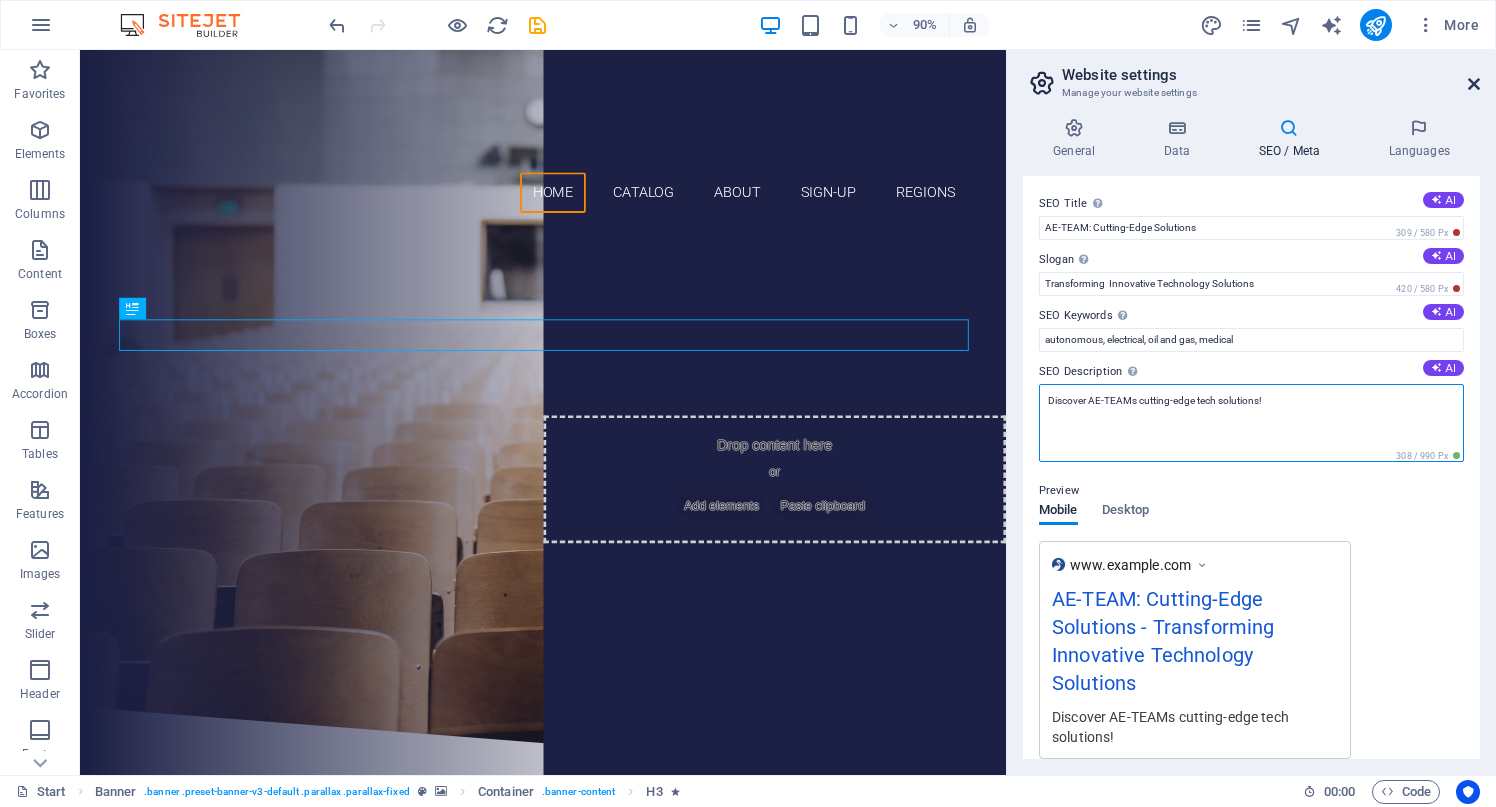 type on "Discover AE-TEAMs cutting-edge tech solutions!" 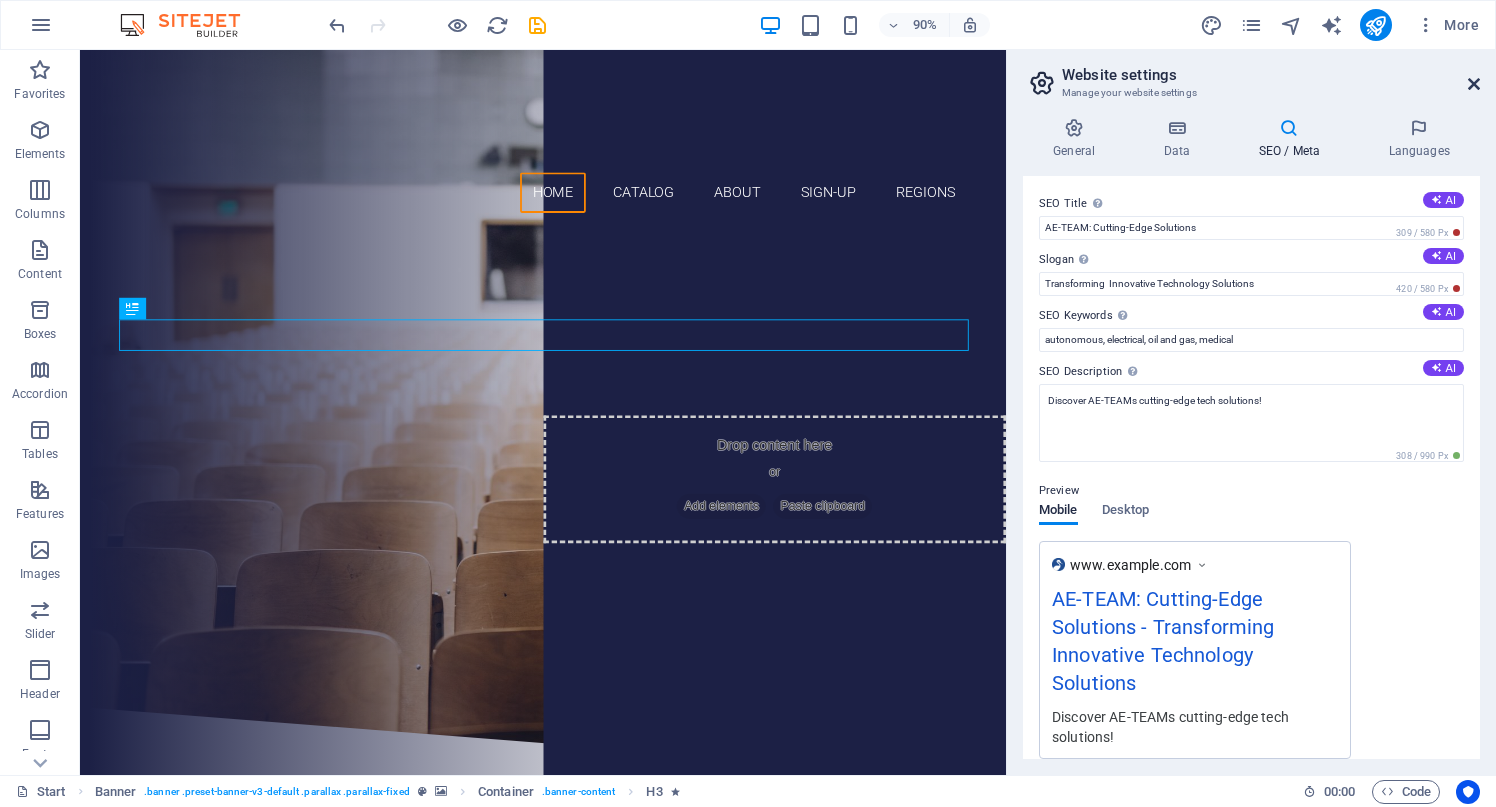 click at bounding box center (1474, 84) 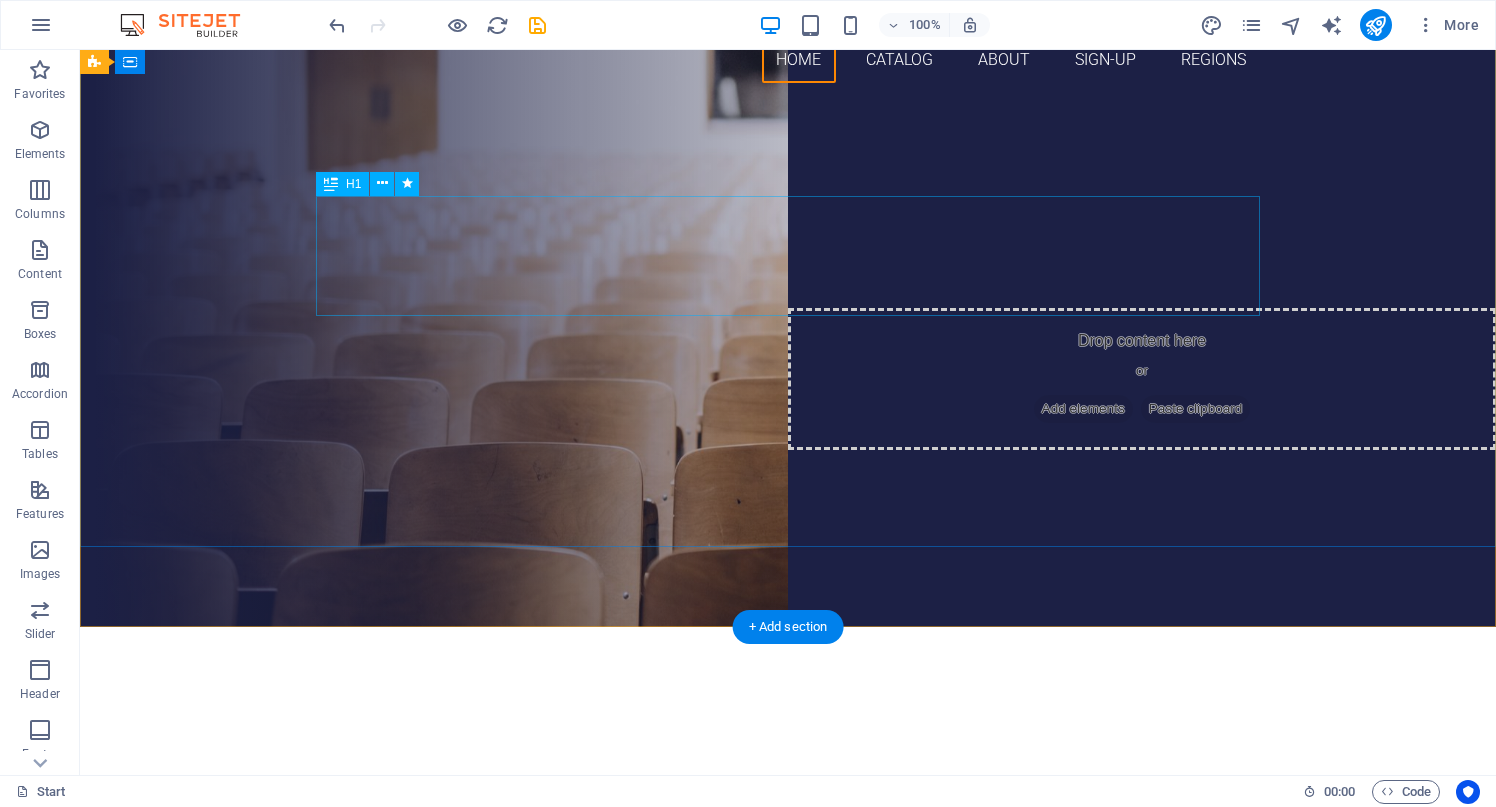 scroll, scrollTop: 0, scrollLeft: 0, axis: both 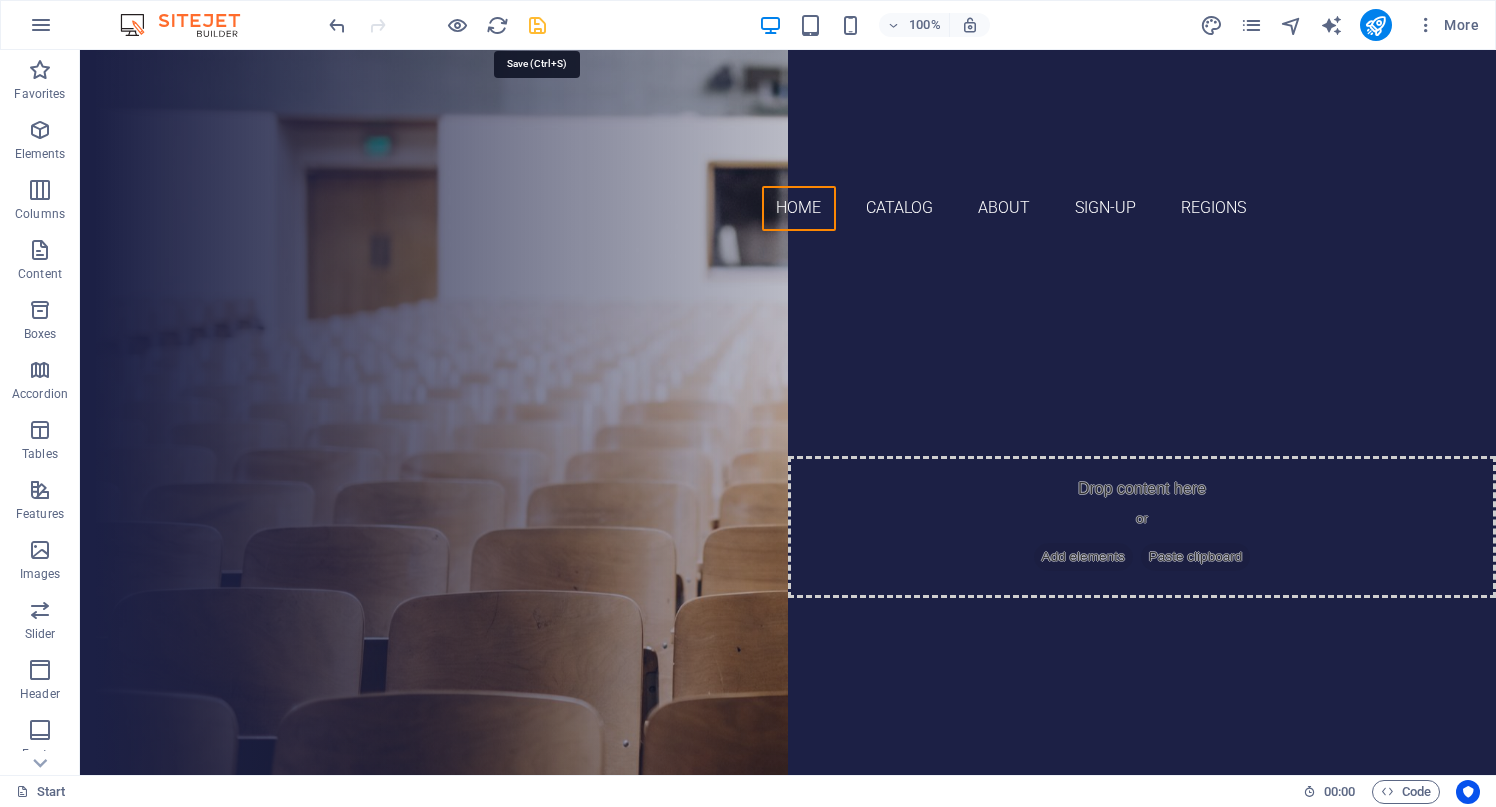 click at bounding box center [537, 25] 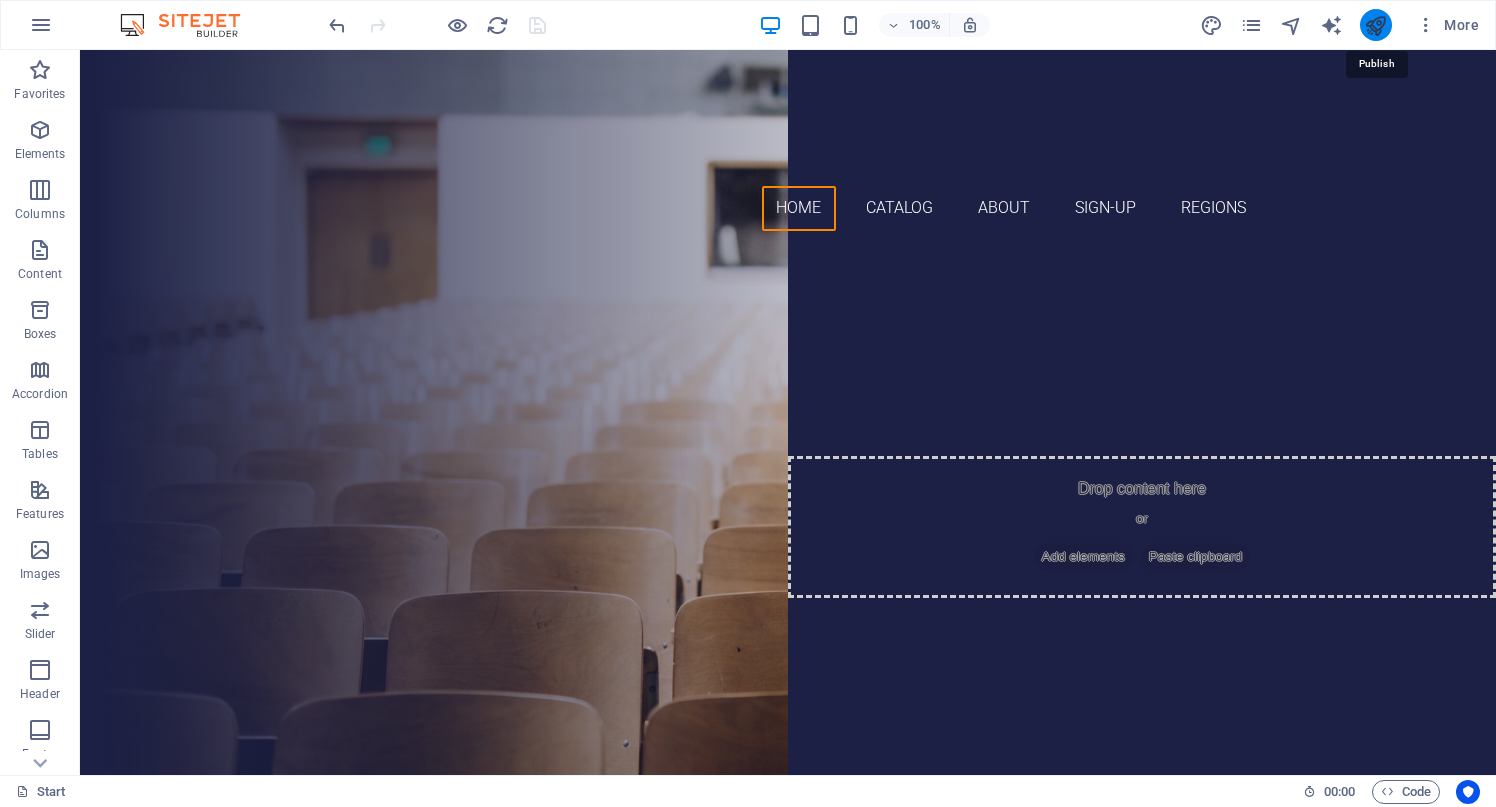 click at bounding box center [1375, 25] 